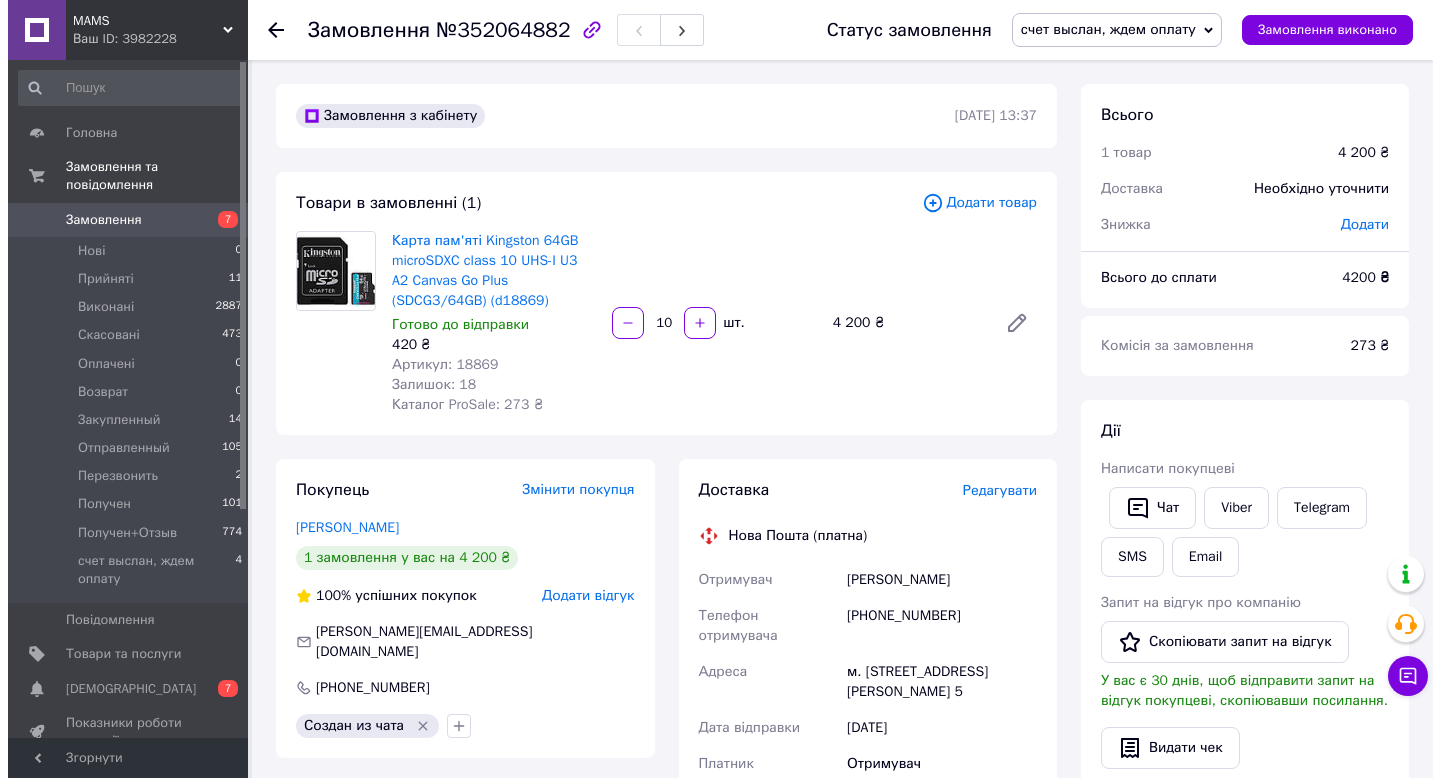 scroll, scrollTop: 0, scrollLeft: 0, axis: both 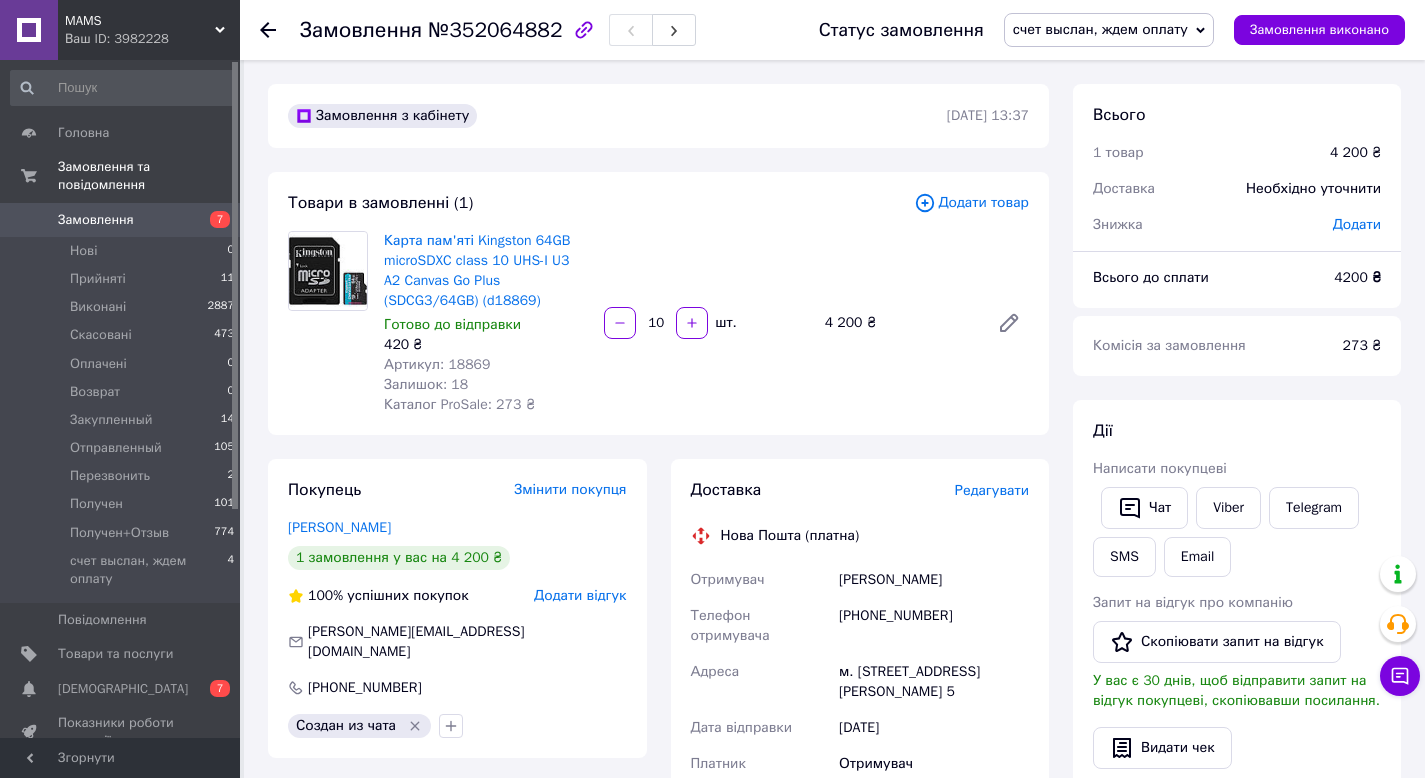 click on "Замовлення" at bounding box center [121, 220] 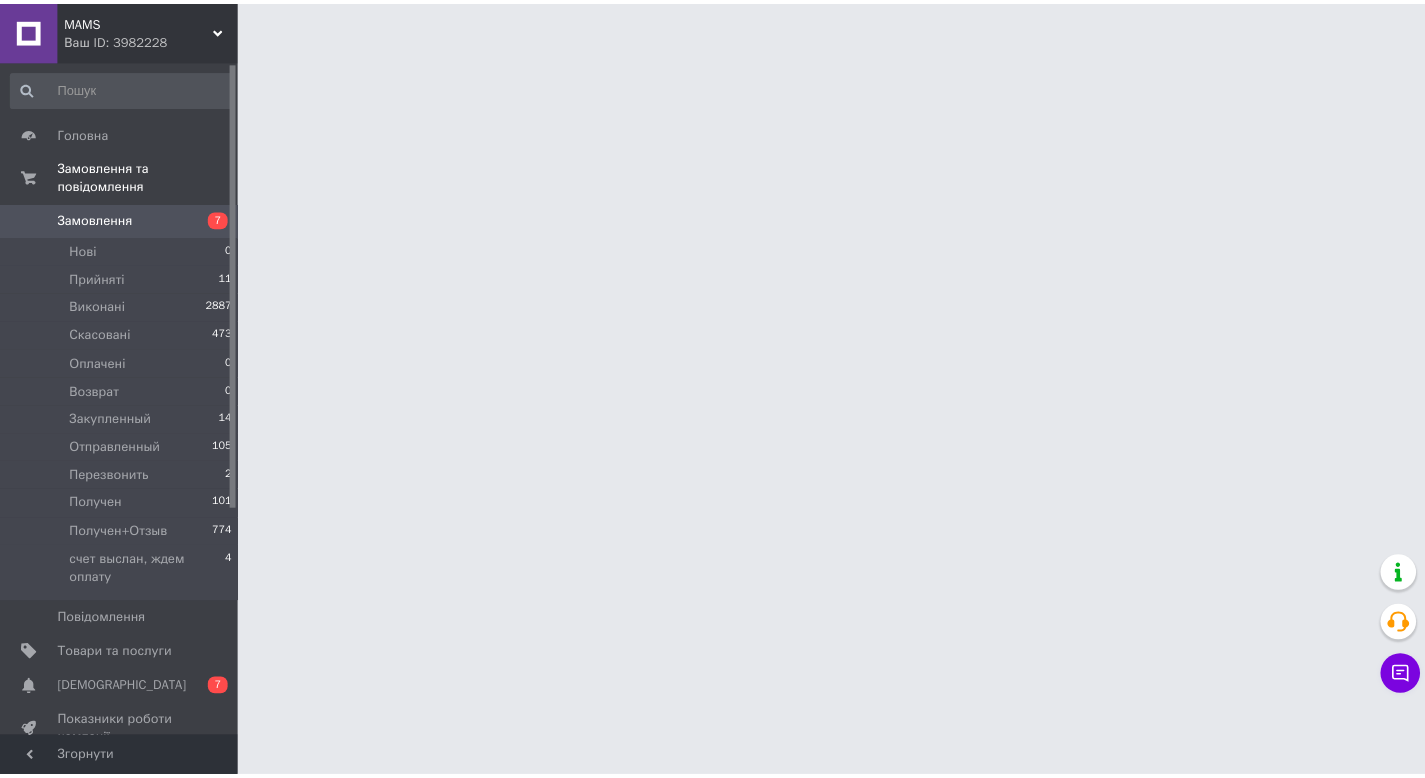 scroll, scrollTop: 0, scrollLeft: 0, axis: both 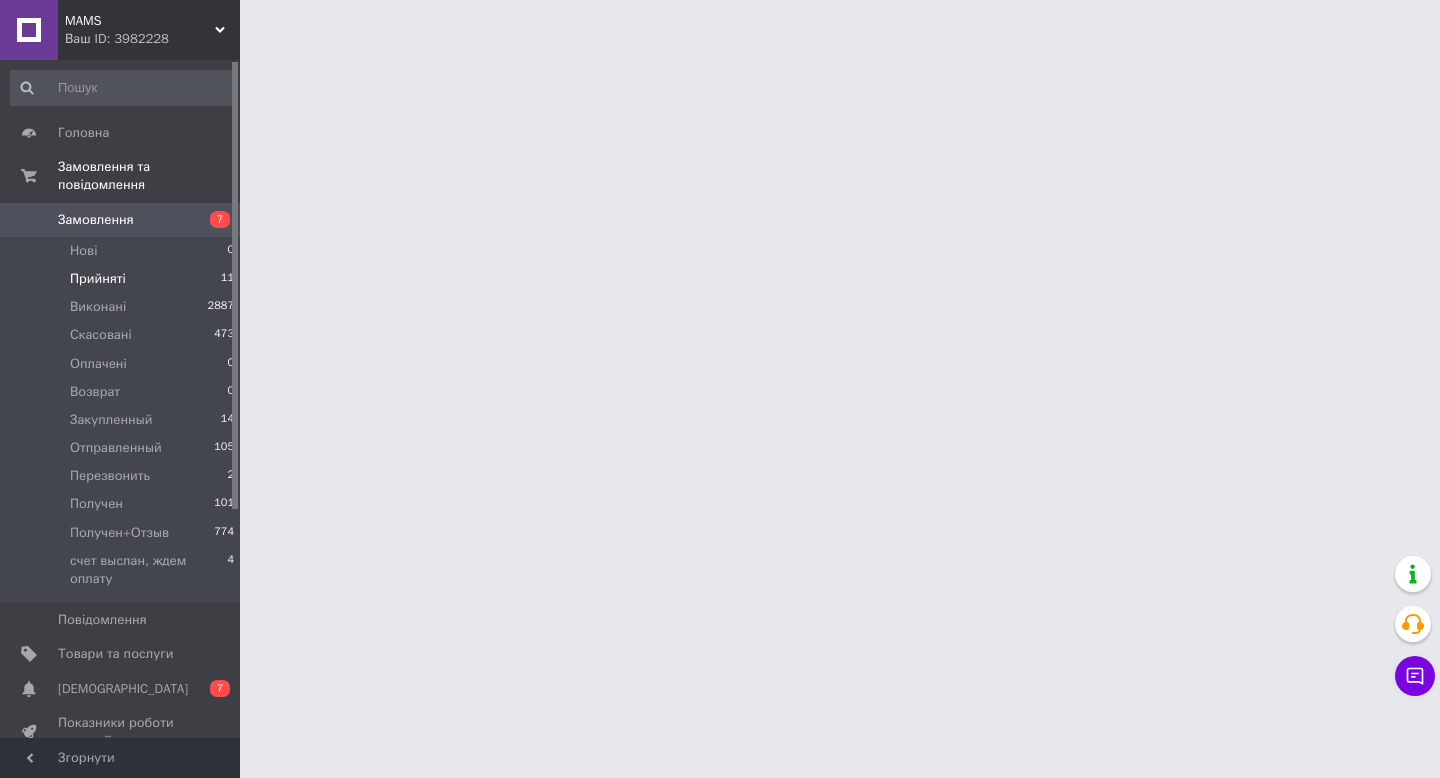 click on "Прийняті" at bounding box center (98, 279) 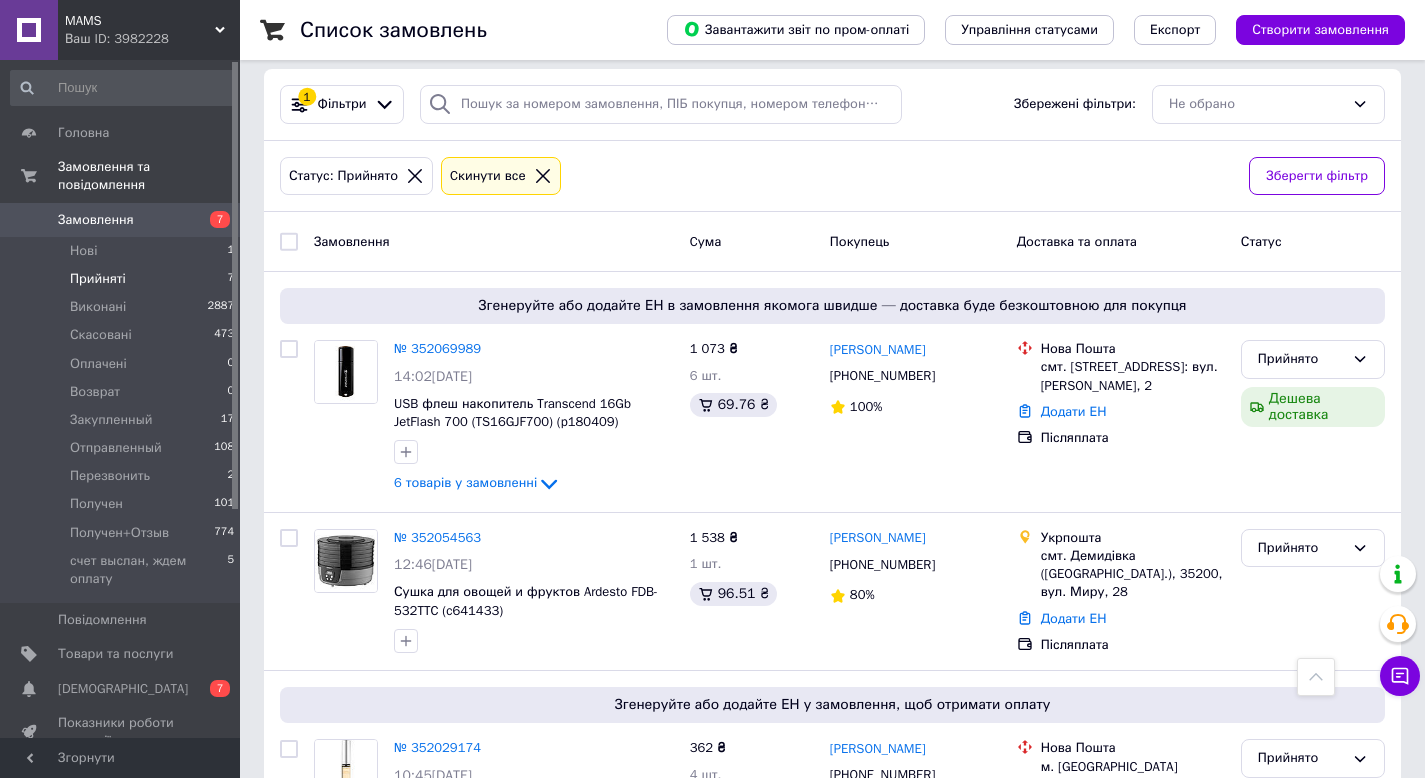 scroll, scrollTop: 0, scrollLeft: 0, axis: both 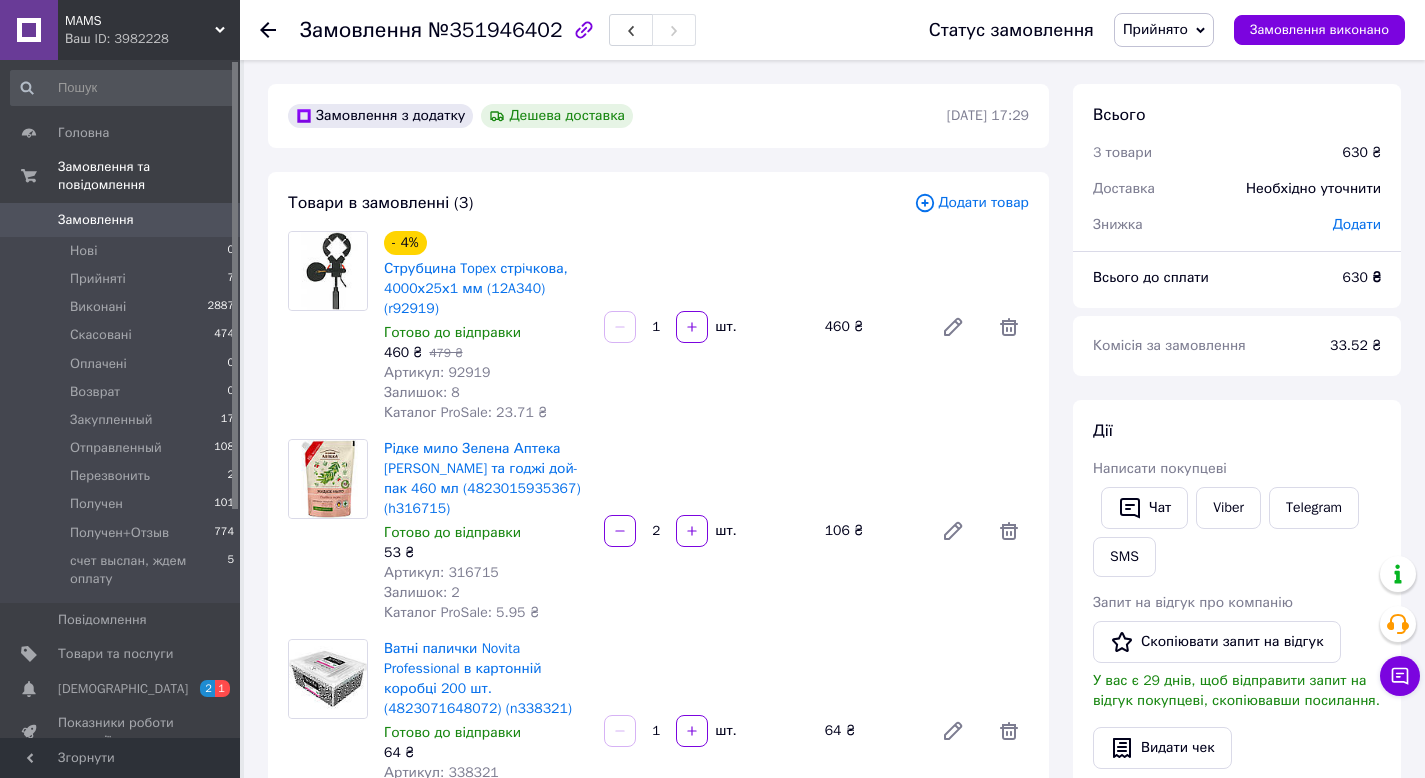 click on "Артикул: 92919" at bounding box center [437, 372] 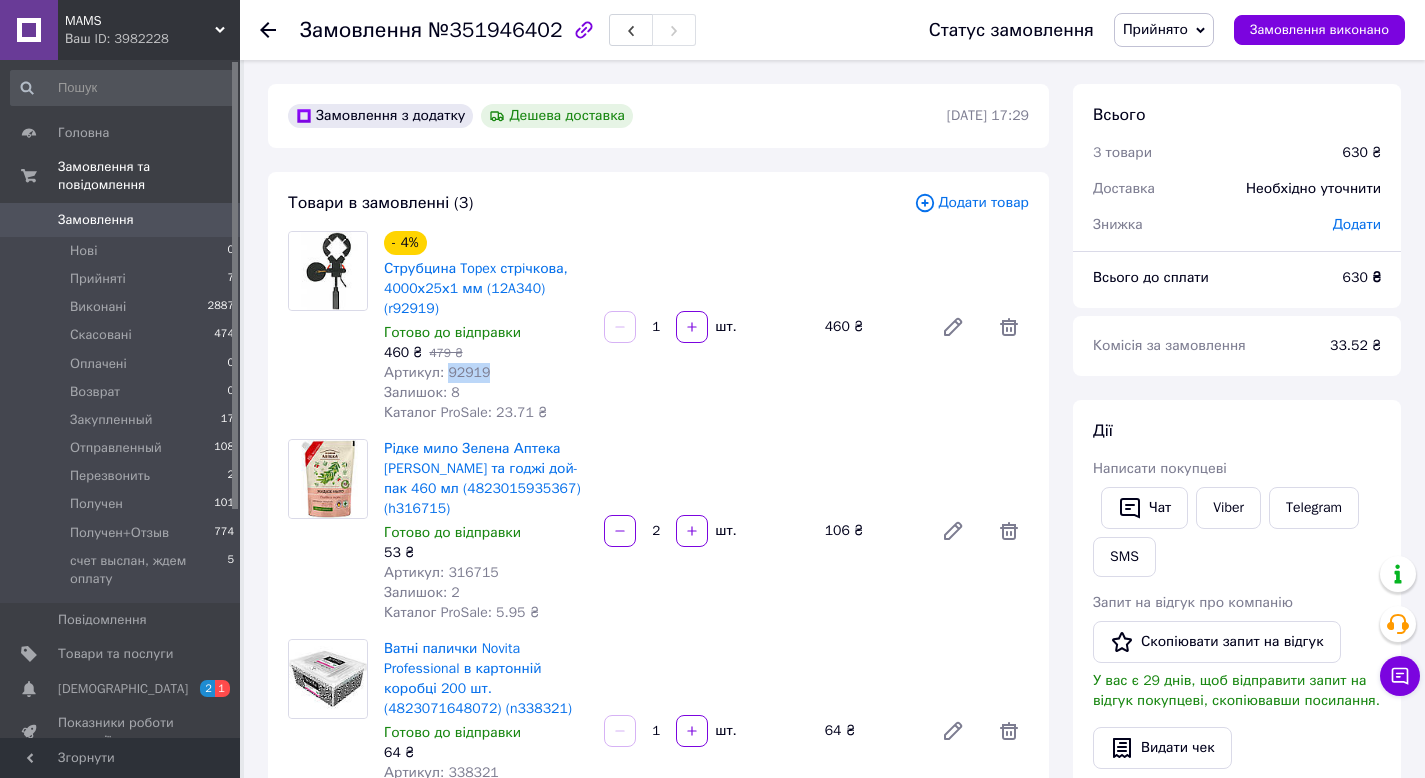 click on "Артикул: 92919" at bounding box center (437, 372) 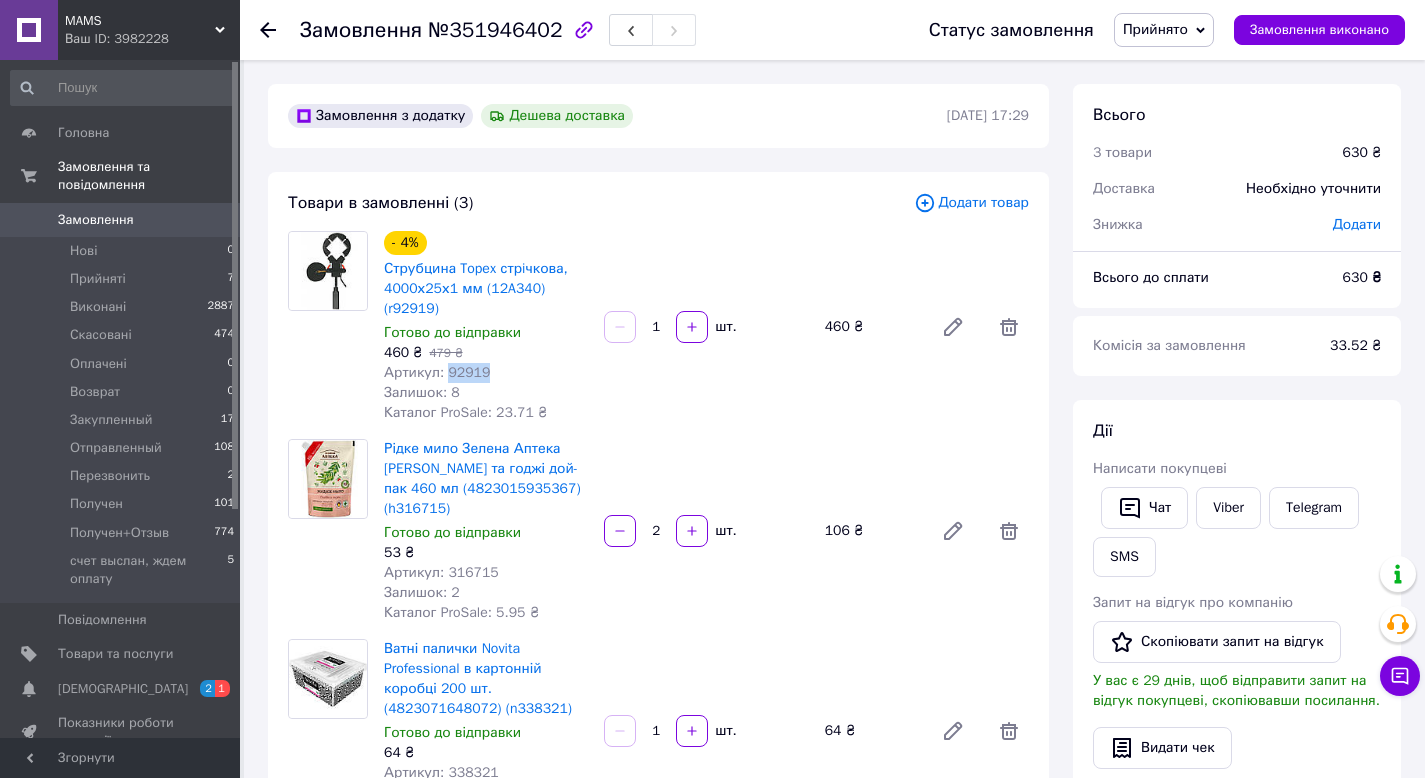 copy on "92919" 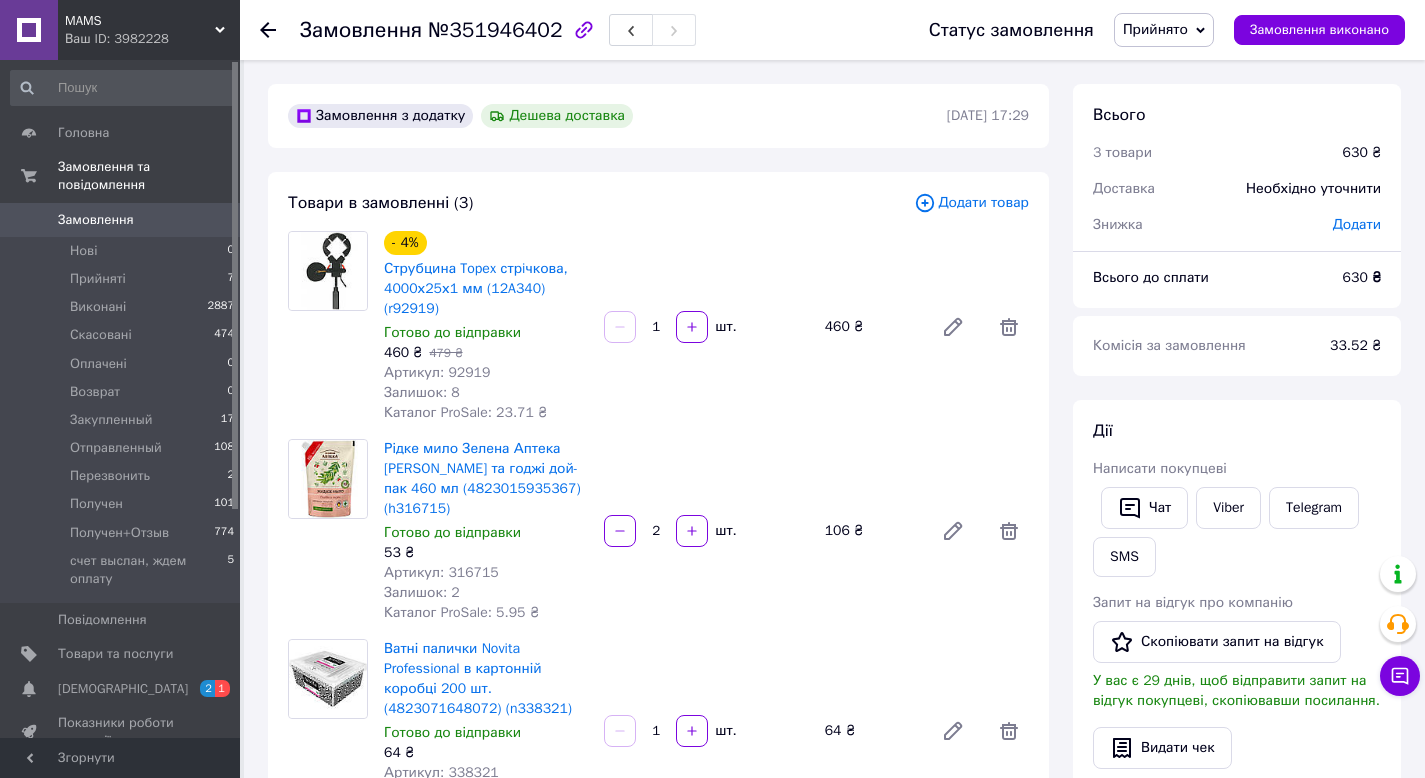 click on "Артикул: 316715" at bounding box center (441, 572) 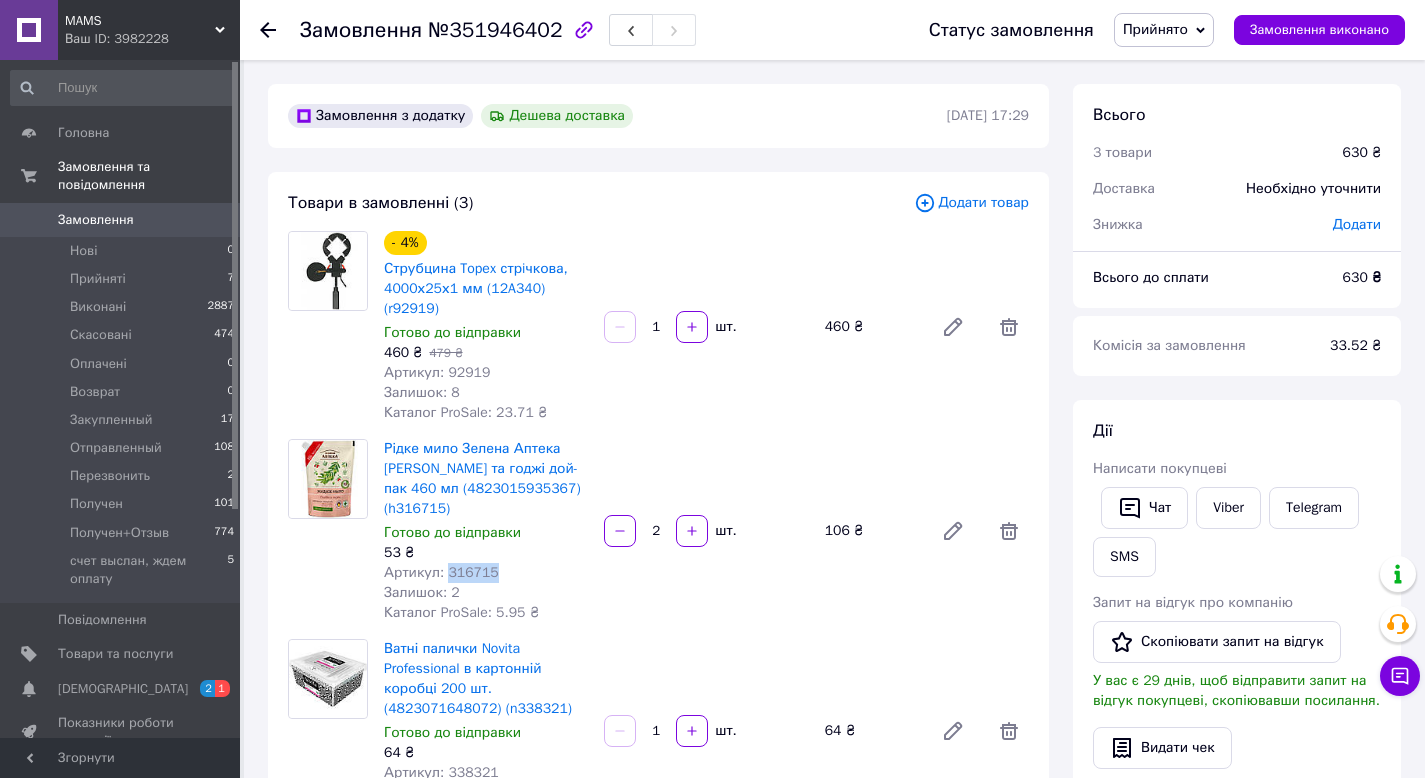 click on "Артикул: 316715" at bounding box center (441, 572) 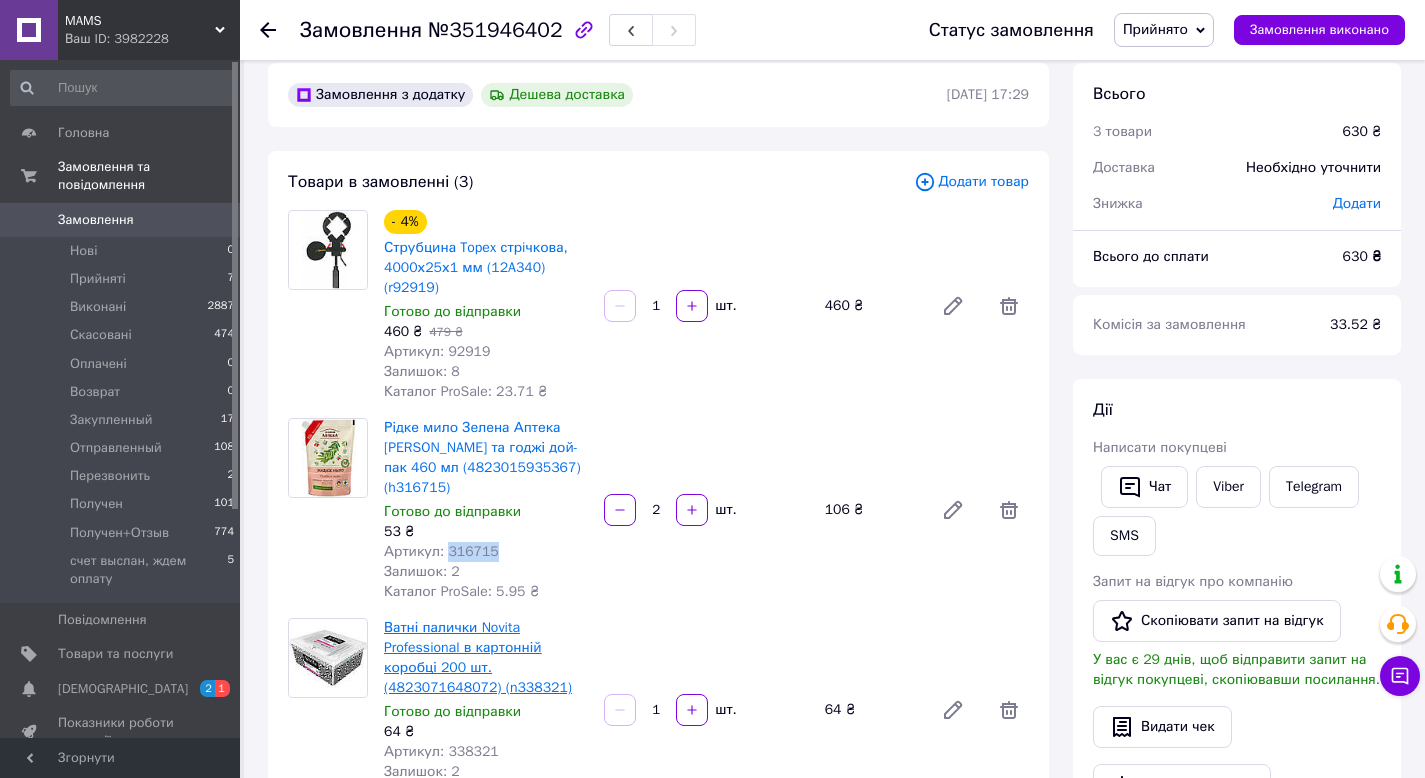 scroll, scrollTop: 41, scrollLeft: 0, axis: vertical 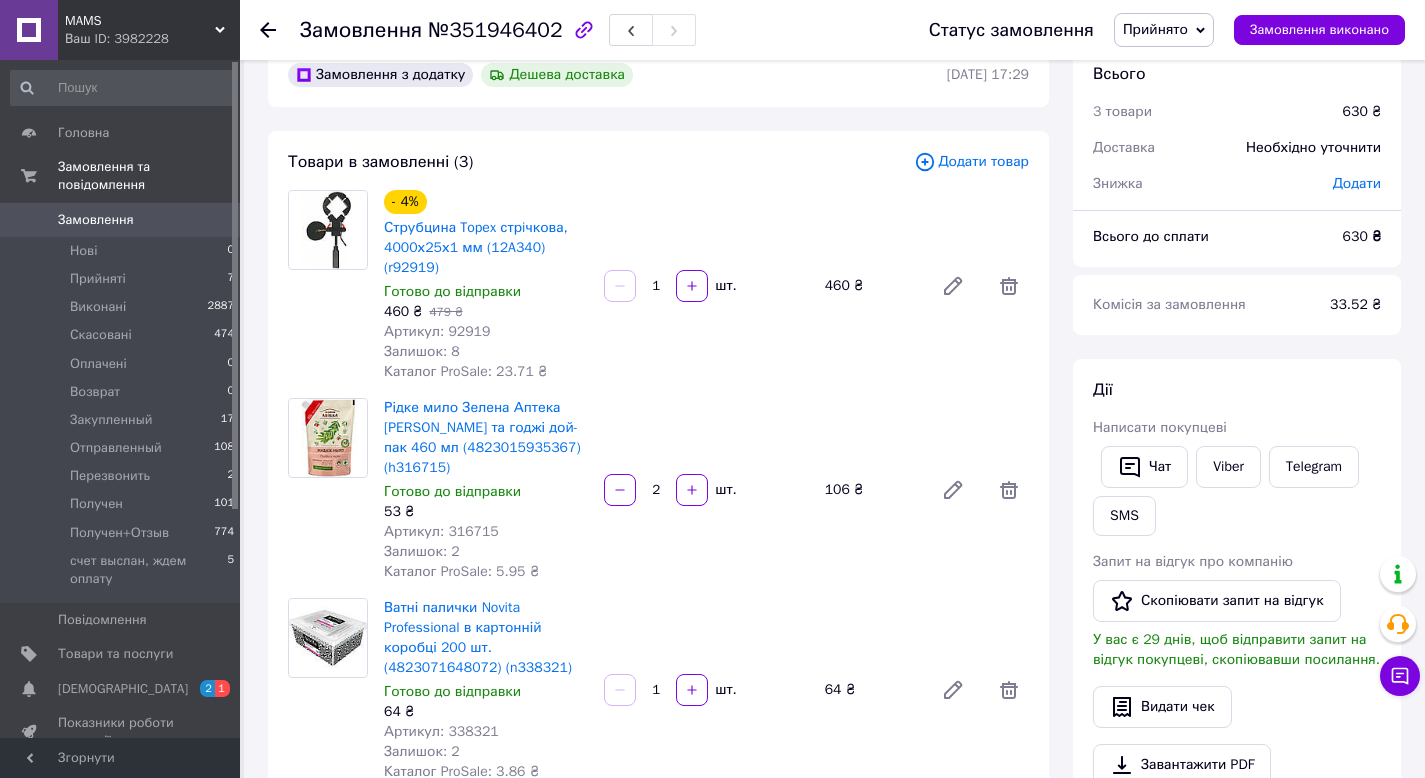 click on "Артикул: 338321" at bounding box center (441, 731) 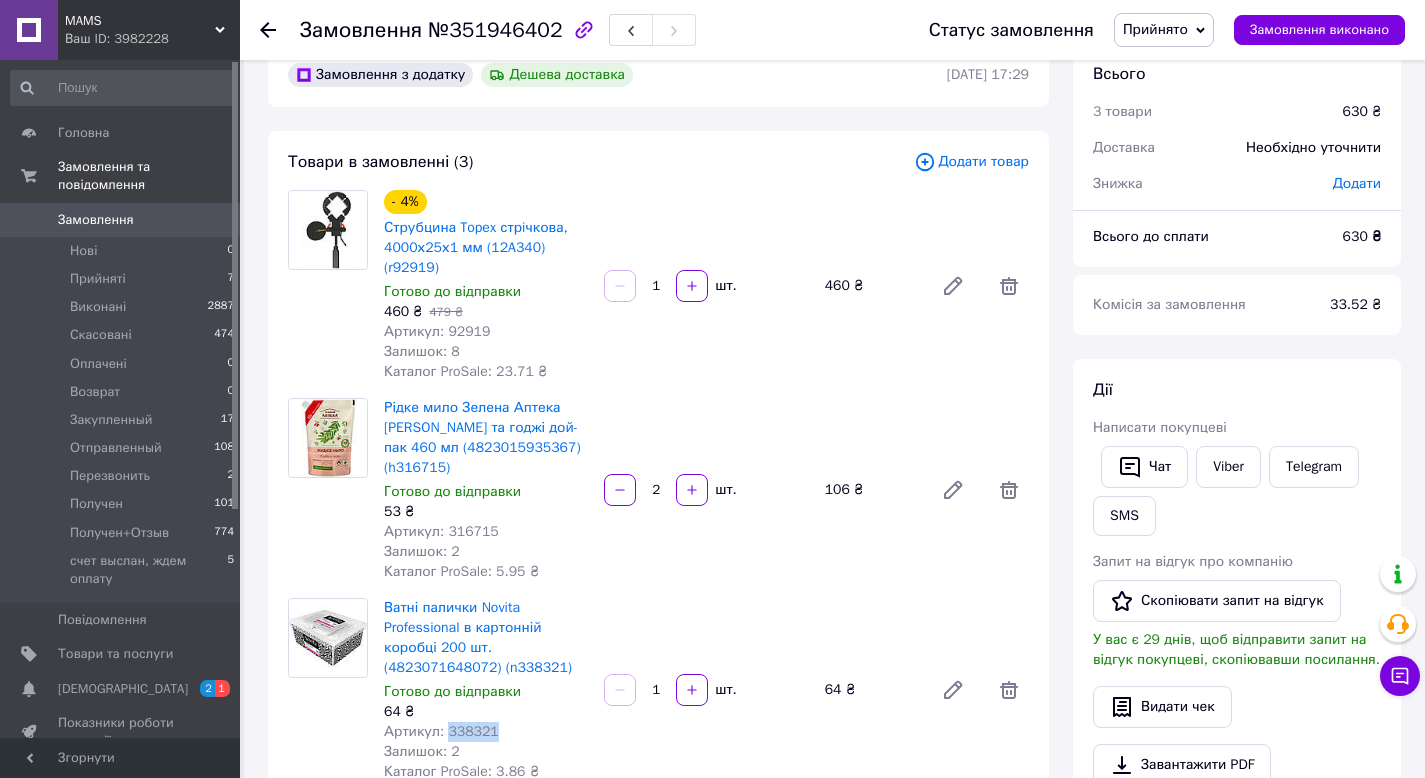 click on "Артикул: 338321" at bounding box center [441, 731] 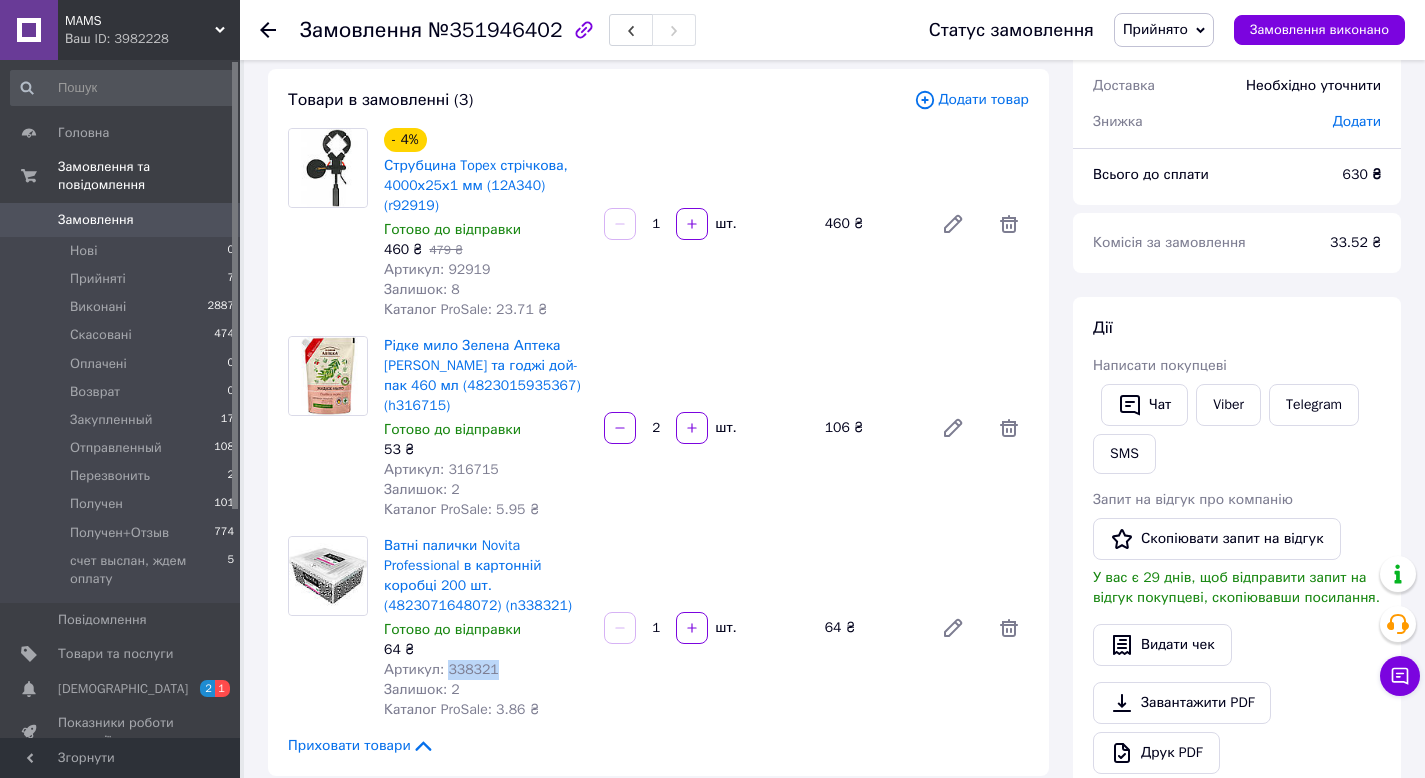 scroll, scrollTop: 119, scrollLeft: 0, axis: vertical 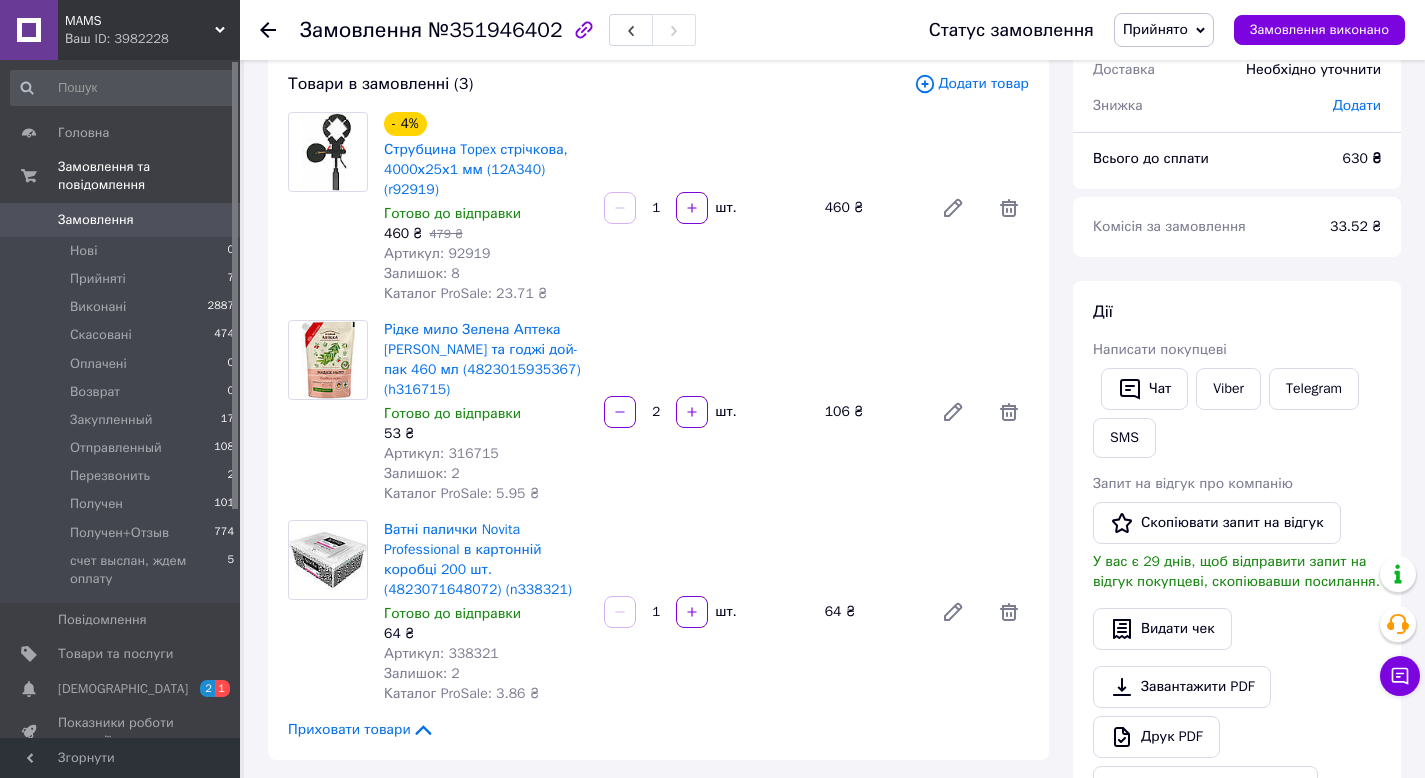 click on "Артикул: 316715" at bounding box center (441, 453) 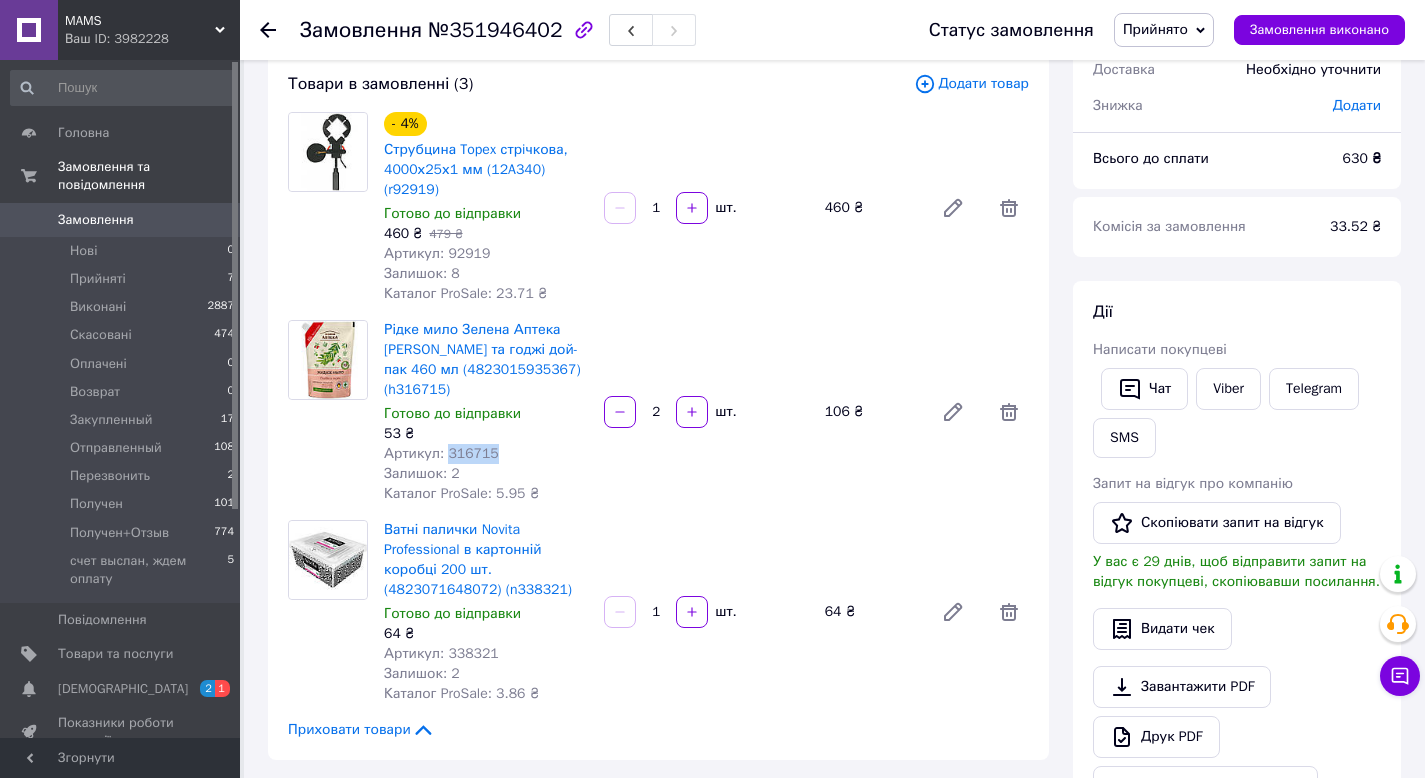 click on "Артикул: 316715" at bounding box center (441, 453) 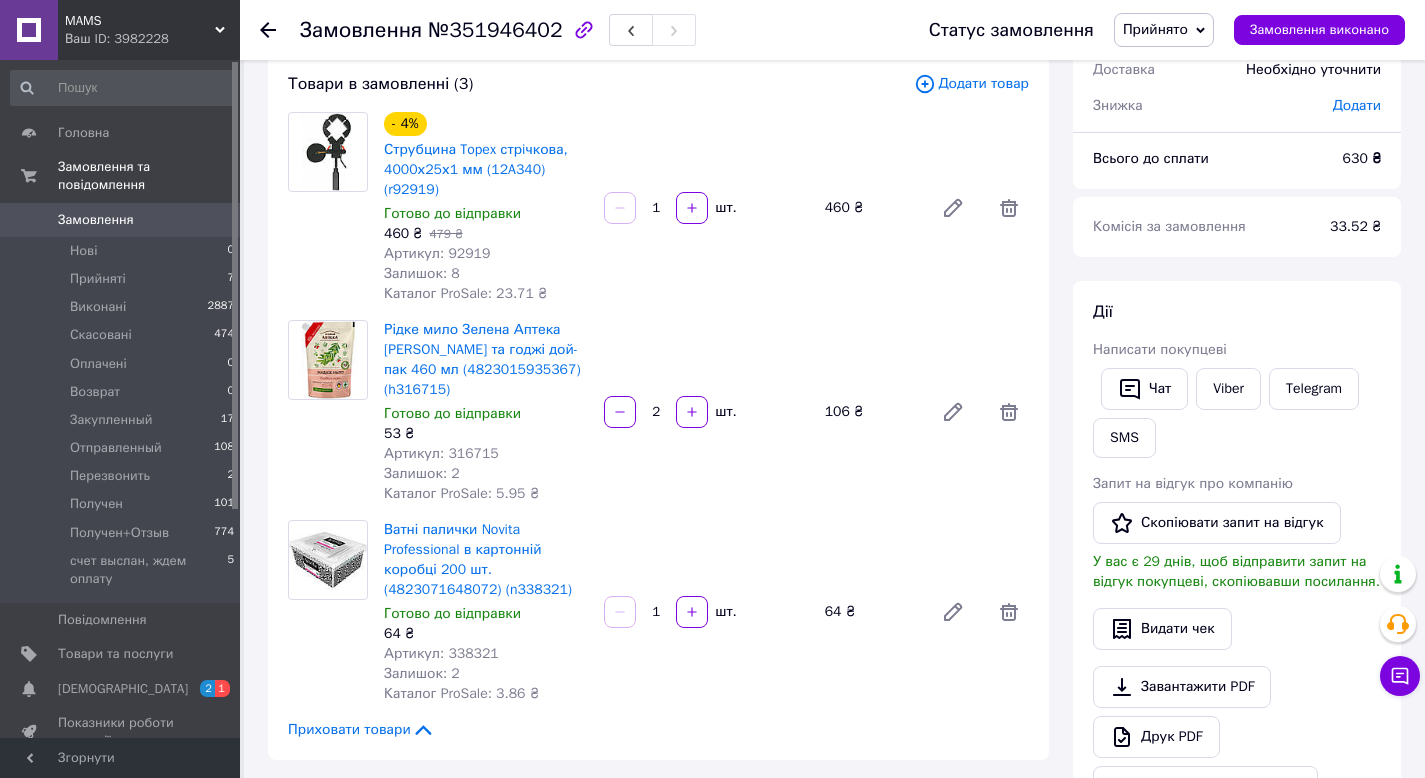 click on "Артикул: 92919" at bounding box center (437, 253) 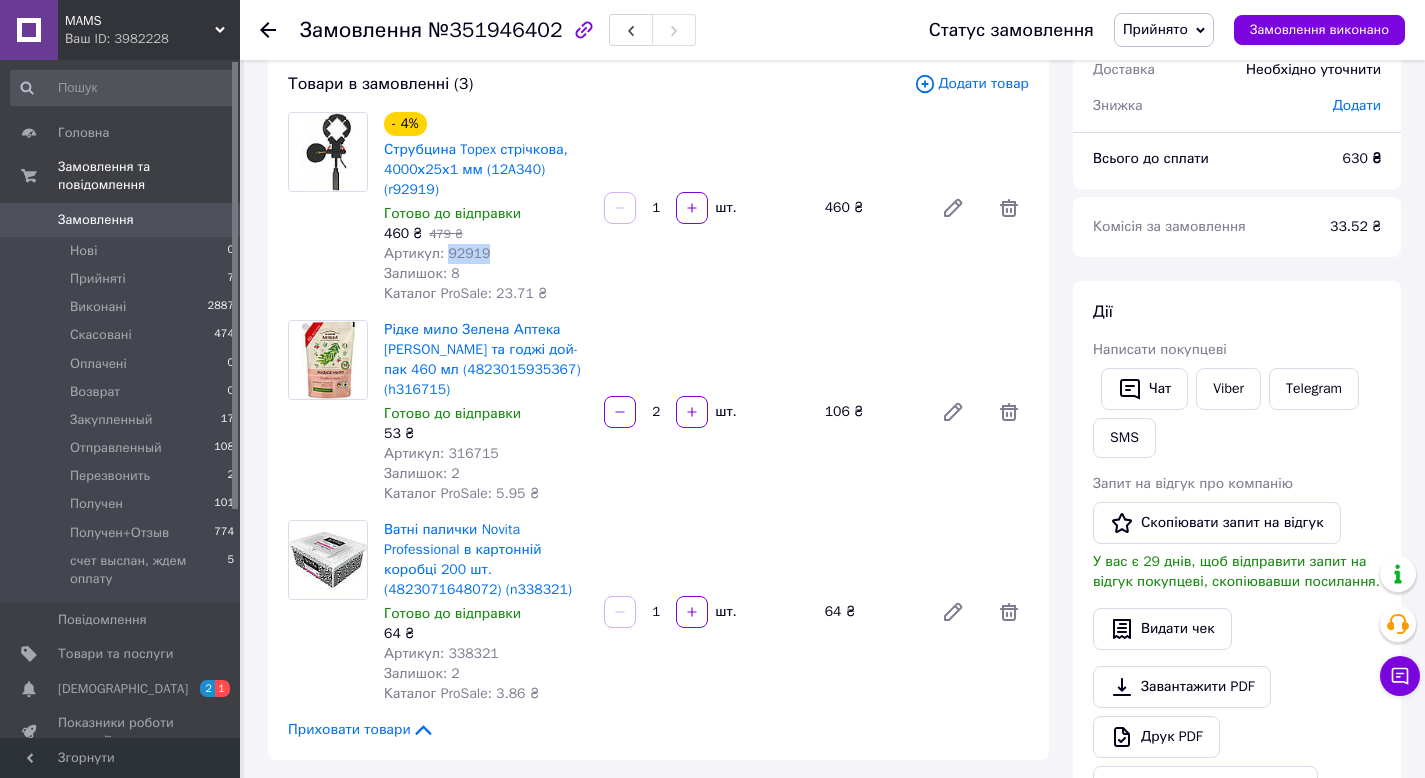 click on "Артикул: 92919" at bounding box center (437, 253) 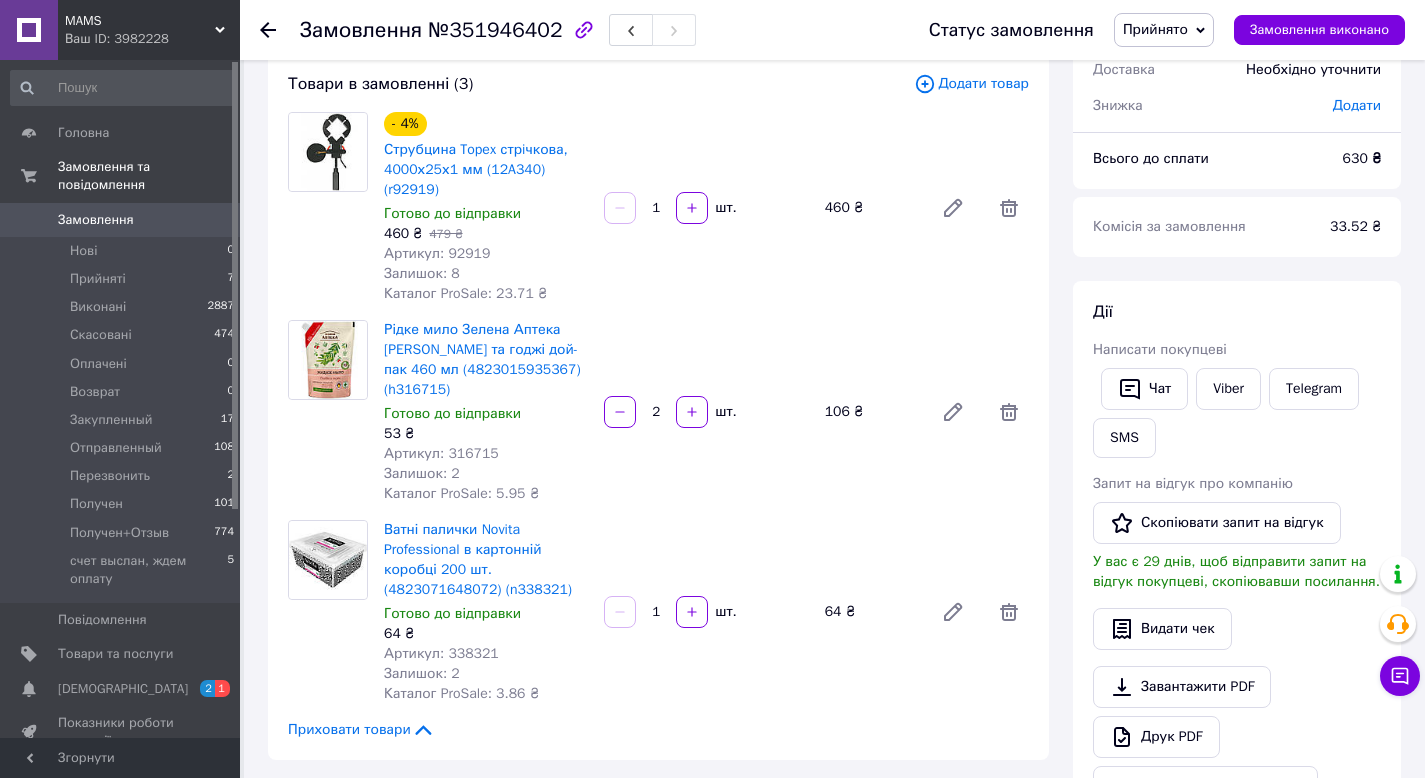 click on "Артикул: 316715" at bounding box center [441, 453] 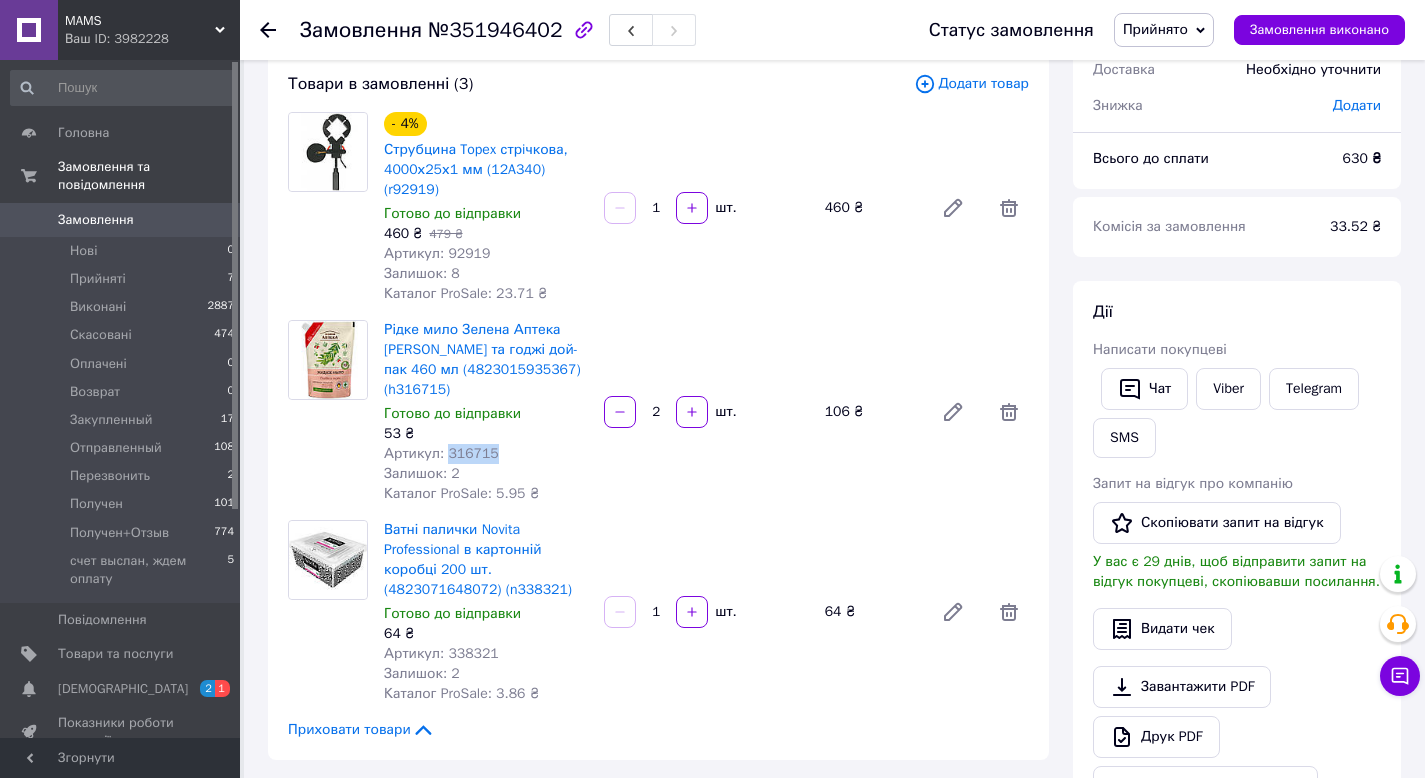 click on "Артикул: 316715" at bounding box center [441, 453] 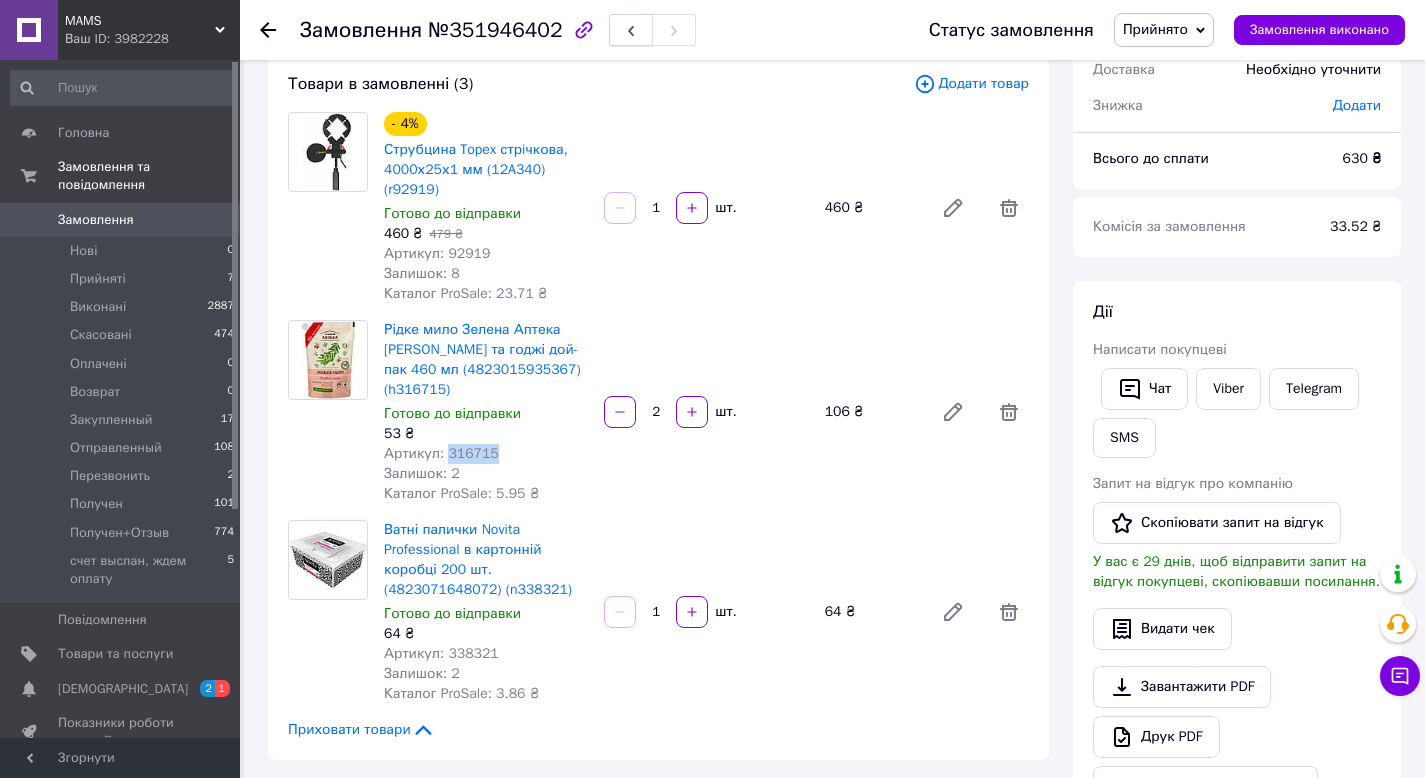 copy on "316715" 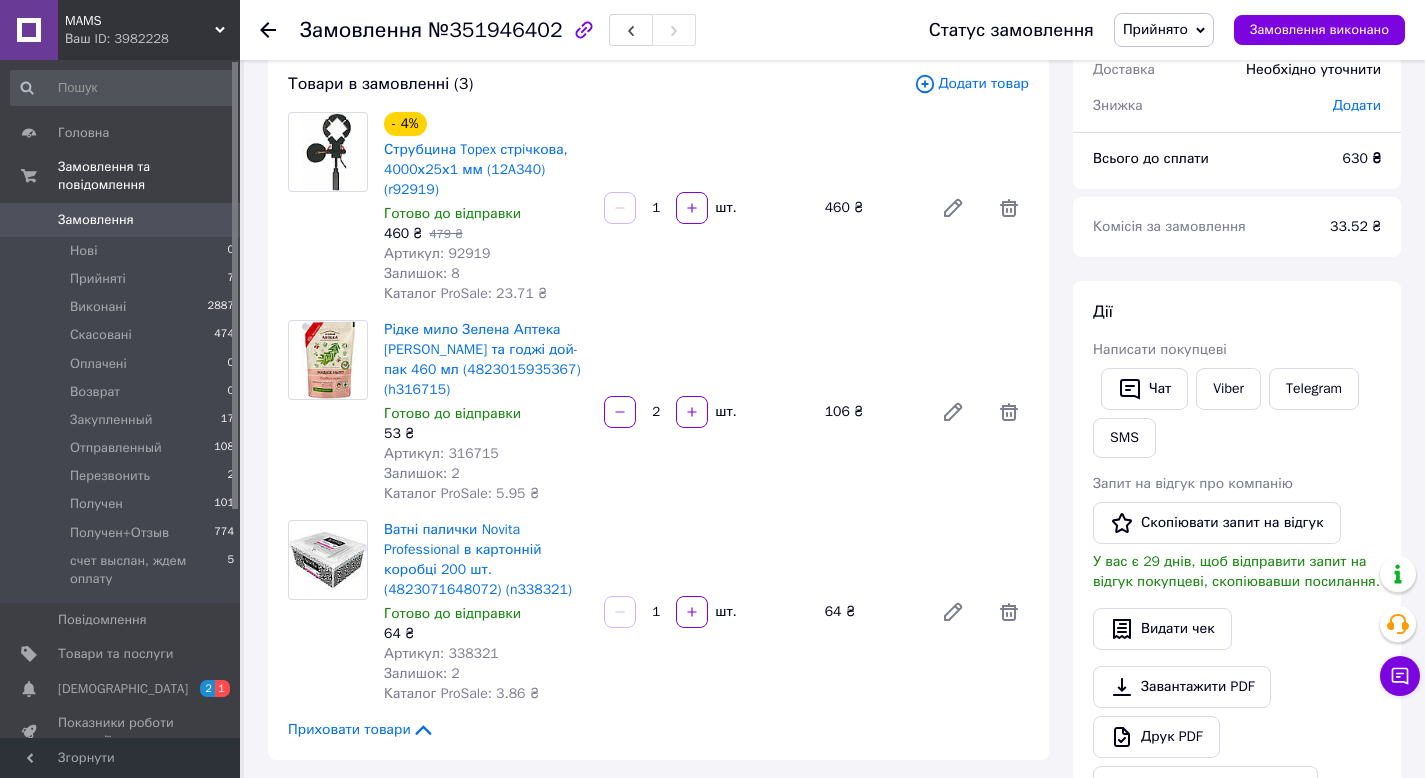 click on "Артикул: 338321" at bounding box center [441, 653] 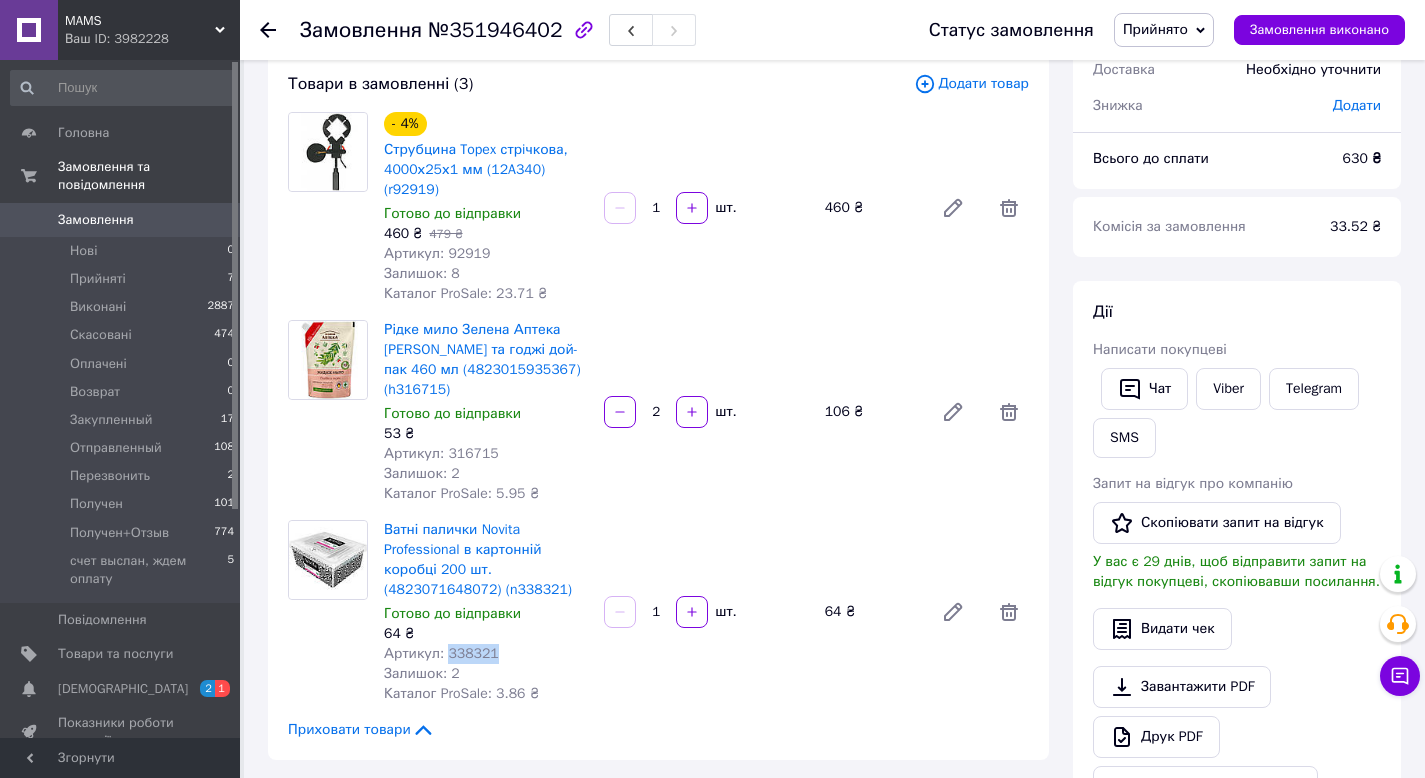 click on "Артикул: 338321" at bounding box center (441, 653) 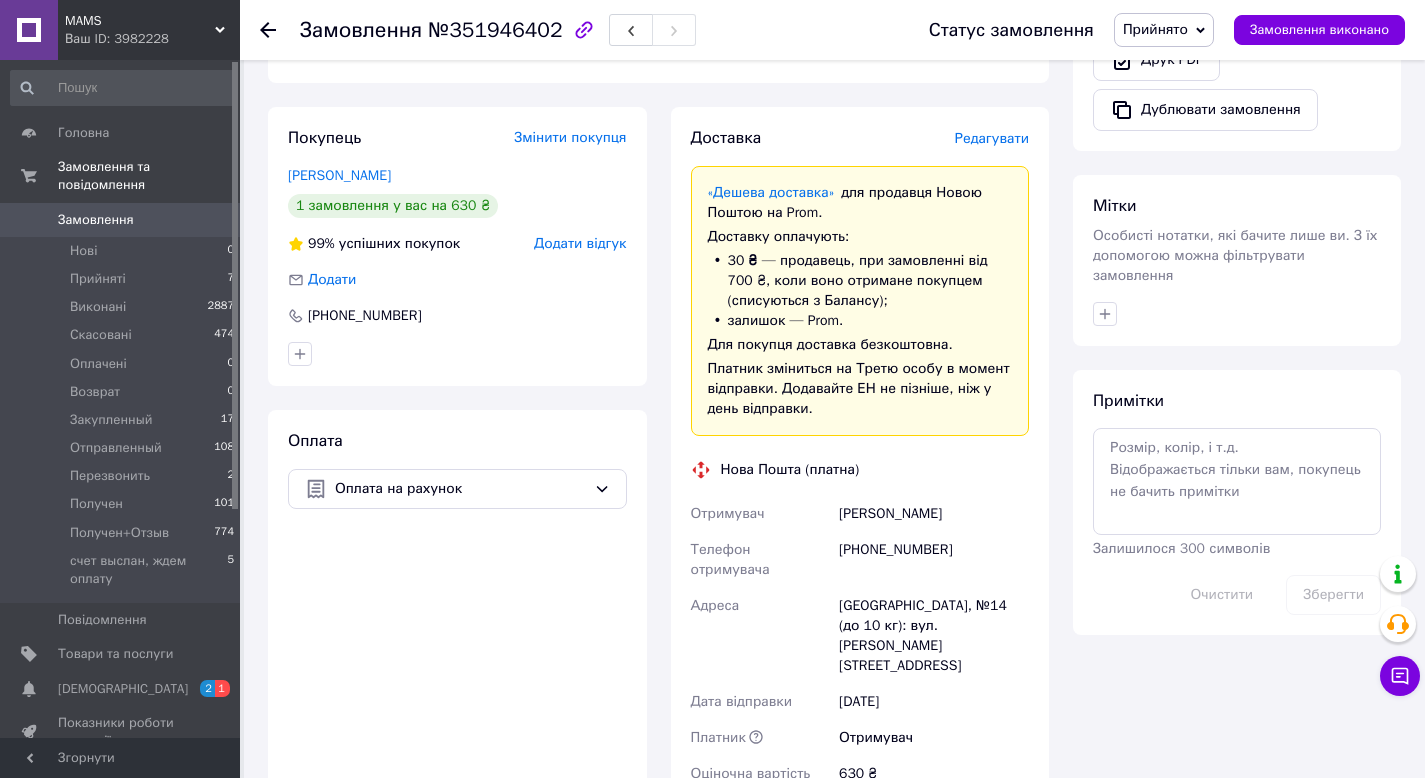 scroll, scrollTop: 864, scrollLeft: 0, axis: vertical 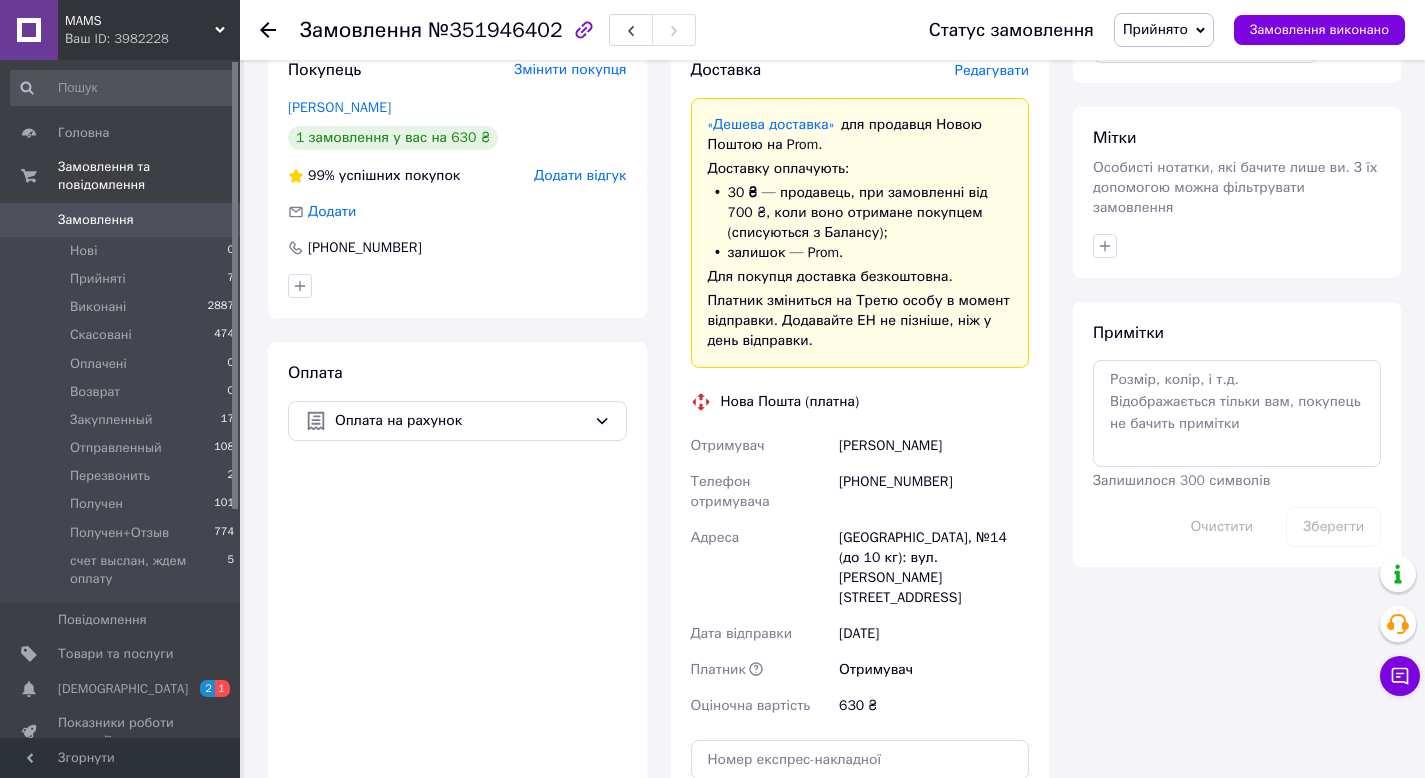 click on "Топал Валерій" at bounding box center (934, 446) 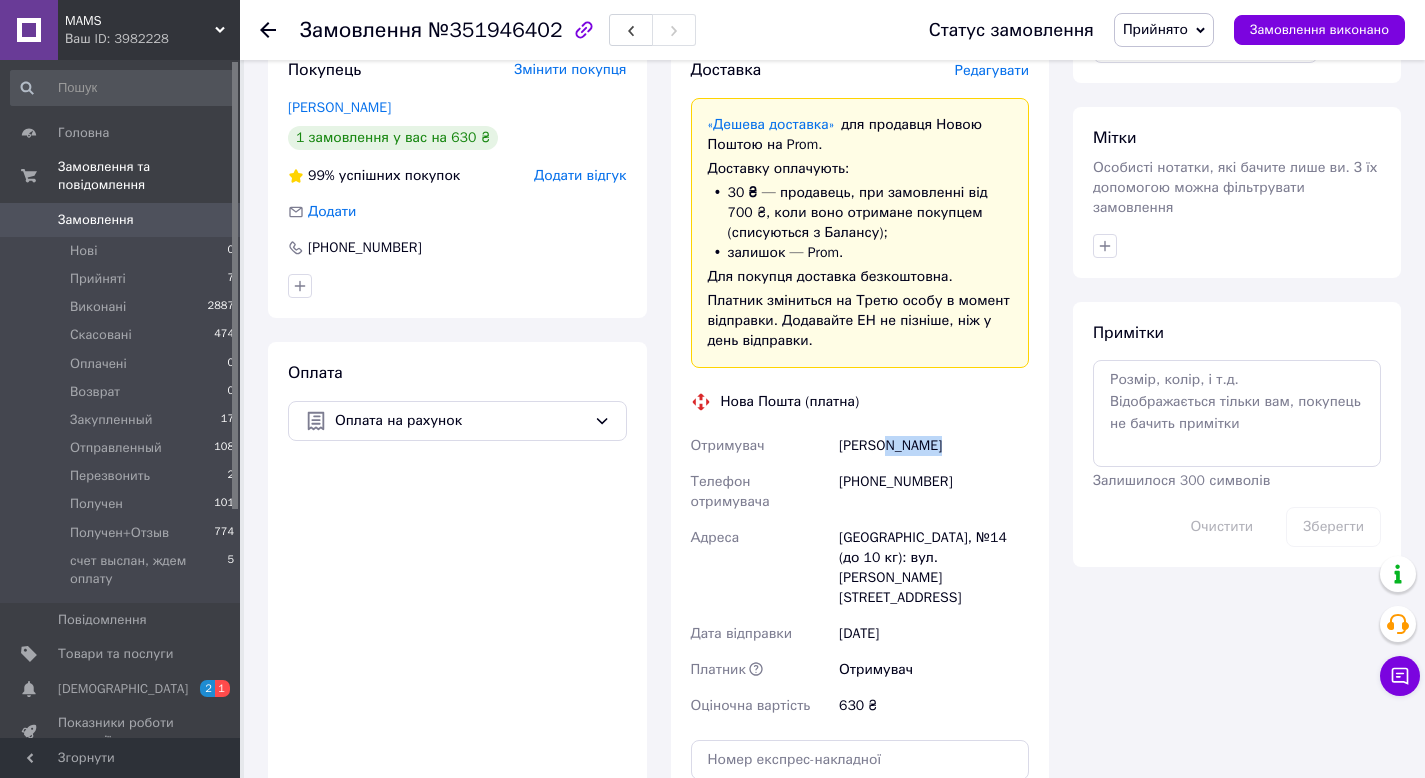 click on "Топал Валерій" at bounding box center (934, 446) 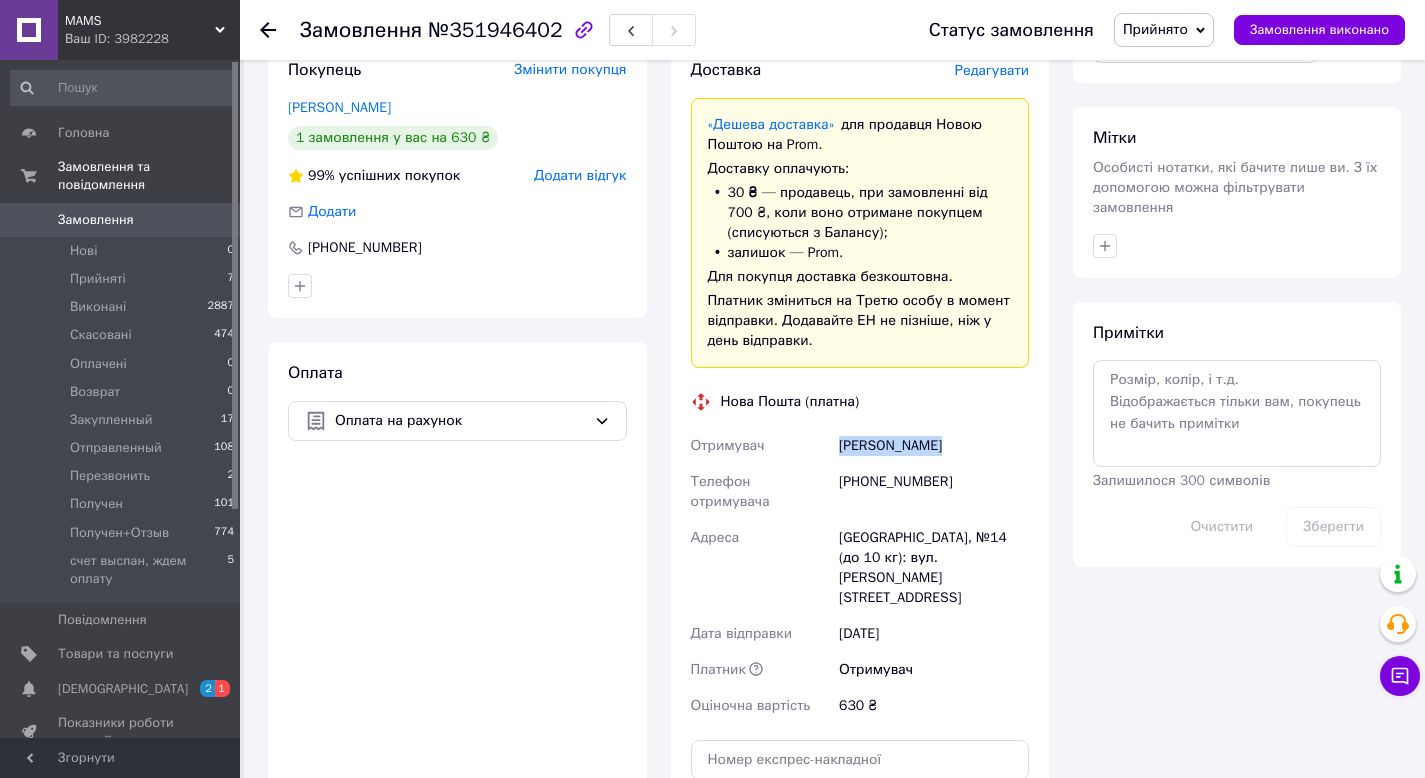 click on "Топал Валерій" at bounding box center (934, 446) 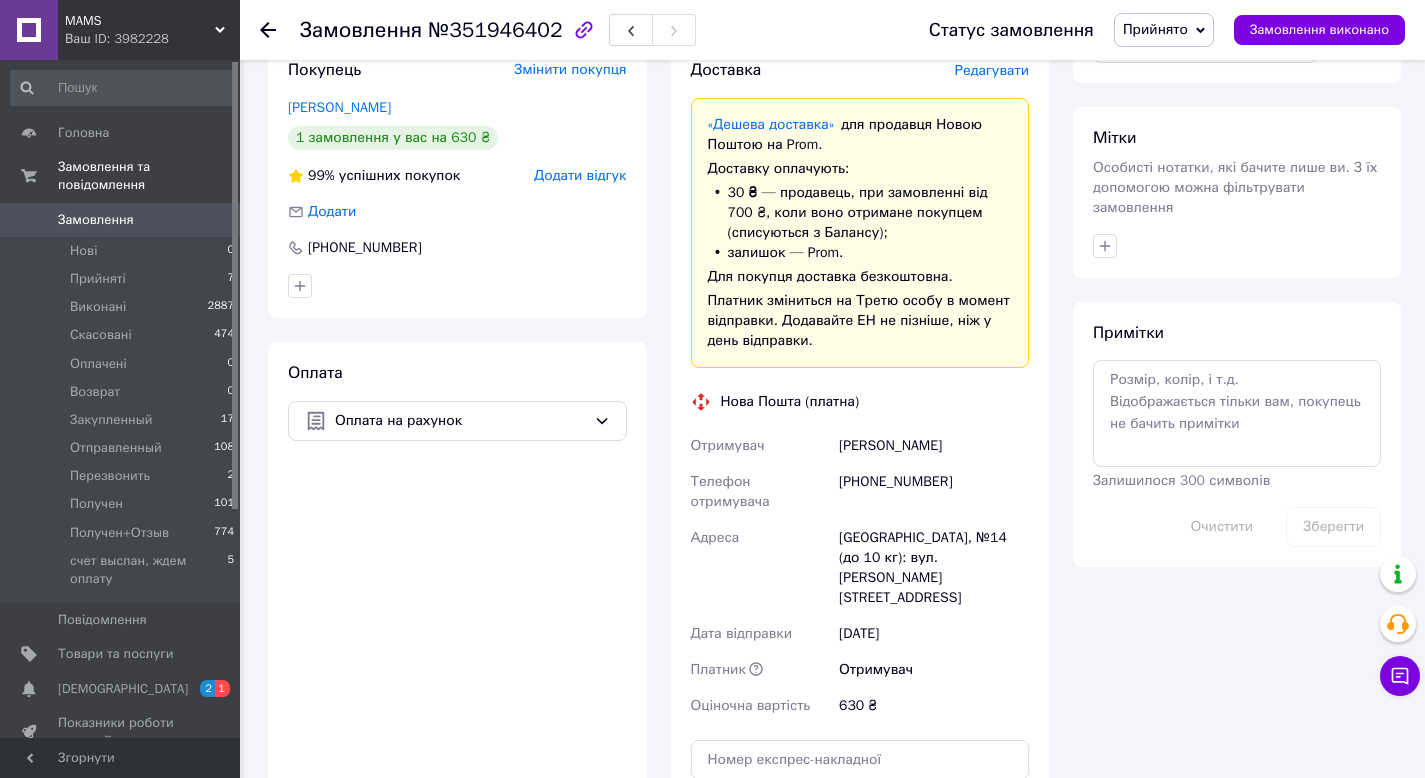 click on "[PHONE_NUMBER]" at bounding box center (934, 492) 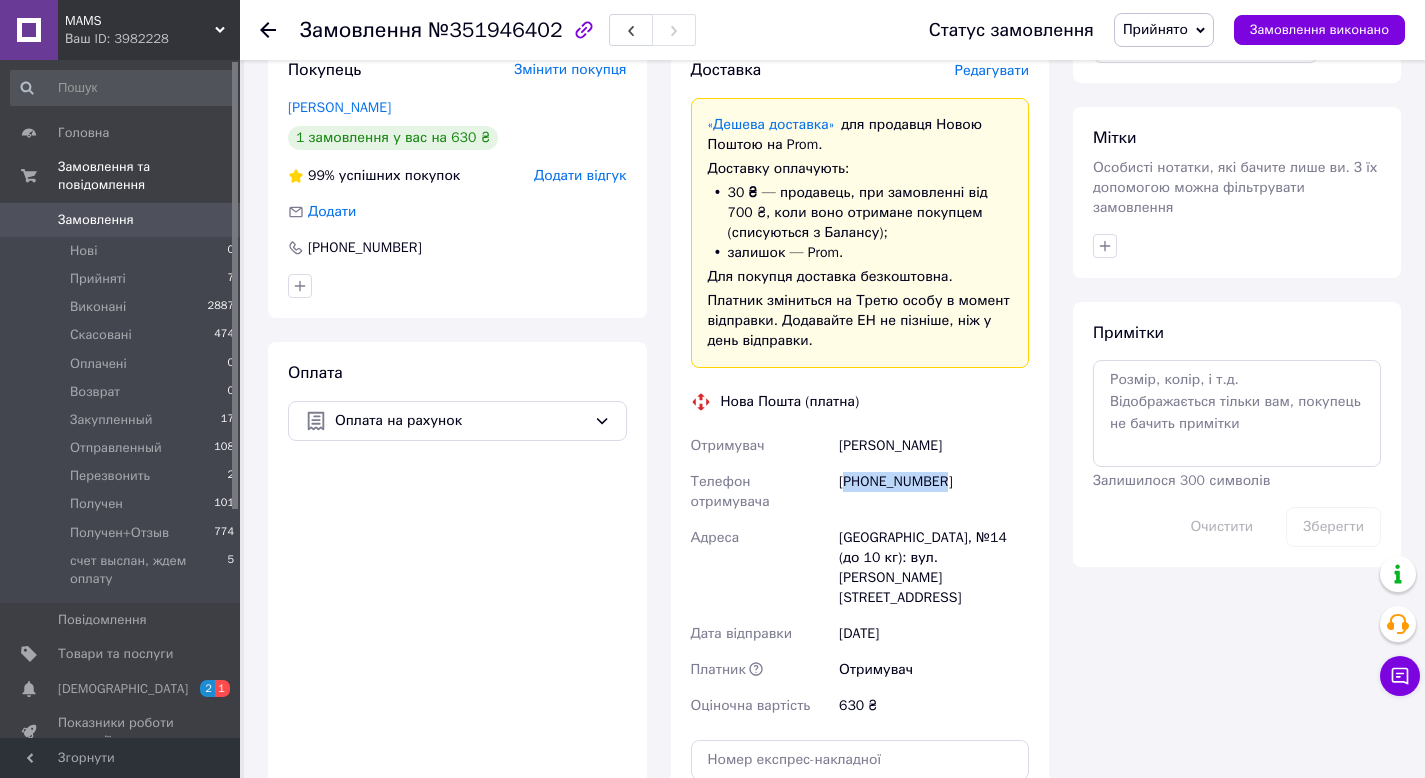 click on "[PHONE_NUMBER]" at bounding box center [934, 492] 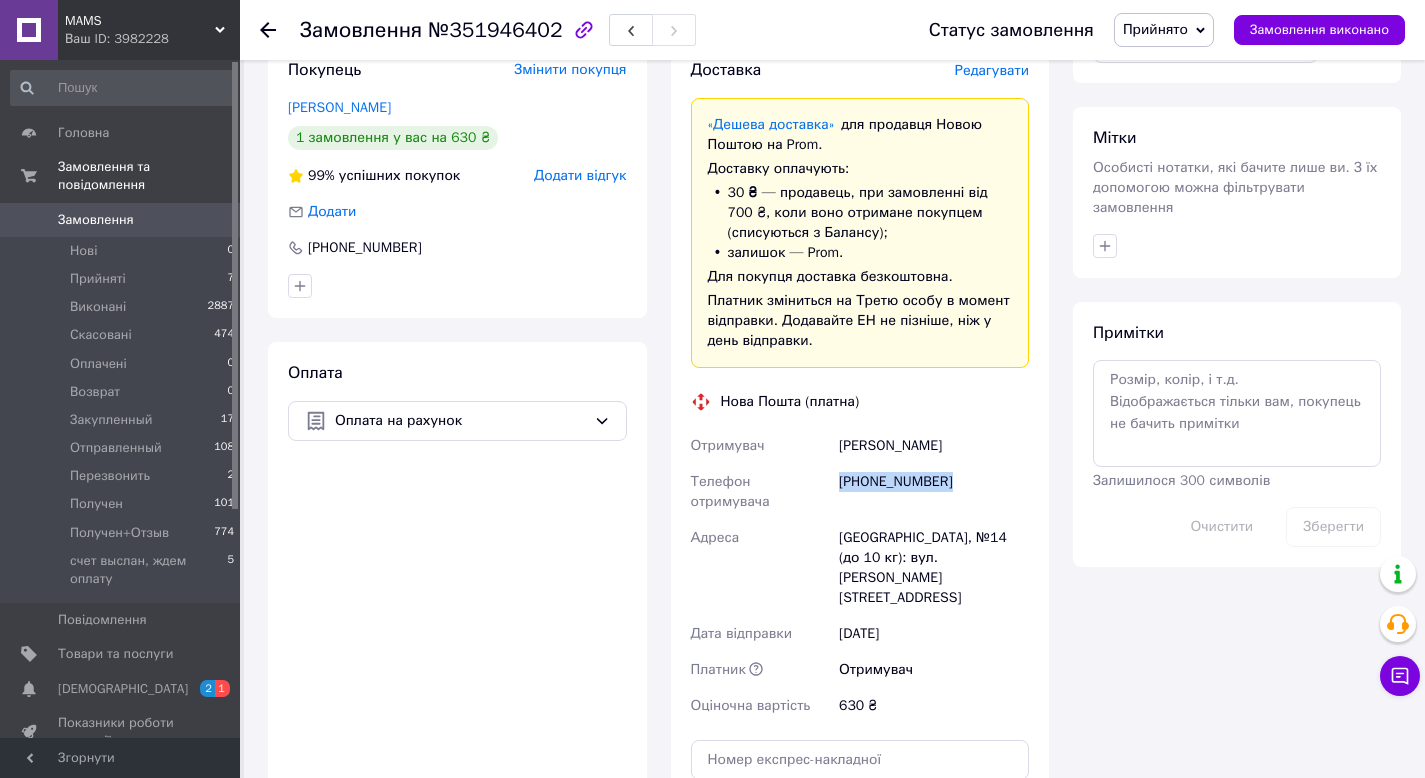 click on "[PHONE_NUMBER]" at bounding box center [934, 492] 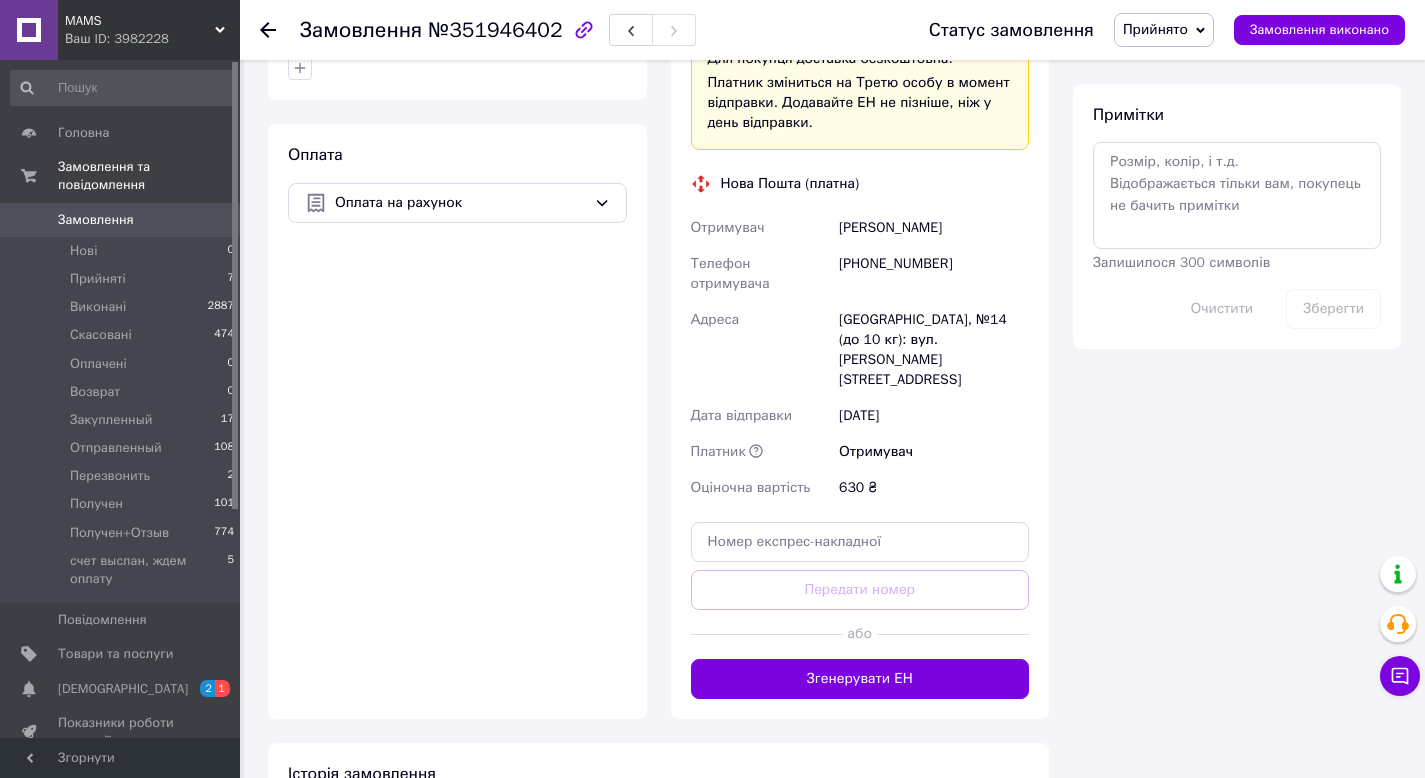 scroll, scrollTop: 1076, scrollLeft: 0, axis: vertical 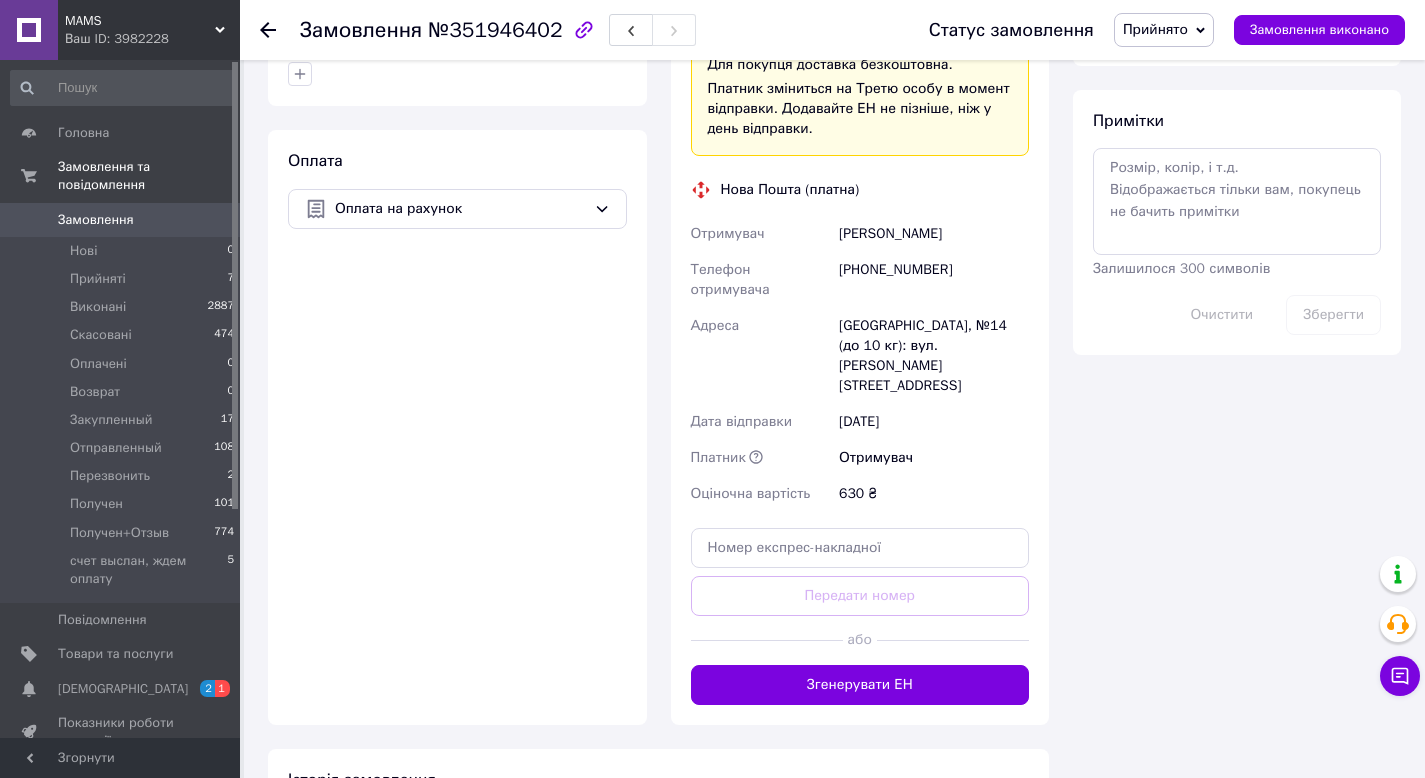 click on "[PHONE_NUMBER]" at bounding box center (934, 280) 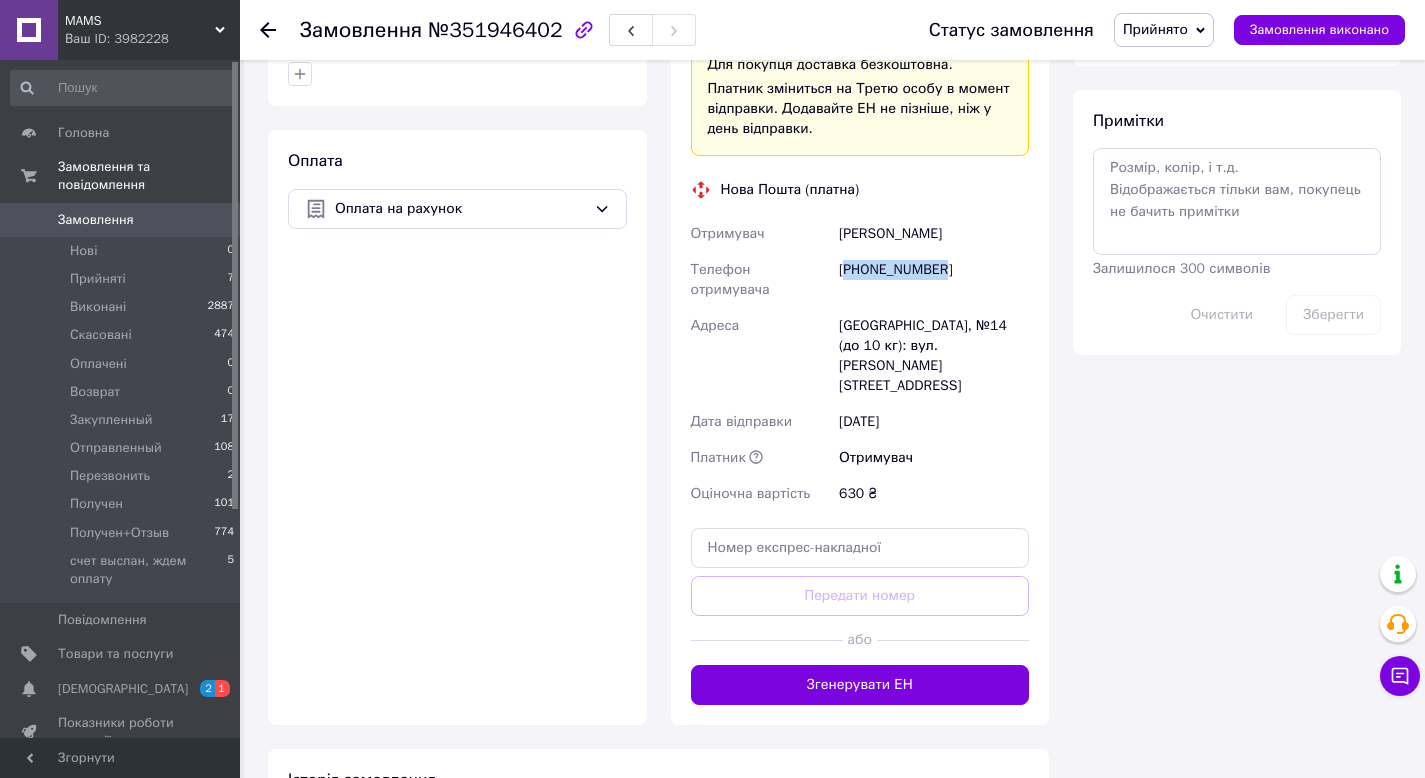 click on "+380504281360" at bounding box center (934, 280) 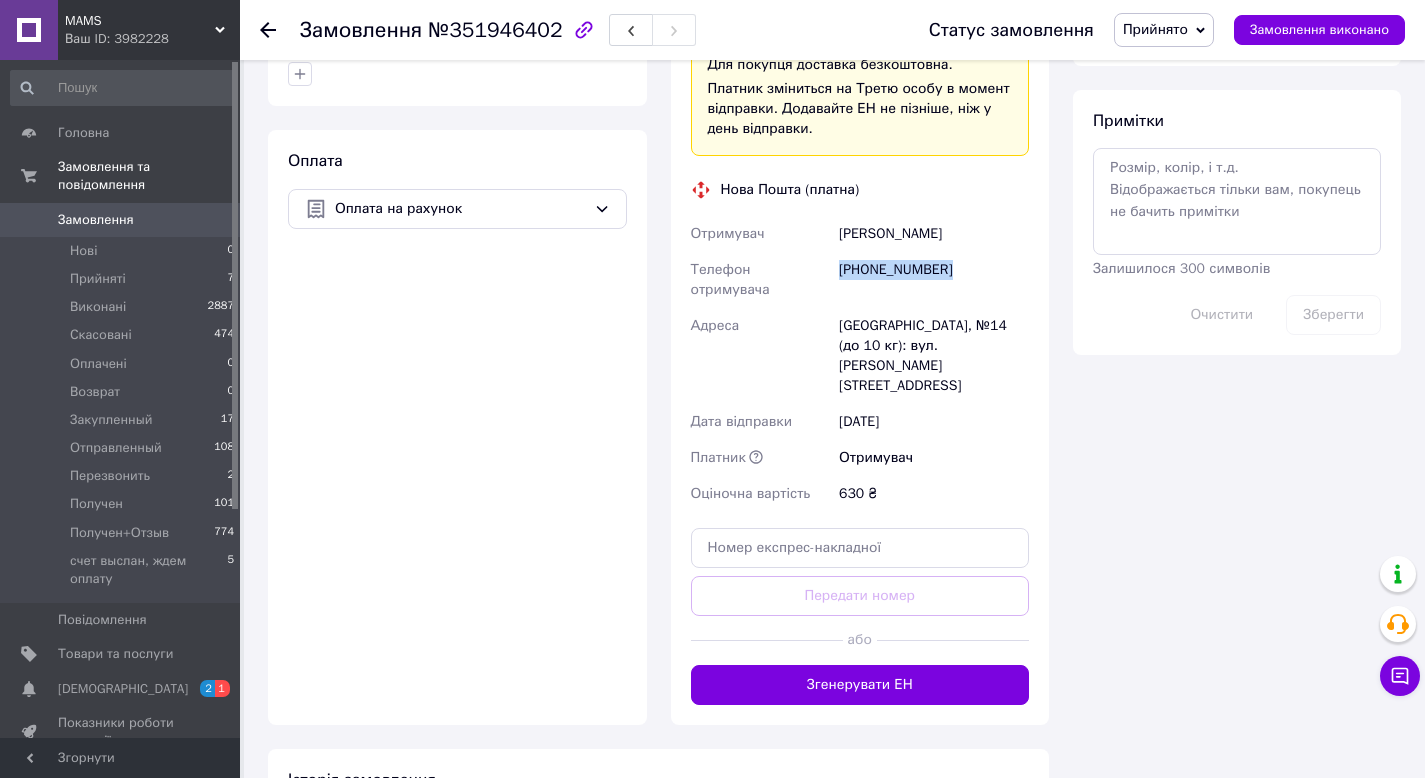 click on "+380504281360" at bounding box center [934, 280] 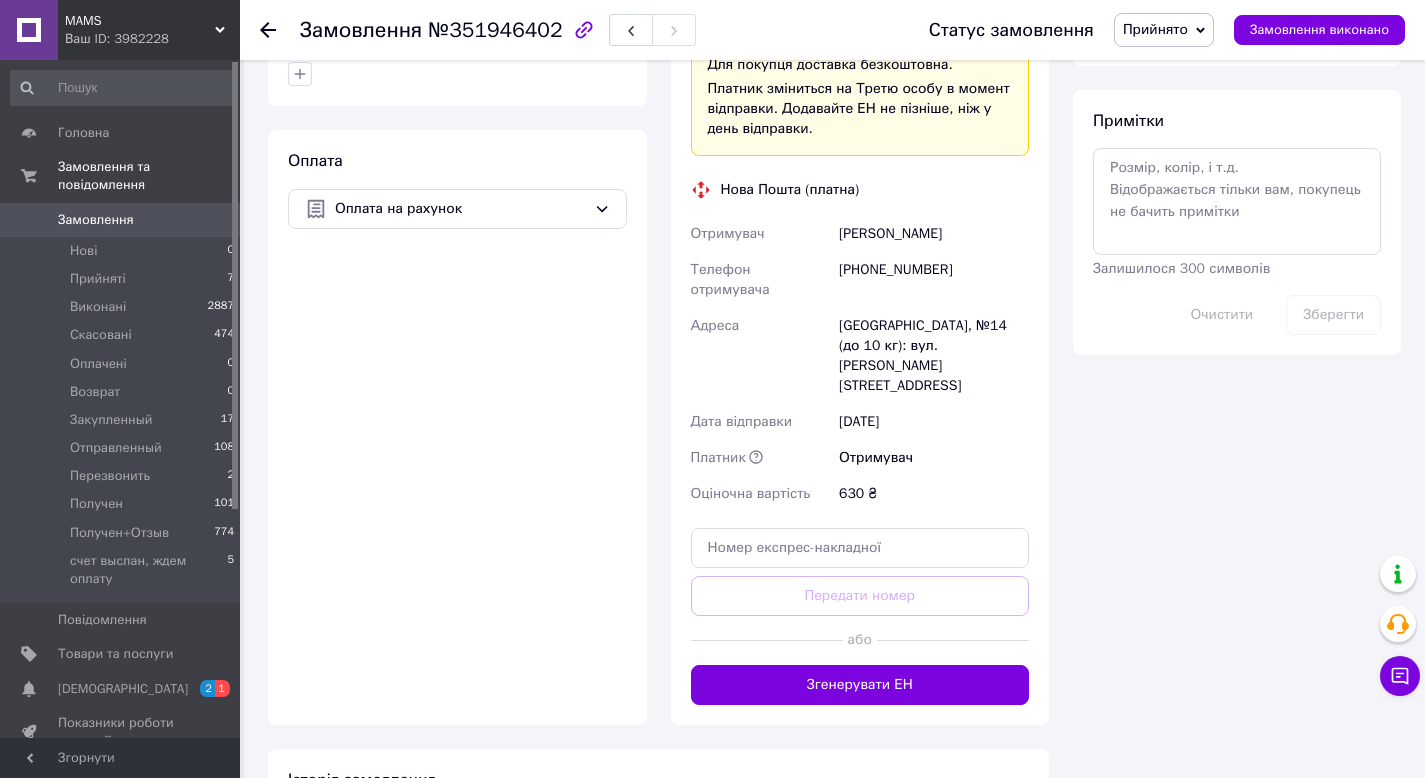 click on "Одеса, №14 (до 10 кг): вул. Олексія Вадатурського, 71" at bounding box center [934, 356] 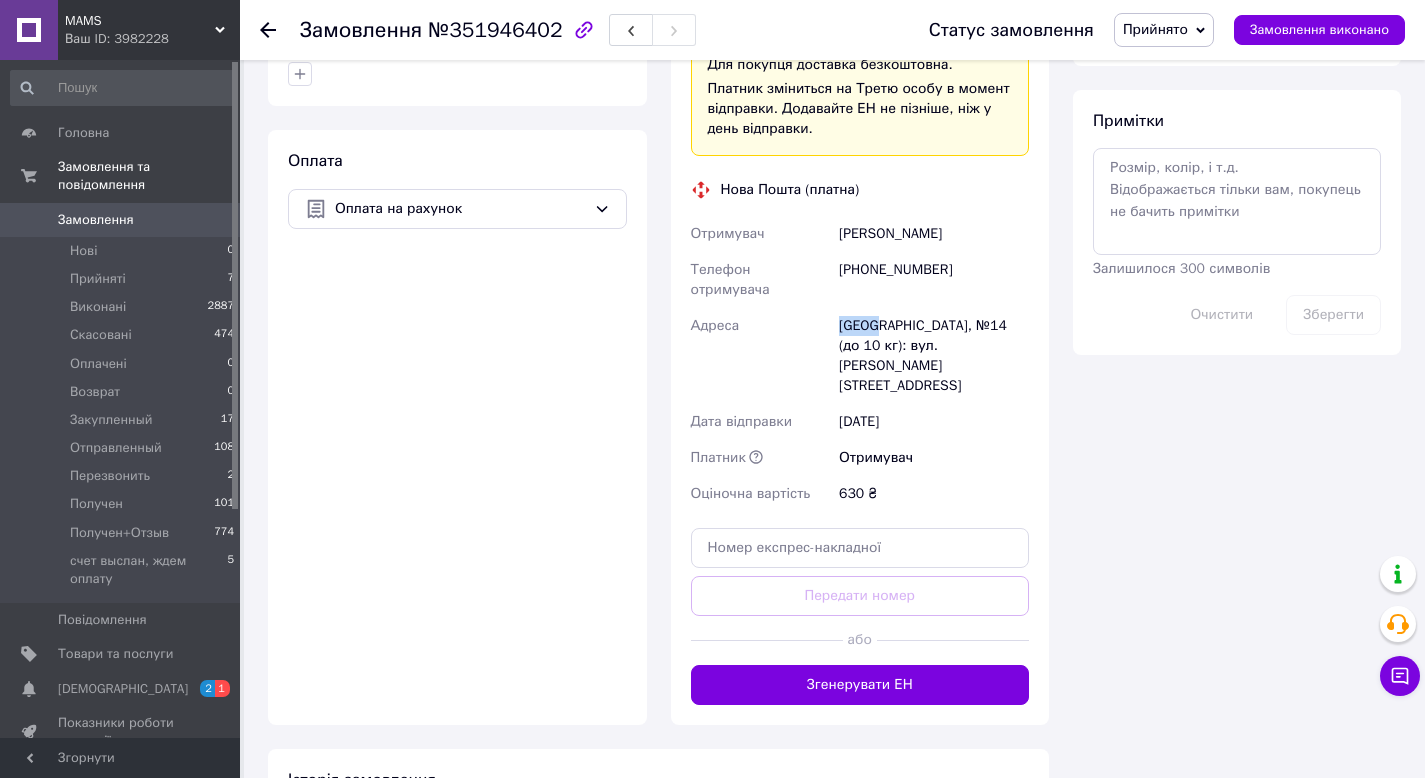 click on "Одеса, №14 (до 10 кг): вул. Олексія Вадатурського, 71" at bounding box center [934, 356] 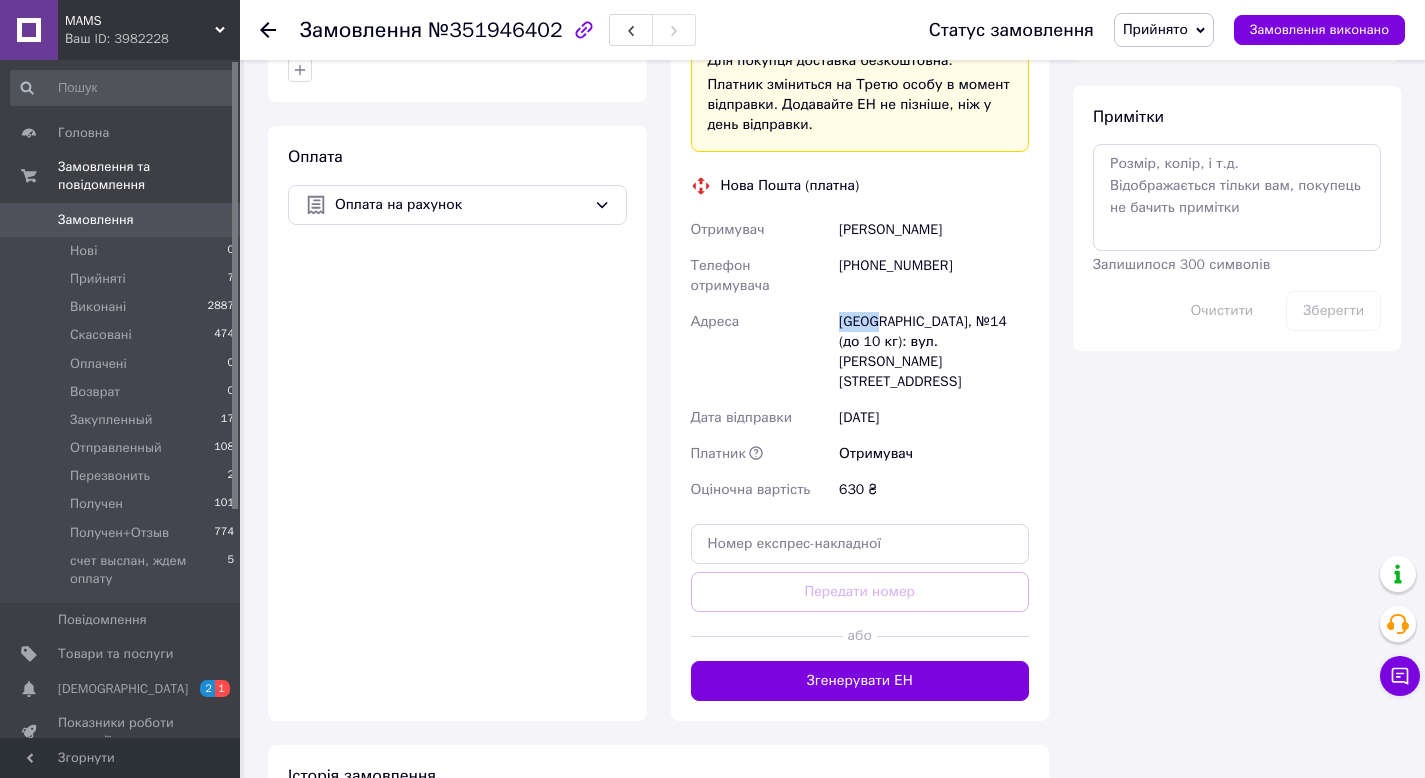 scroll, scrollTop: 1080, scrollLeft: 0, axis: vertical 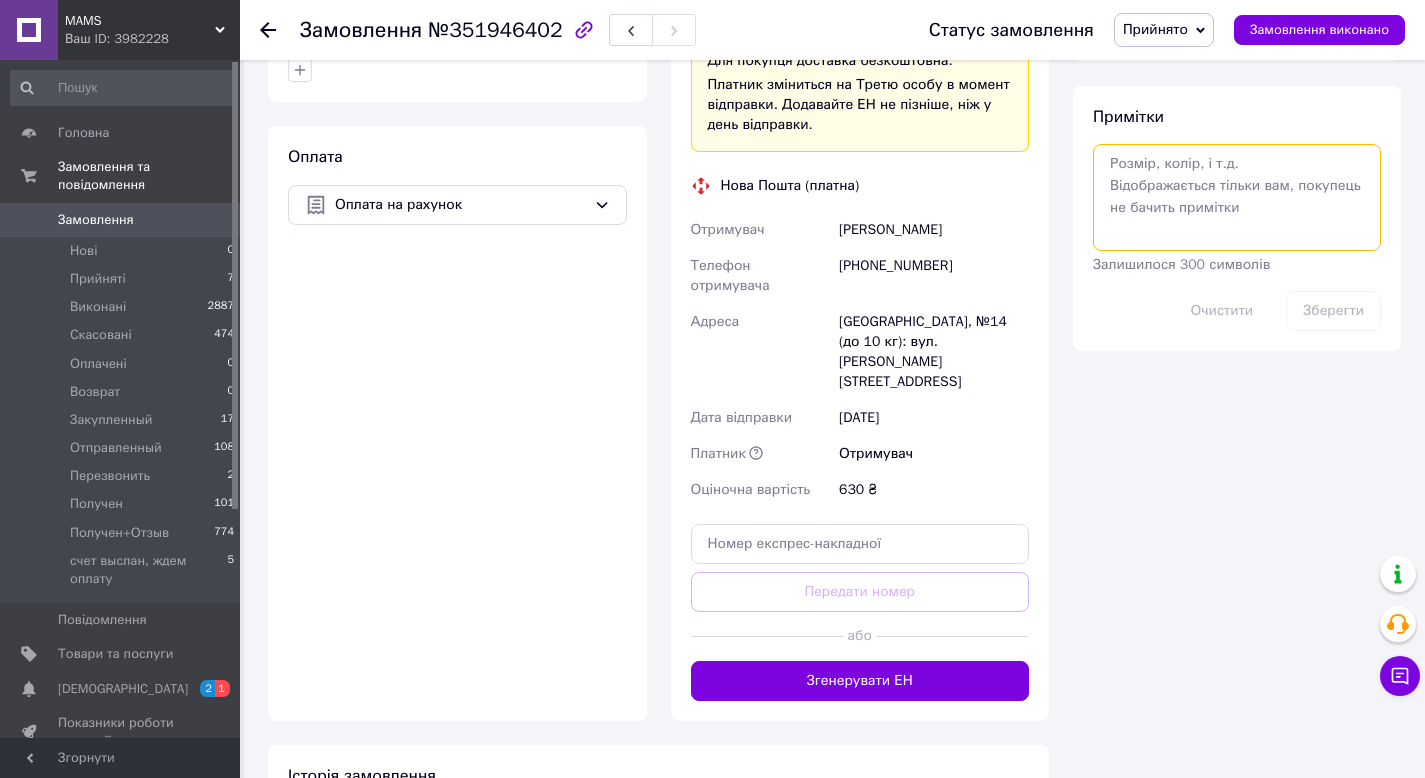 click at bounding box center (1237, 197) 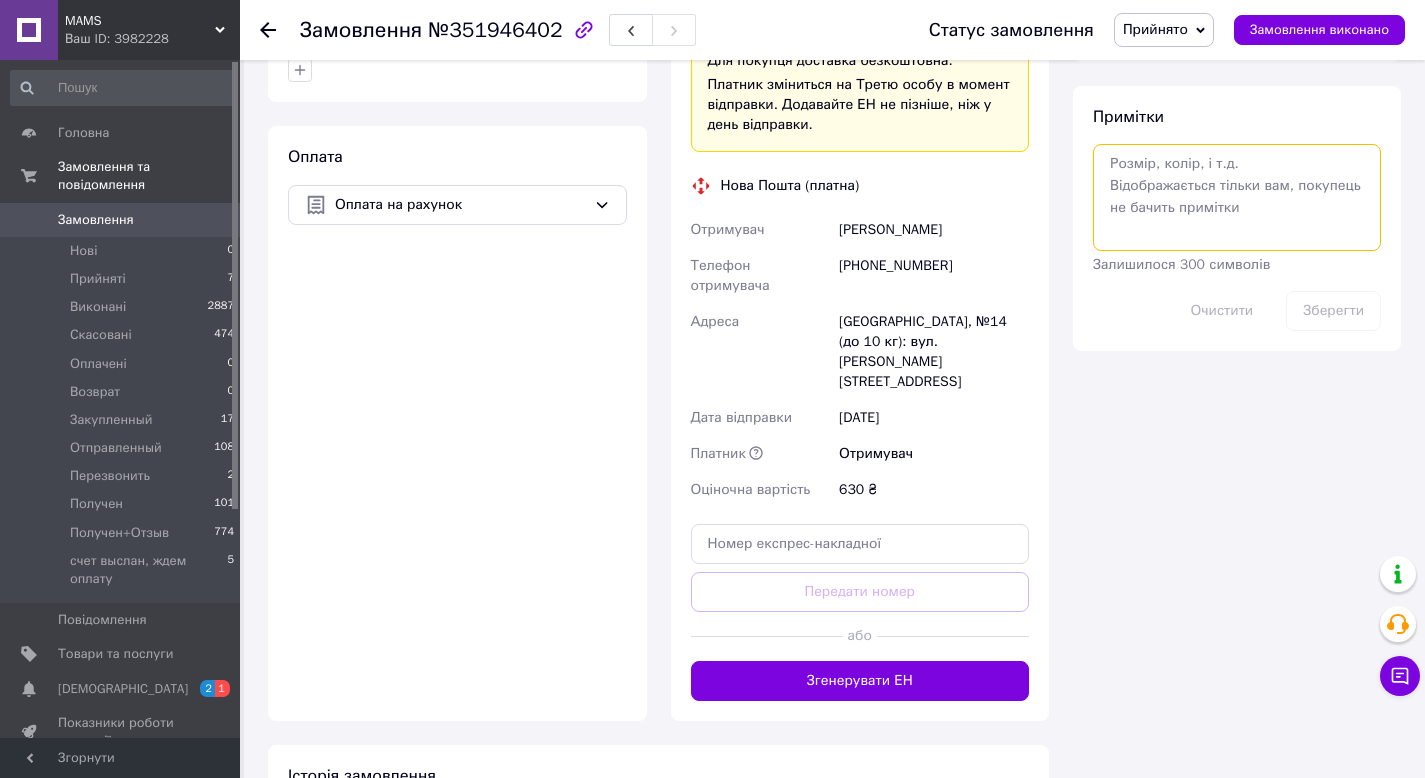 scroll, scrollTop: 876, scrollLeft: 0, axis: vertical 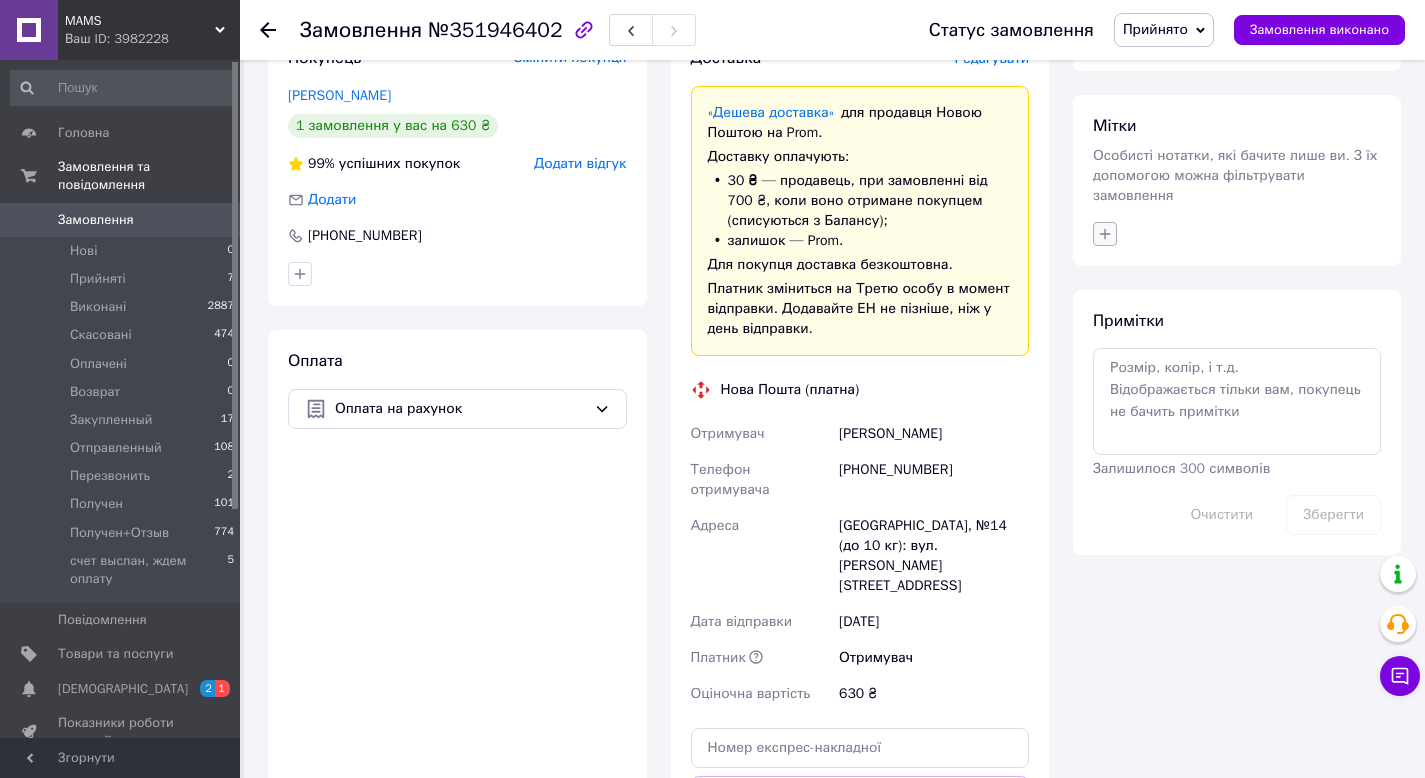 click 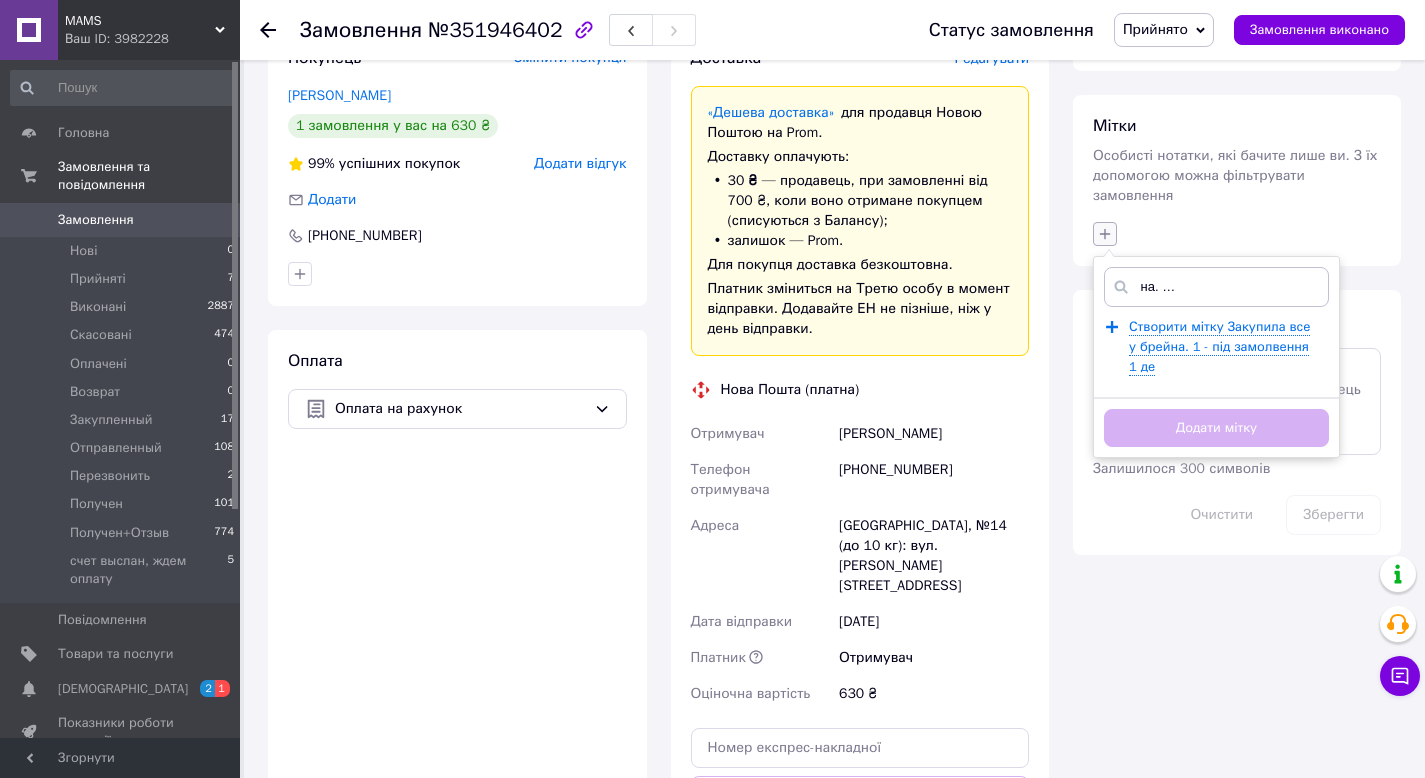 scroll, scrollTop: 0, scrollLeft: 137, axis: horizontal 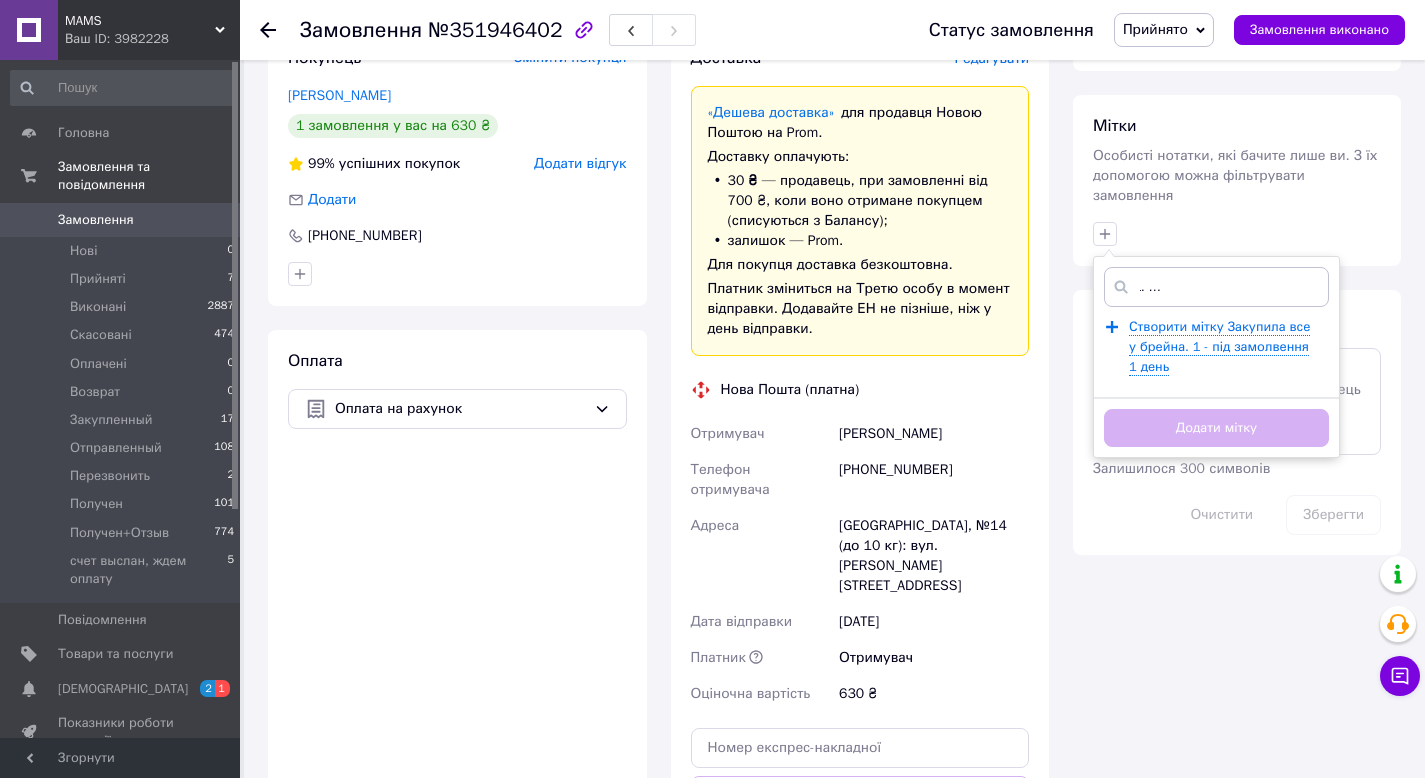 click on "Закупила все у брейна. 1 - під замолвення 1 день" at bounding box center (1216, 287) 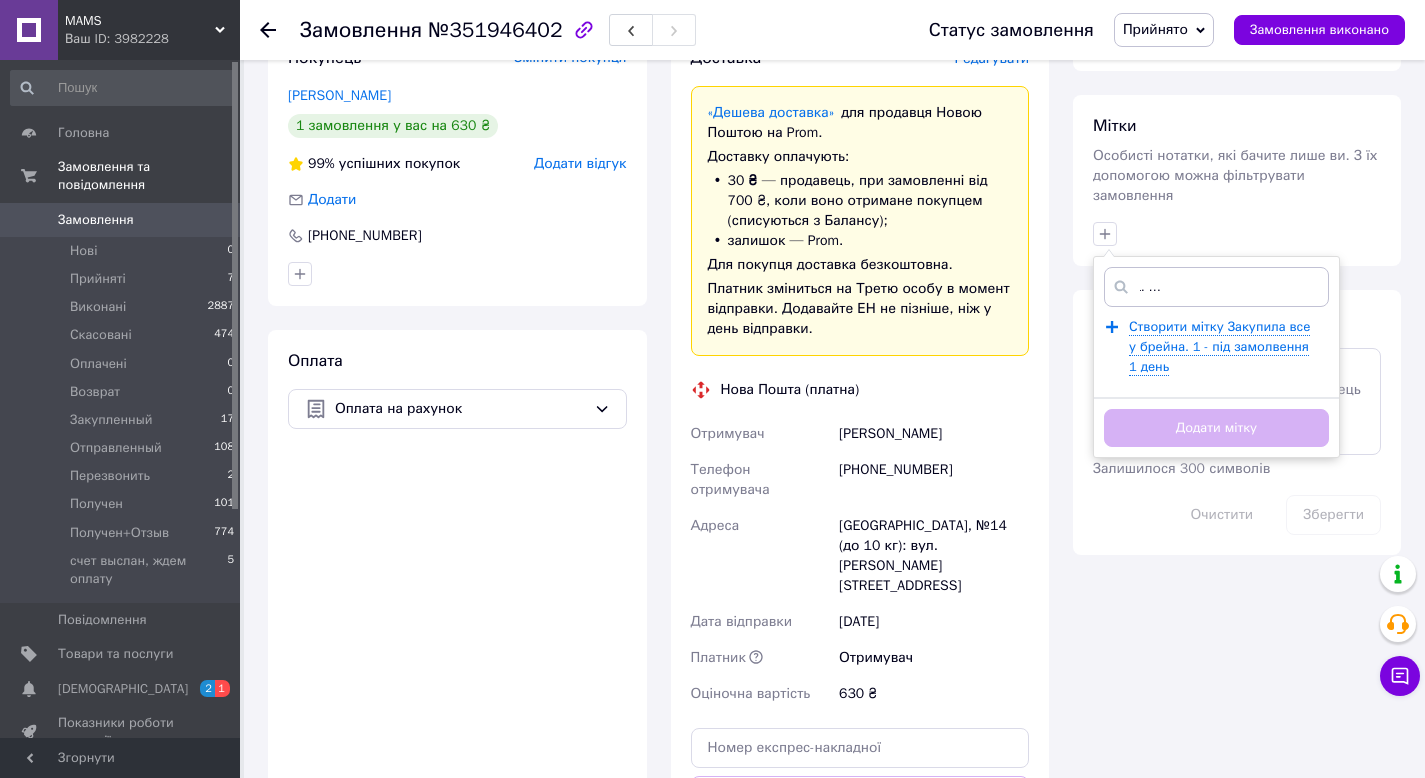 click on "Закупила все у брейна. 1 - під замолвення 1 день" at bounding box center (1216, 287) 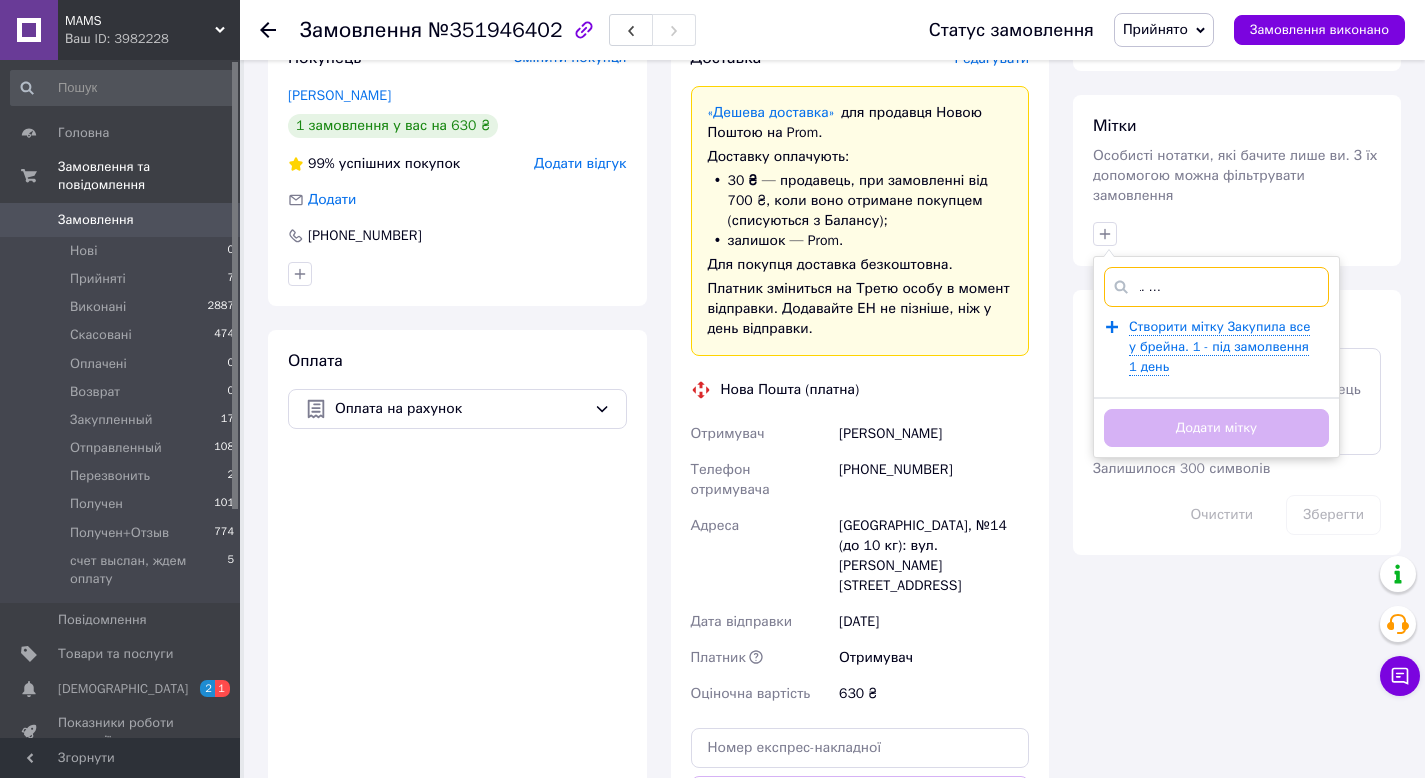 scroll, scrollTop: 0, scrollLeft: 0, axis: both 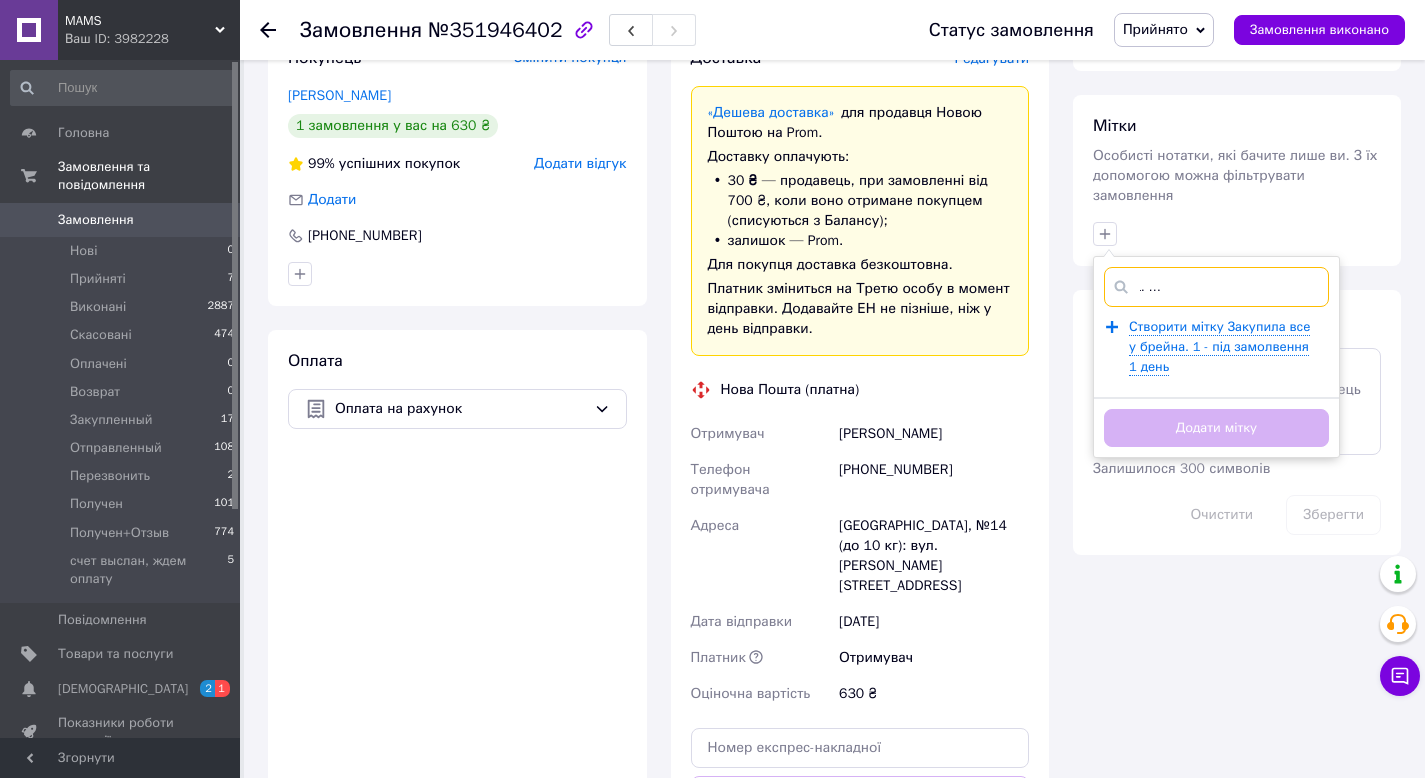 drag, startPoint x: 1272, startPoint y: 285, endPoint x: 1303, endPoint y: 286, distance: 31.016125 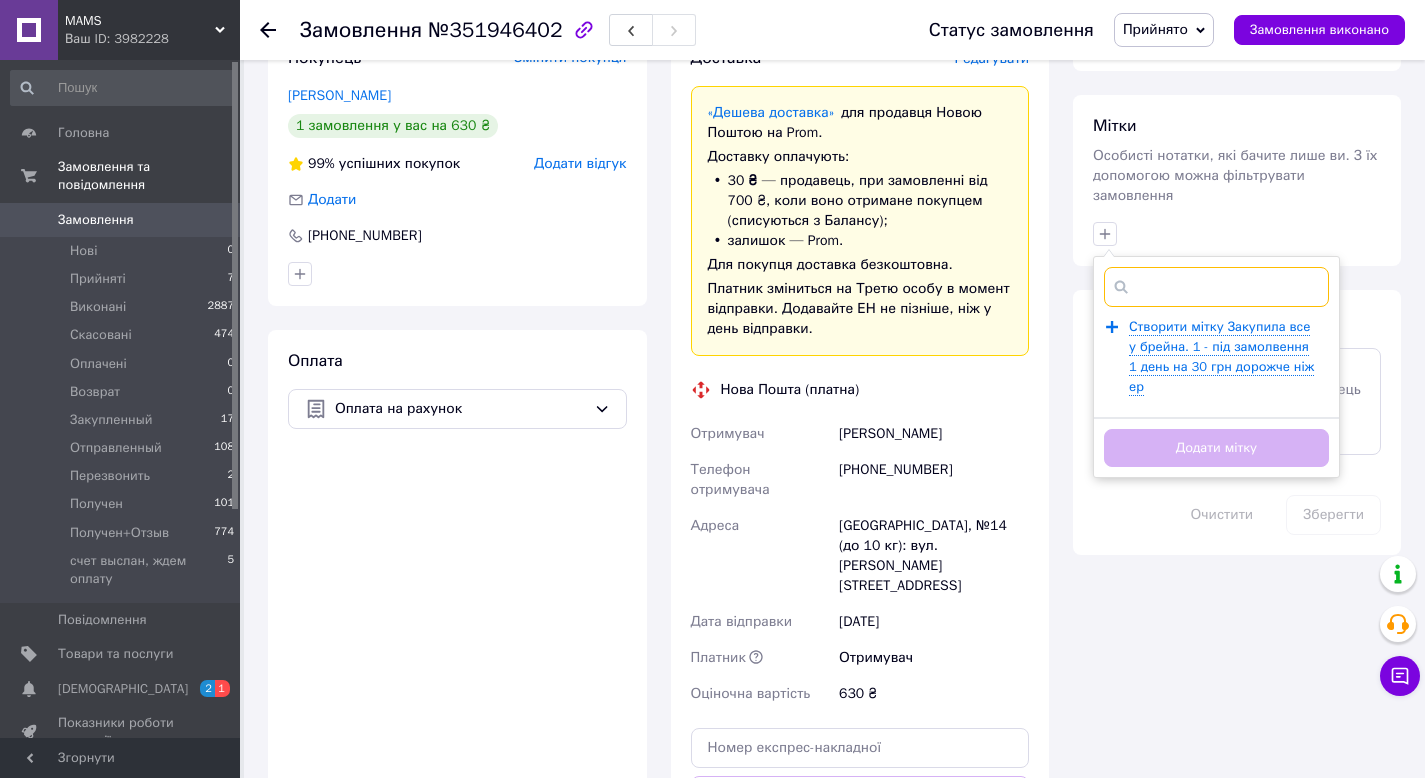 scroll, scrollTop: 0, scrollLeft: 299, axis: horizontal 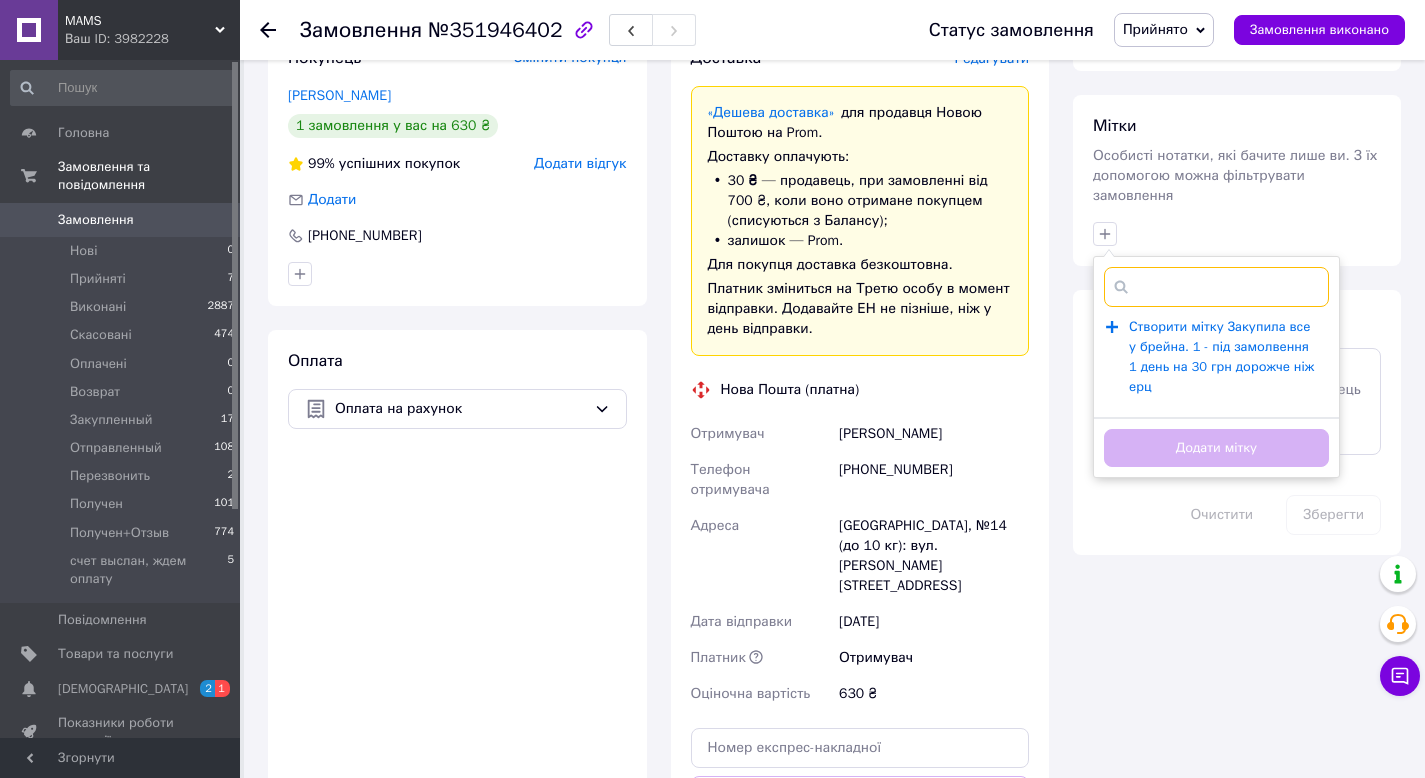type on "Закупила все у брейна. 1 - під замолвення 1 день на 30 грн дорожче ніж ерц" 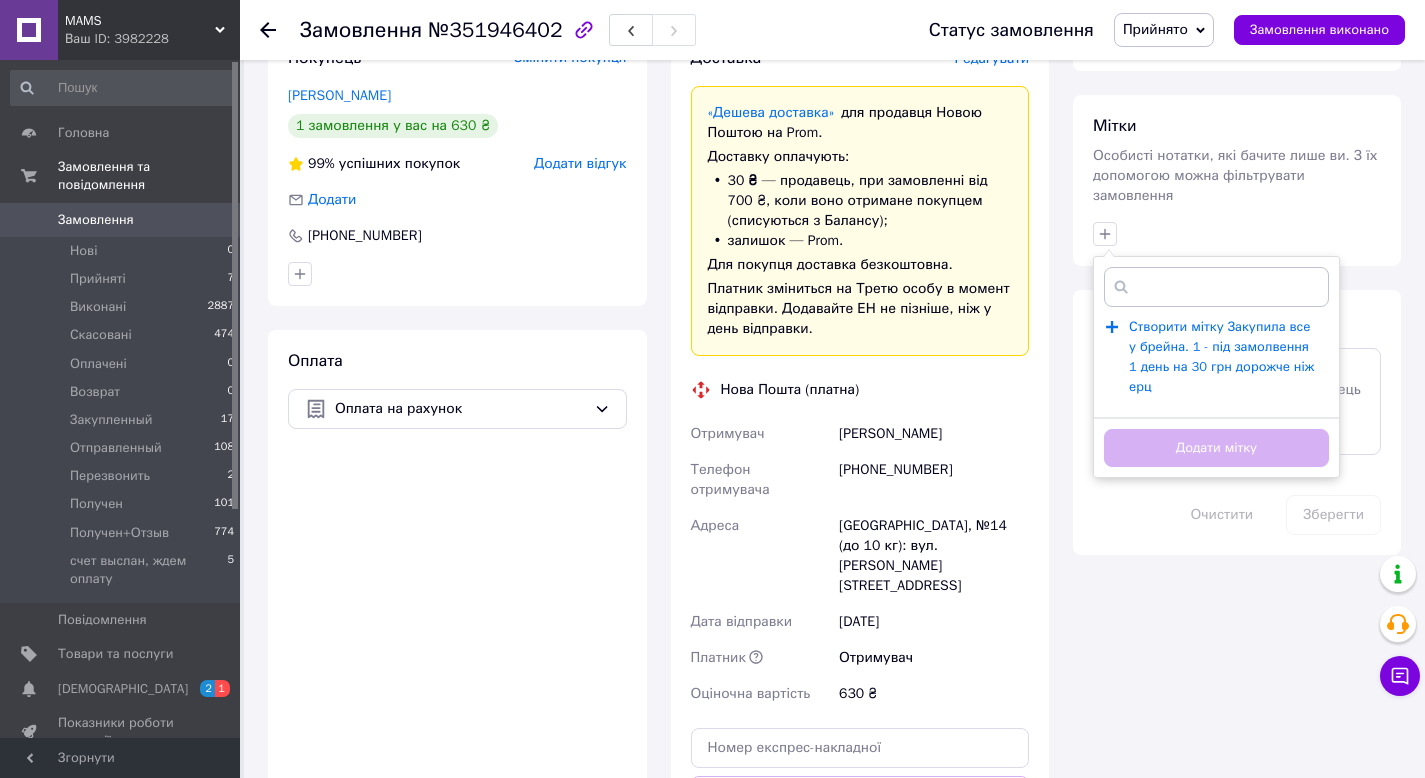 click on "Створити мітку   Закупила все у брейна. 1 - під замолвення 1 день на 30 грн дорожче ніж ерц" at bounding box center [1221, 357] 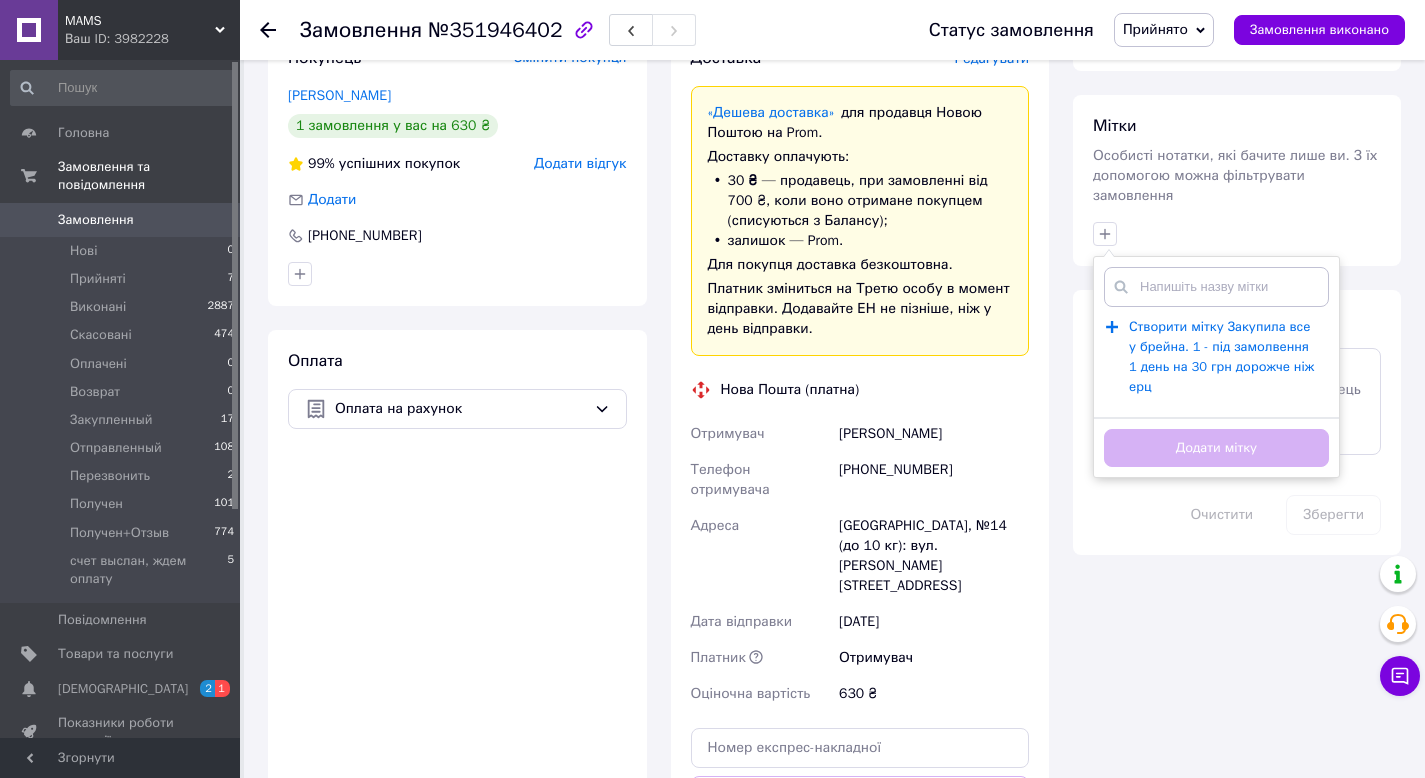 scroll, scrollTop: 0, scrollLeft: 0, axis: both 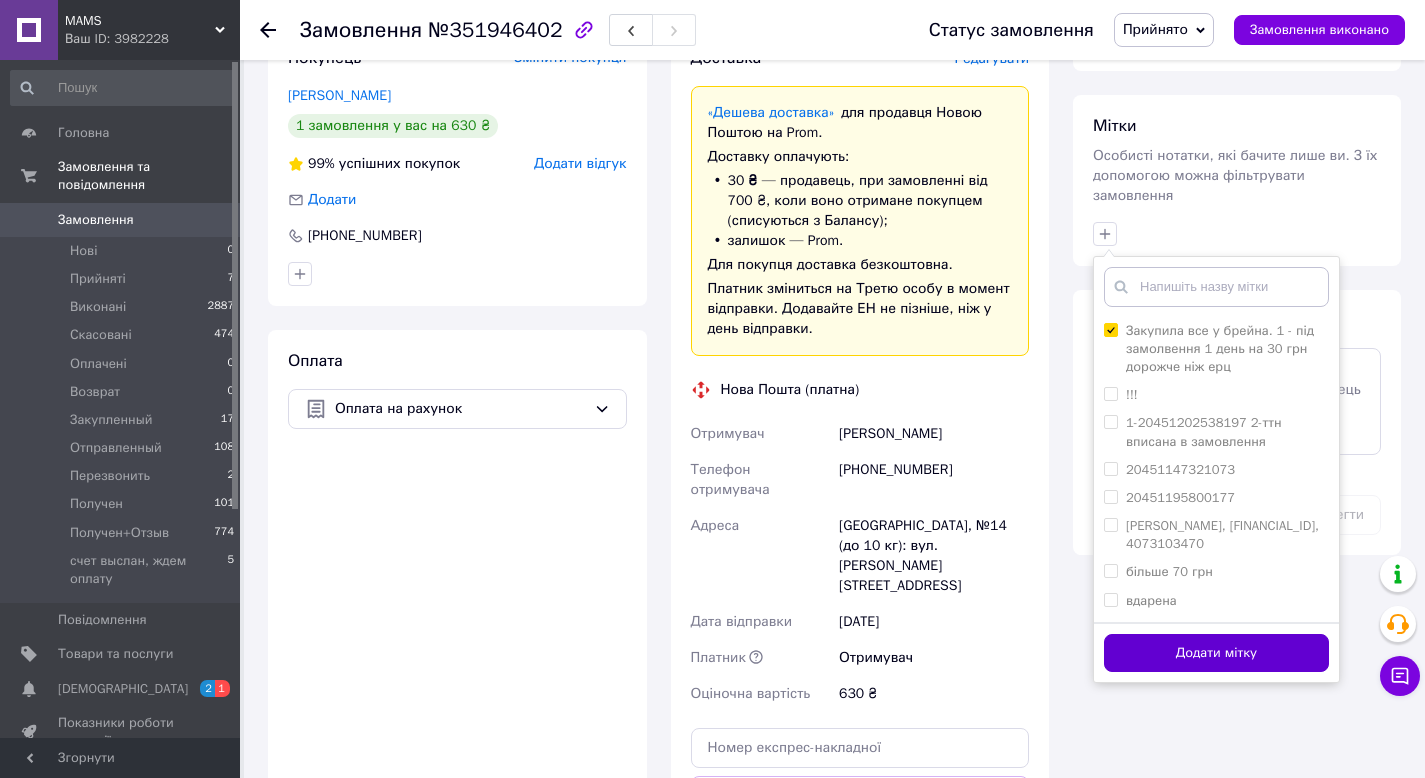 click on "Додати мітку" at bounding box center [1216, 653] 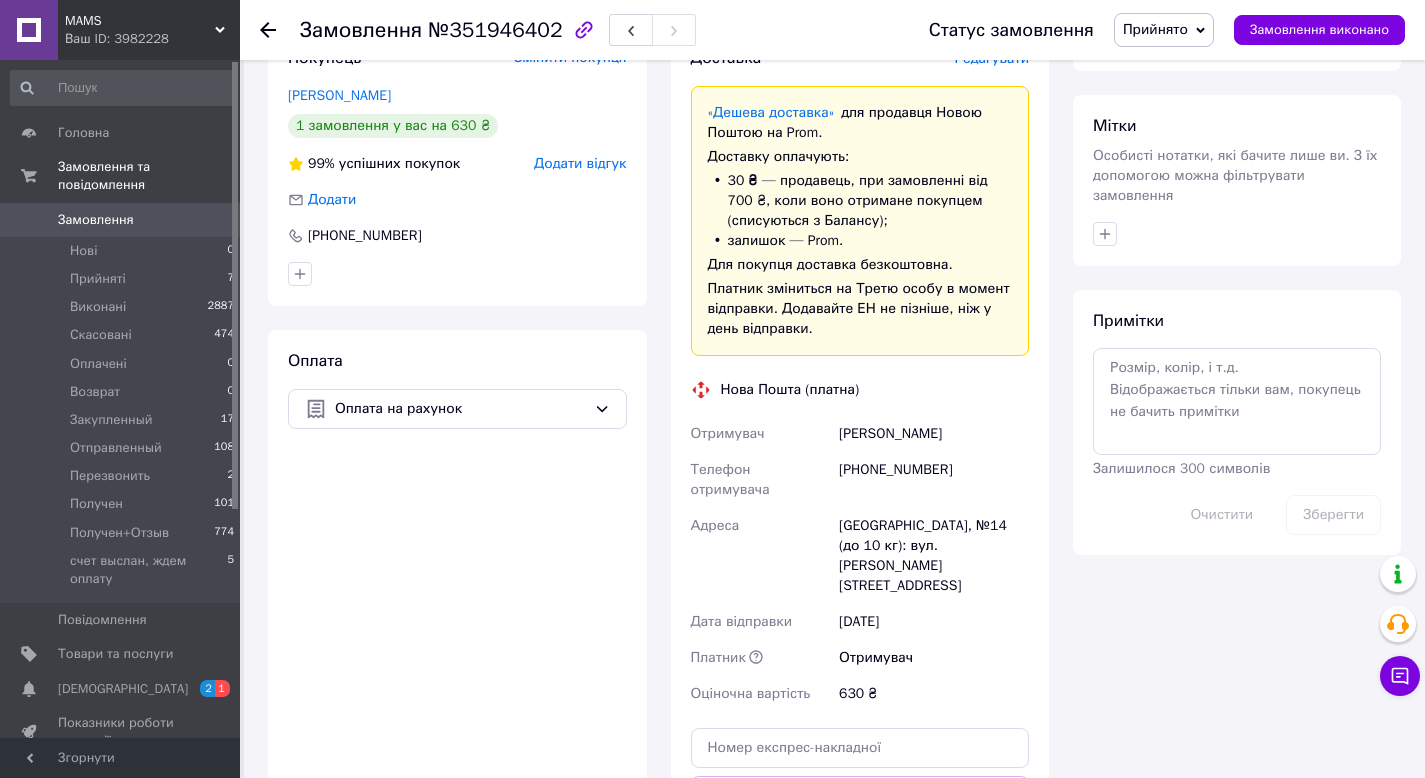 click on "Прийнято" at bounding box center [1155, 29] 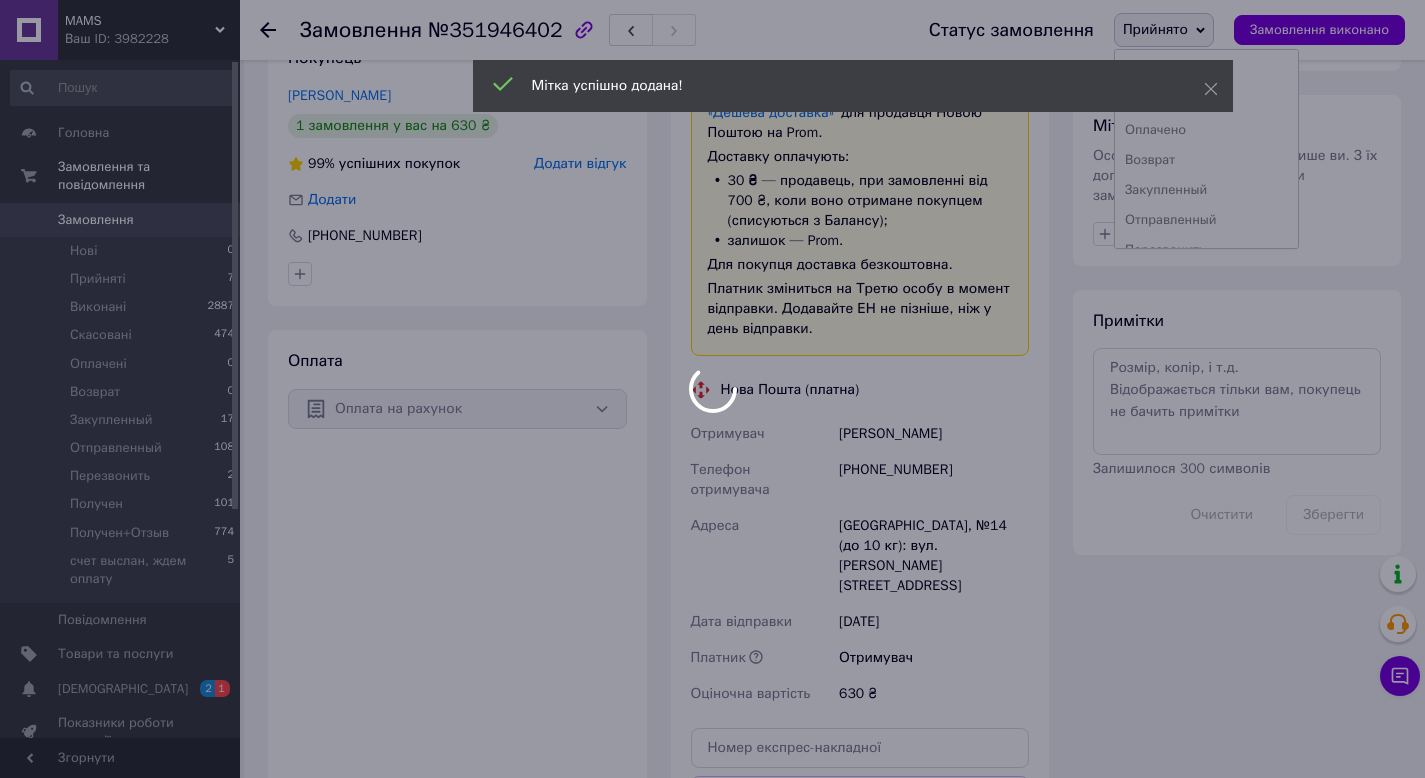 click at bounding box center [712, 389] 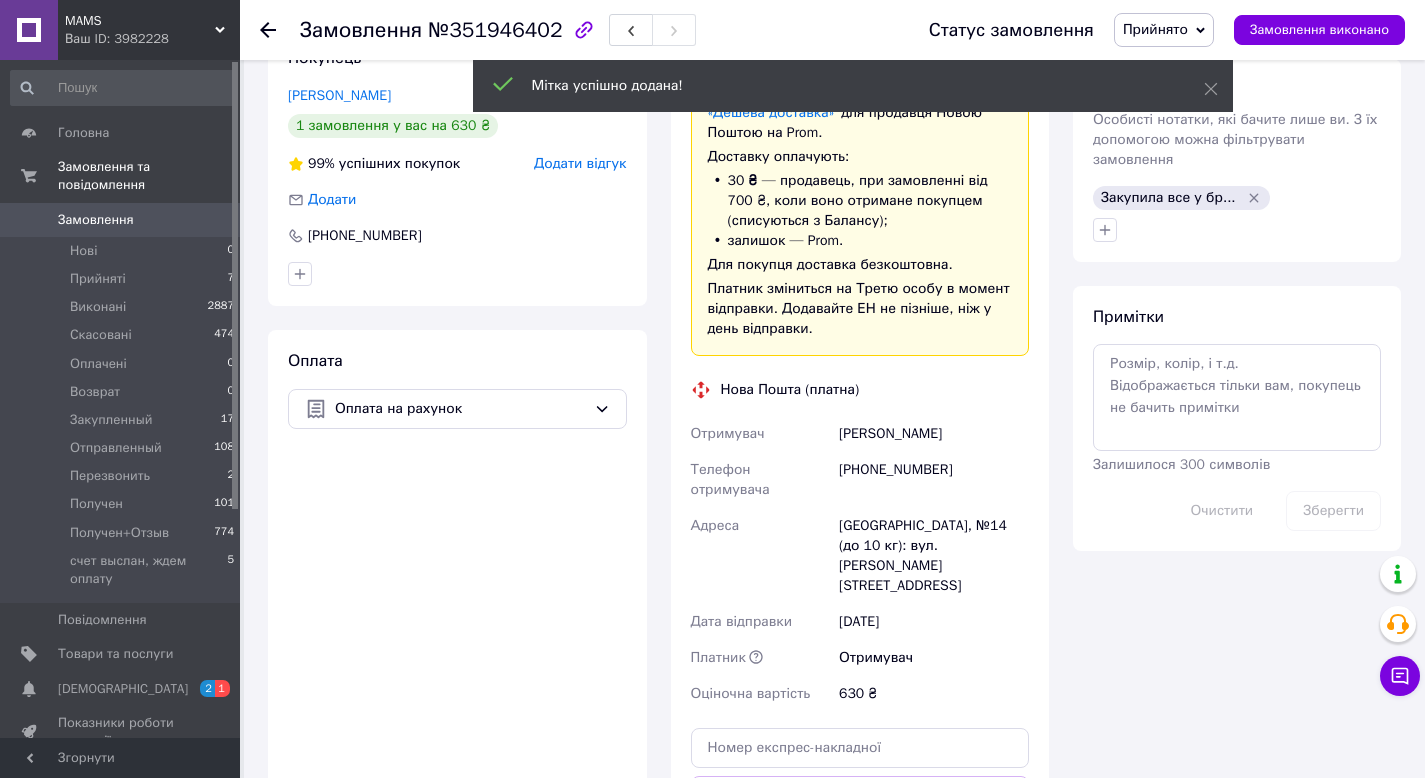 click on "Прийнято" at bounding box center (1155, 29) 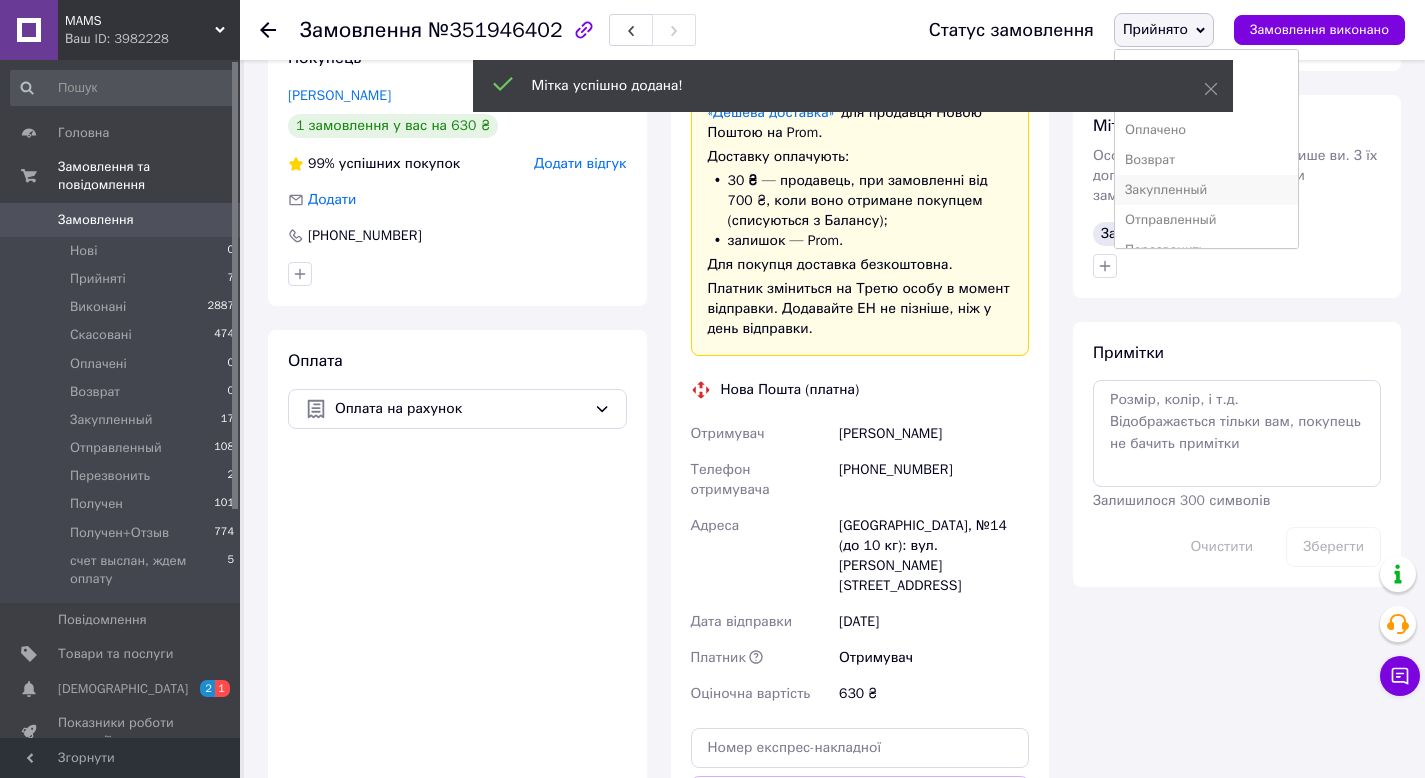 click on "Закупленный" at bounding box center (1206, 190) 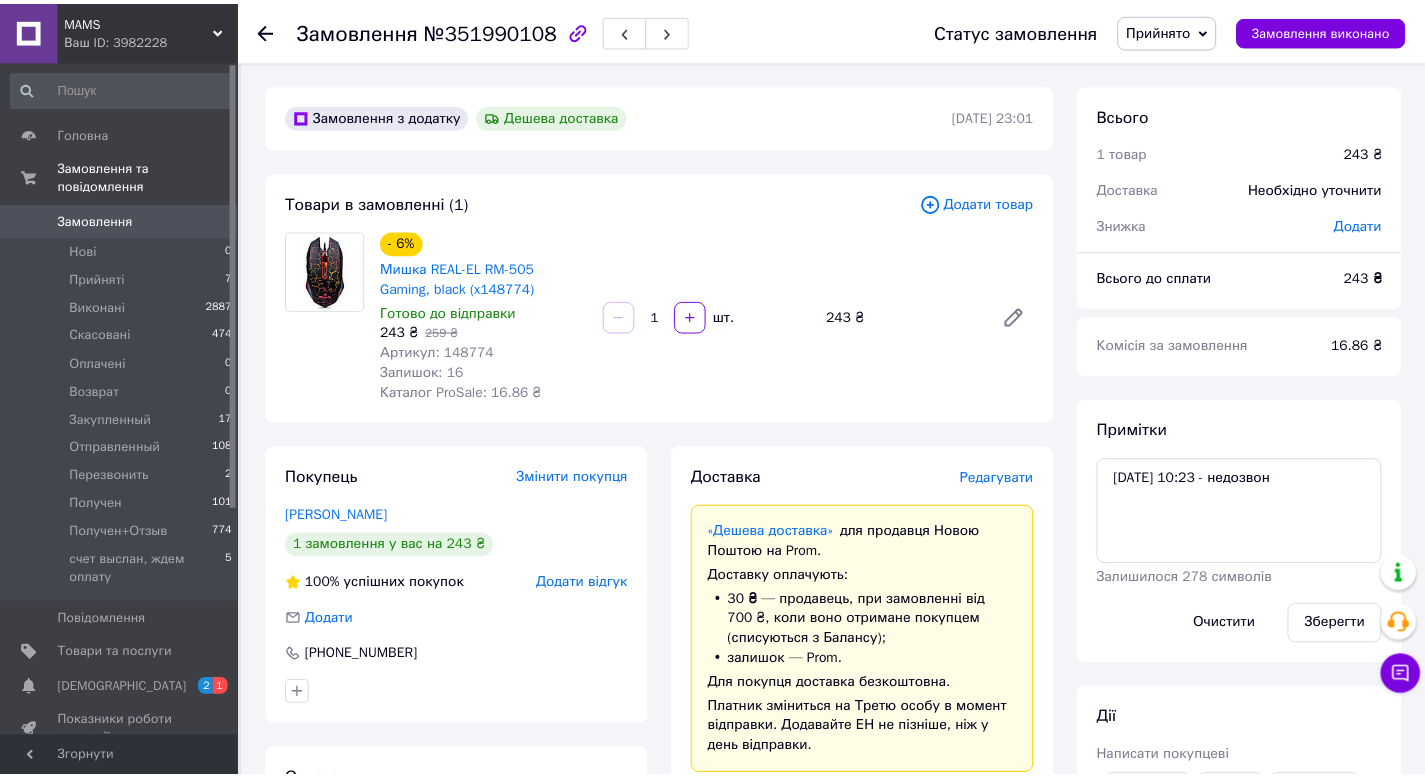 scroll, scrollTop: 0, scrollLeft: 0, axis: both 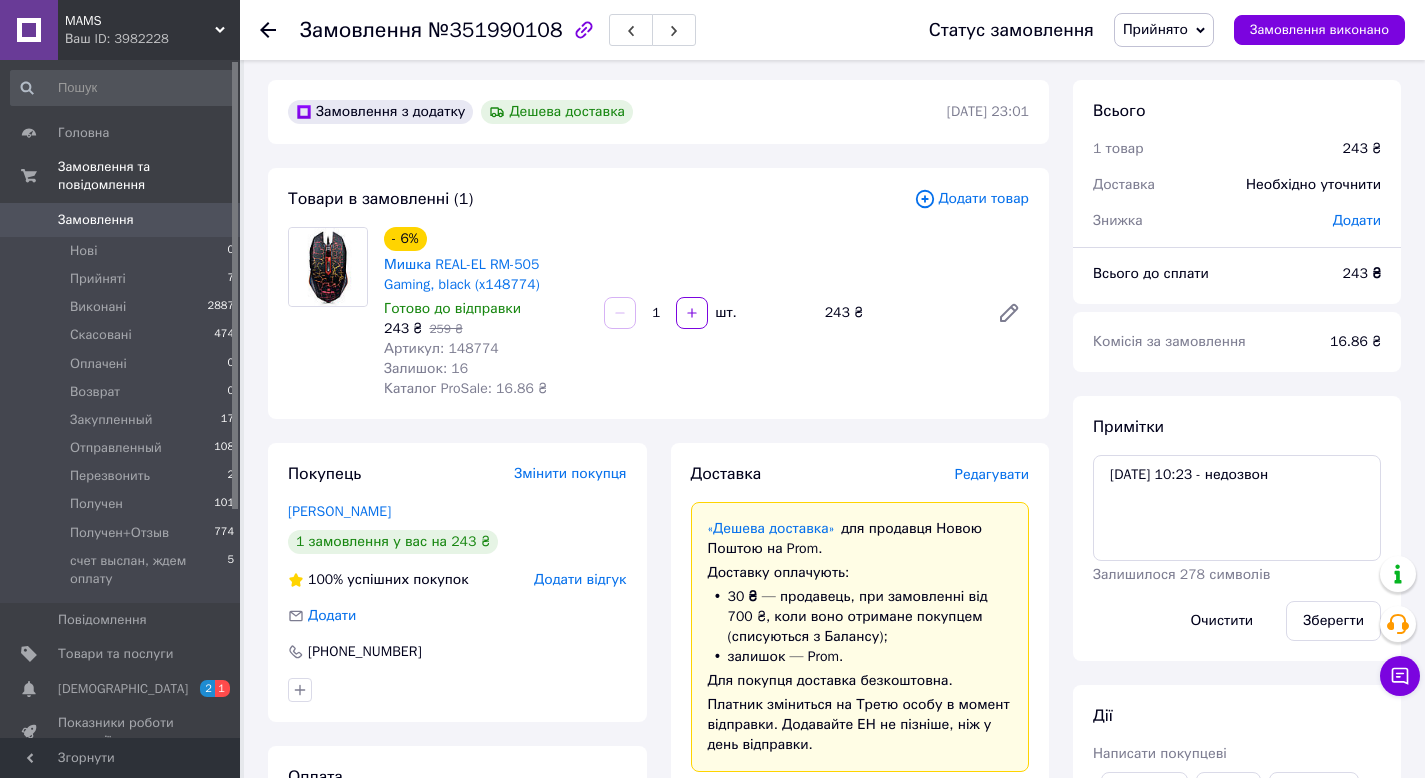 click on "Артикул: 148774" at bounding box center [441, 348] 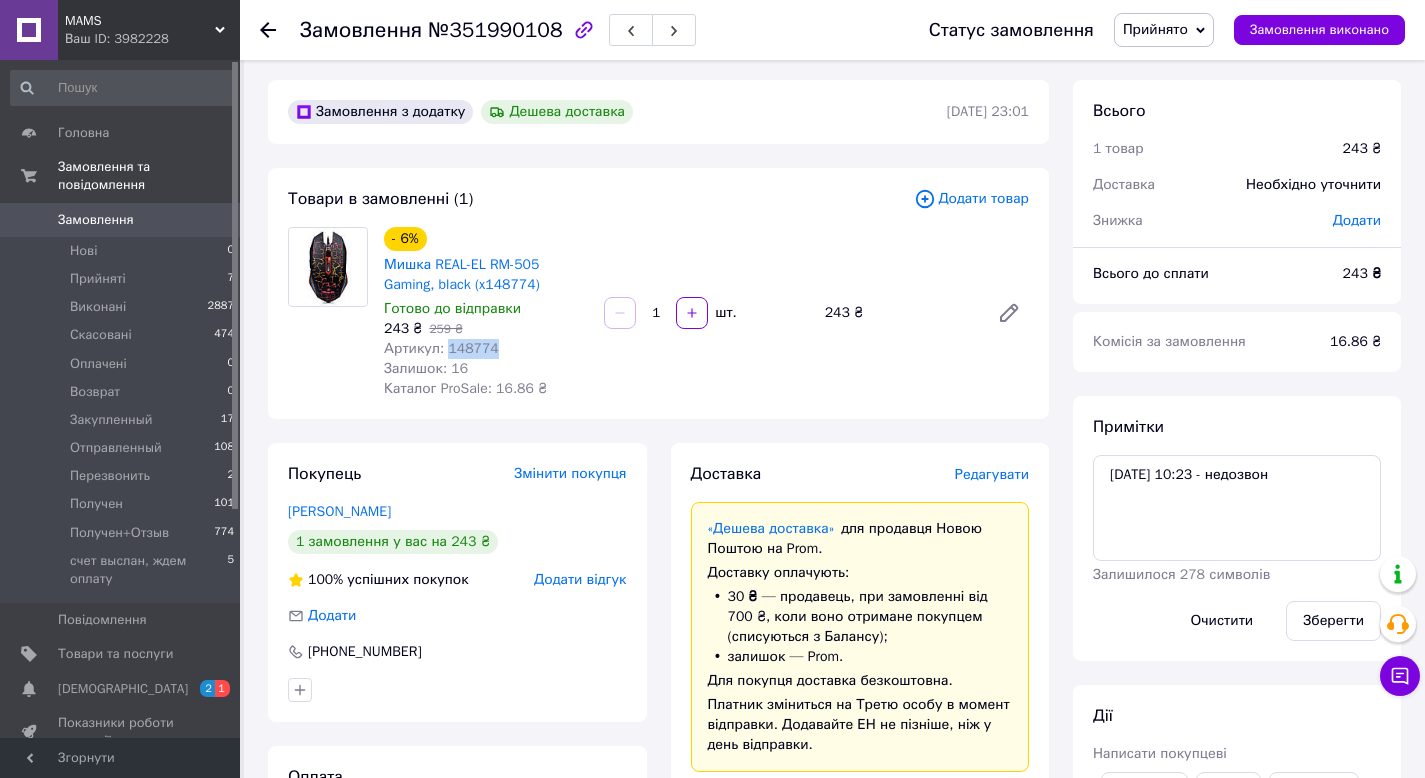 click on "Артикул: 148774" at bounding box center (441, 348) 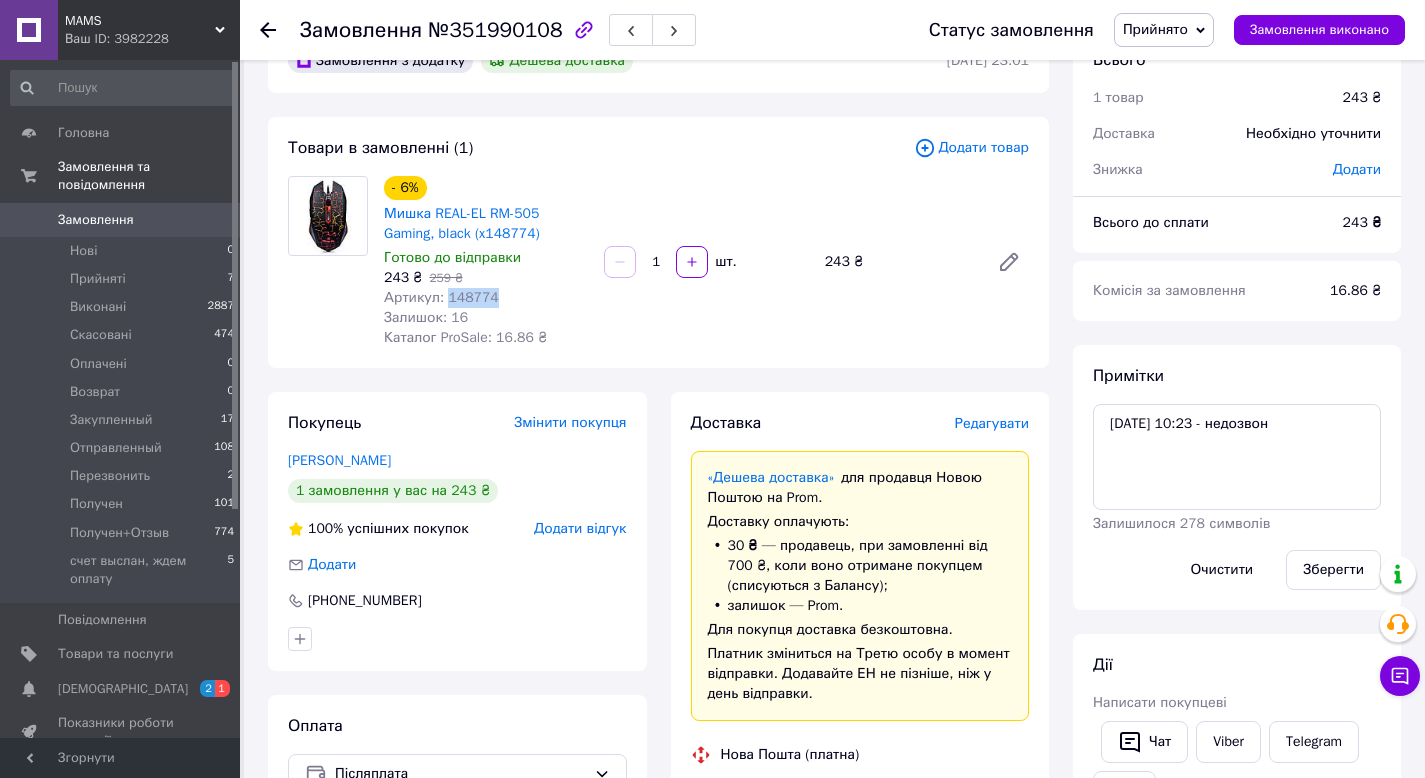 scroll, scrollTop: 0, scrollLeft: 0, axis: both 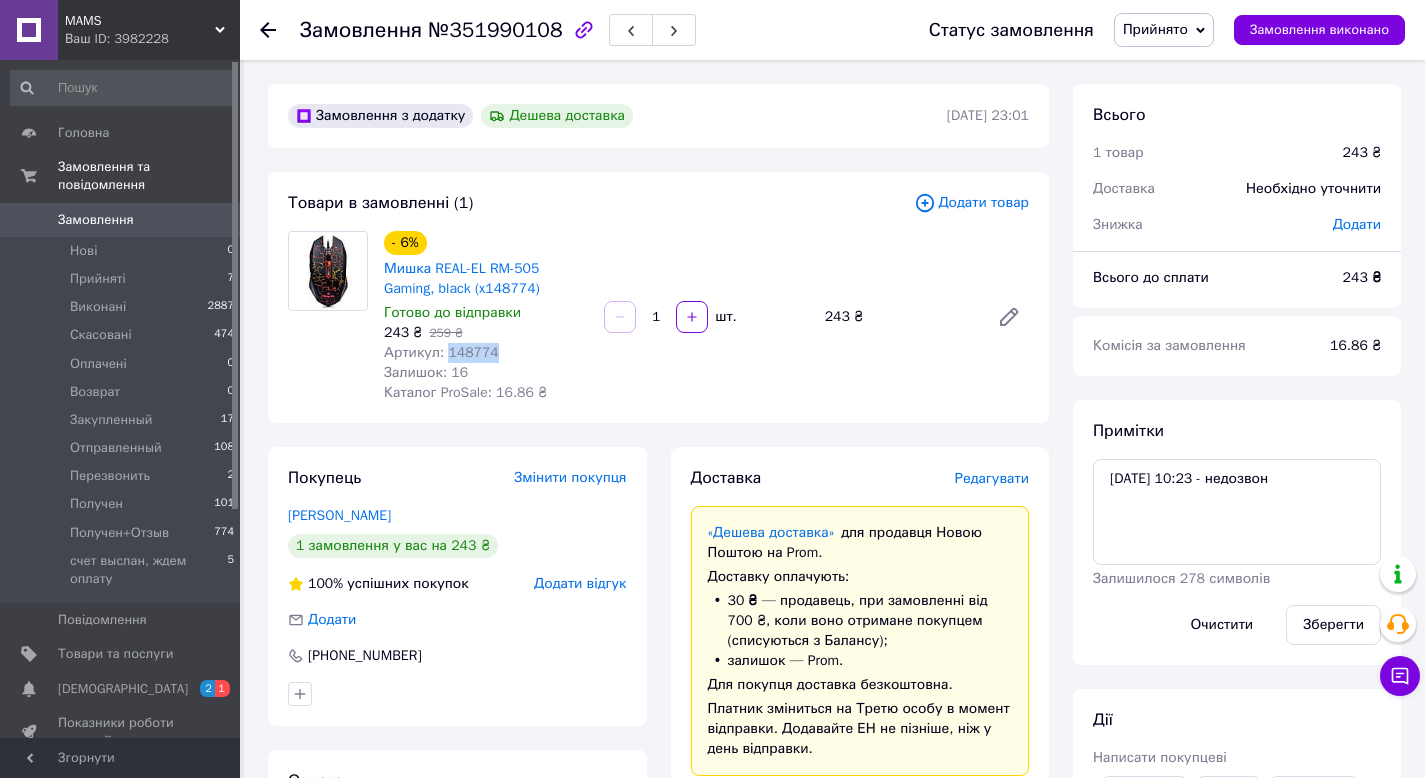 copy on "148774" 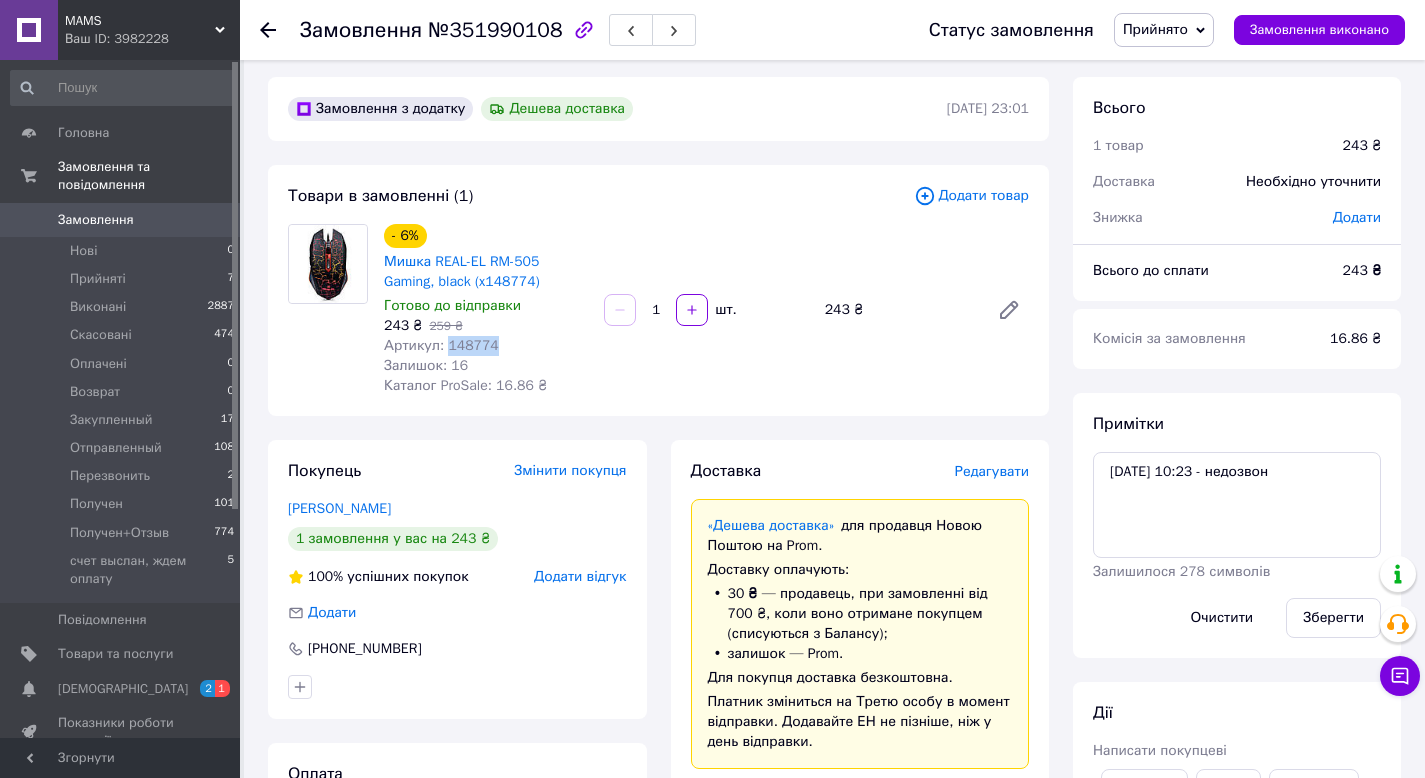 copy on "148774" 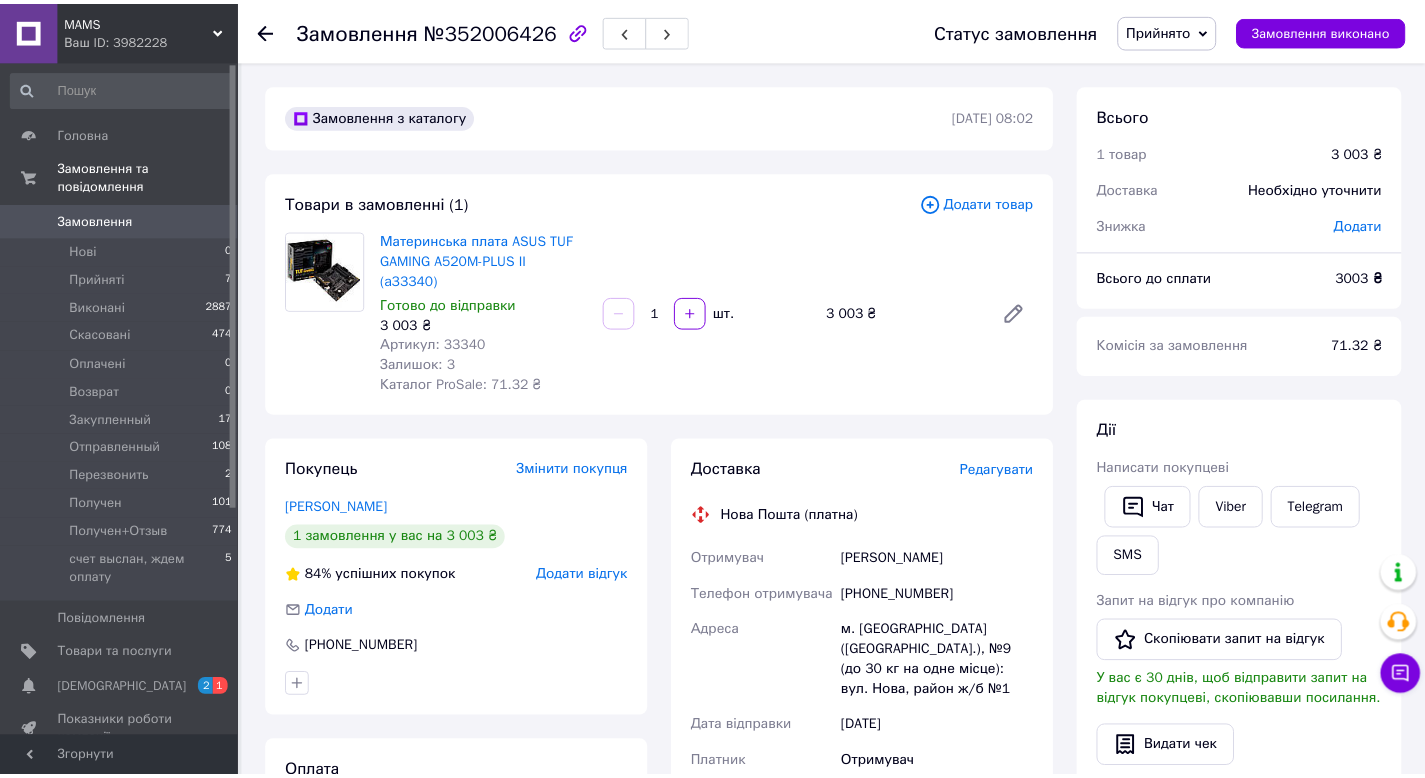 scroll, scrollTop: 0, scrollLeft: 0, axis: both 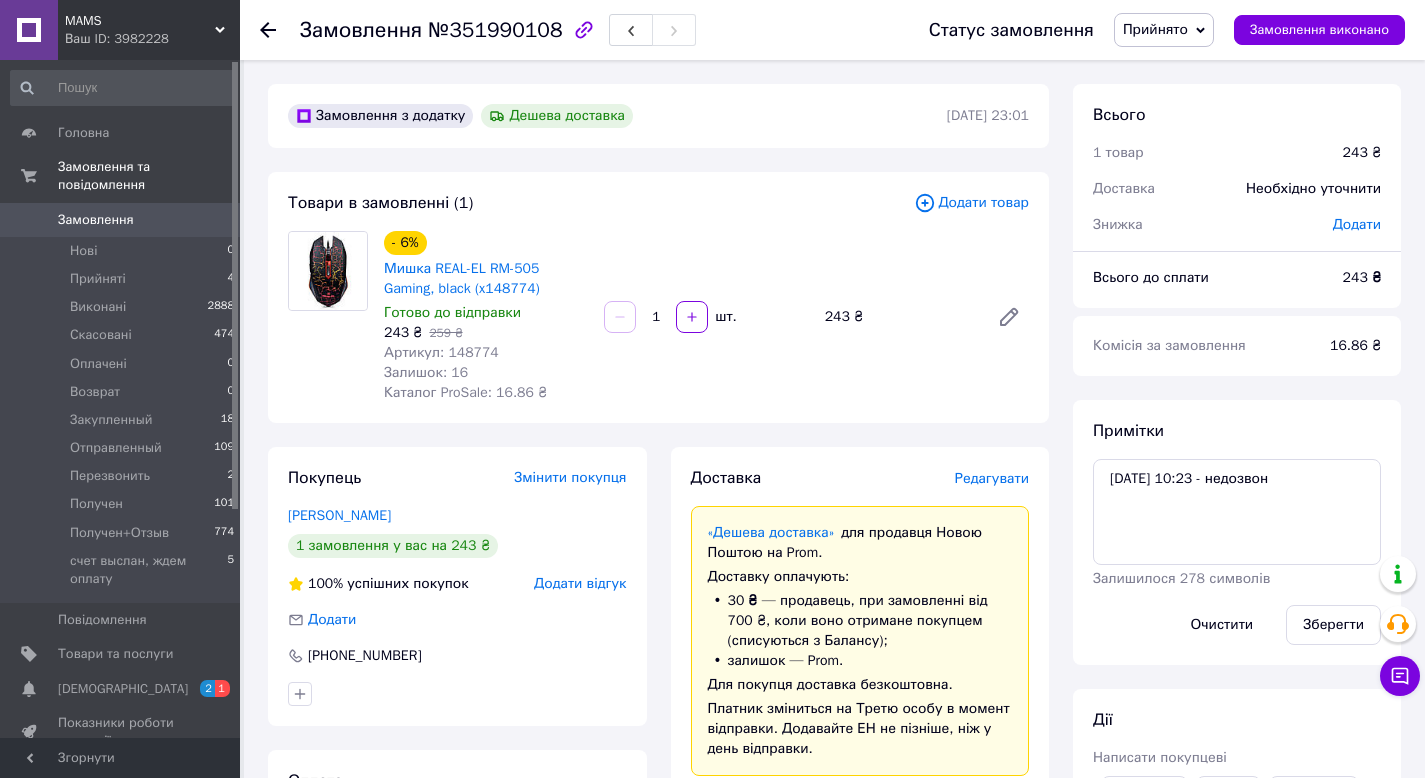click on "№351990108" at bounding box center [495, 30] 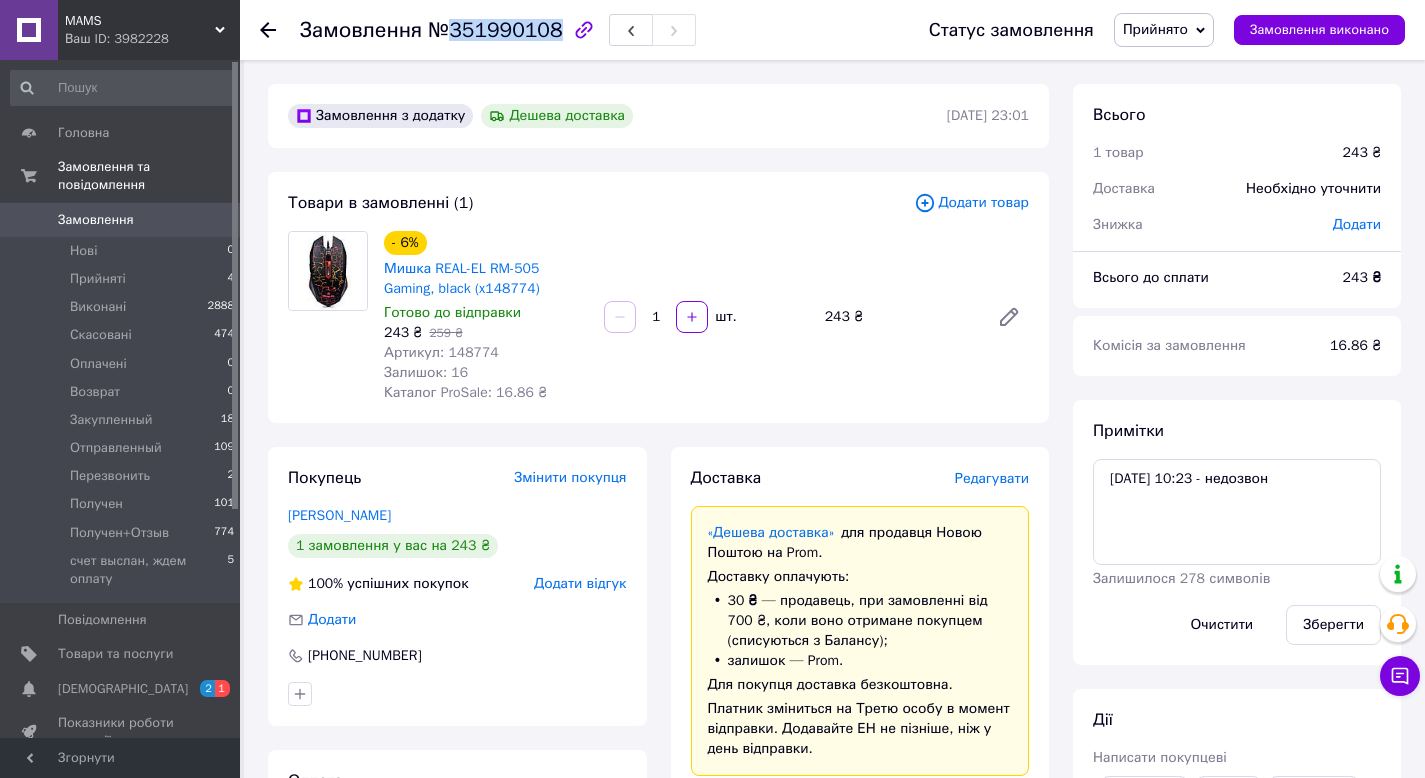 click on "№351990108" at bounding box center [495, 30] 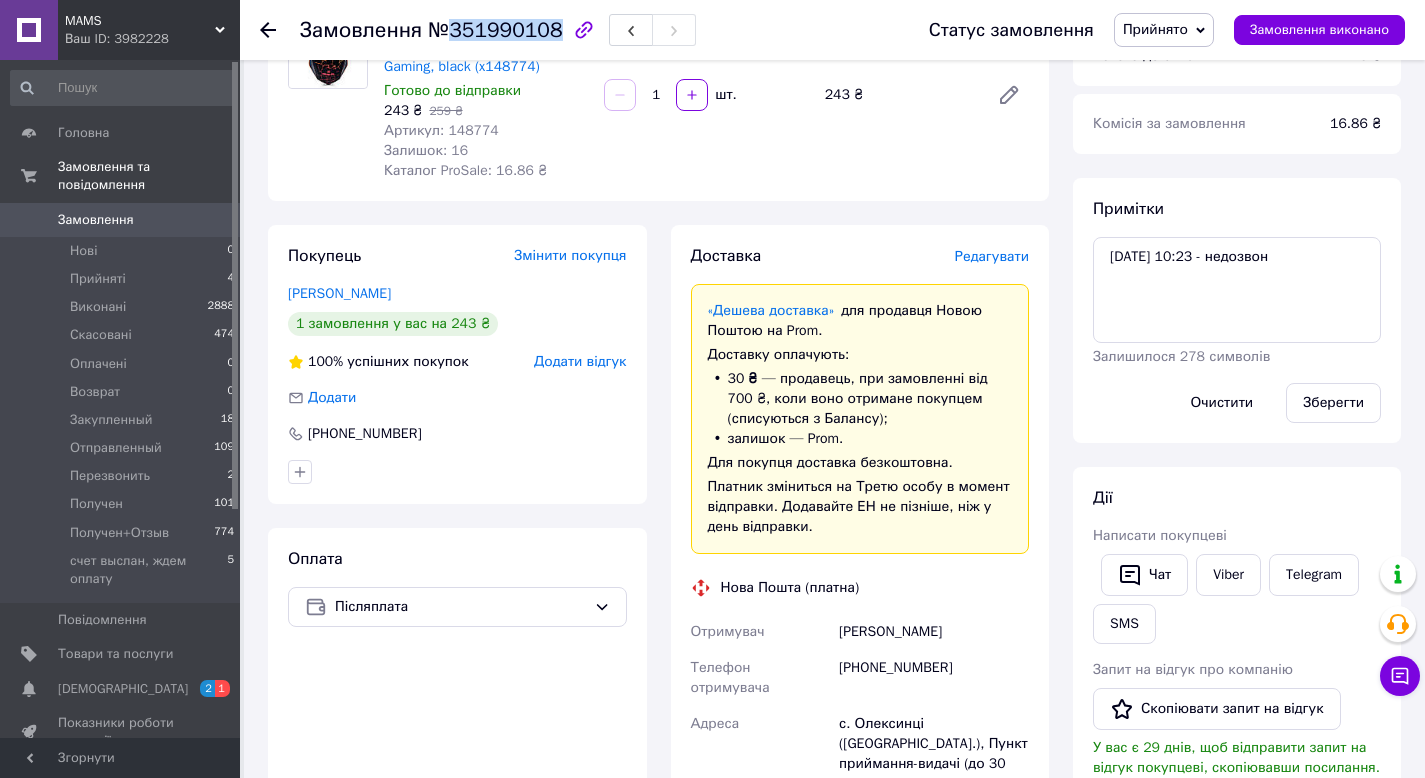 scroll, scrollTop: 0, scrollLeft: 0, axis: both 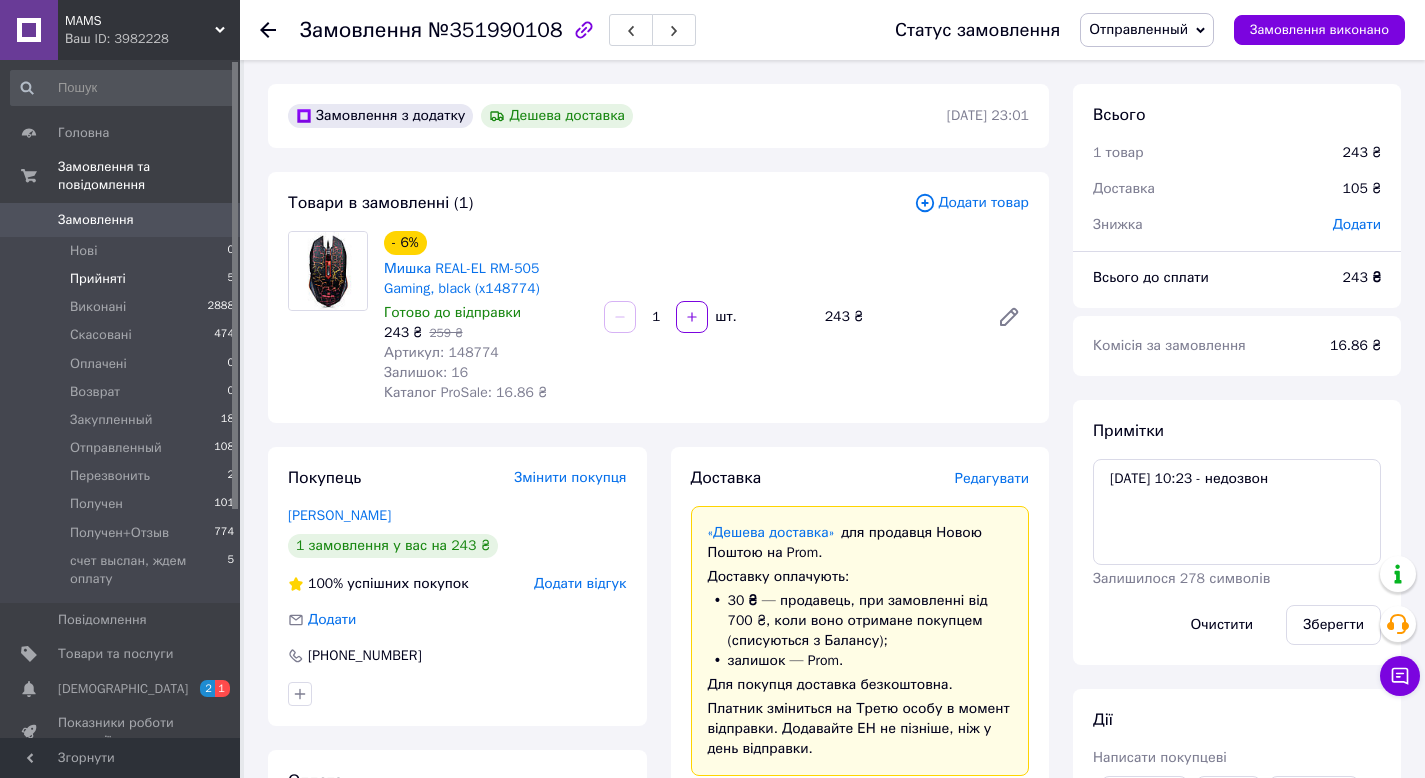 click on "Прийняті" at bounding box center (98, 279) 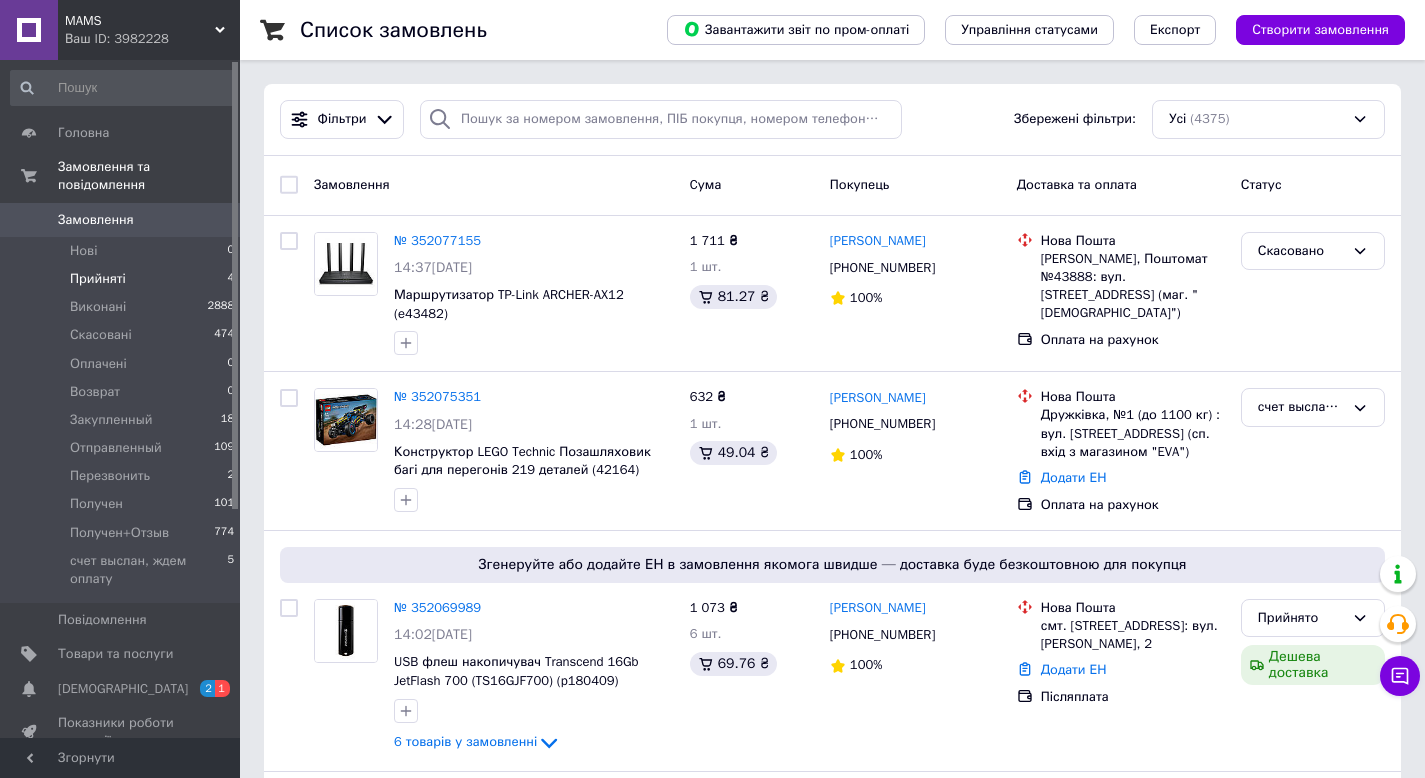 click on "Прийняті" at bounding box center (98, 279) 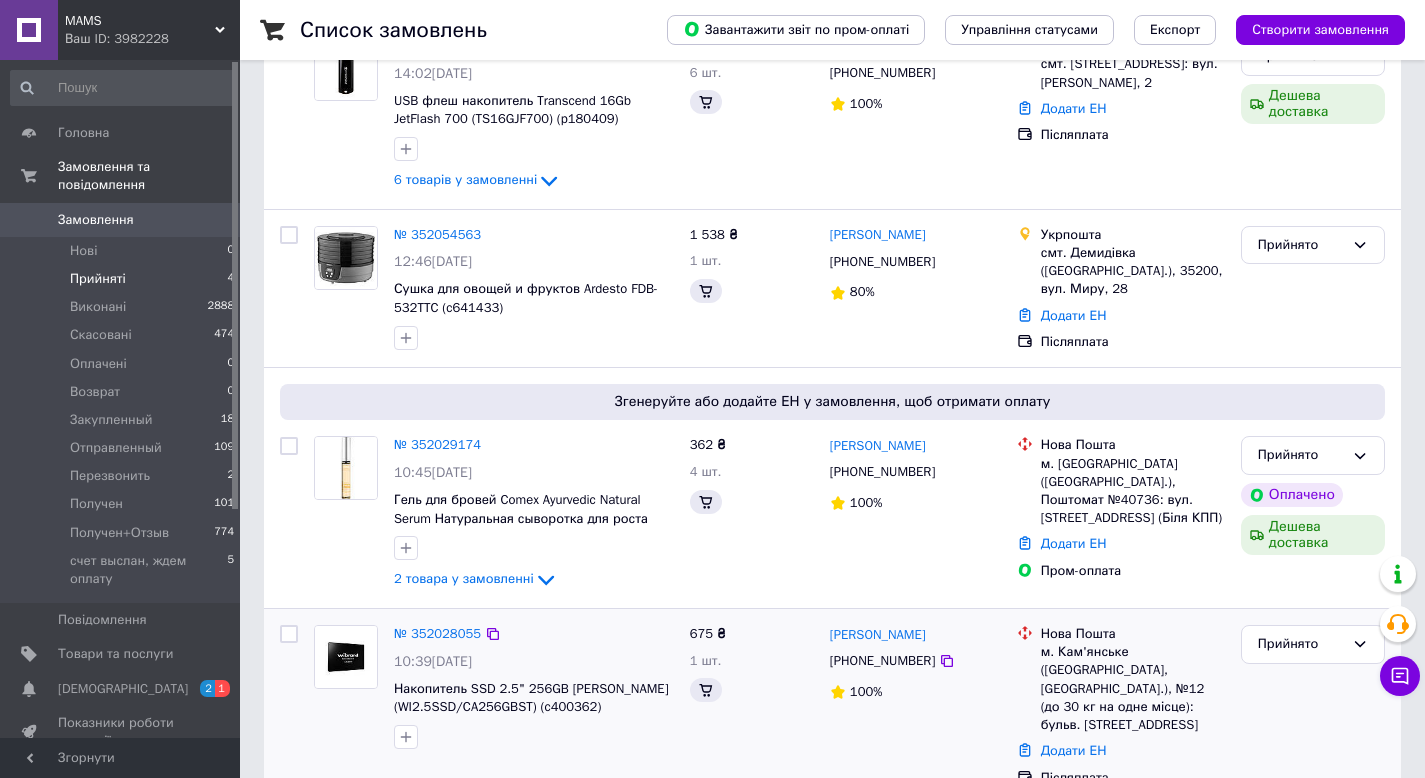 scroll, scrollTop: 365, scrollLeft: 0, axis: vertical 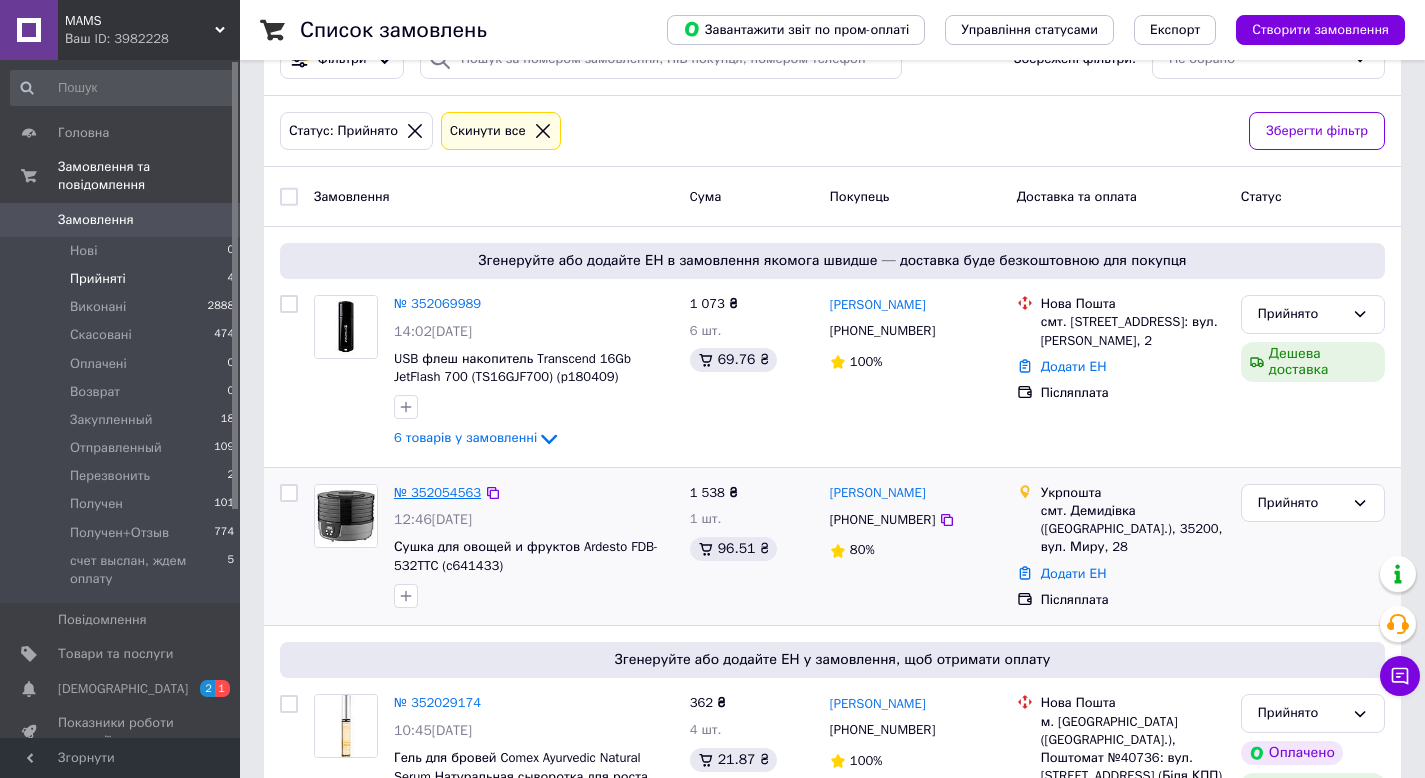 click on "№ 352054563" at bounding box center [437, 492] 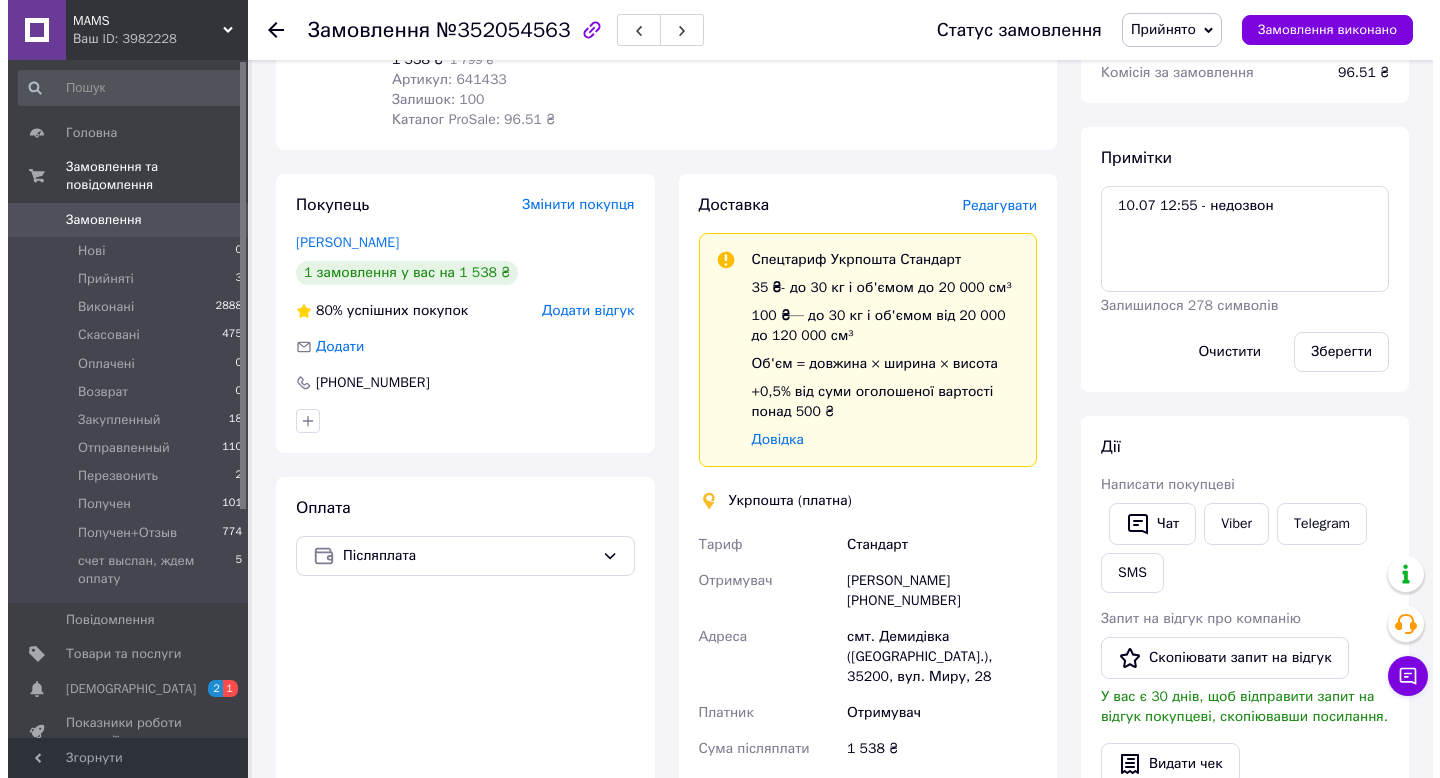 scroll, scrollTop: 276, scrollLeft: 0, axis: vertical 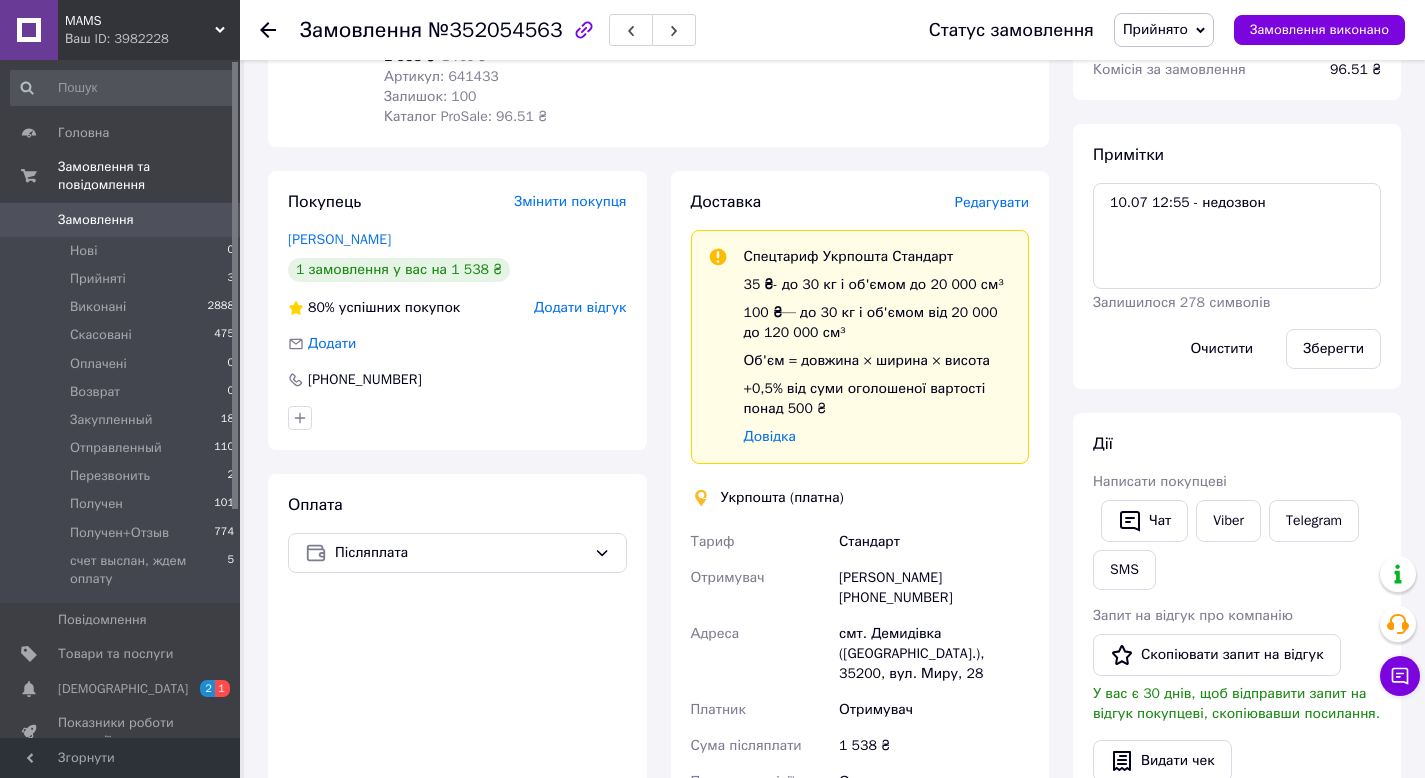 click on "Редагувати" at bounding box center (992, 202) 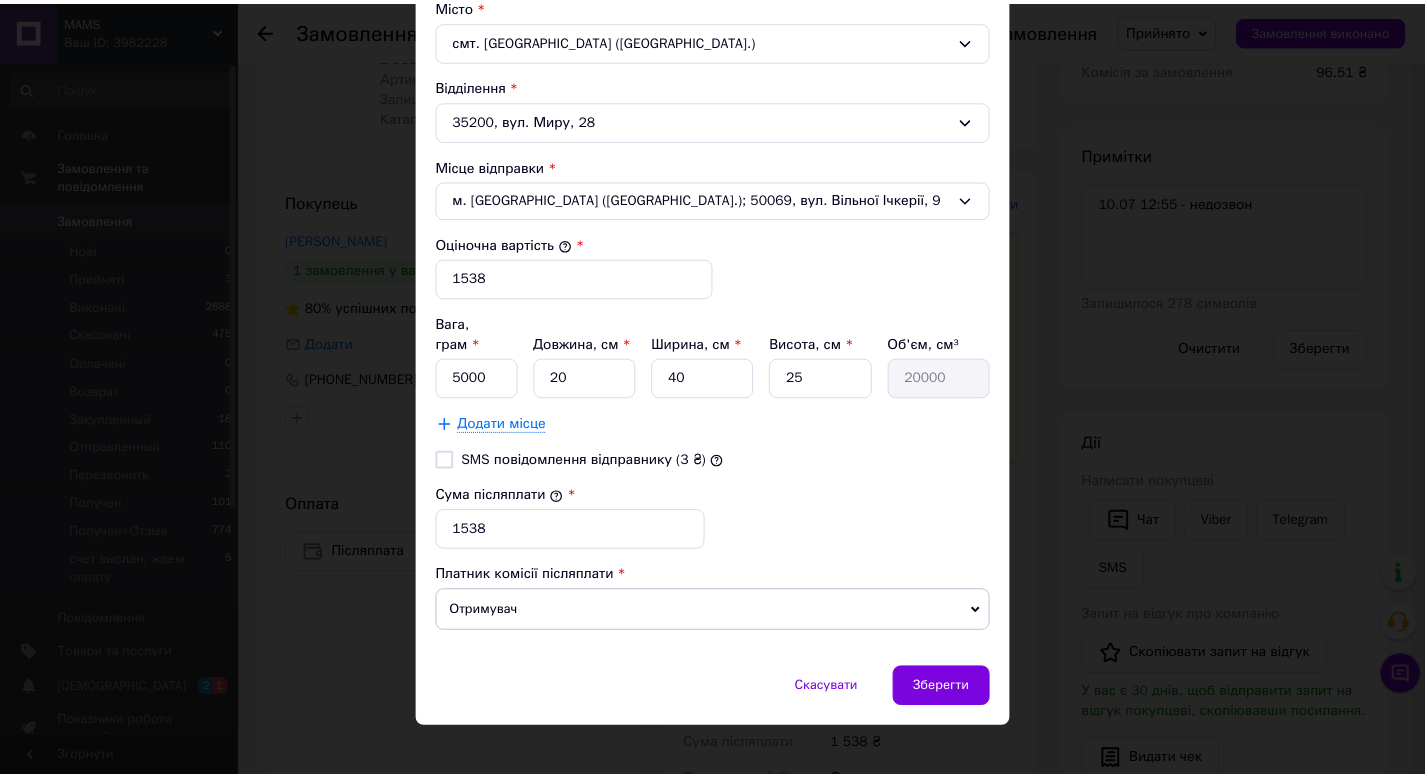 scroll, scrollTop: 0, scrollLeft: 0, axis: both 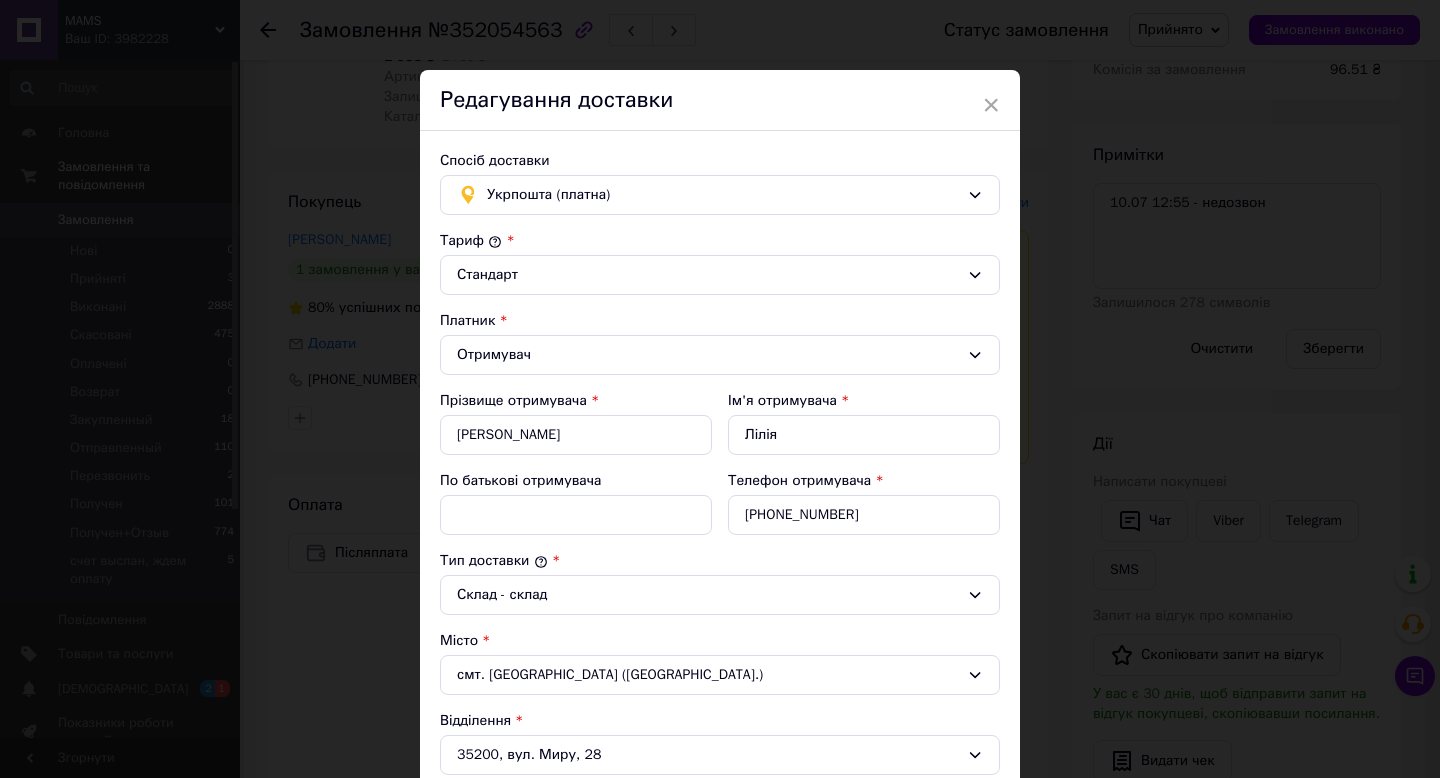 click on "Редагування доставки" at bounding box center (720, 100) 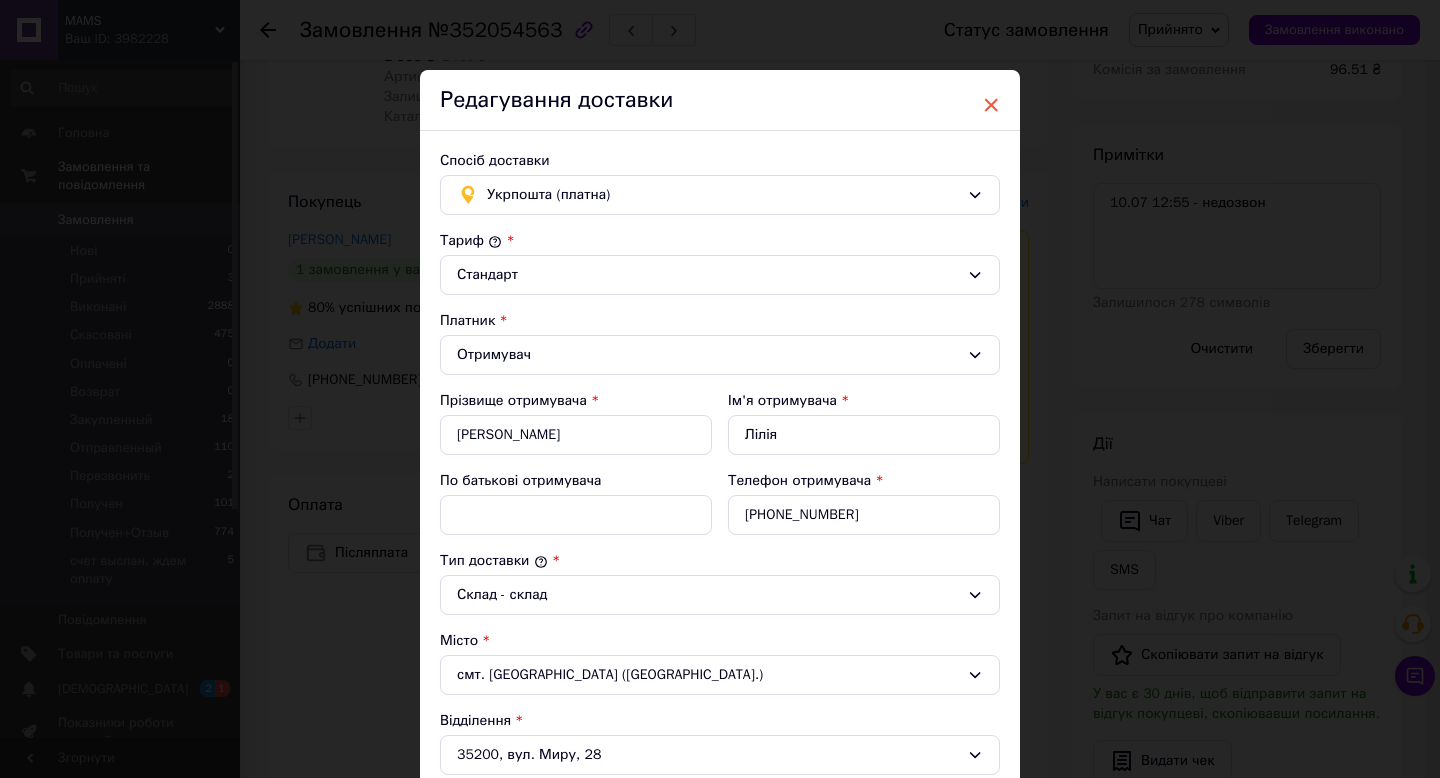 click on "×" at bounding box center [991, 105] 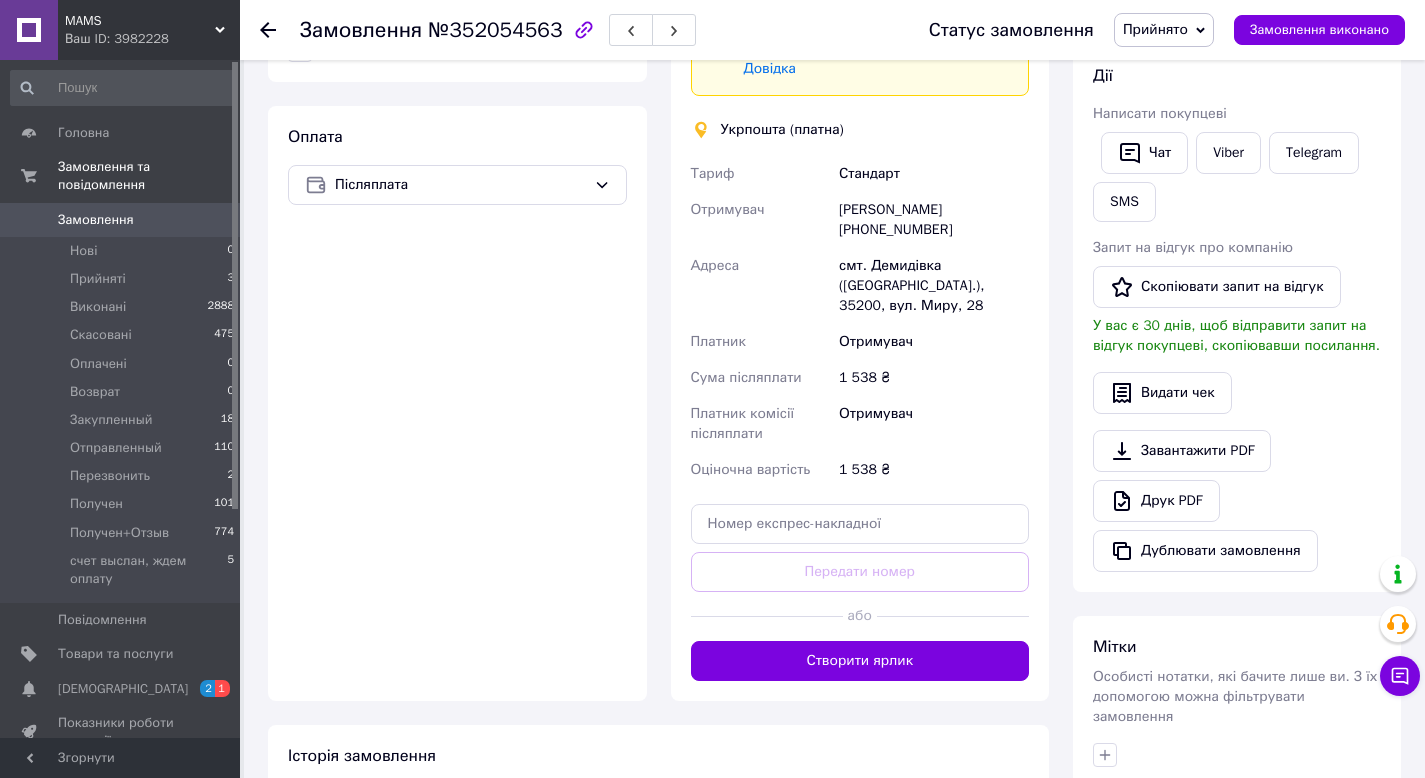 scroll, scrollTop: 878, scrollLeft: 0, axis: vertical 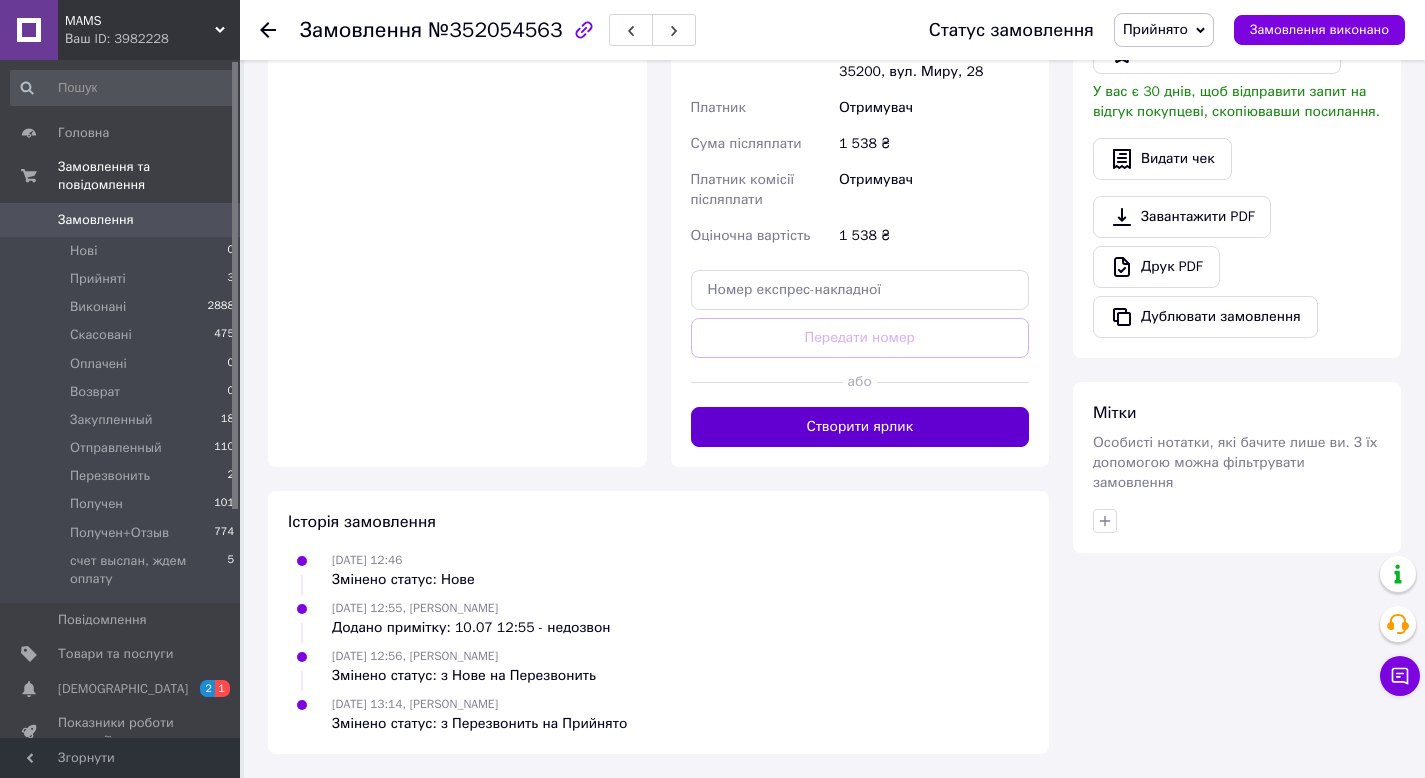 click on "Створити ярлик" at bounding box center (860, 427) 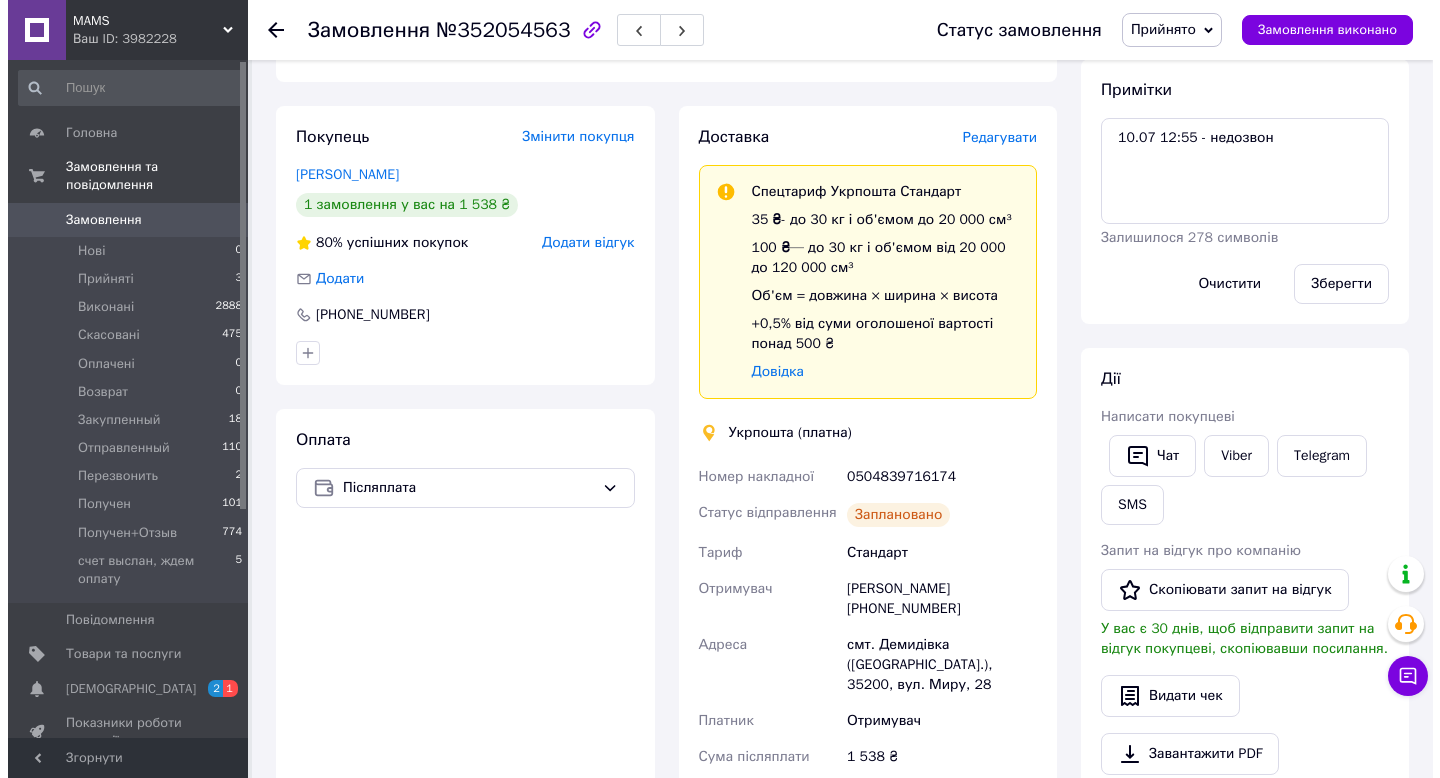 scroll, scrollTop: 37, scrollLeft: 0, axis: vertical 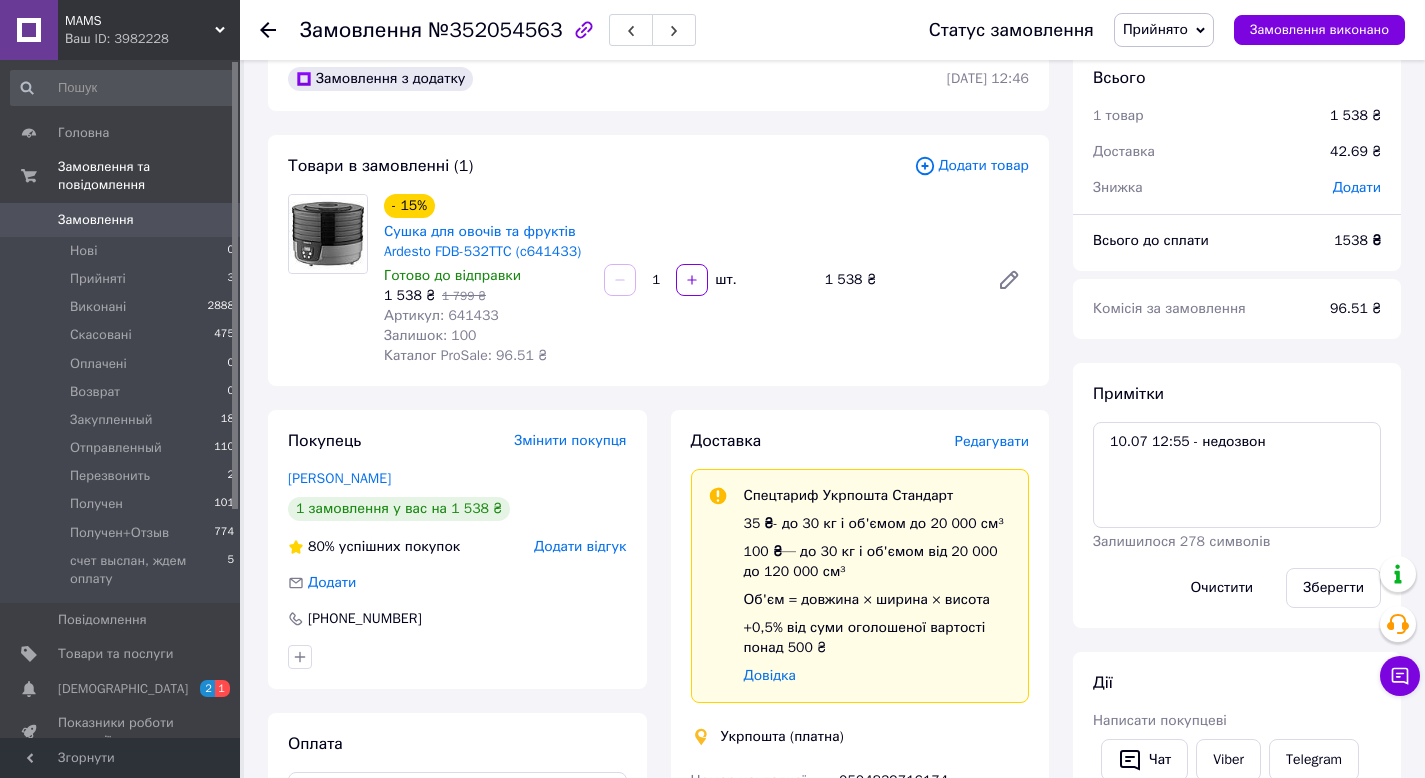 click on "Редагувати" at bounding box center (992, 441) 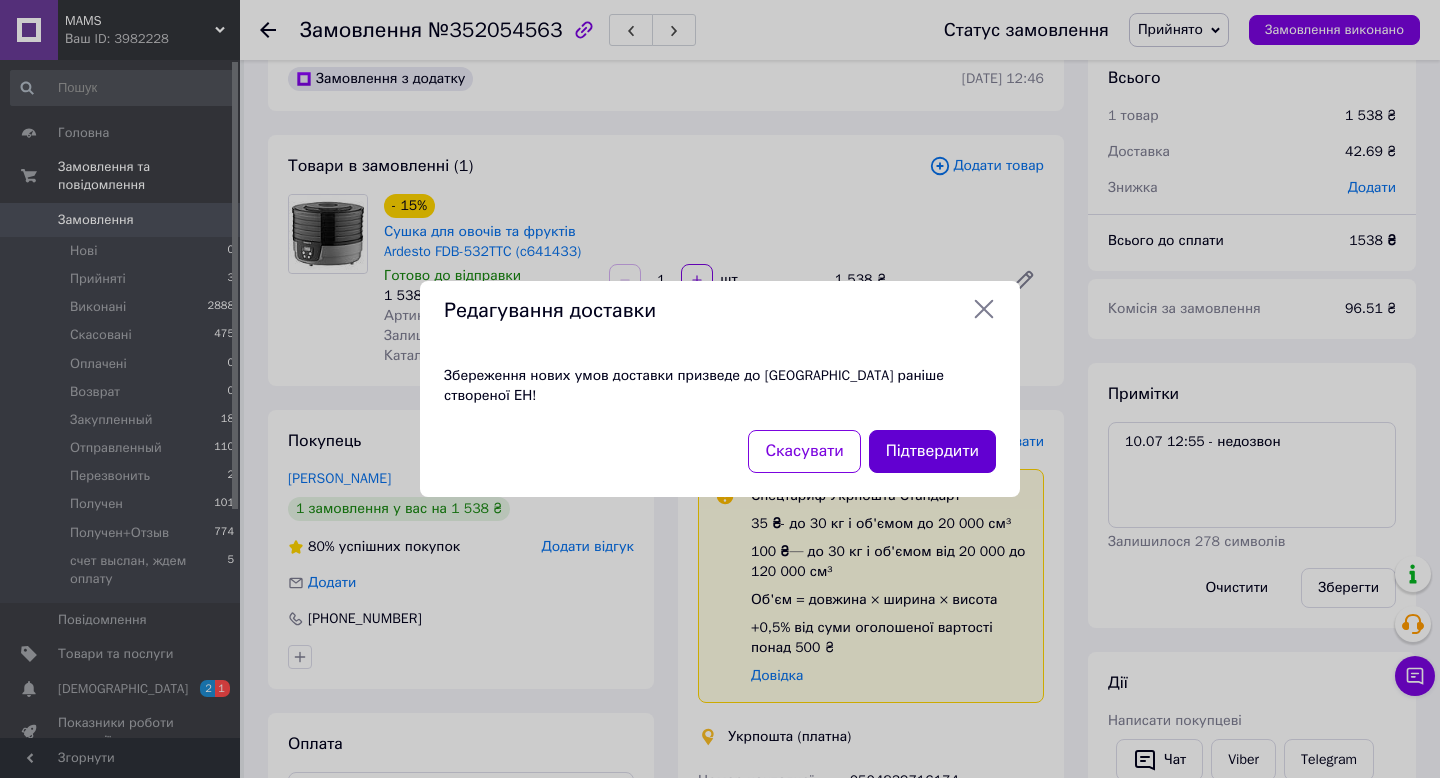 click on "Підтвердити" at bounding box center [932, 451] 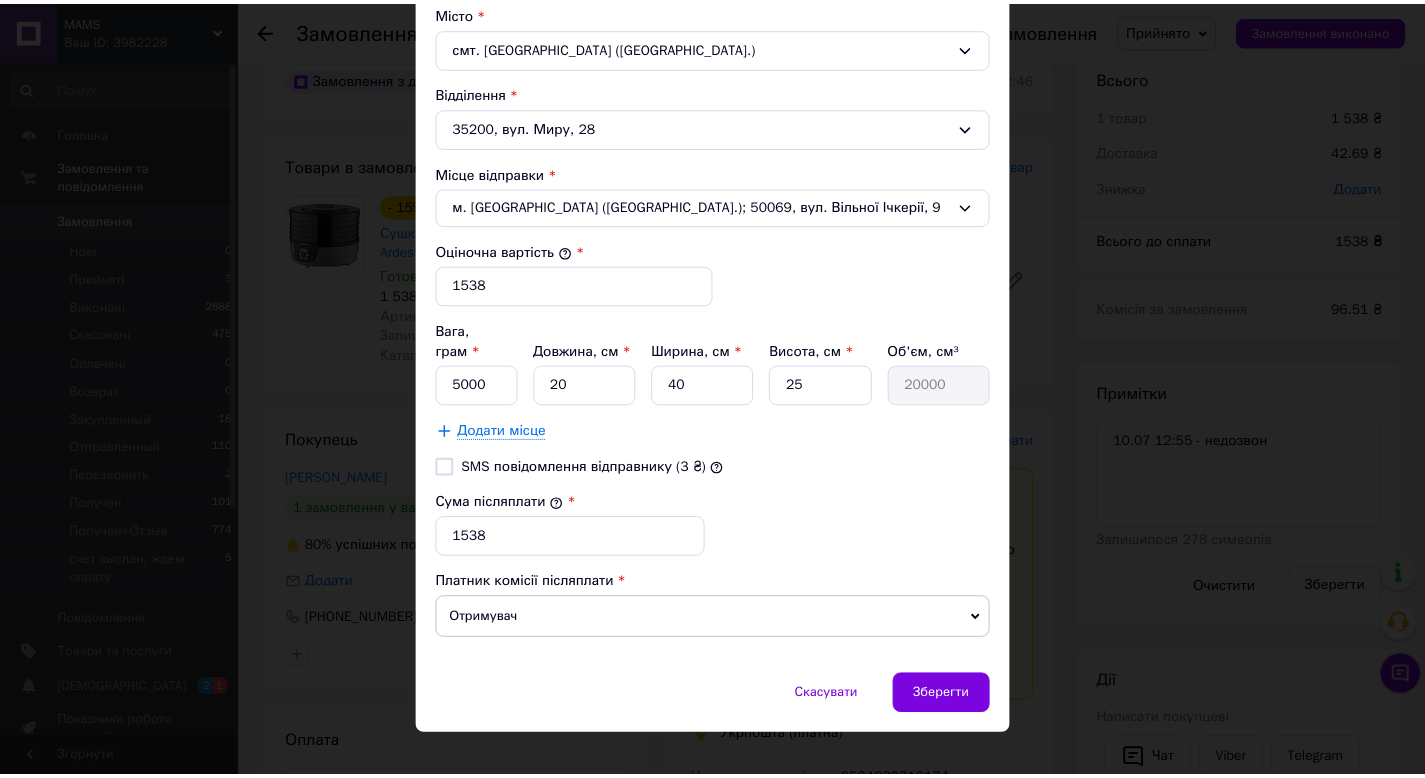scroll, scrollTop: 635, scrollLeft: 0, axis: vertical 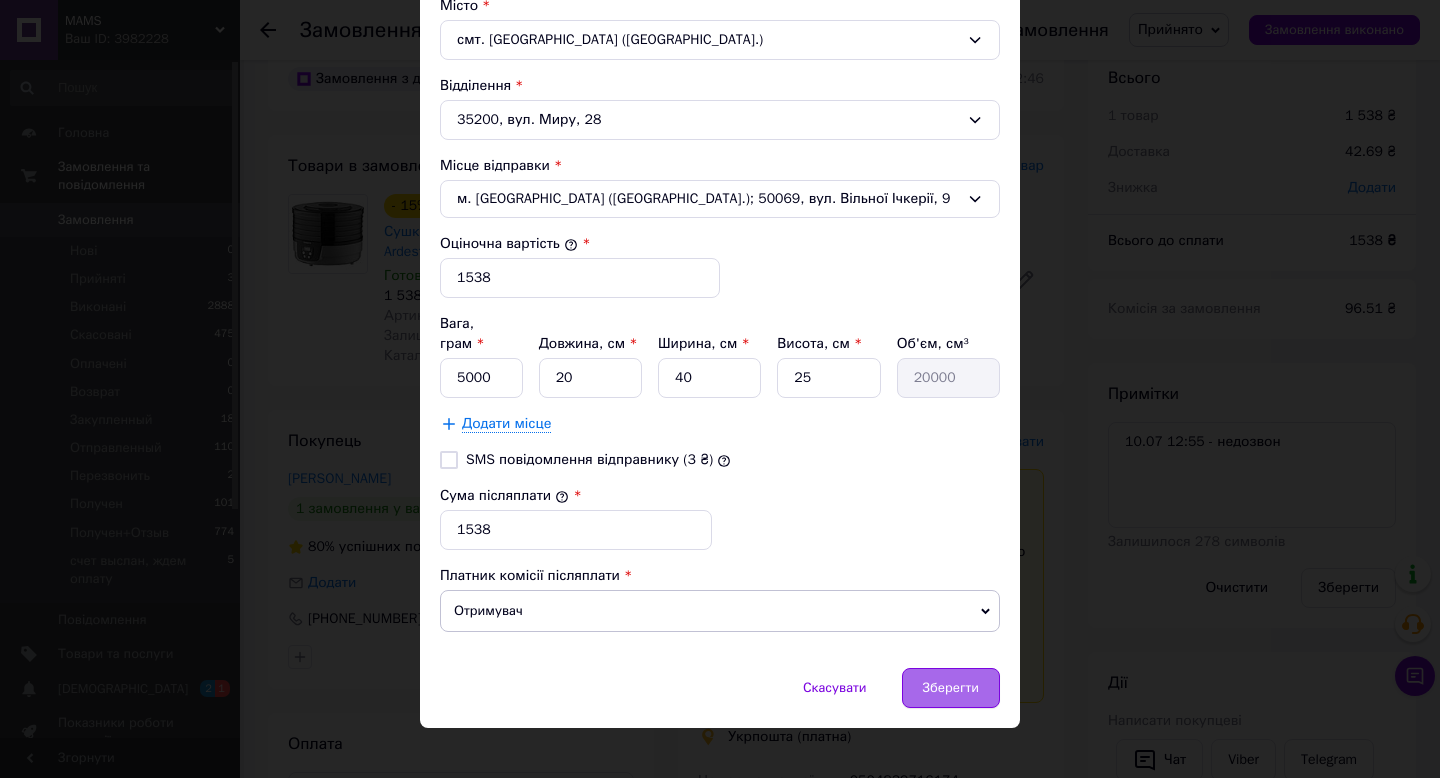 click on "Зберегти" at bounding box center (951, 688) 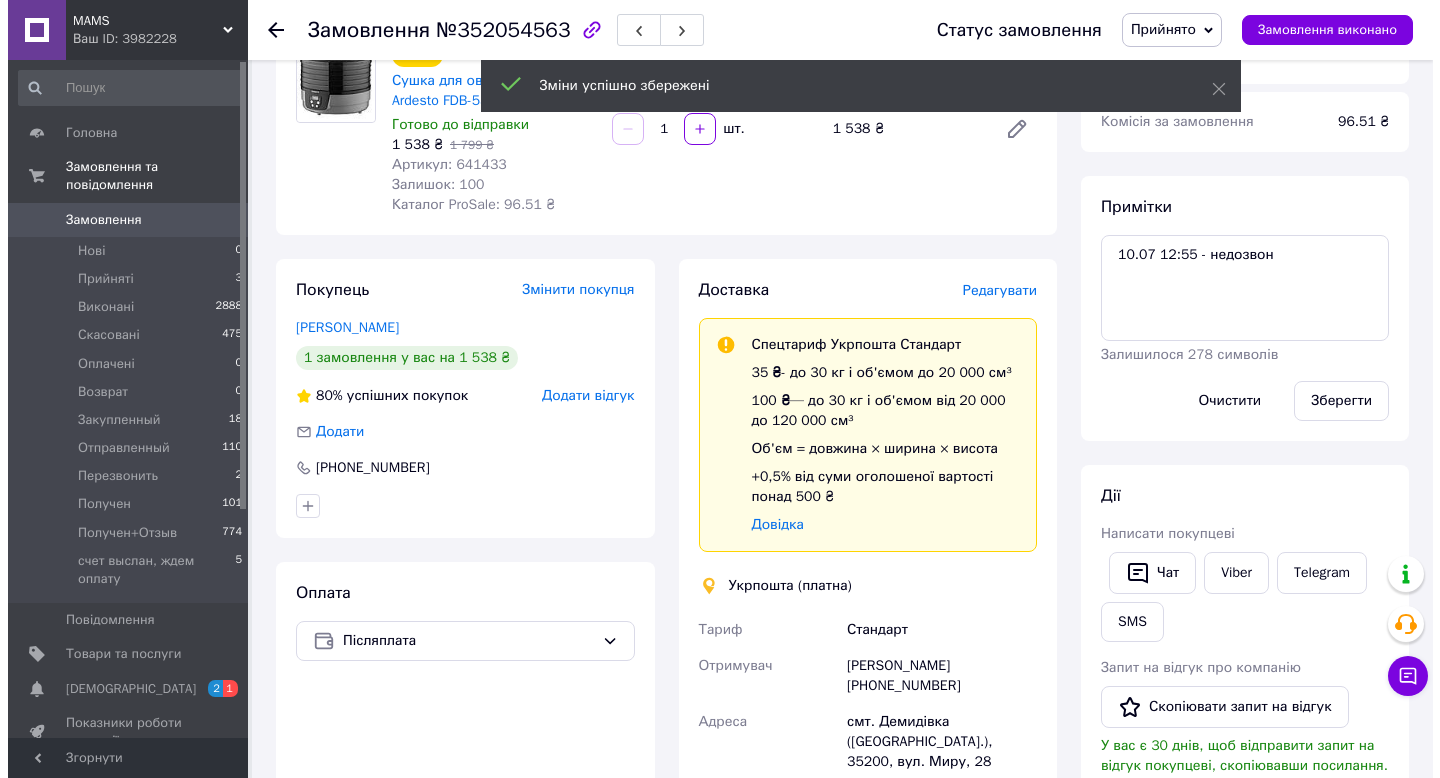 scroll, scrollTop: 189, scrollLeft: 0, axis: vertical 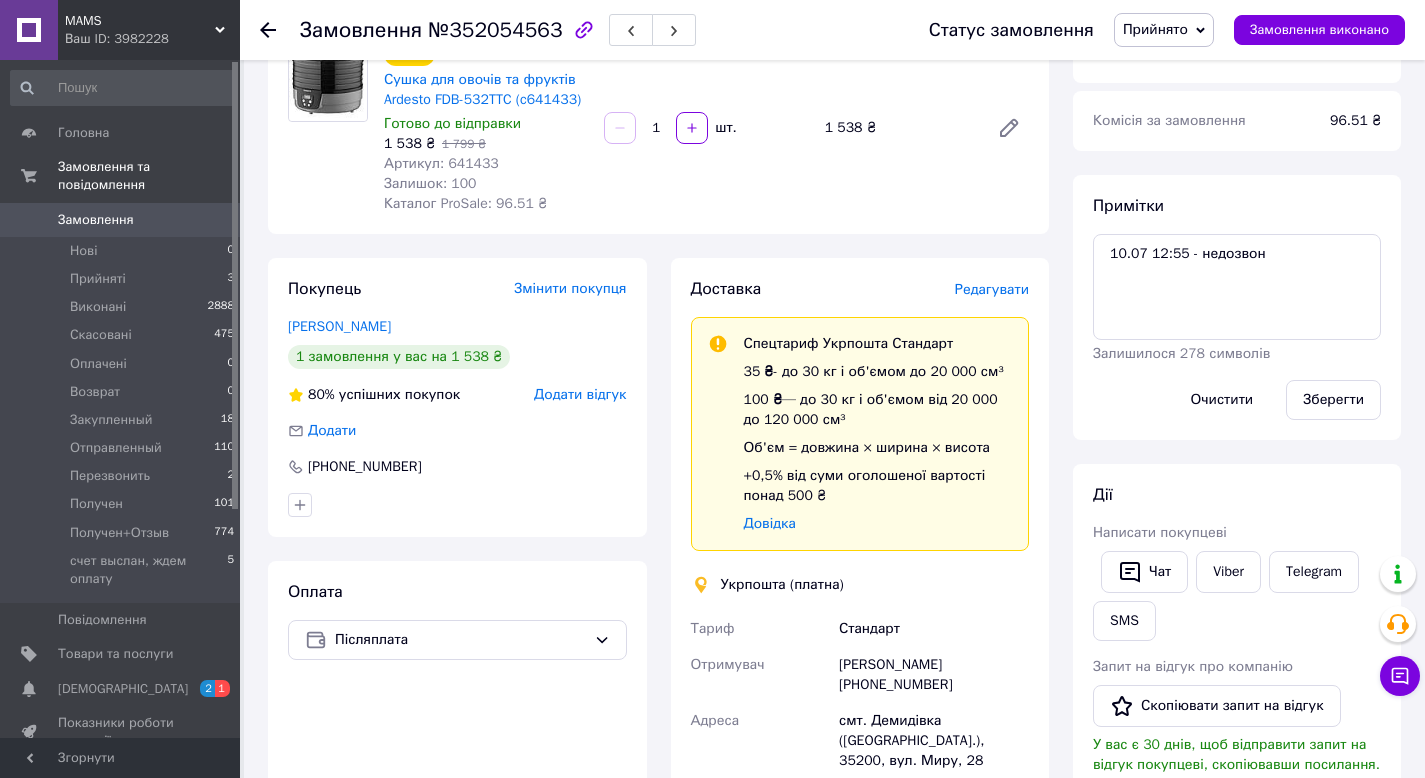 click on "Редагувати" at bounding box center [992, 289] 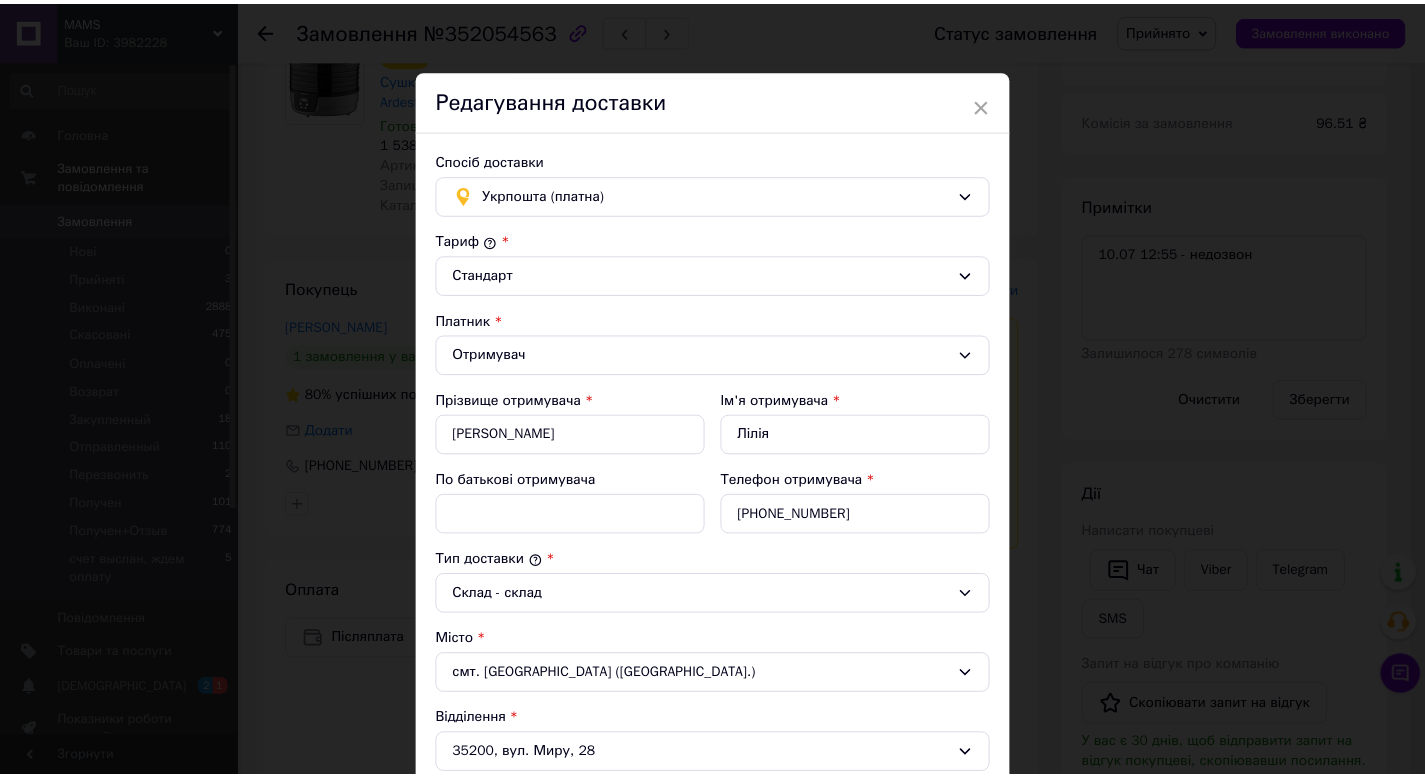 scroll, scrollTop: 635, scrollLeft: 0, axis: vertical 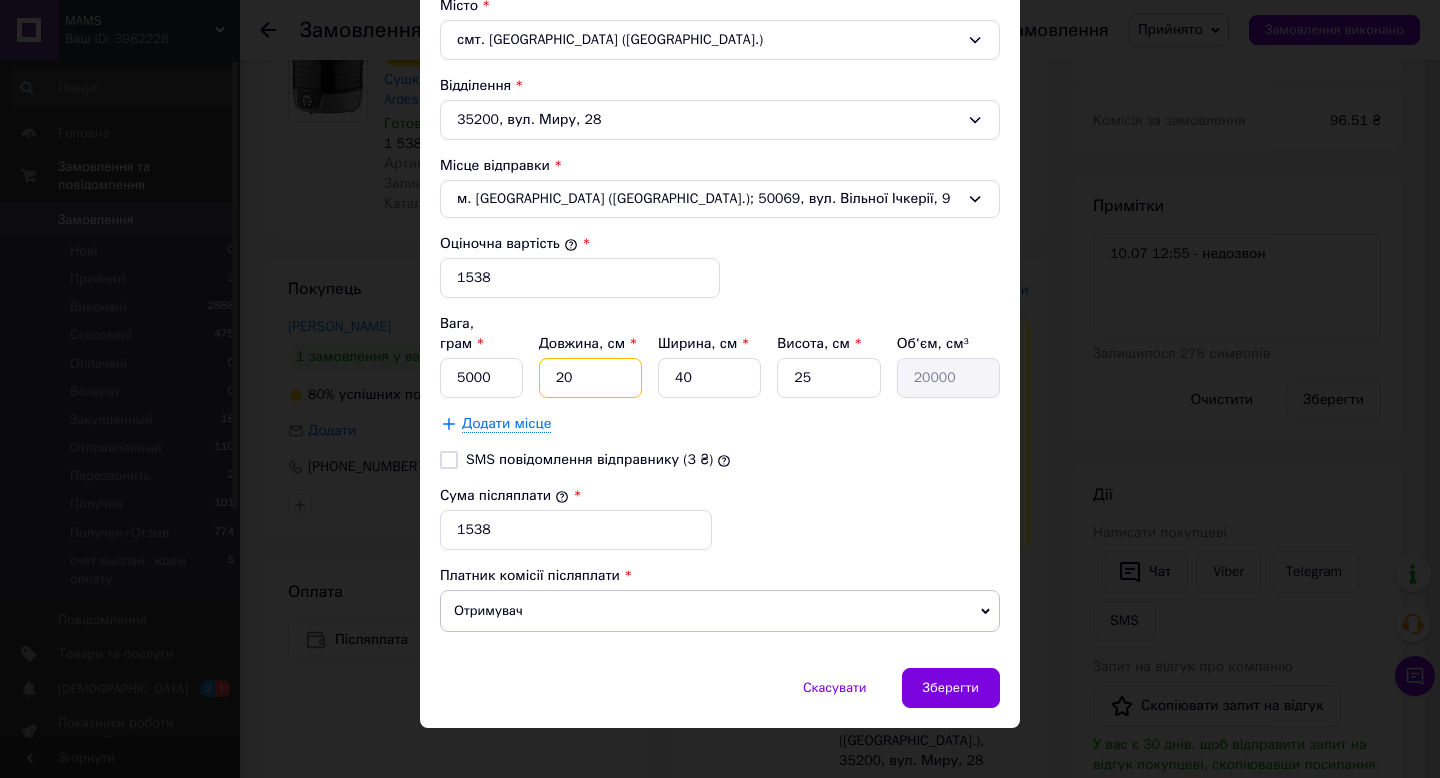 click on "20" at bounding box center [590, 378] 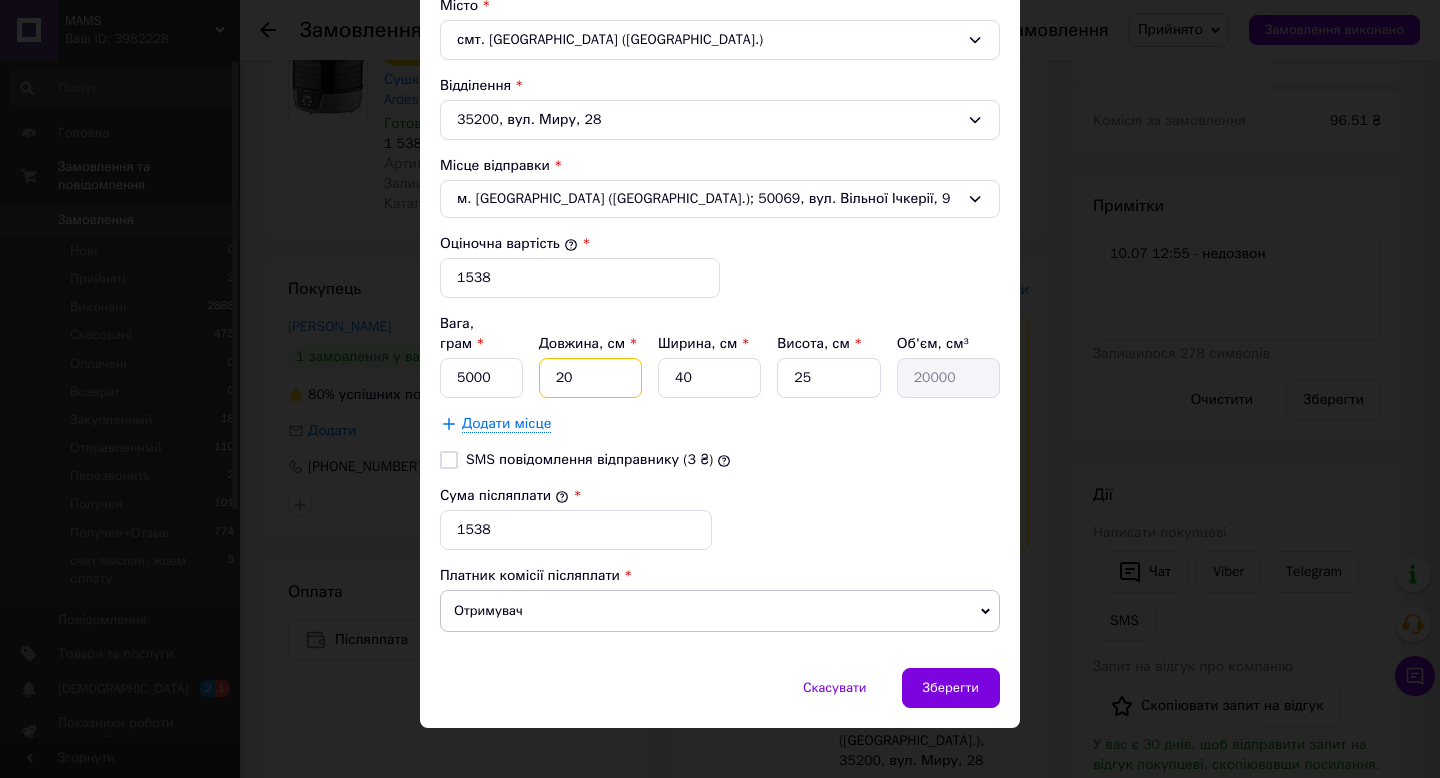 type on "2" 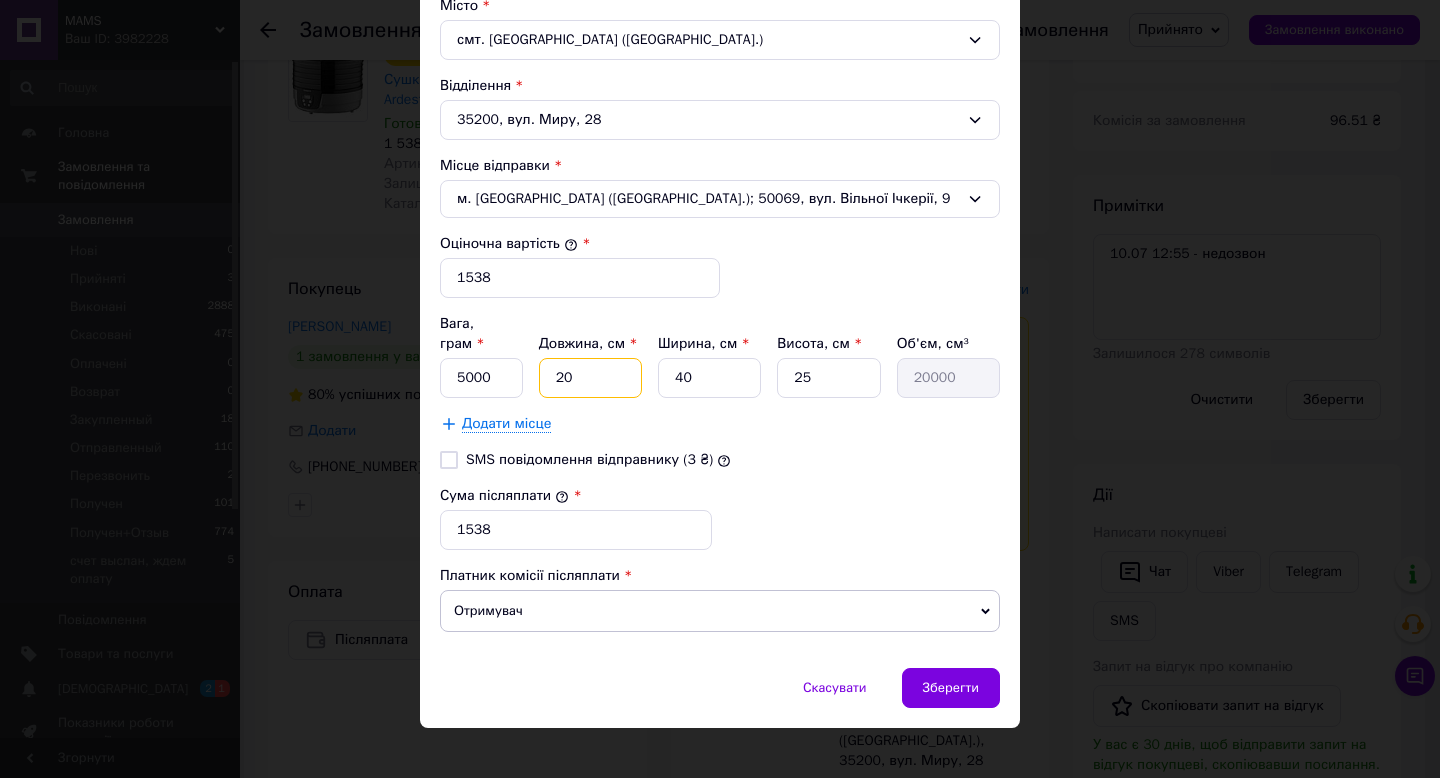 type on "2000" 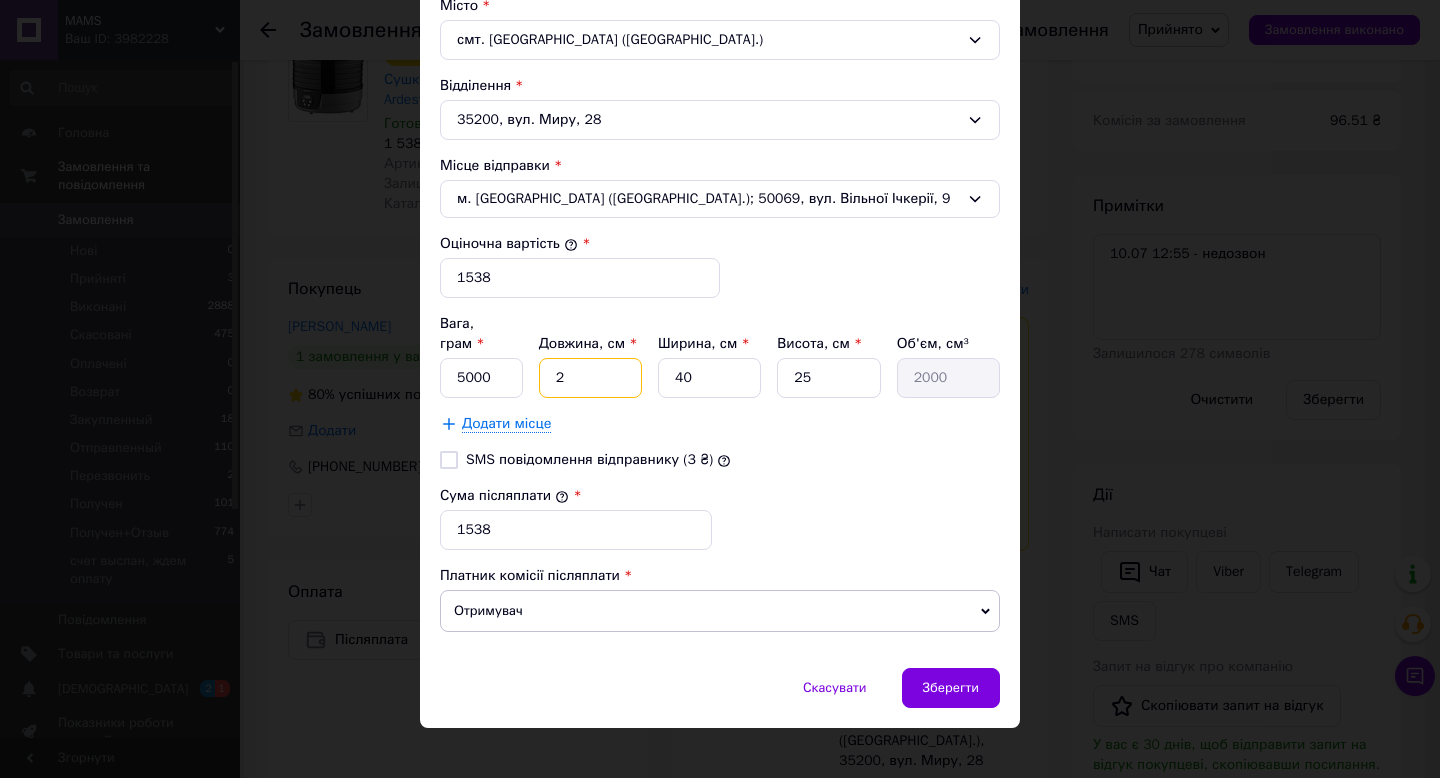 type on "27" 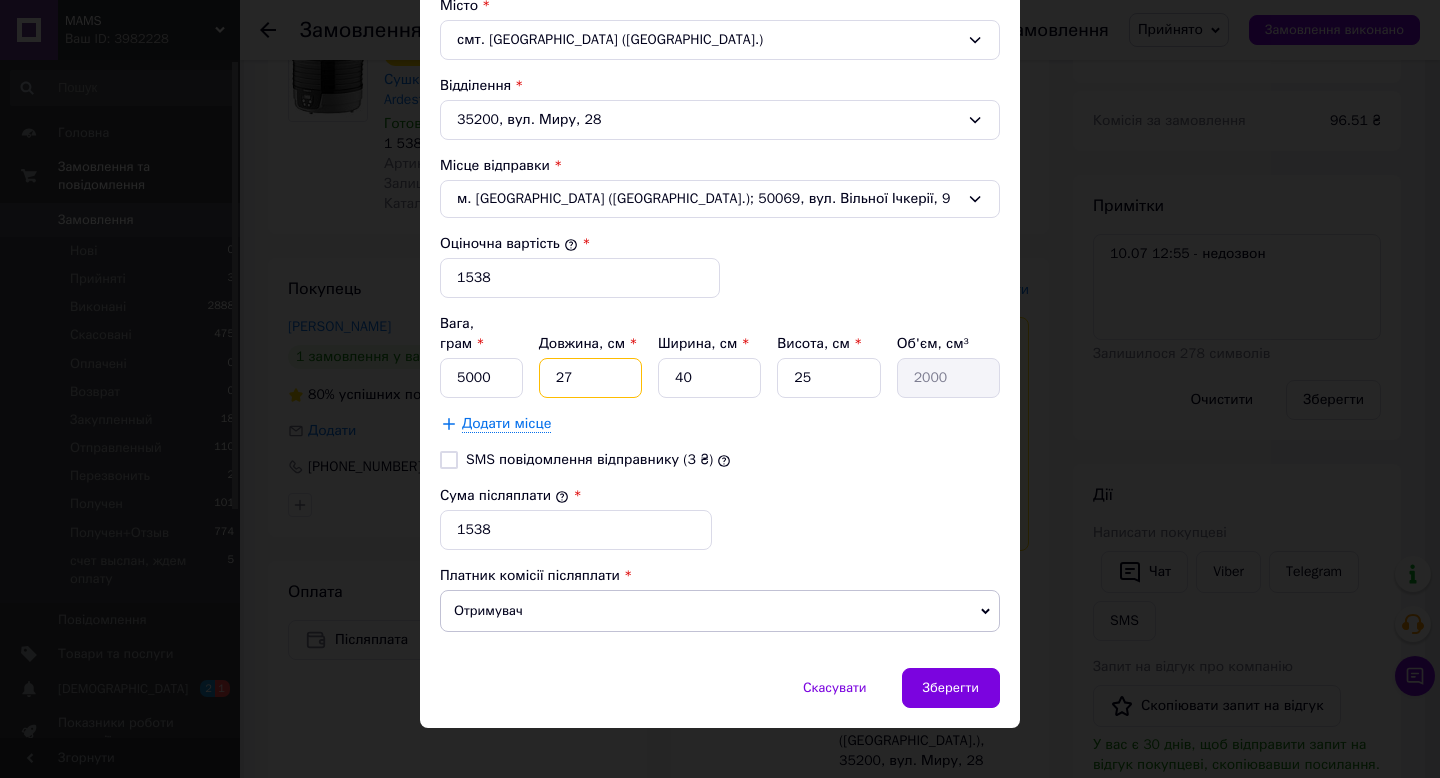 type on "27000" 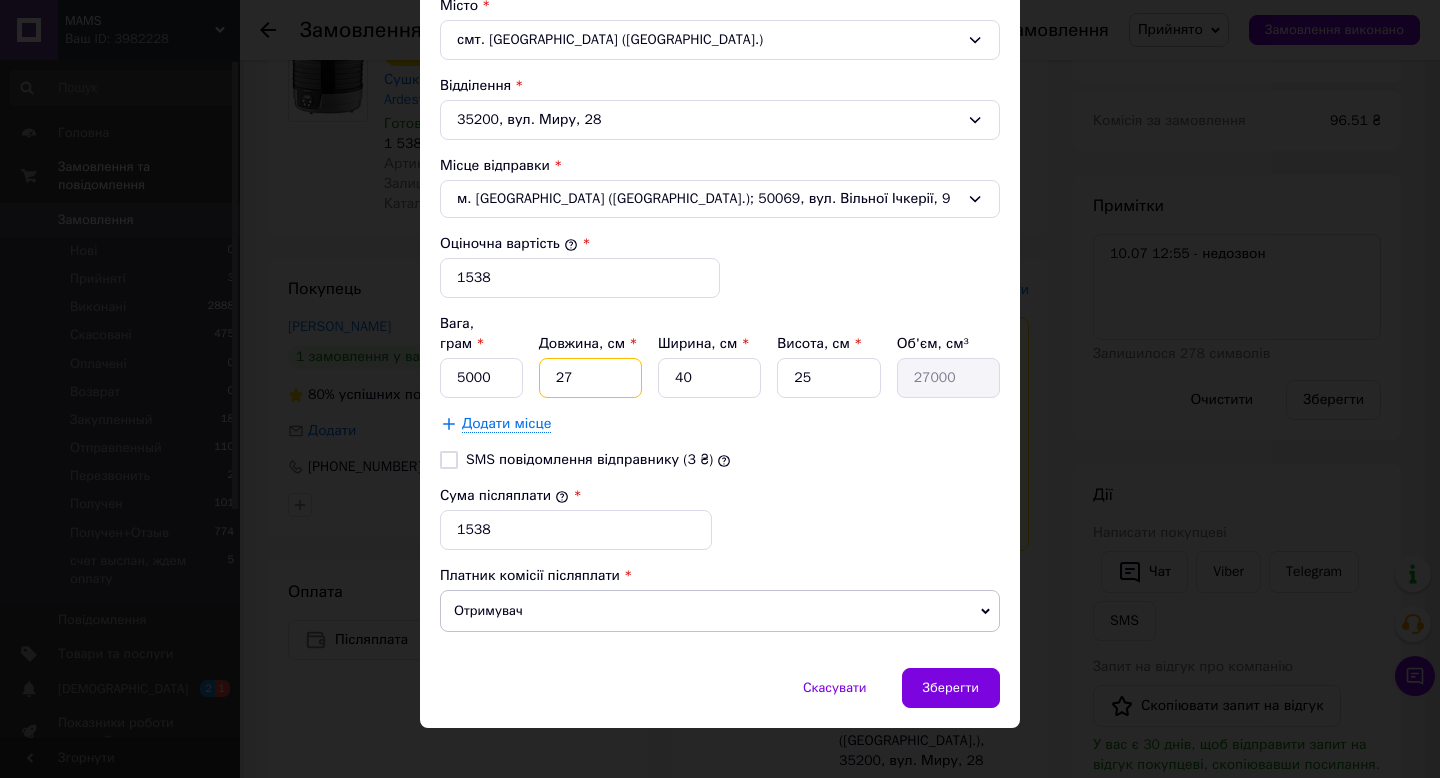 type on "27" 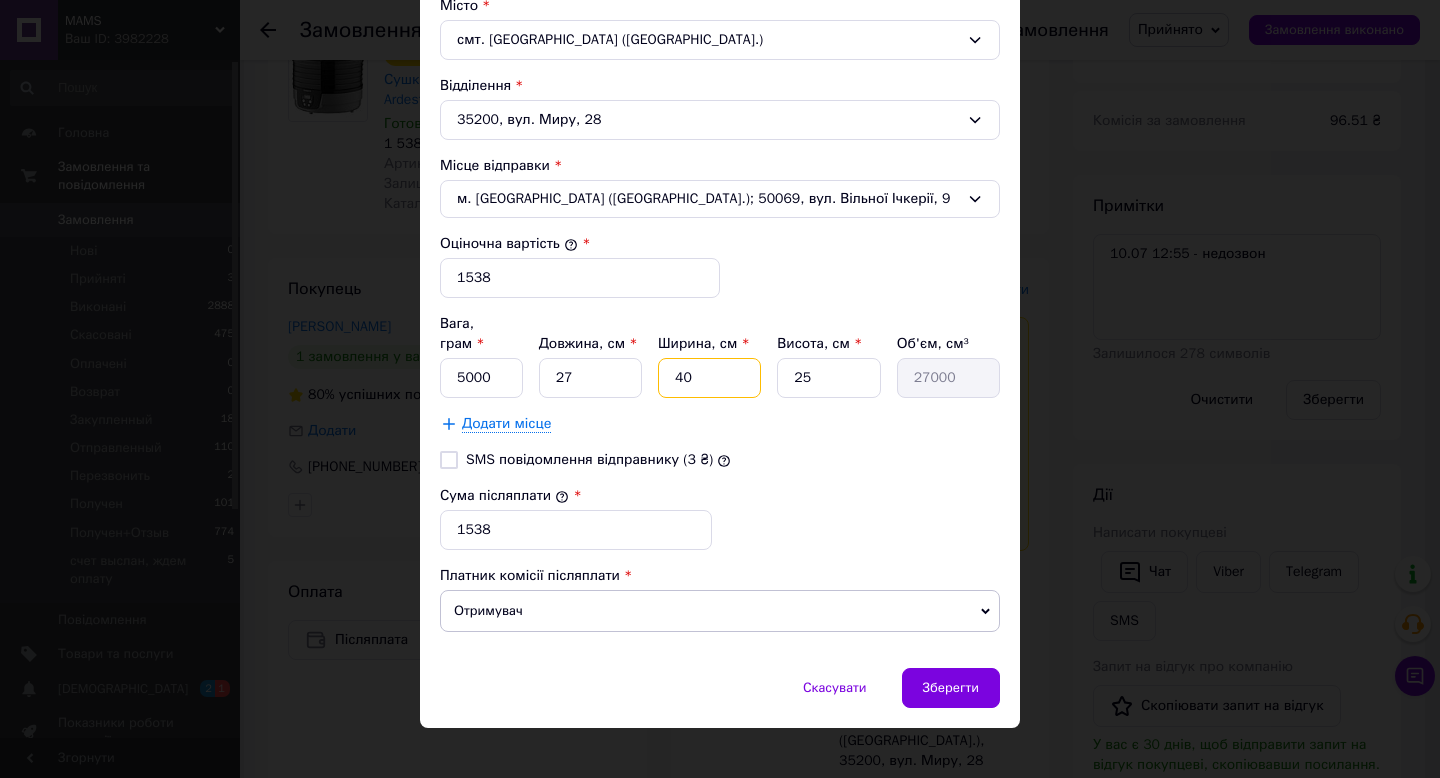 click on "40" at bounding box center [709, 378] 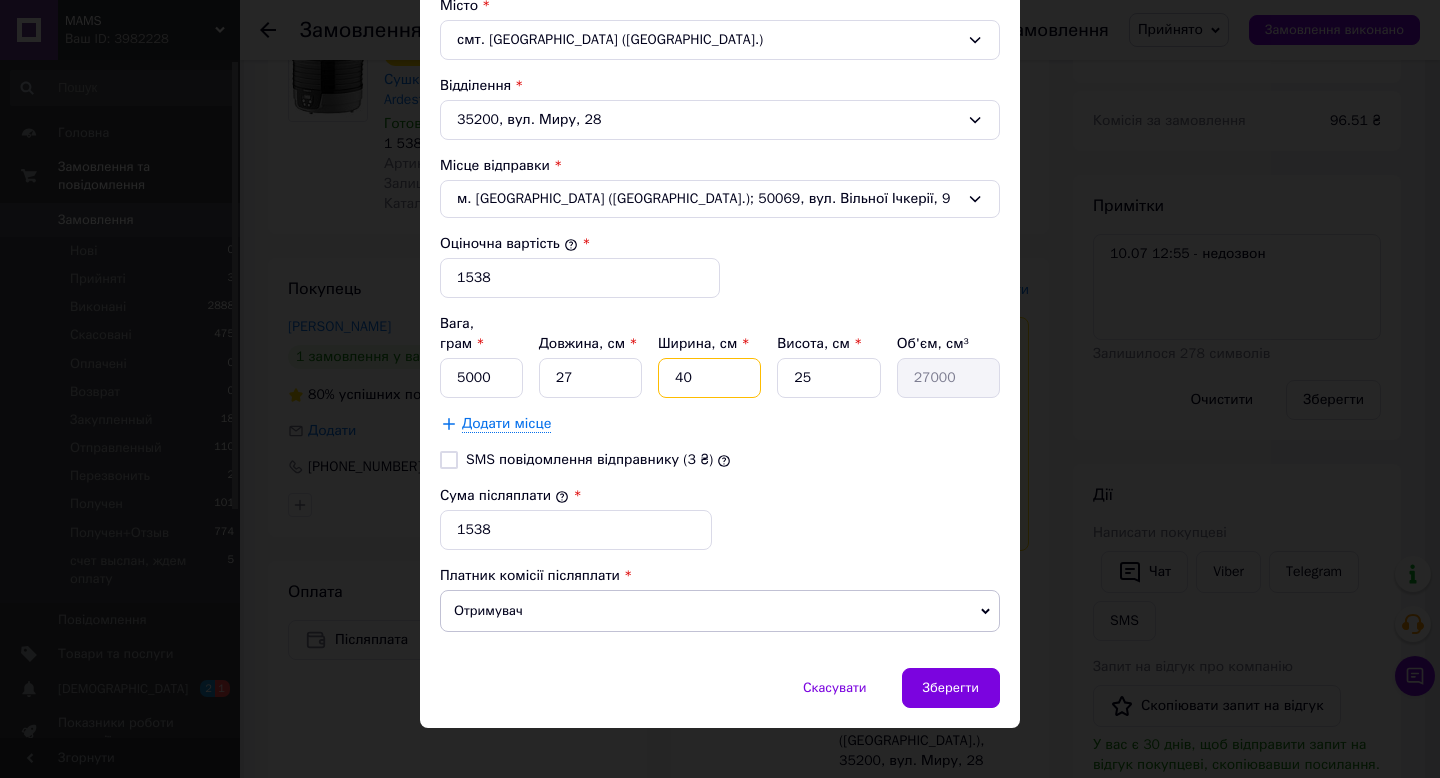 click on "40" at bounding box center (709, 378) 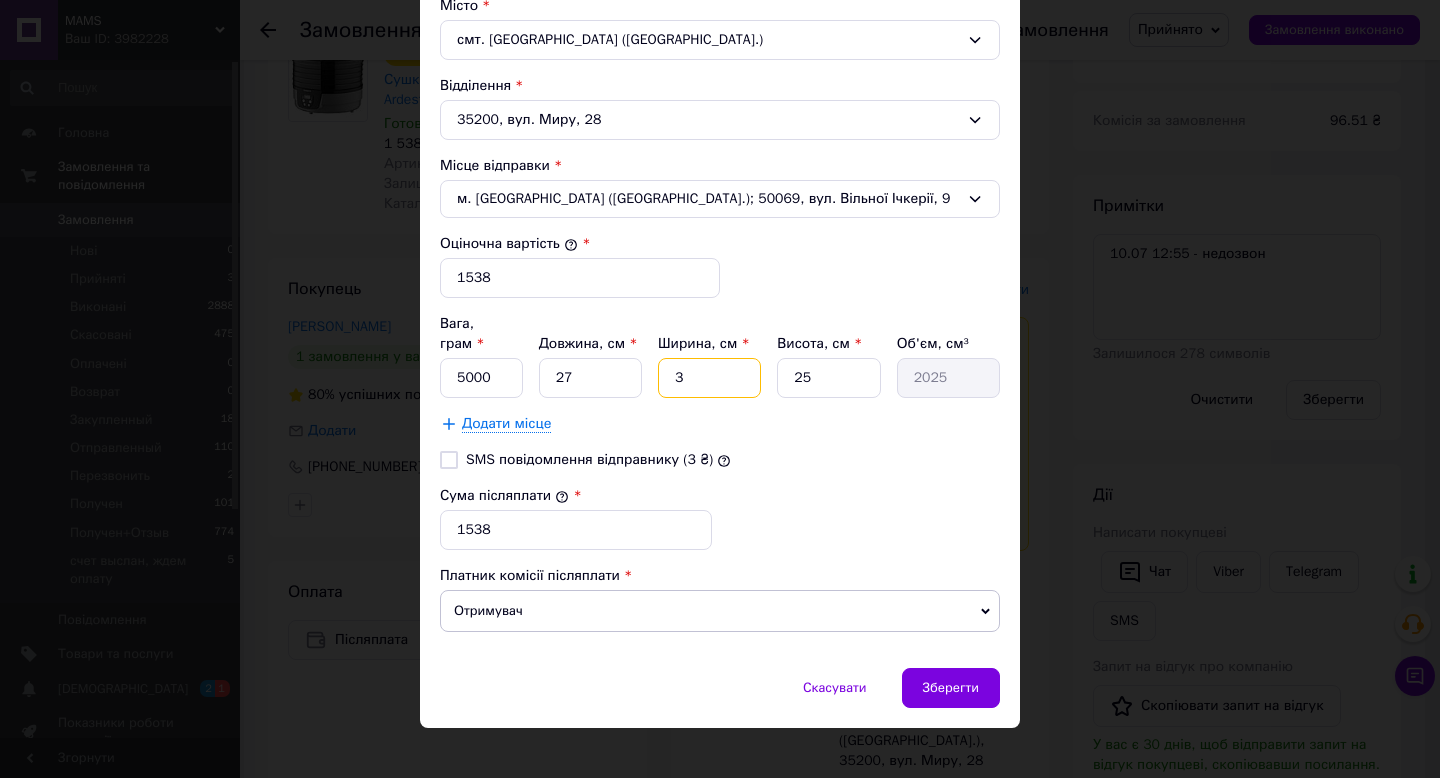 type on "33" 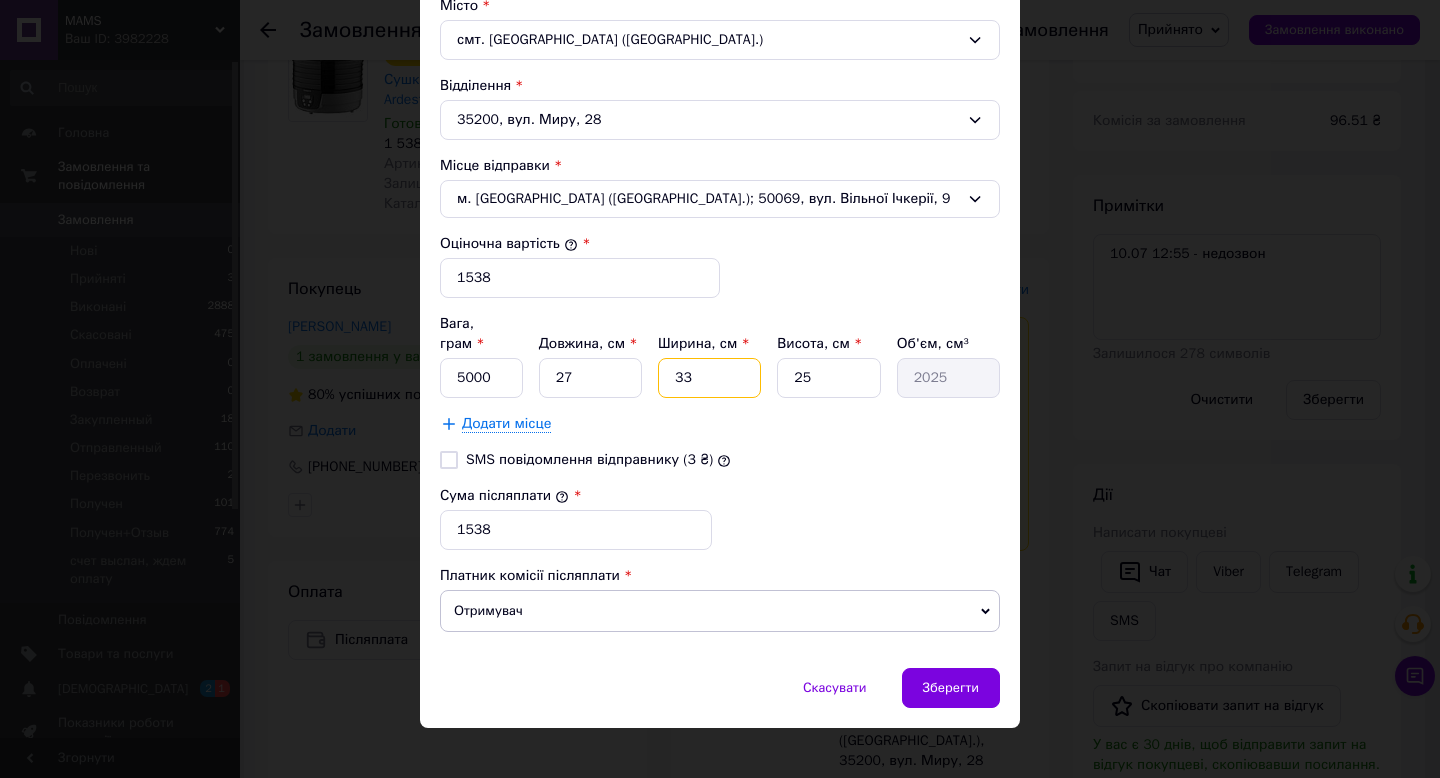 type on "22275" 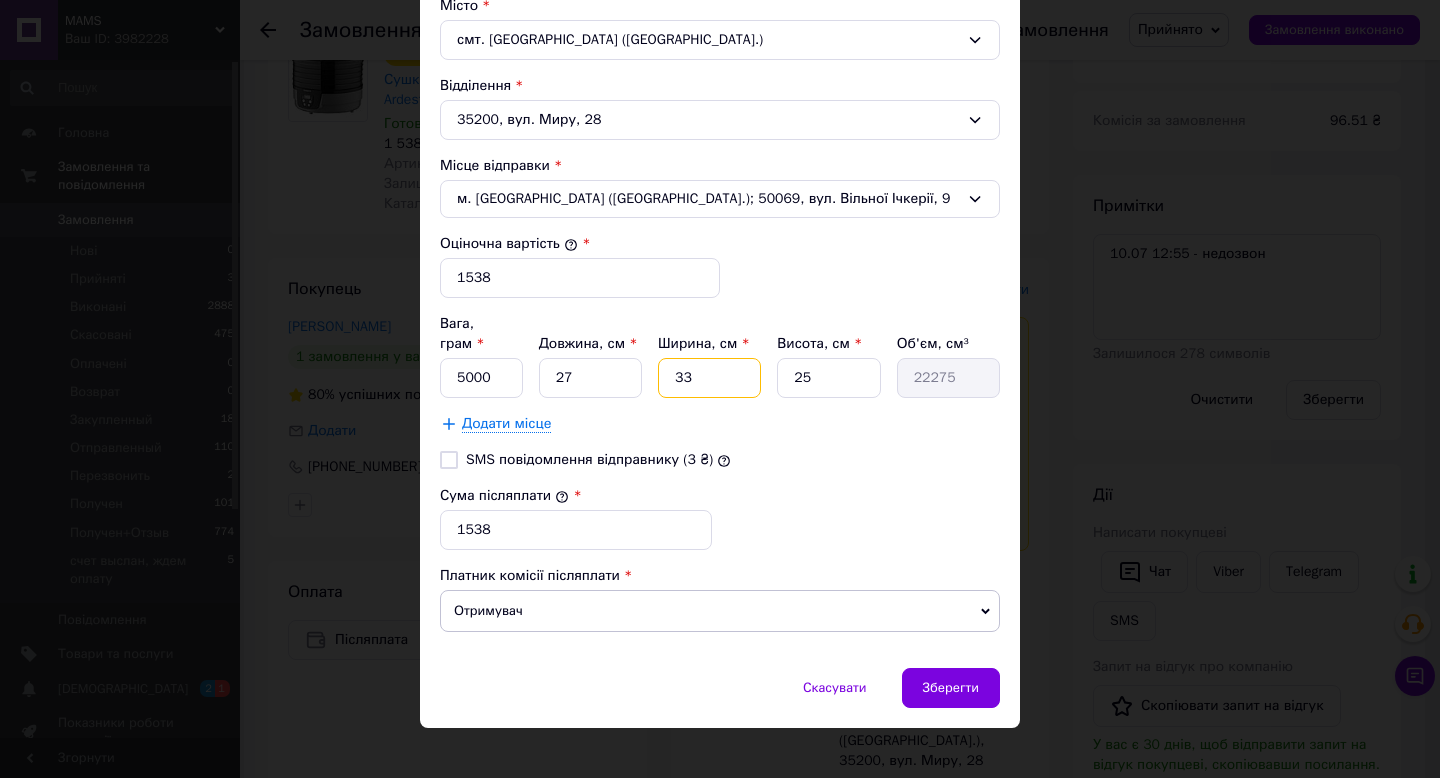 type on "33" 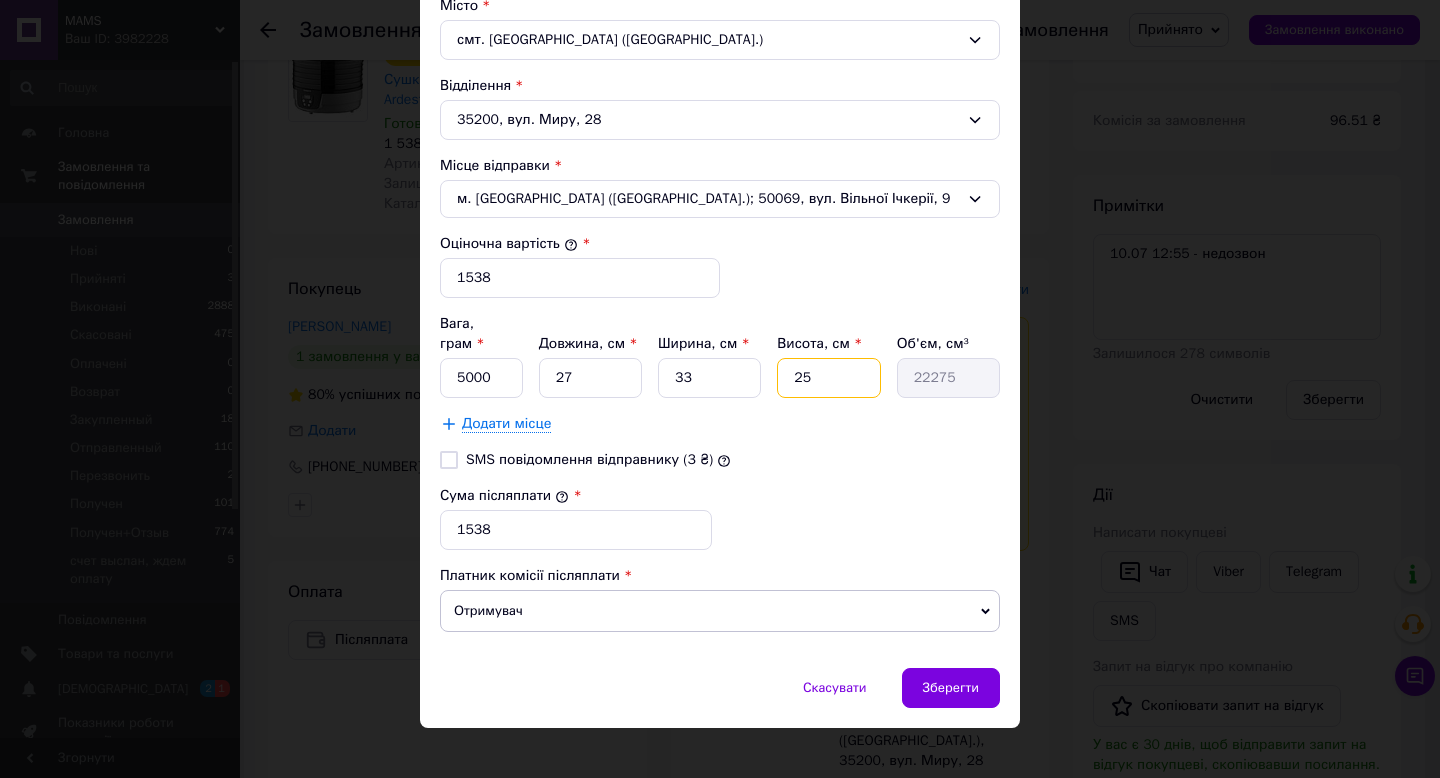 click on "25" at bounding box center (828, 378) 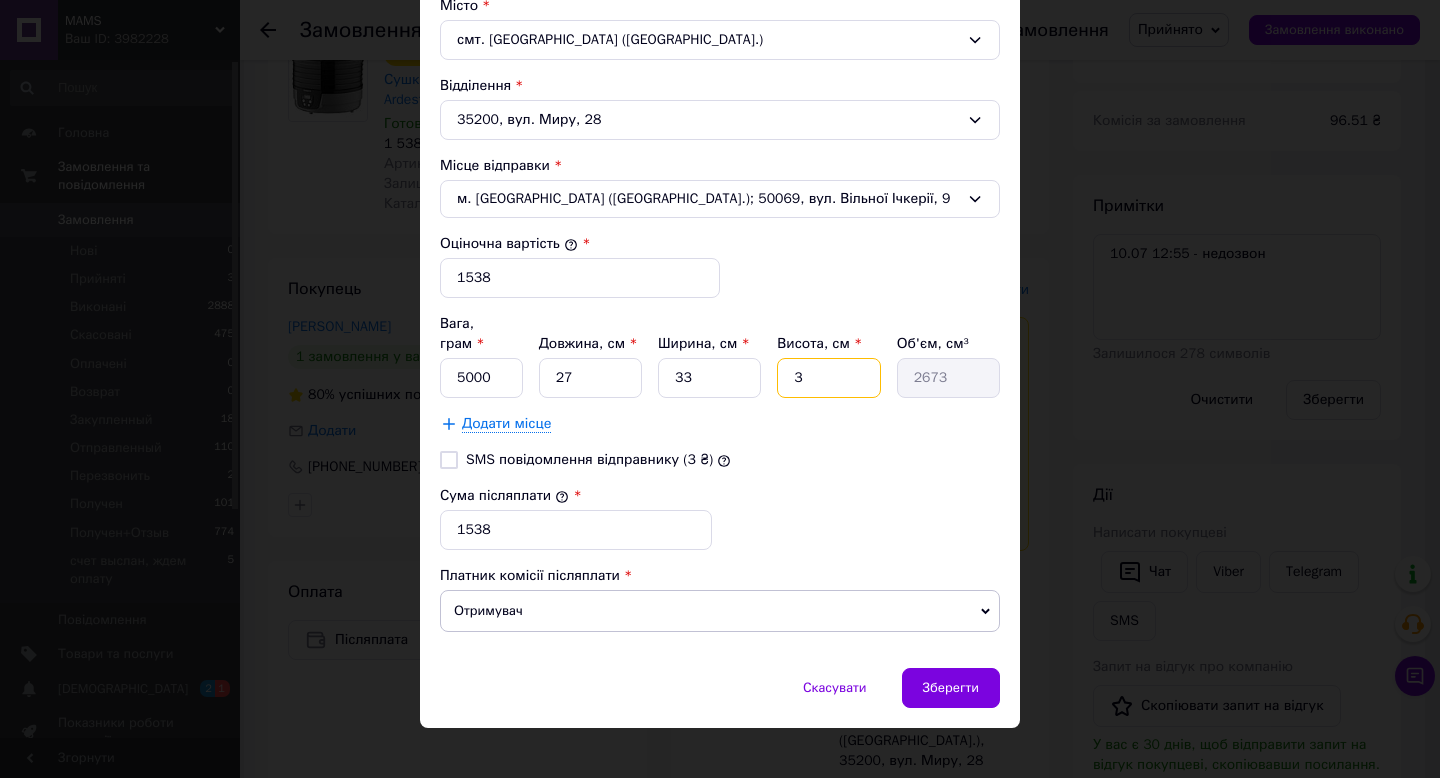 type on "33" 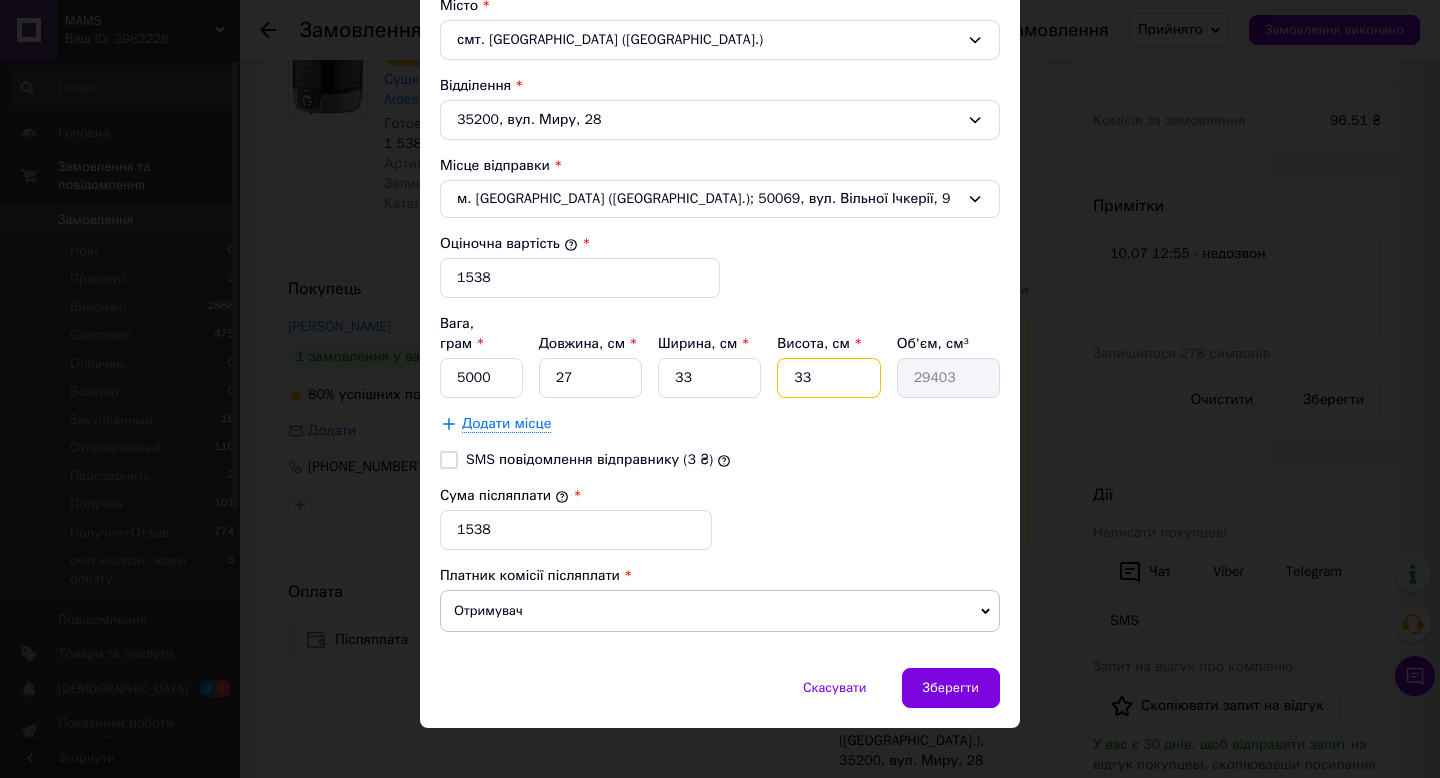 type on "33" 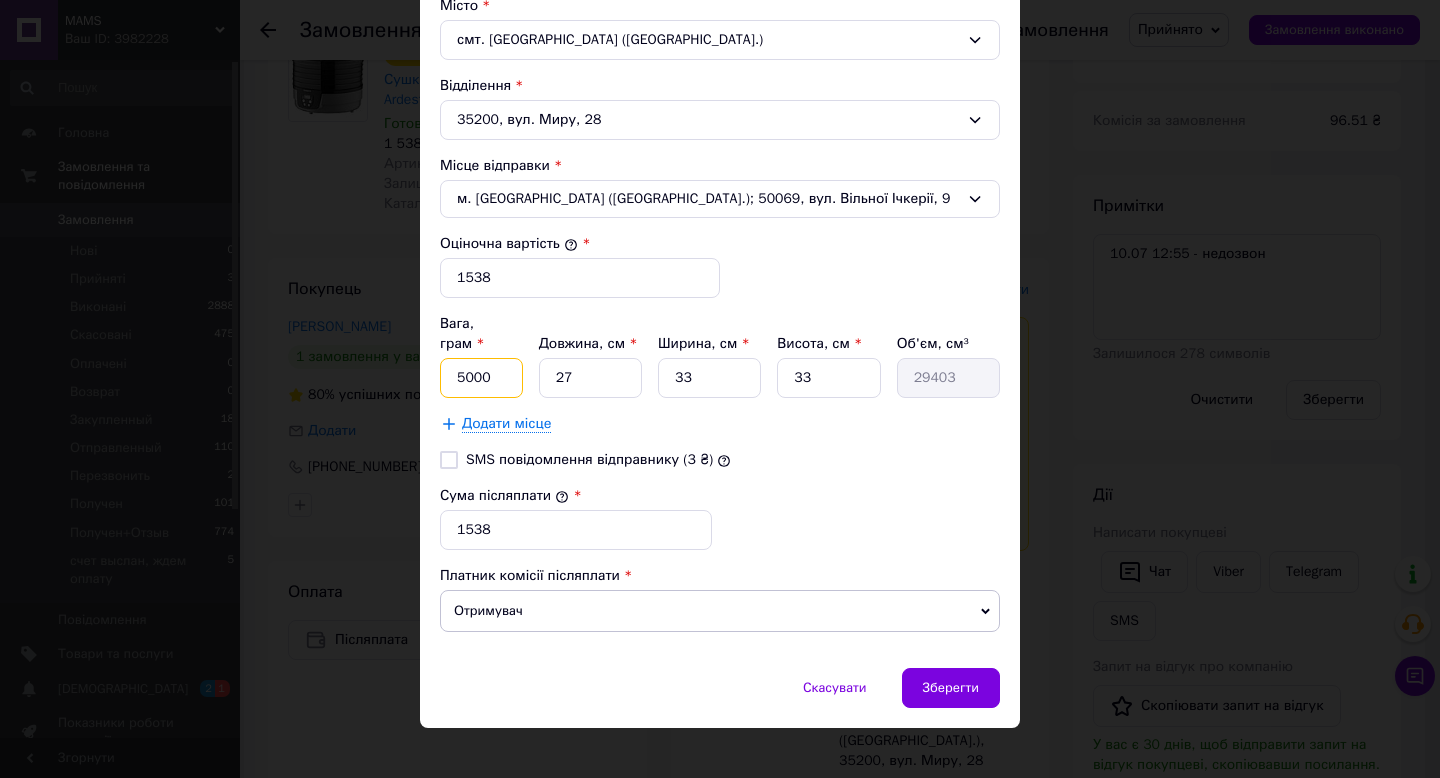 click on "5000" at bounding box center [481, 378] 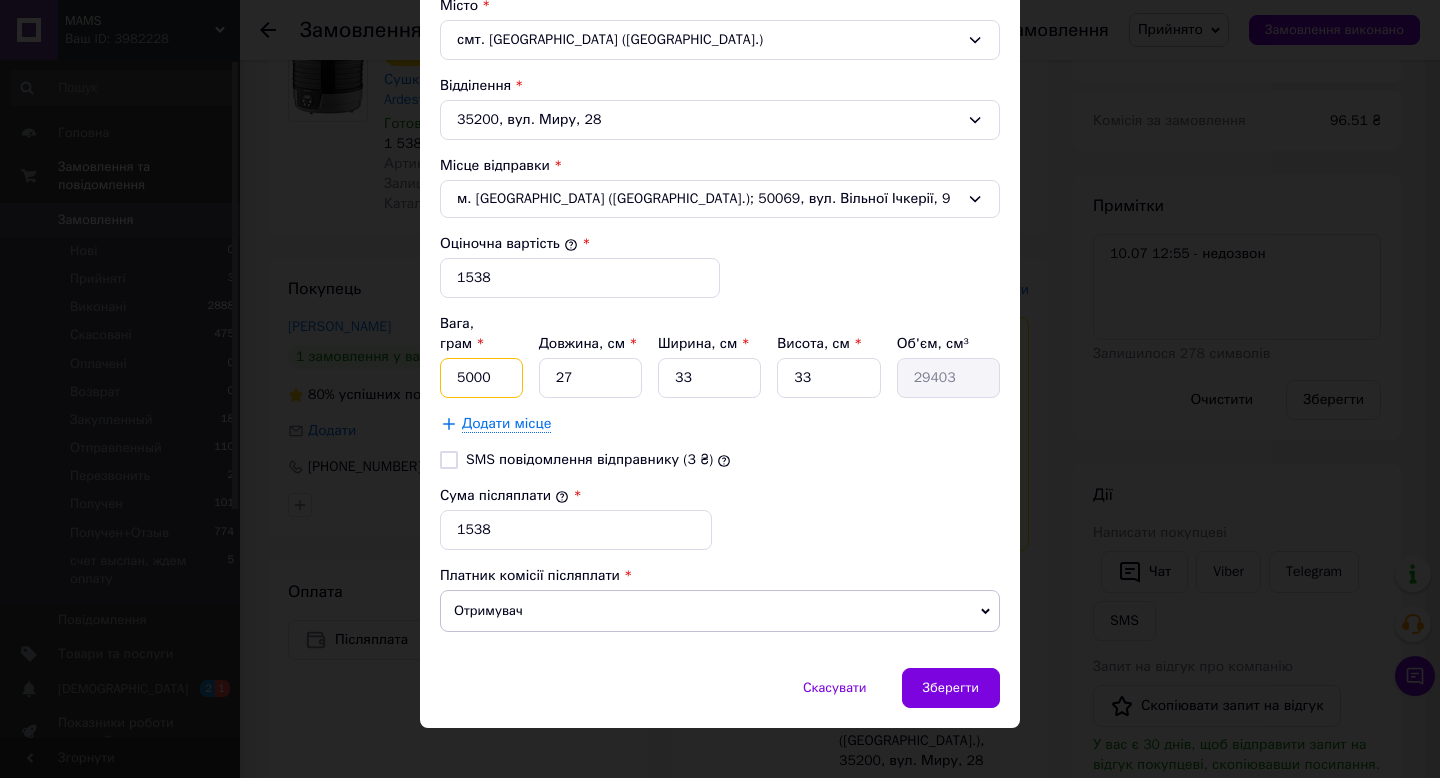 click on "5000" at bounding box center [481, 378] 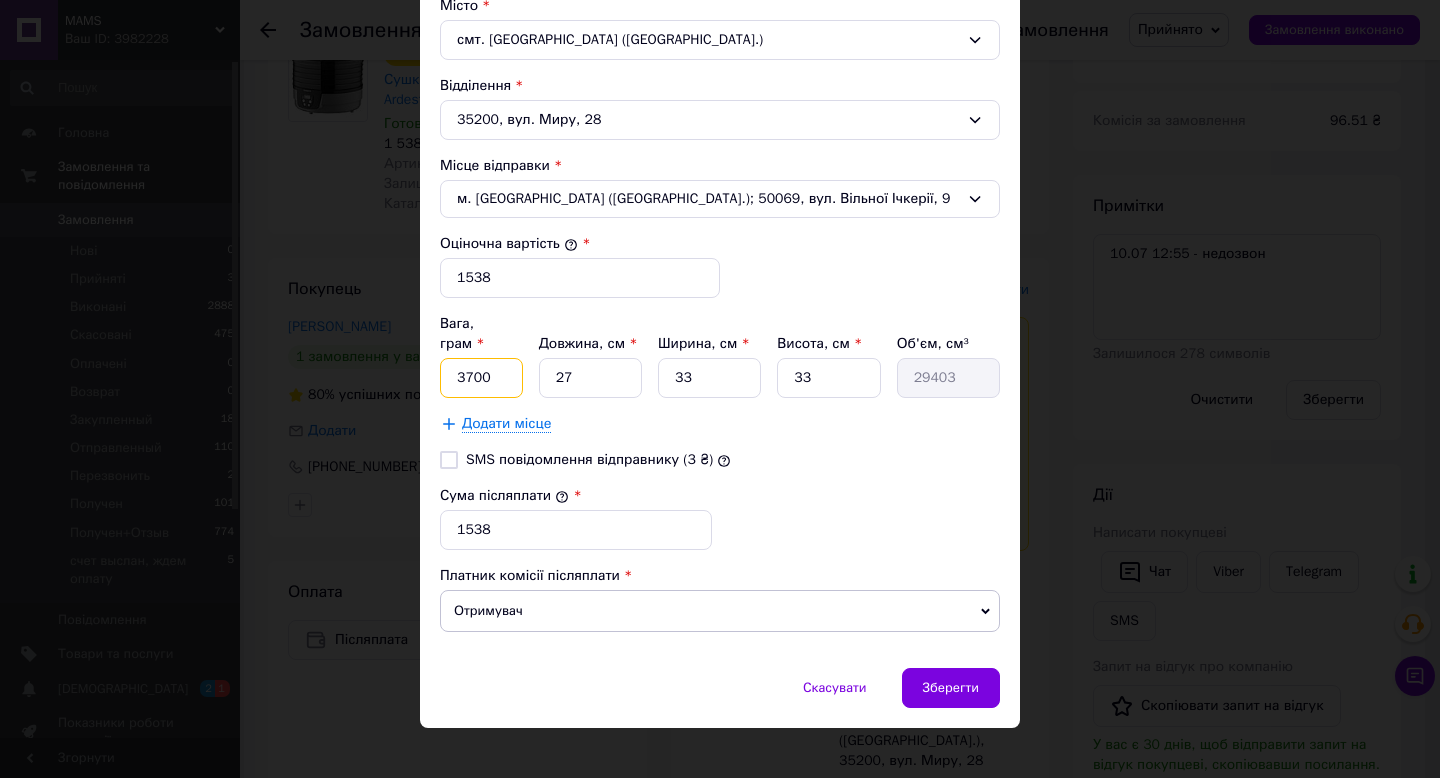 type on "3700" 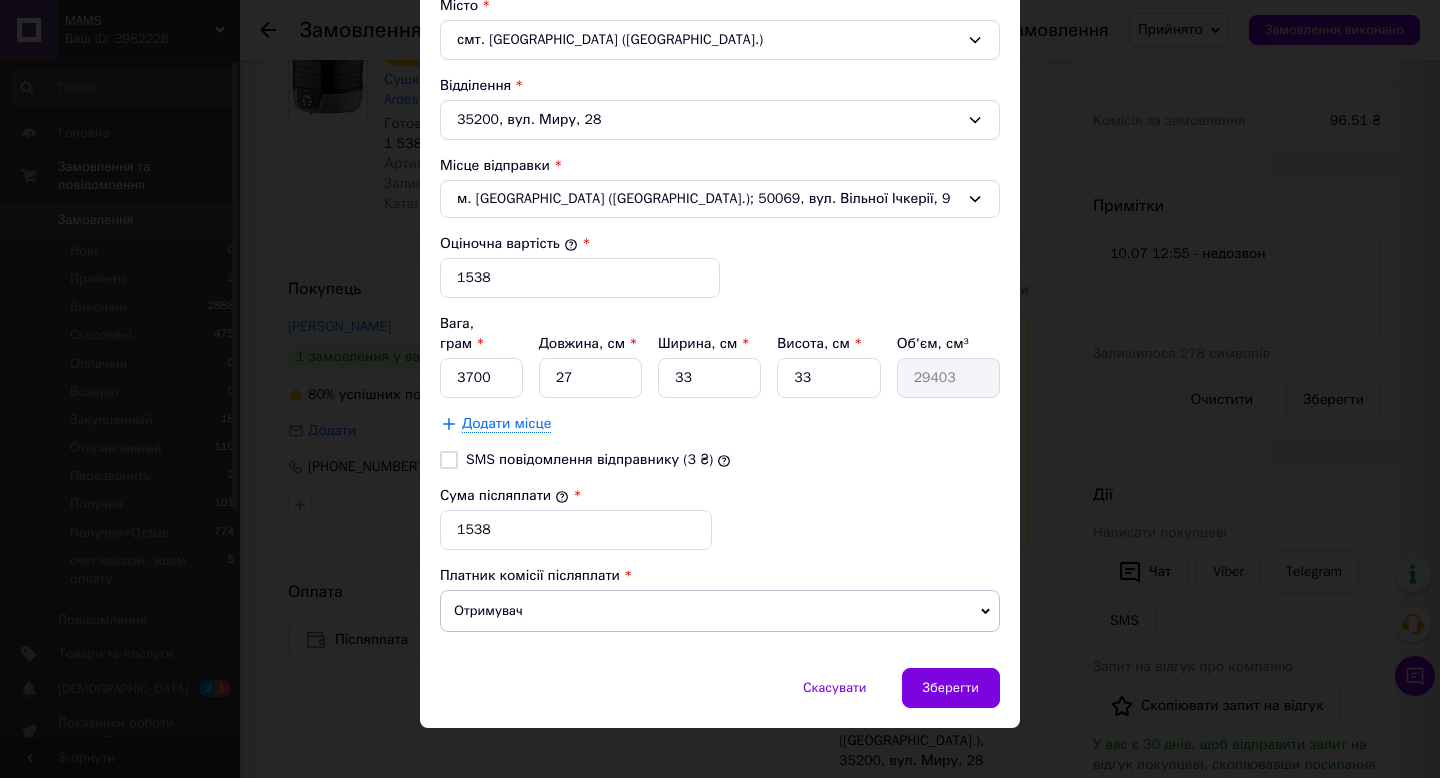 click on "SMS повідомлення відправнику (3 ₴)" at bounding box center (720, 460) 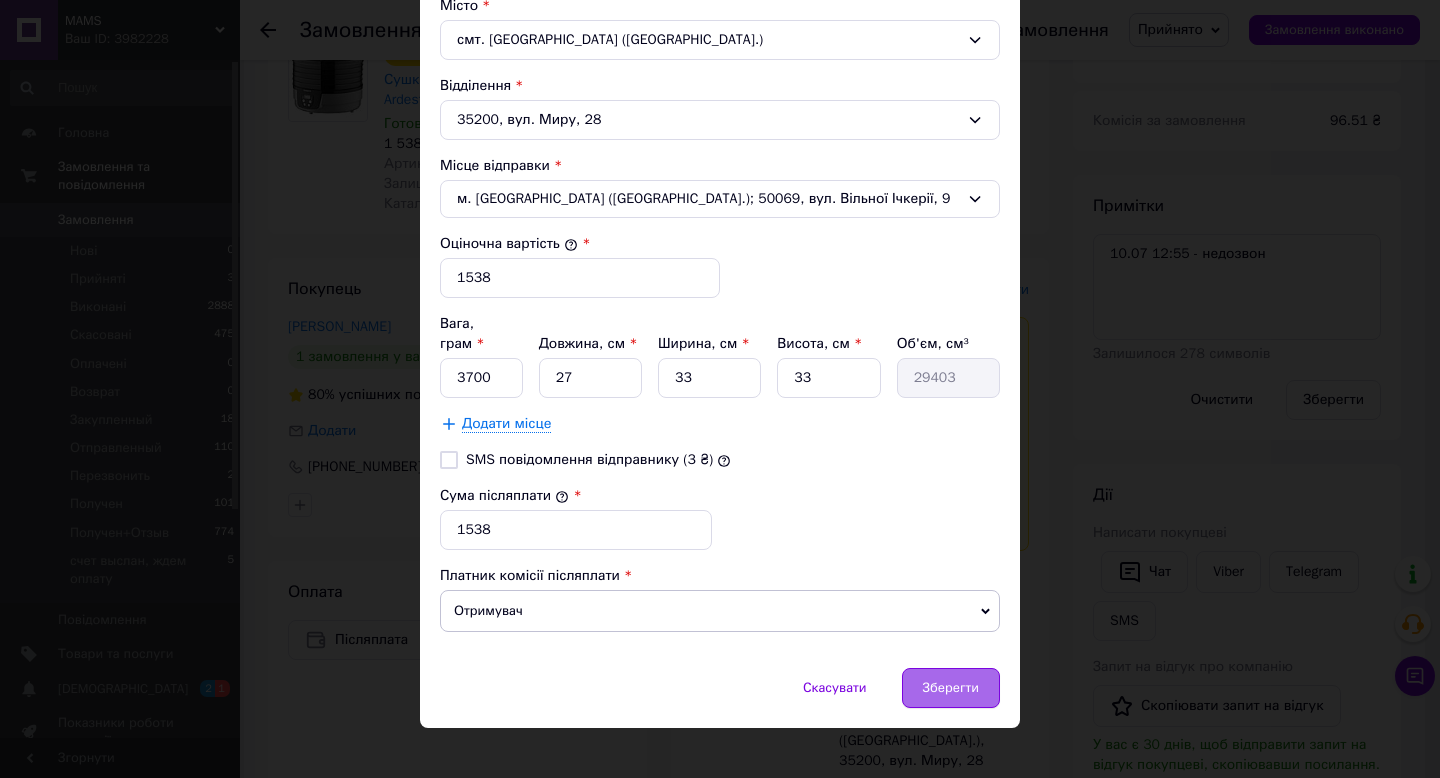 click on "Зберегти" at bounding box center (951, 688) 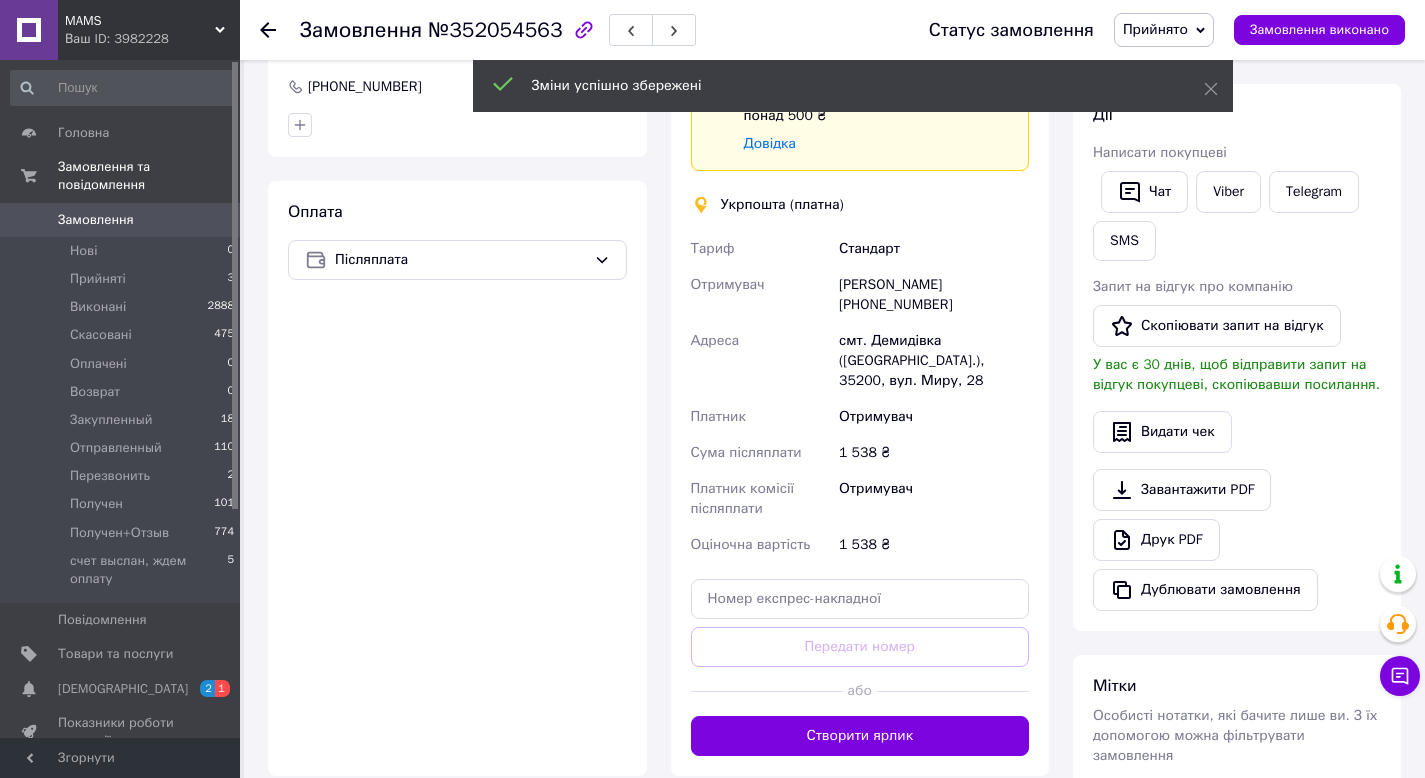 scroll, scrollTop: 572, scrollLeft: 0, axis: vertical 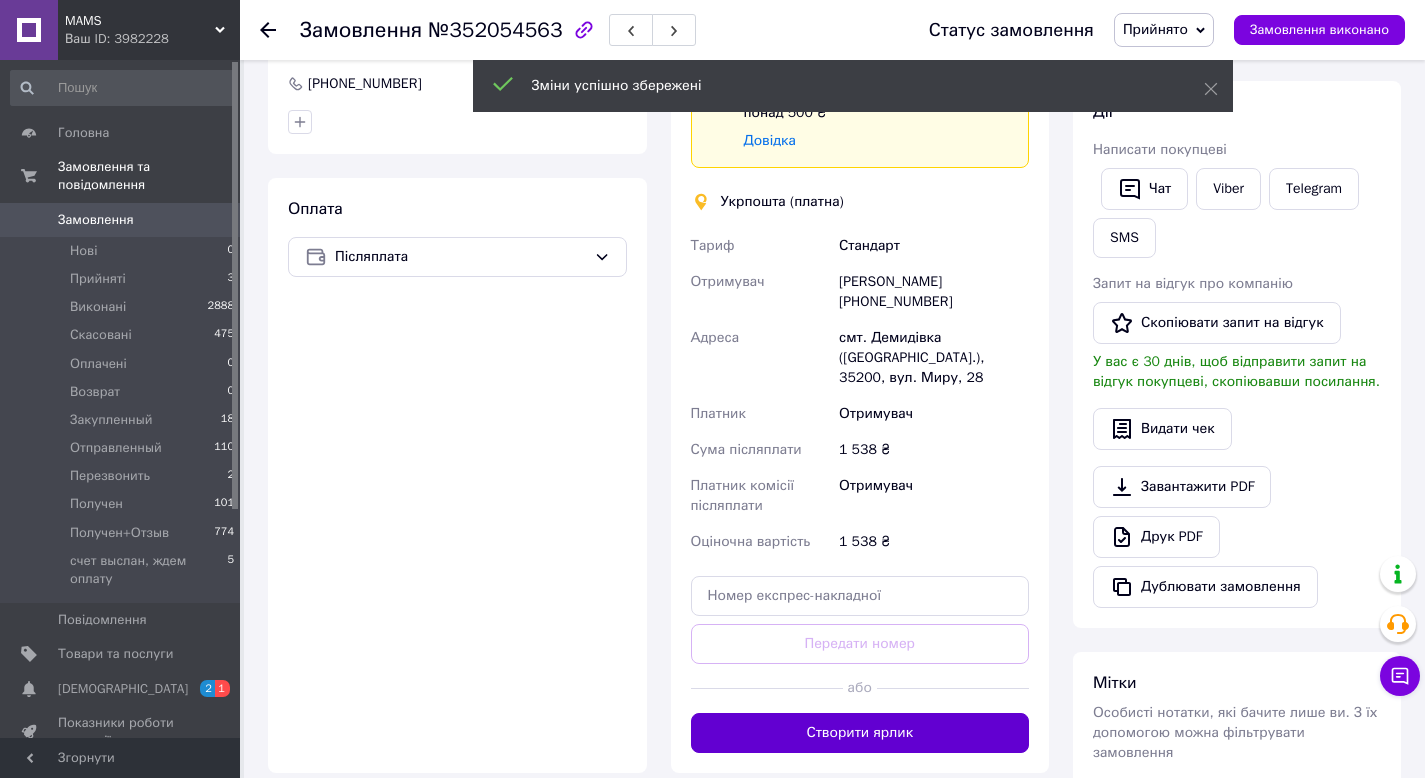 click on "Створити ярлик" at bounding box center (860, 733) 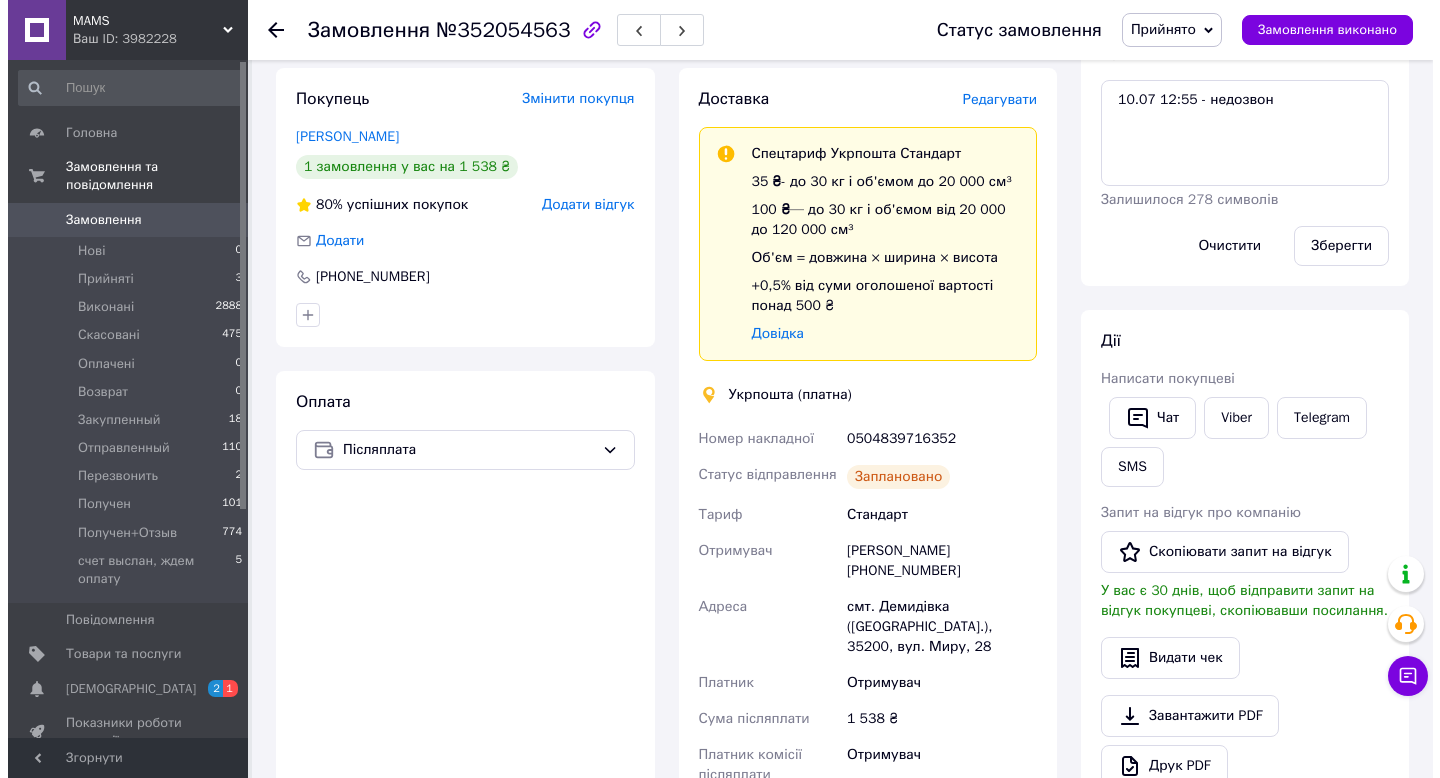scroll, scrollTop: 341, scrollLeft: 0, axis: vertical 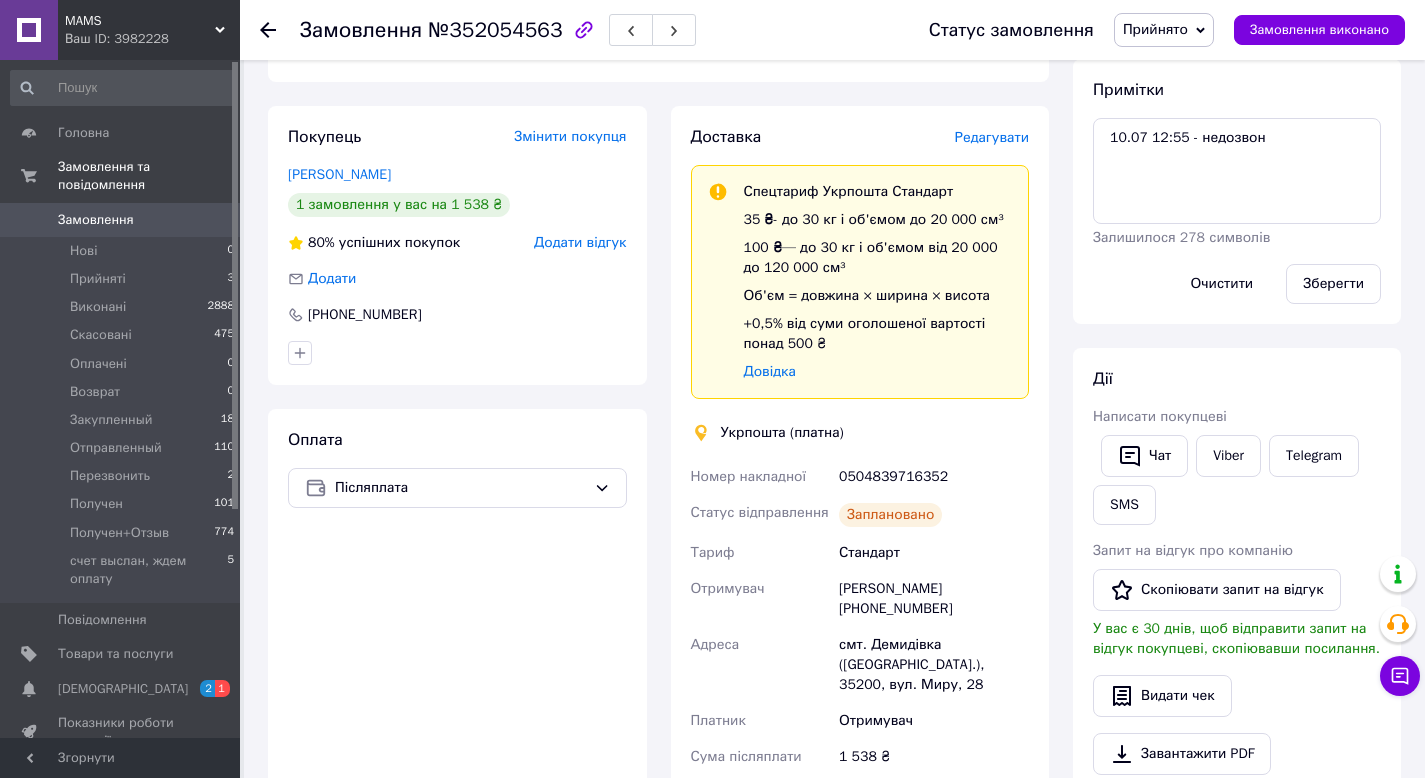 click on "Редагувати" at bounding box center [992, 137] 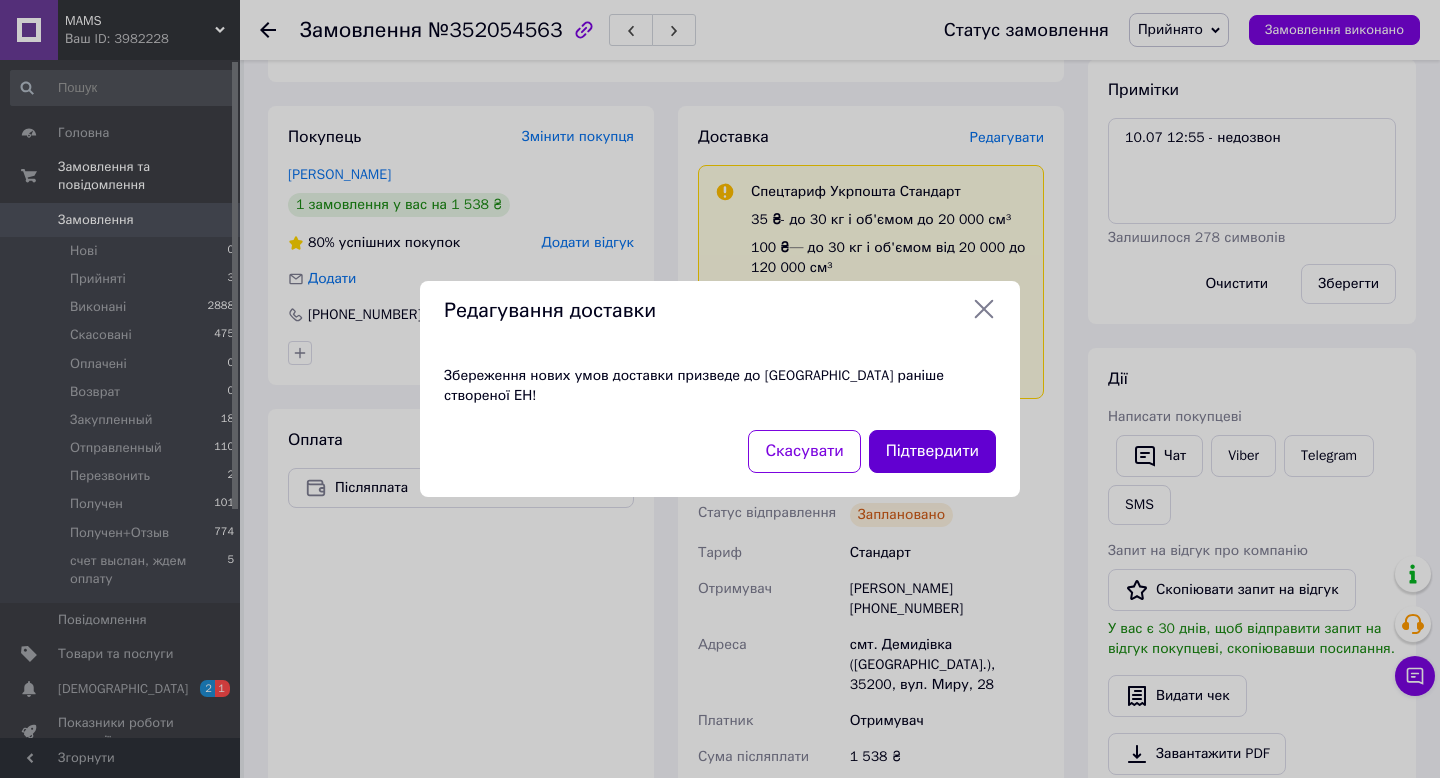 click on "Підтвердити" at bounding box center (932, 451) 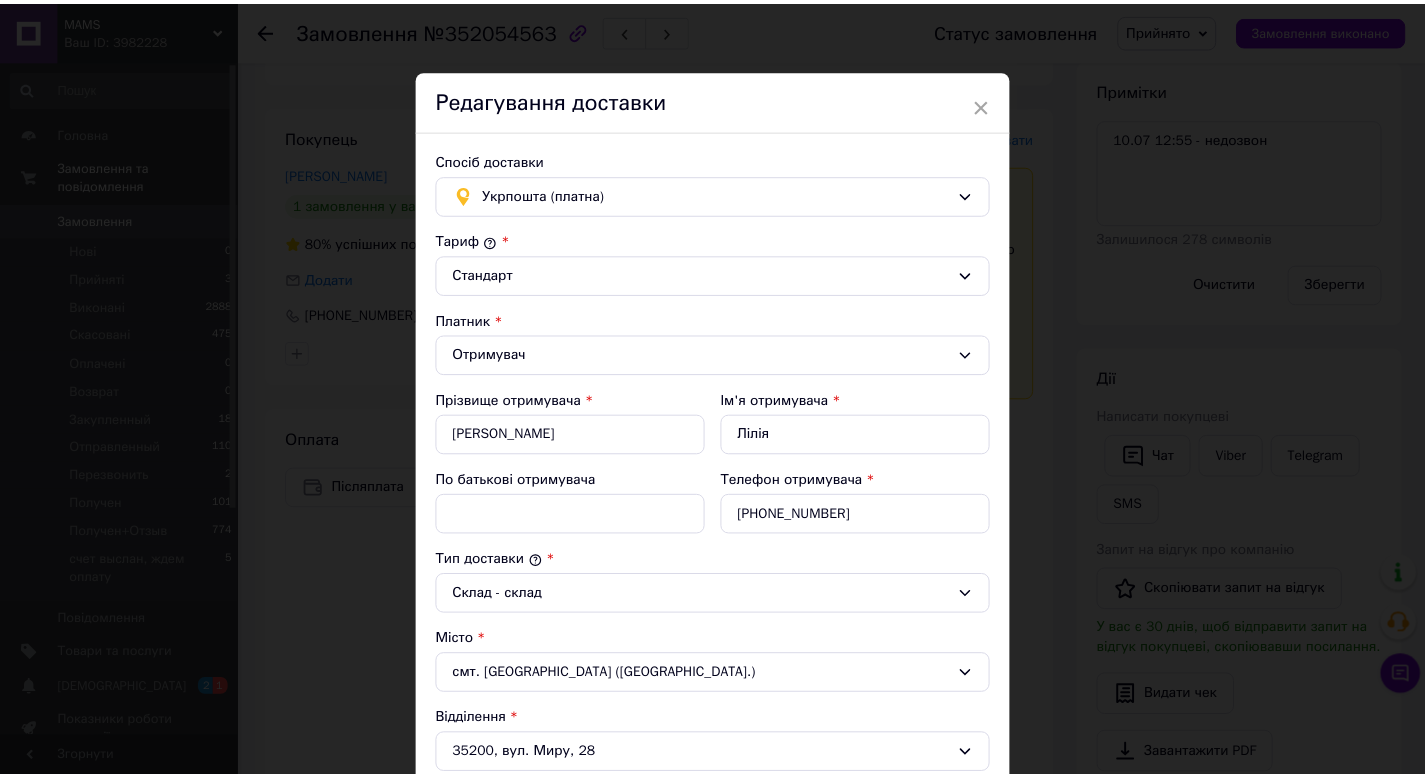 scroll, scrollTop: 635, scrollLeft: 0, axis: vertical 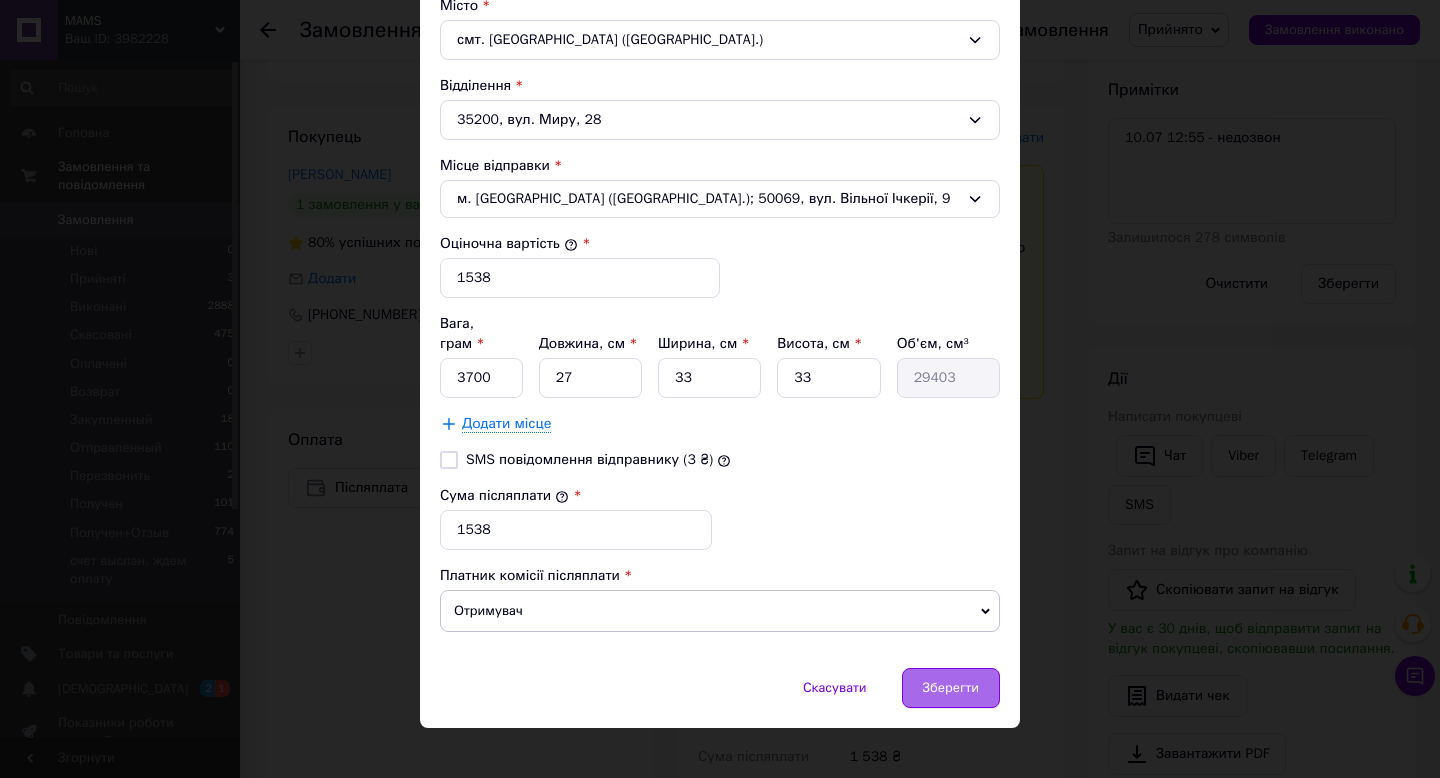 click on "Зберегти" at bounding box center [951, 688] 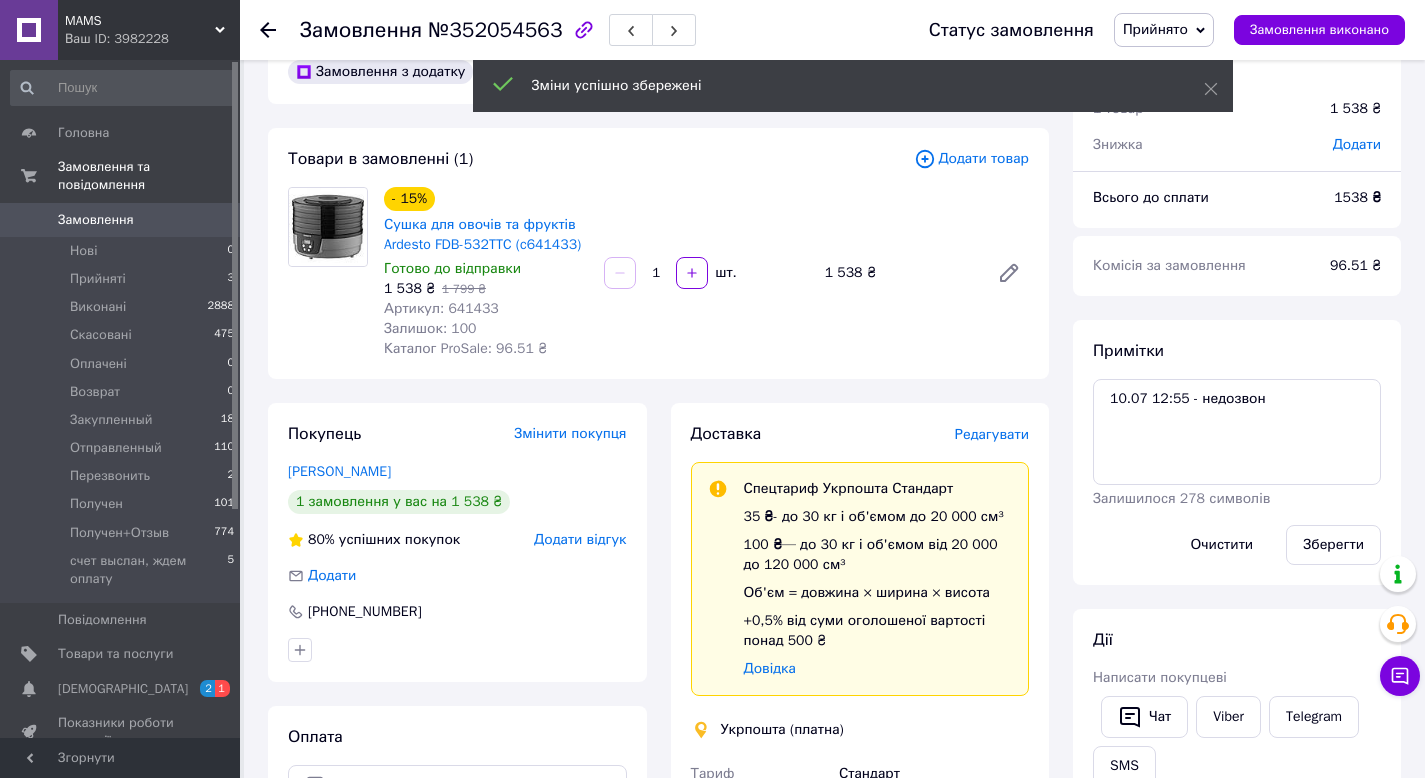 scroll, scrollTop: 0, scrollLeft: 0, axis: both 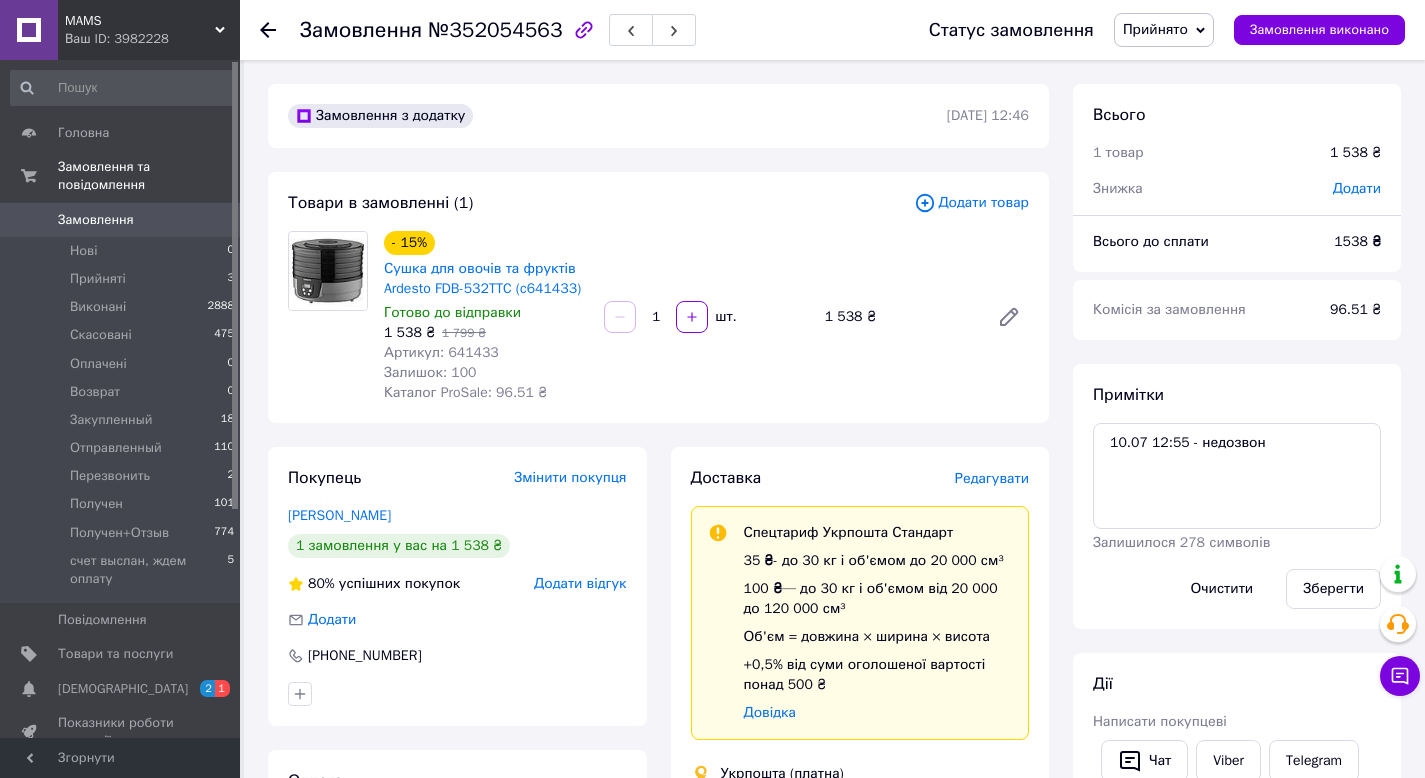 click on "№352054563" at bounding box center (495, 30) 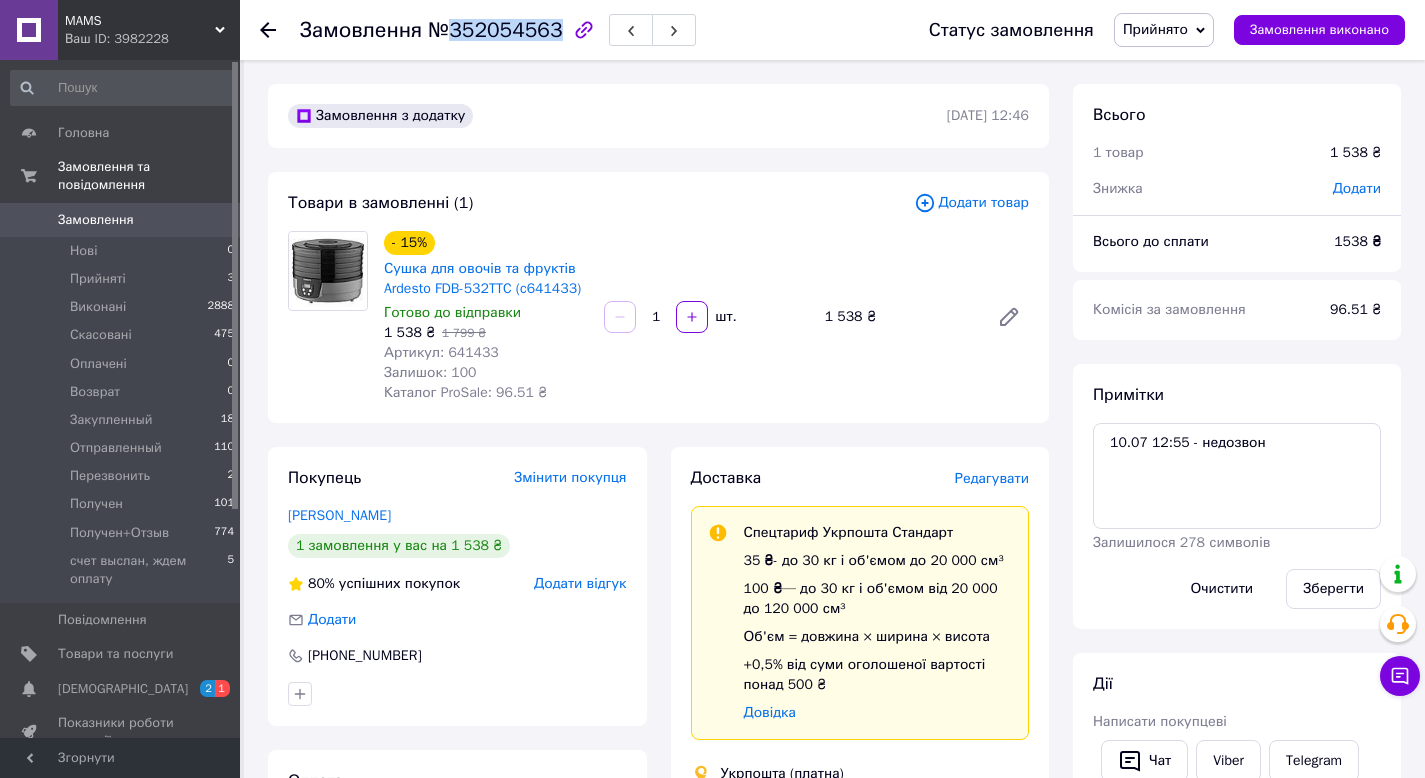 click on "№352054563" at bounding box center (495, 30) 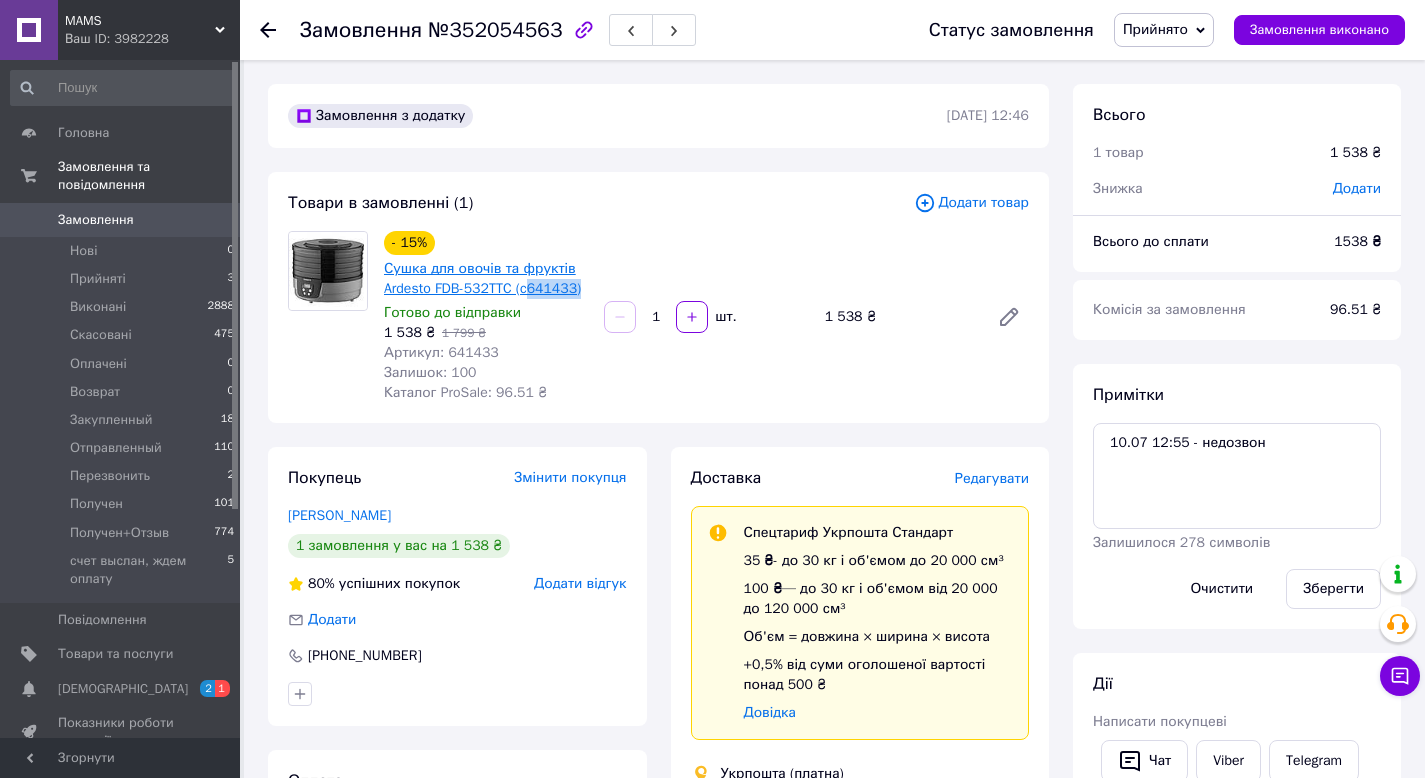 drag, startPoint x: 442, startPoint y: 306, endPoint x: 397, endPoint y: 304, distance: 45.044422 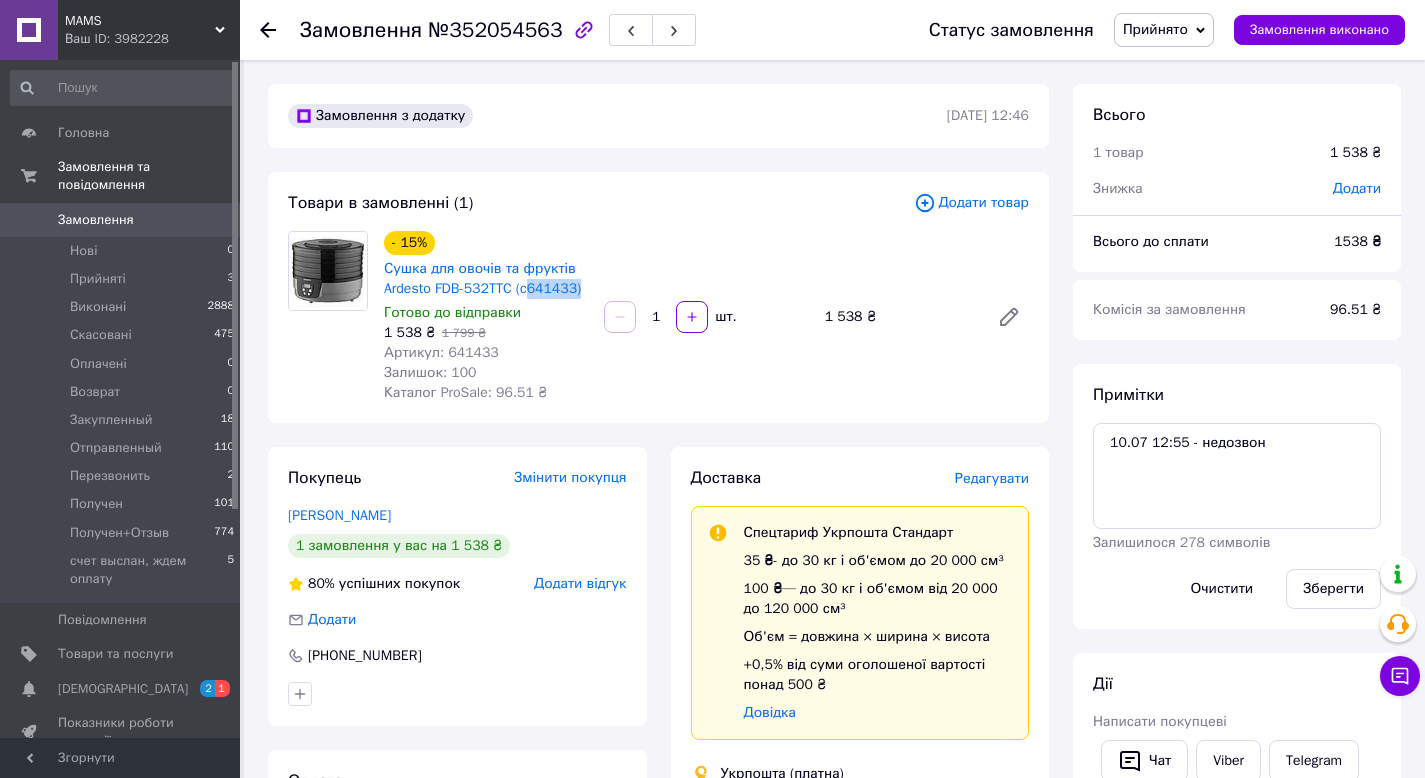 copy on "641433)" 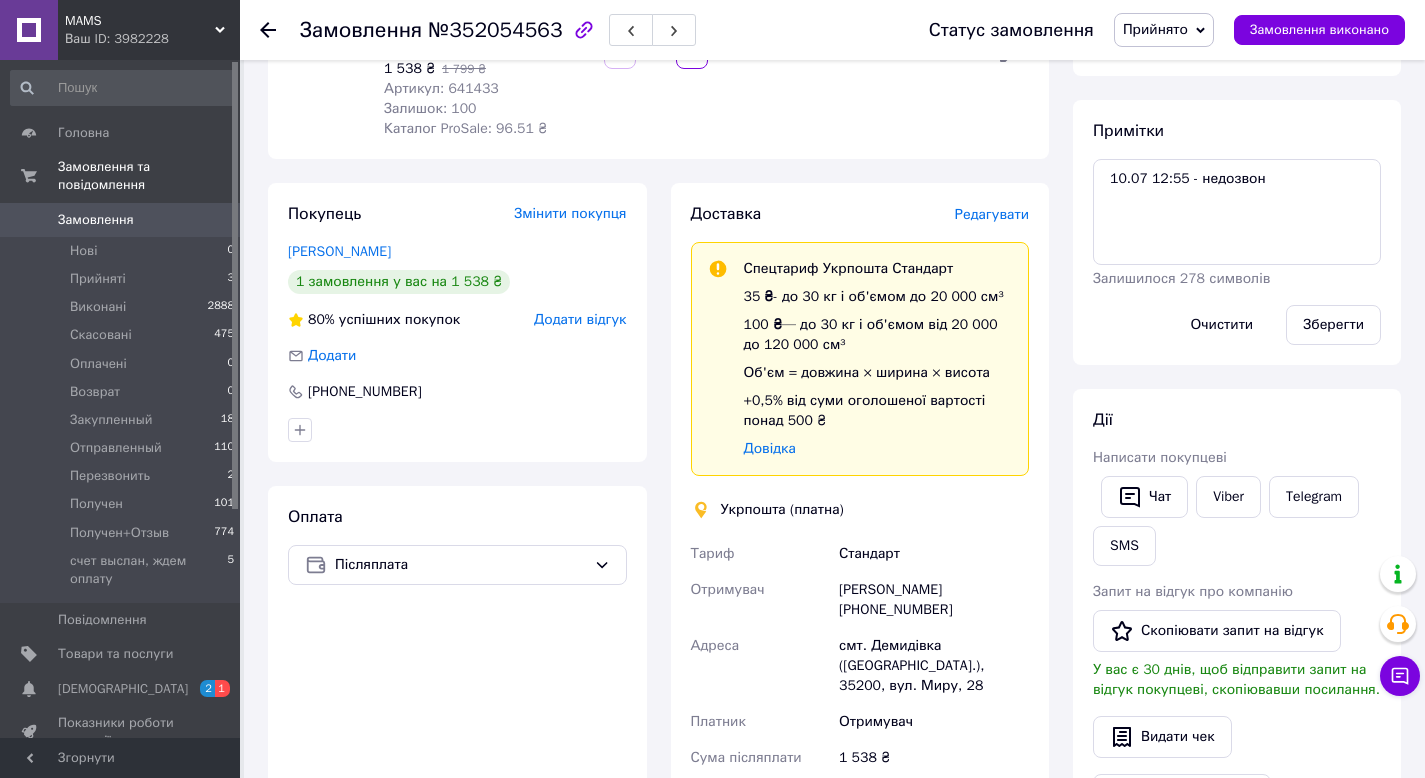 scroll, scrollTop: 385, scrollLeft: 0, axis: vertical 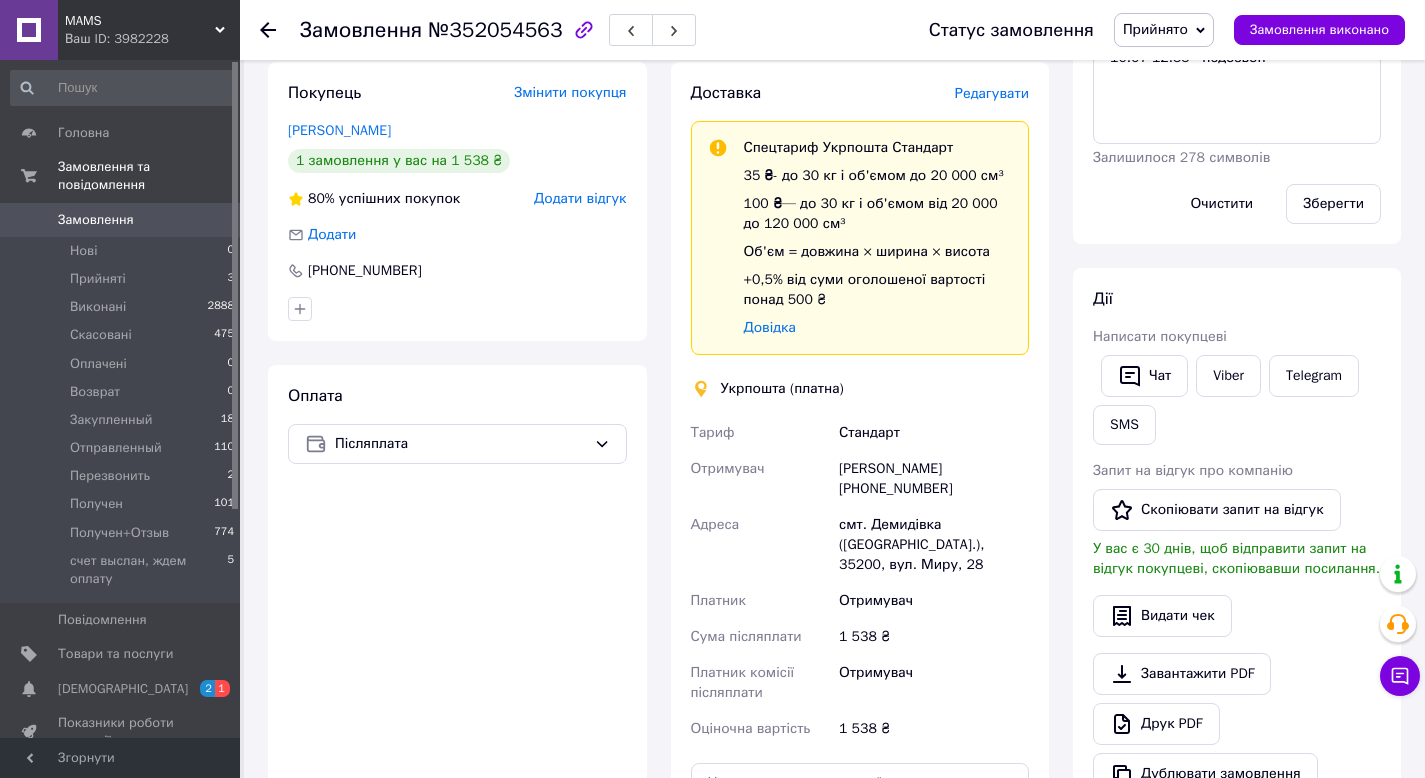 click on "смт. Демидівка (Рівненська обл.), 35200, вул. Миру, 28" at bounding box center (934, 545) 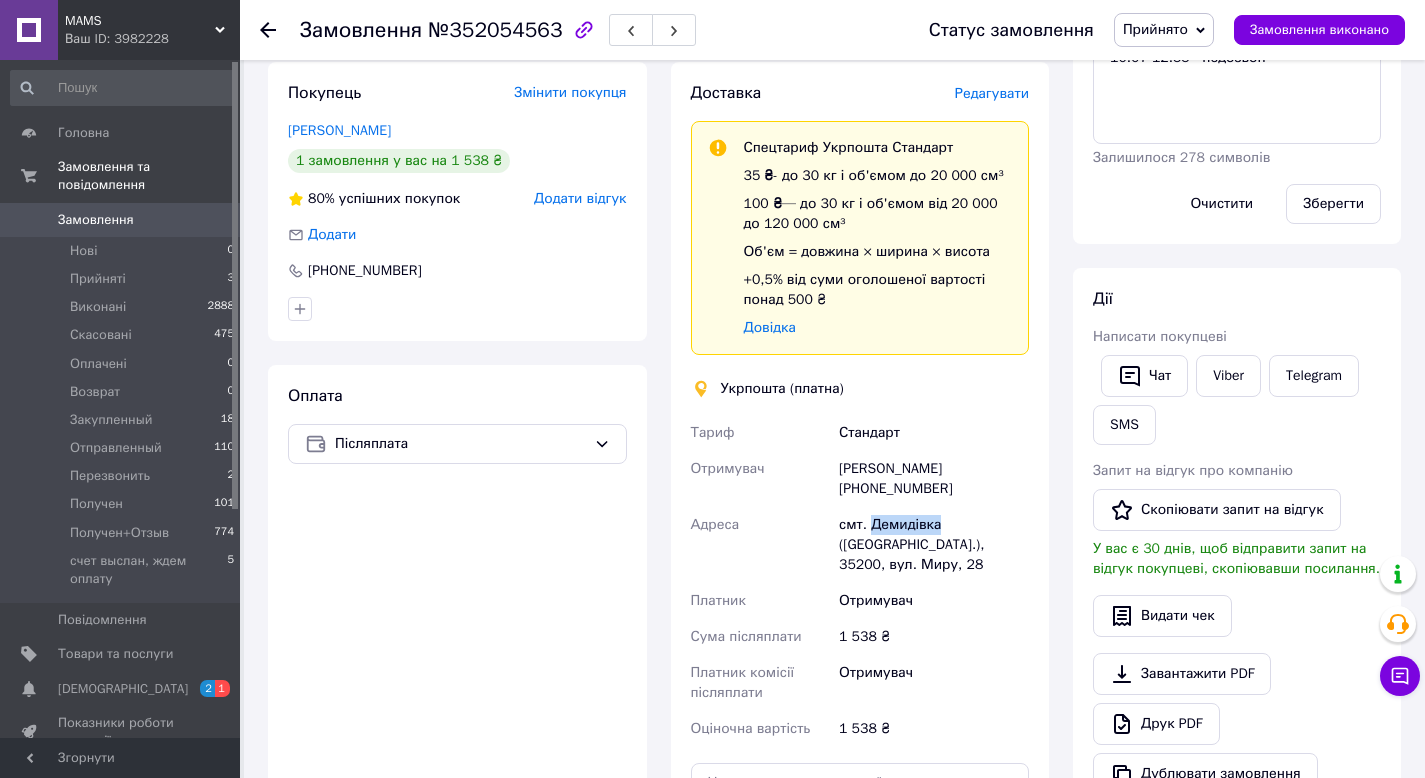 click on "смт. Демидівка (Рівненська обл.), 35200, вул. Миру, 28" at bounding box center (934, 545) 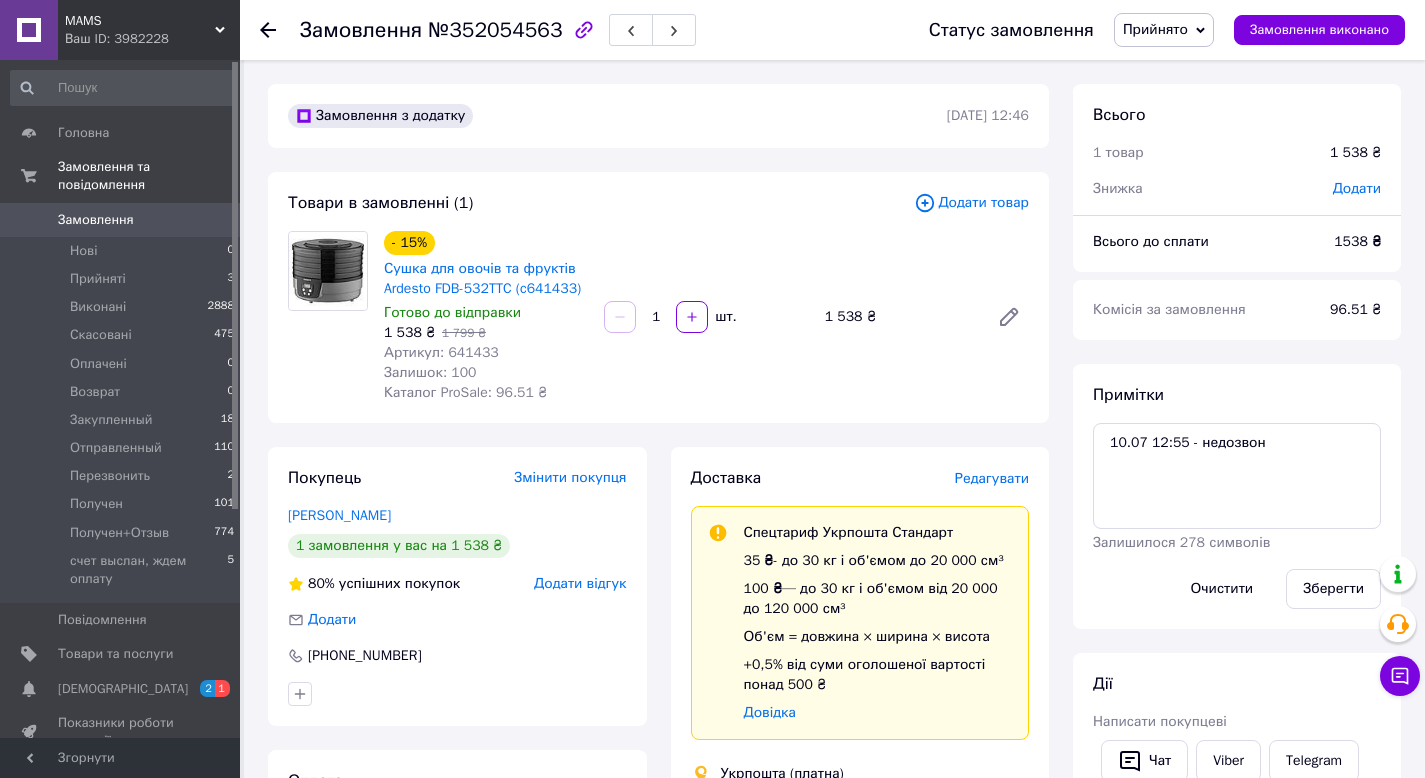 scroll, scrollTop: 0, scrollLeft: 0, axis: both 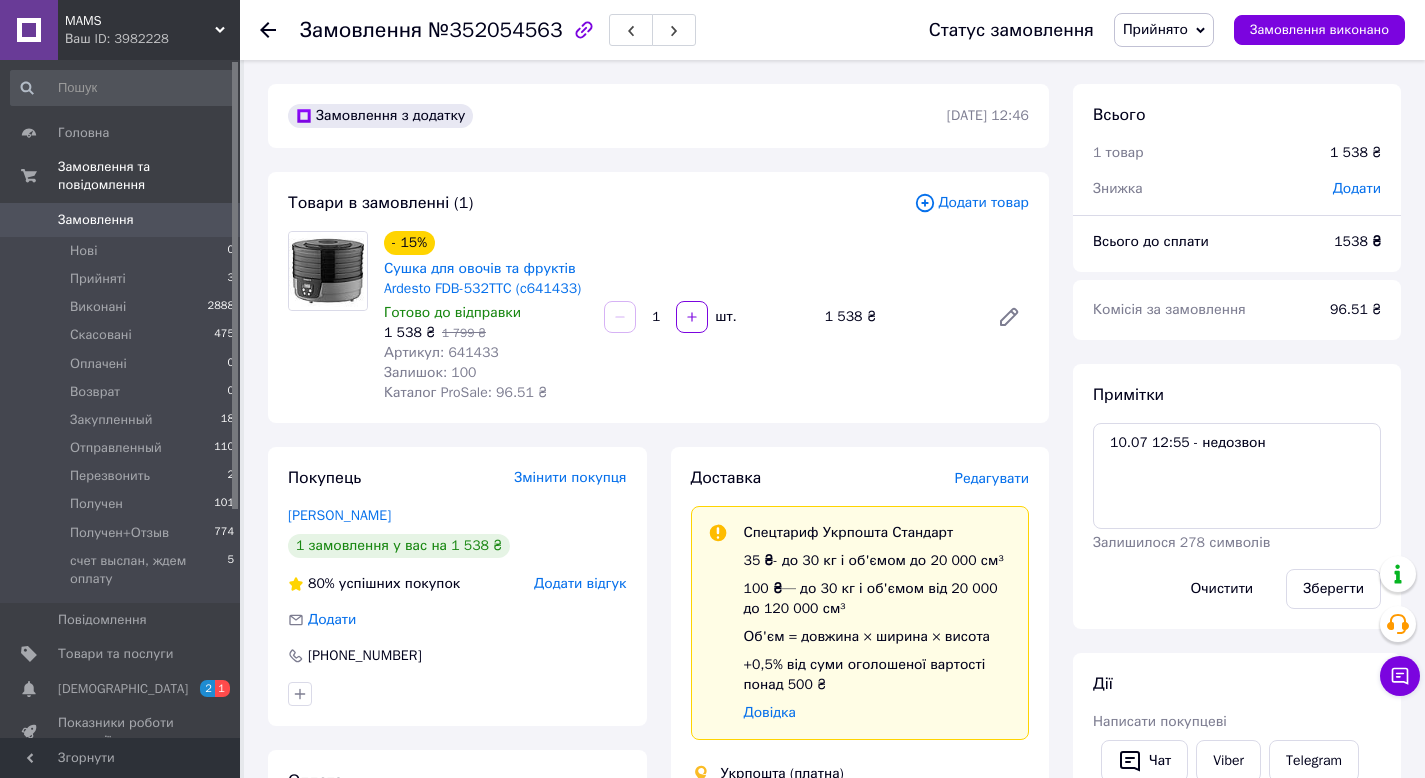 click 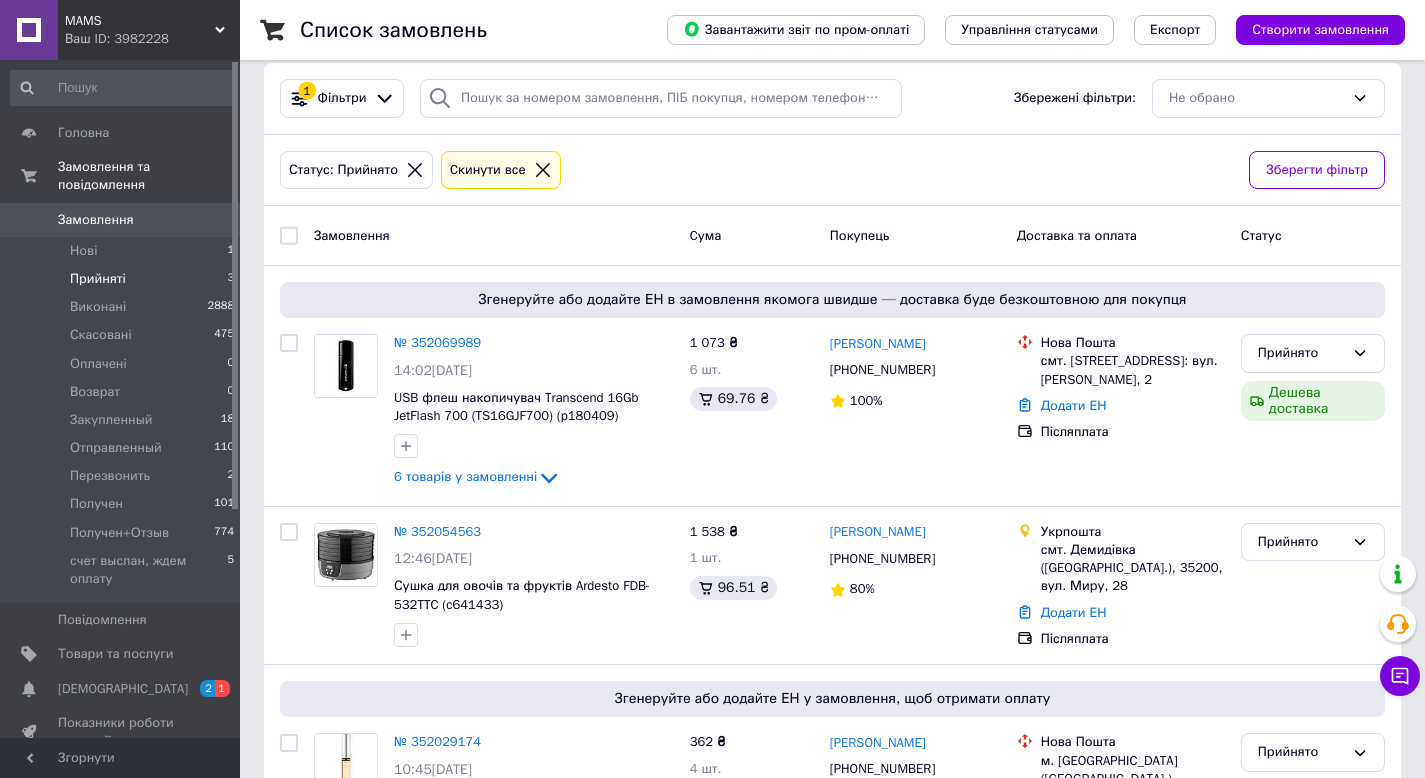 scroll, scrollTop: 0, scrollLeft: 0, axis: both 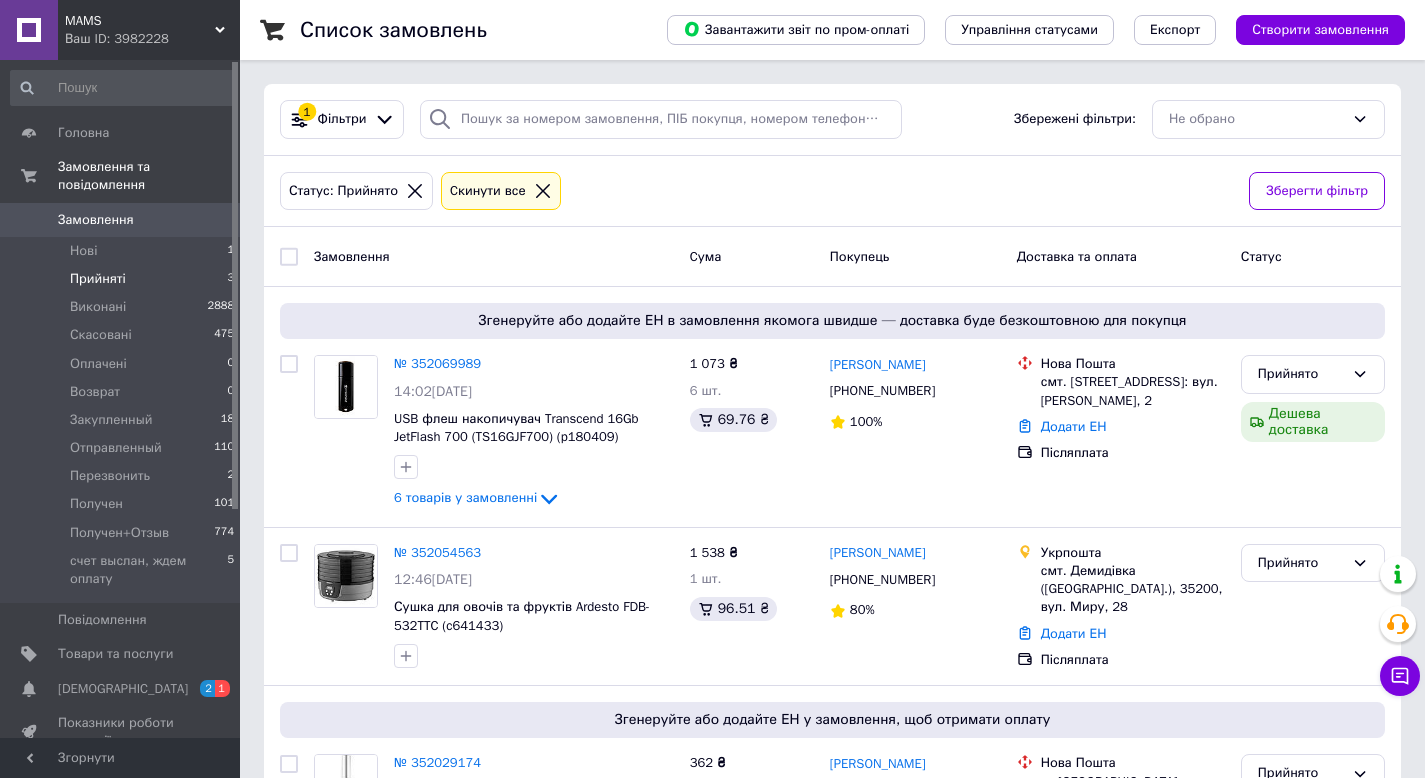 click on "Замовлення" at bounding box center [96, 220] 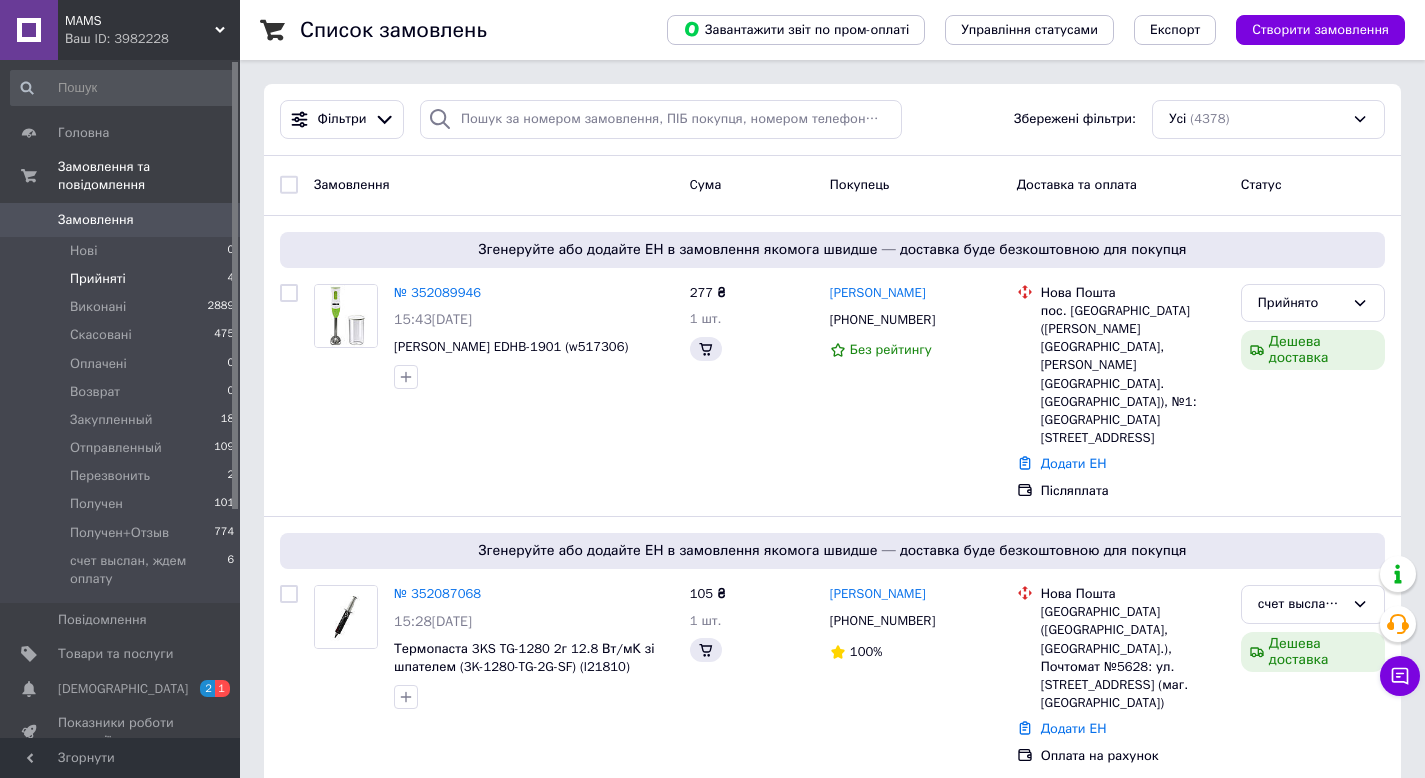 click on "Прийняті 4" at bounding box center (123, 279) 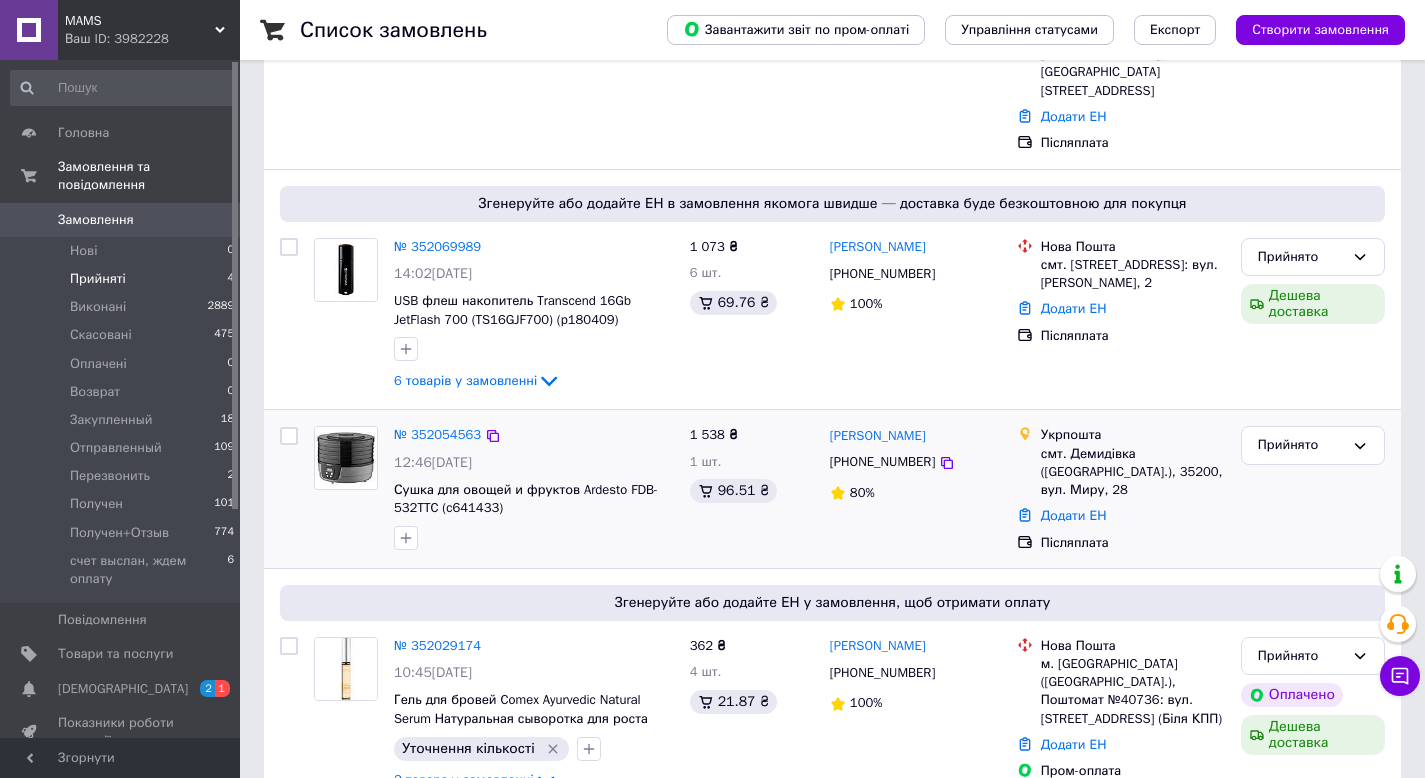 scroll, scrollTop: 435, scrollLeft: 0, axis: vertical 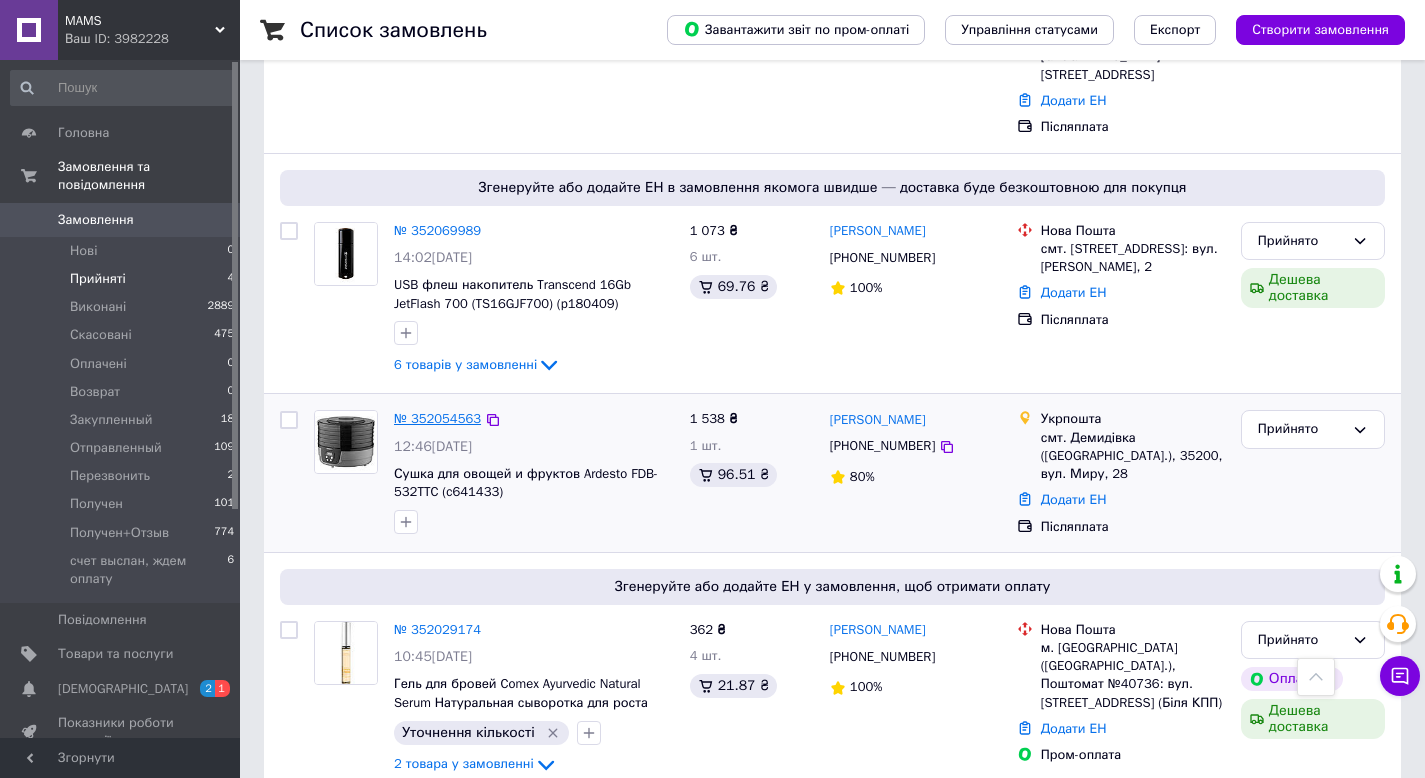 click on "№ 352054563" at bounding box center (437, 418) 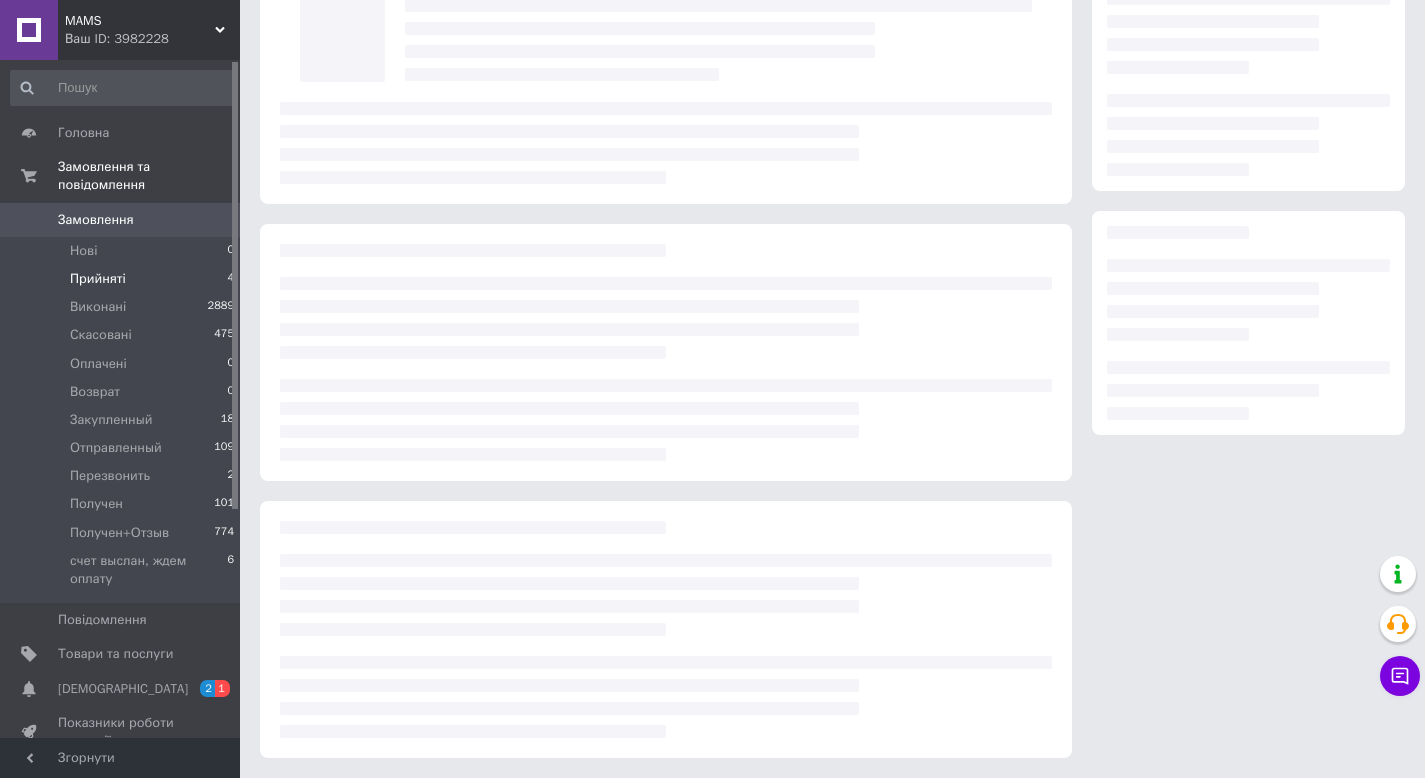 scroll, scrollTop: 136, scrollLeft: 0, axis: vertical 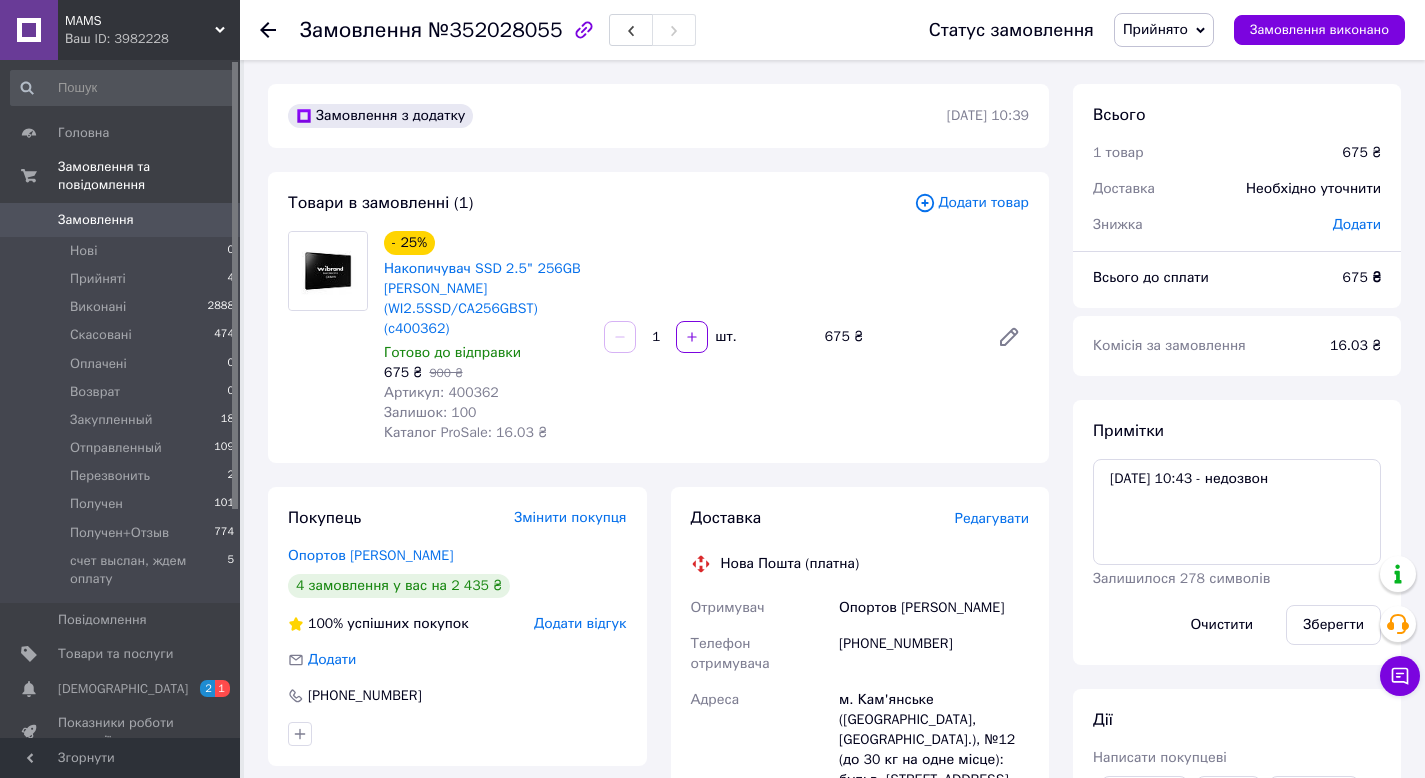 click on "Артикул: 400362" at bounding box center [441, 392] 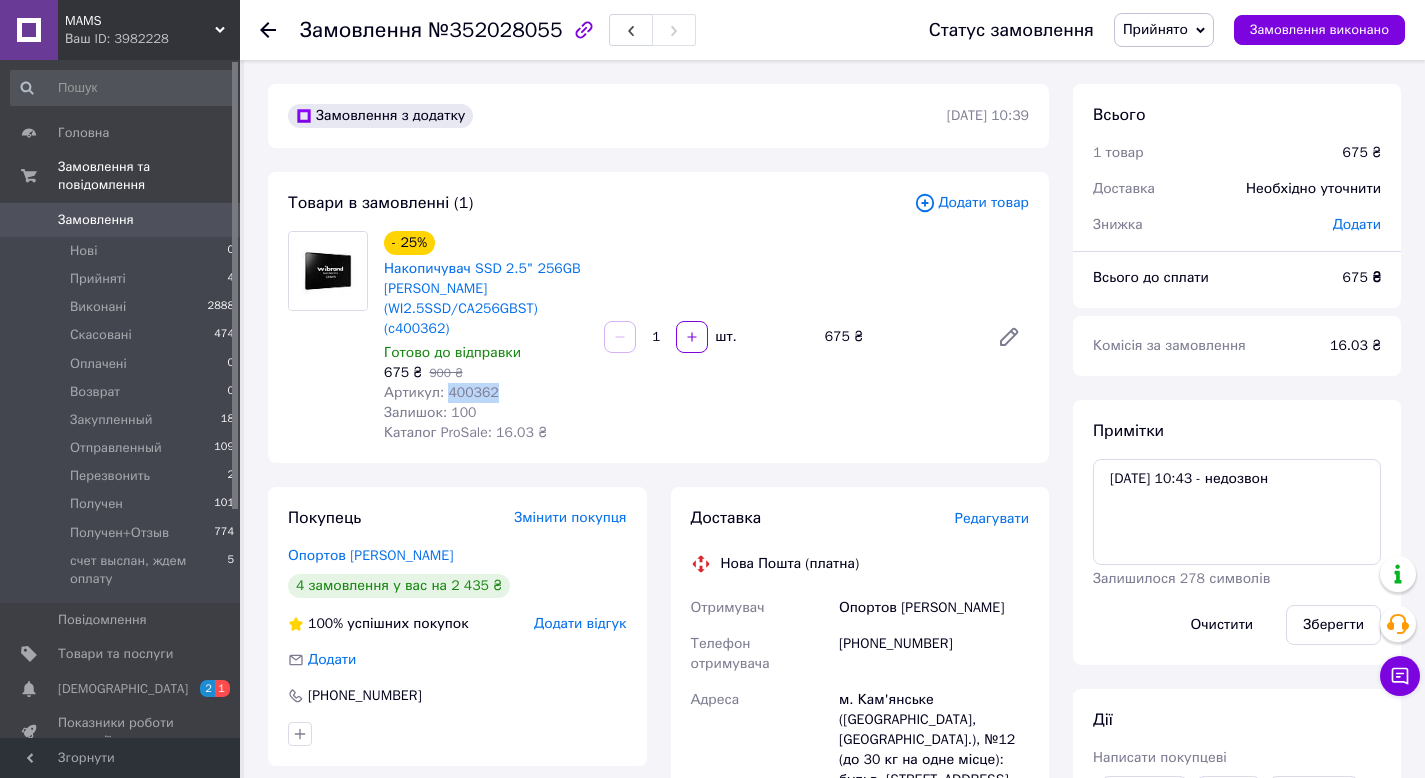 click on "Артикул: 400362" at bounding box center [441, 392] 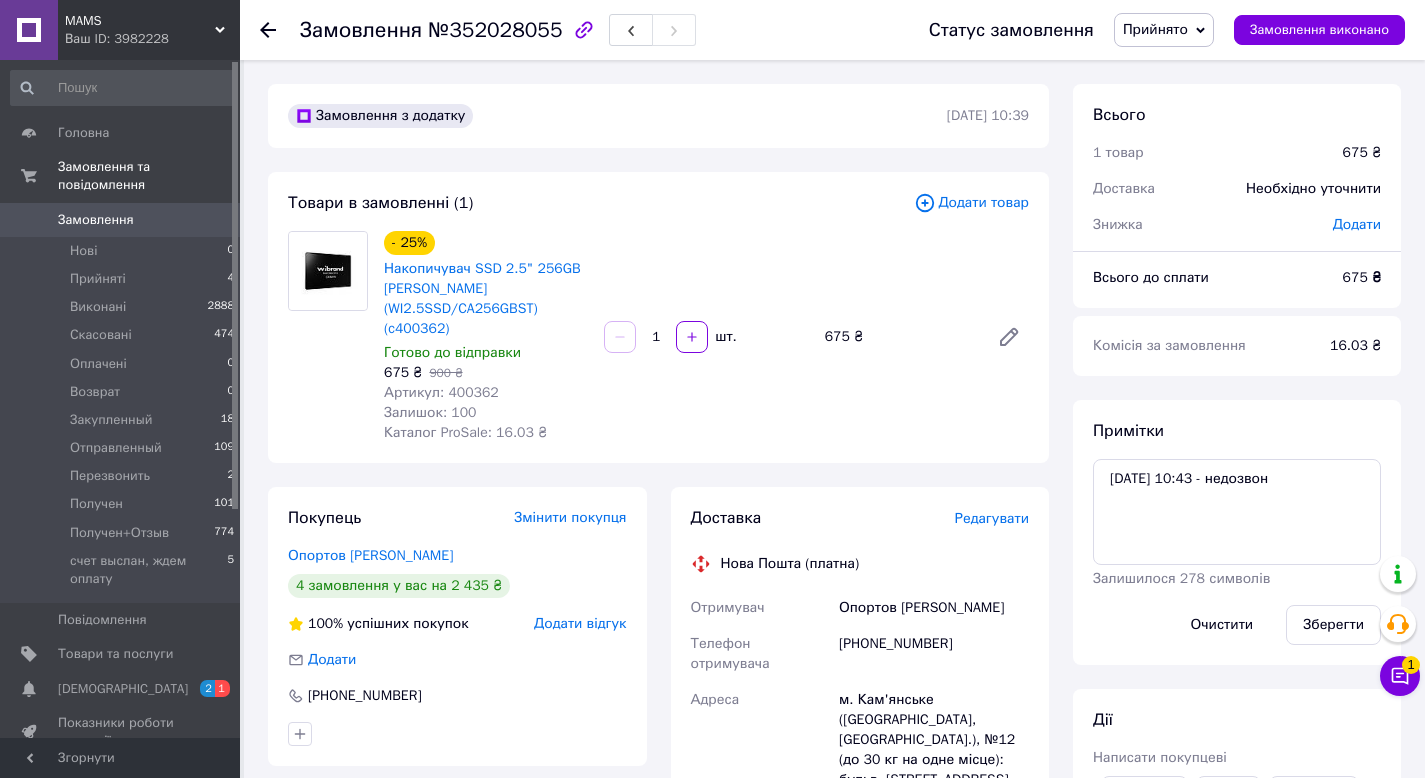 click on "№352028055" at bounding box center [495, 30] 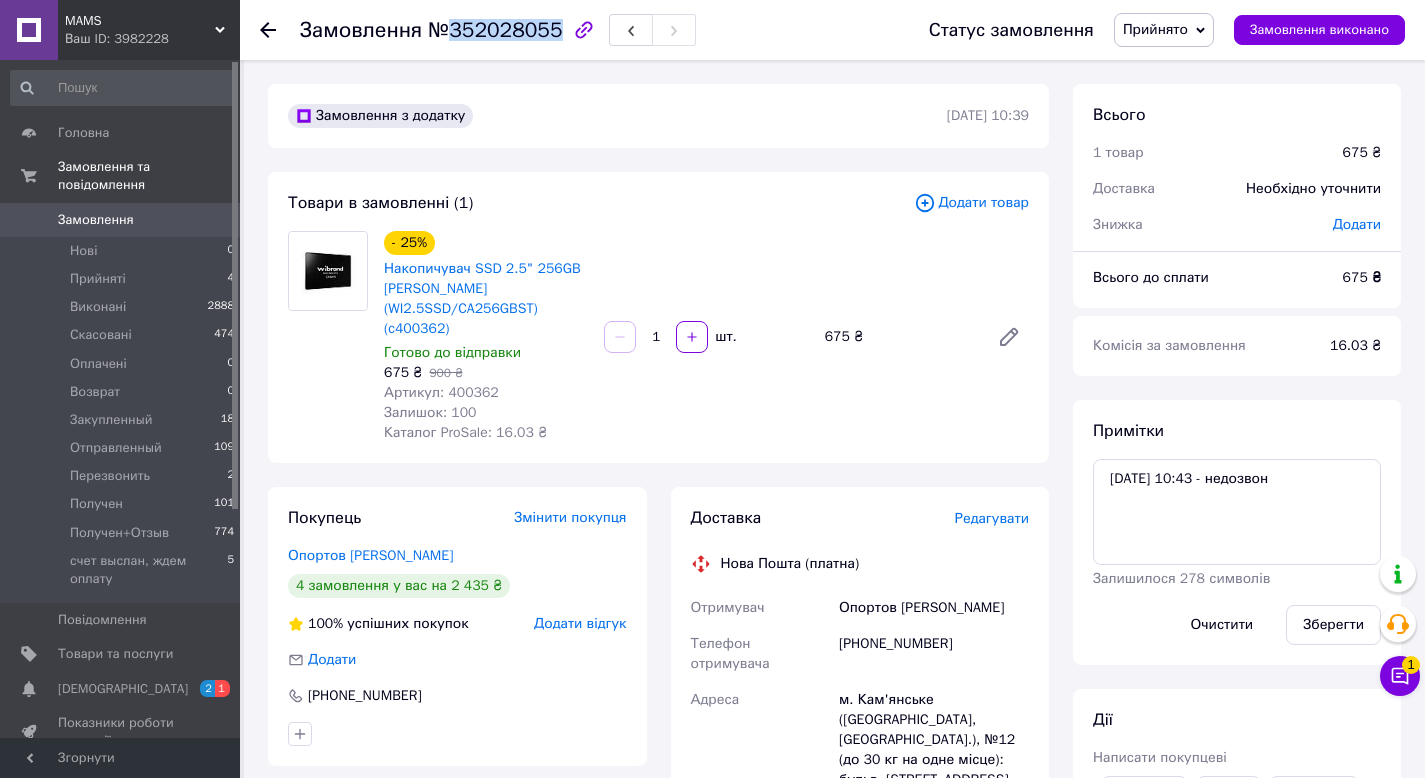 click on "№352028055" at bounding box center (495, 30) 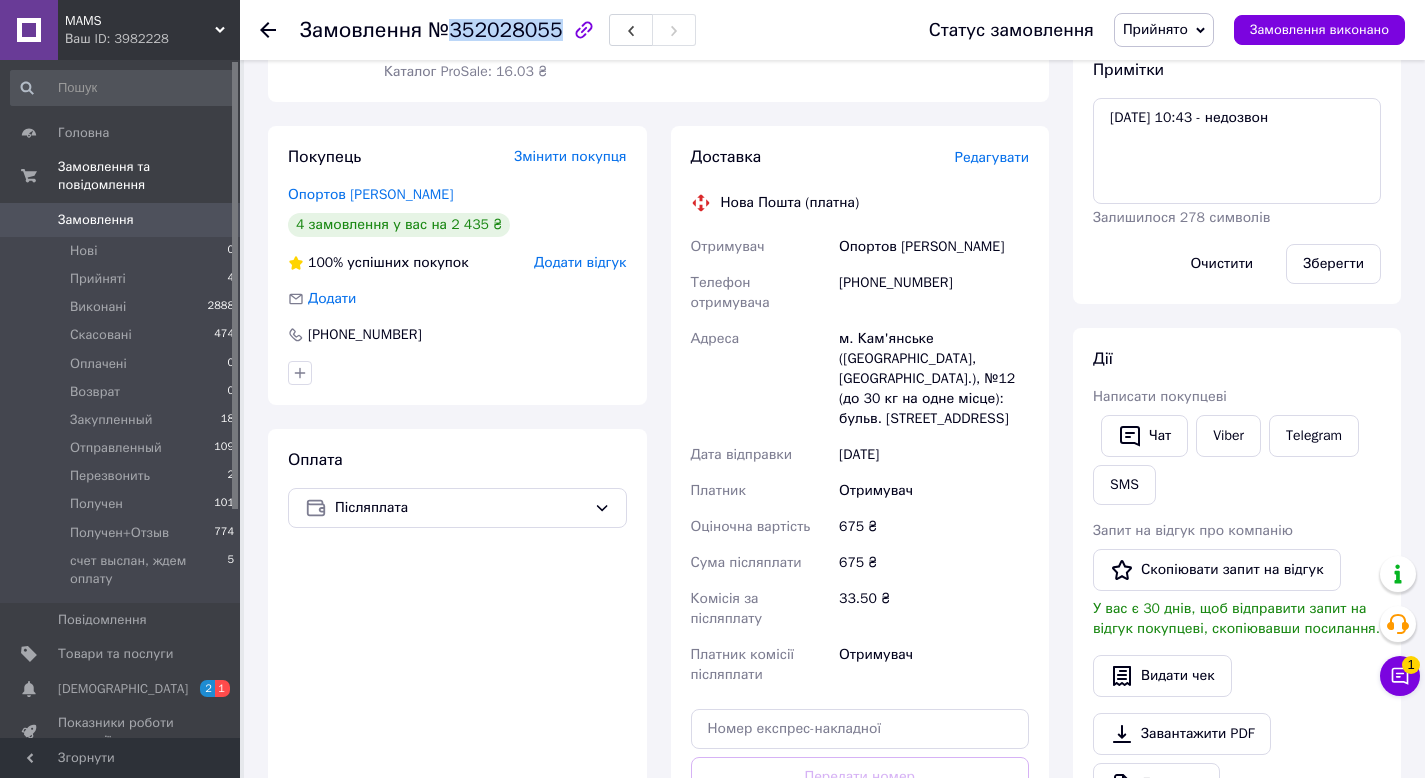scroll, scrollTop: 378, scrollLeft: 0, axis: vertical 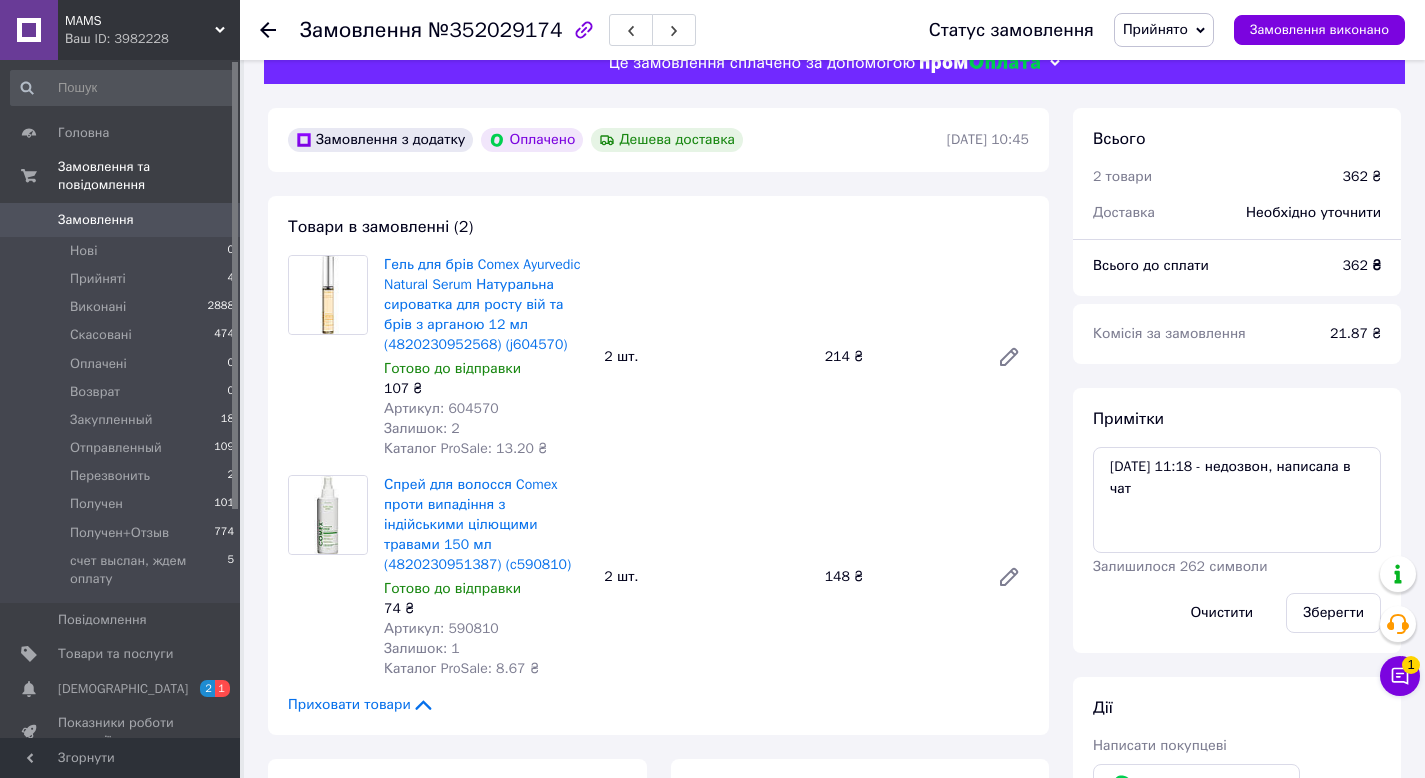 click on "Артикул: 604570" at bounding box center [441, 408] 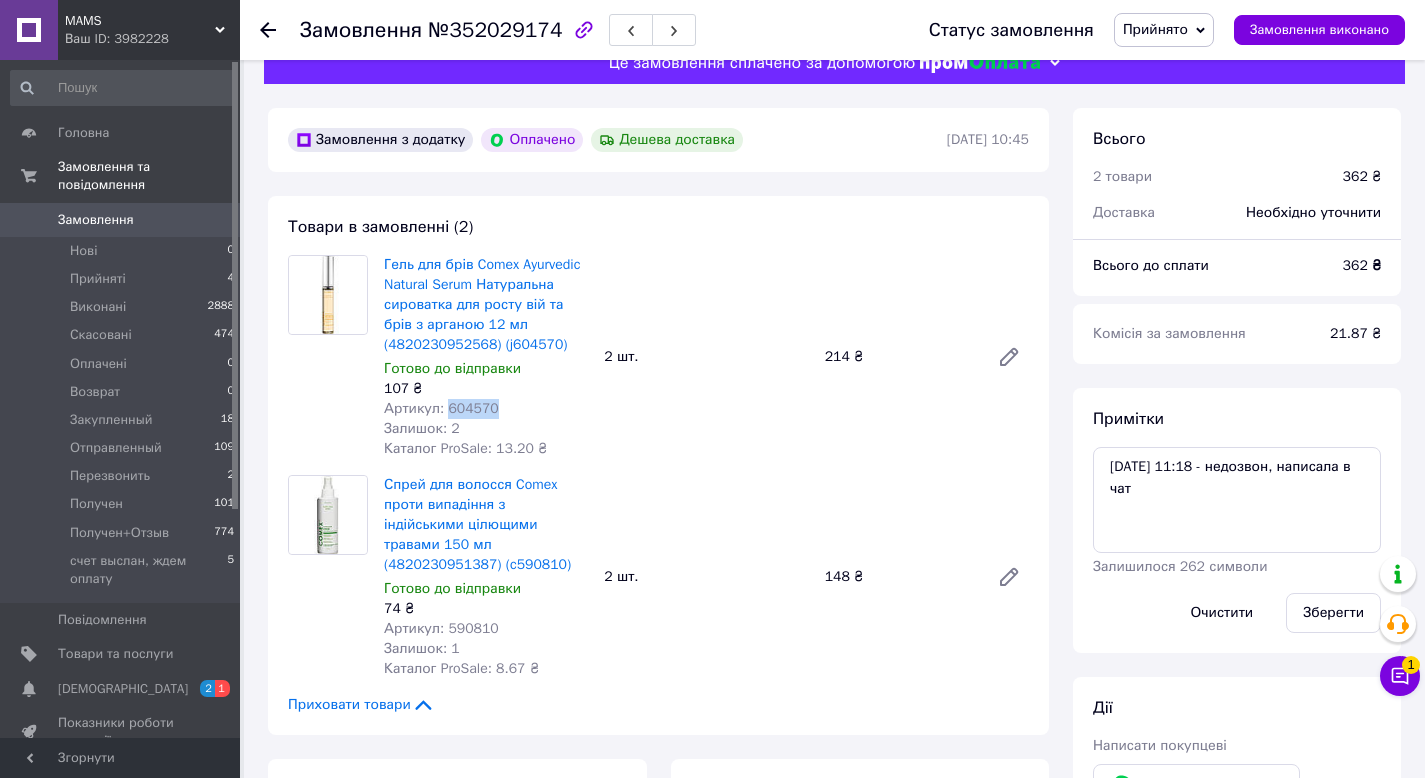 click on "Артикул: 604570" at bounding box center [441, 408] 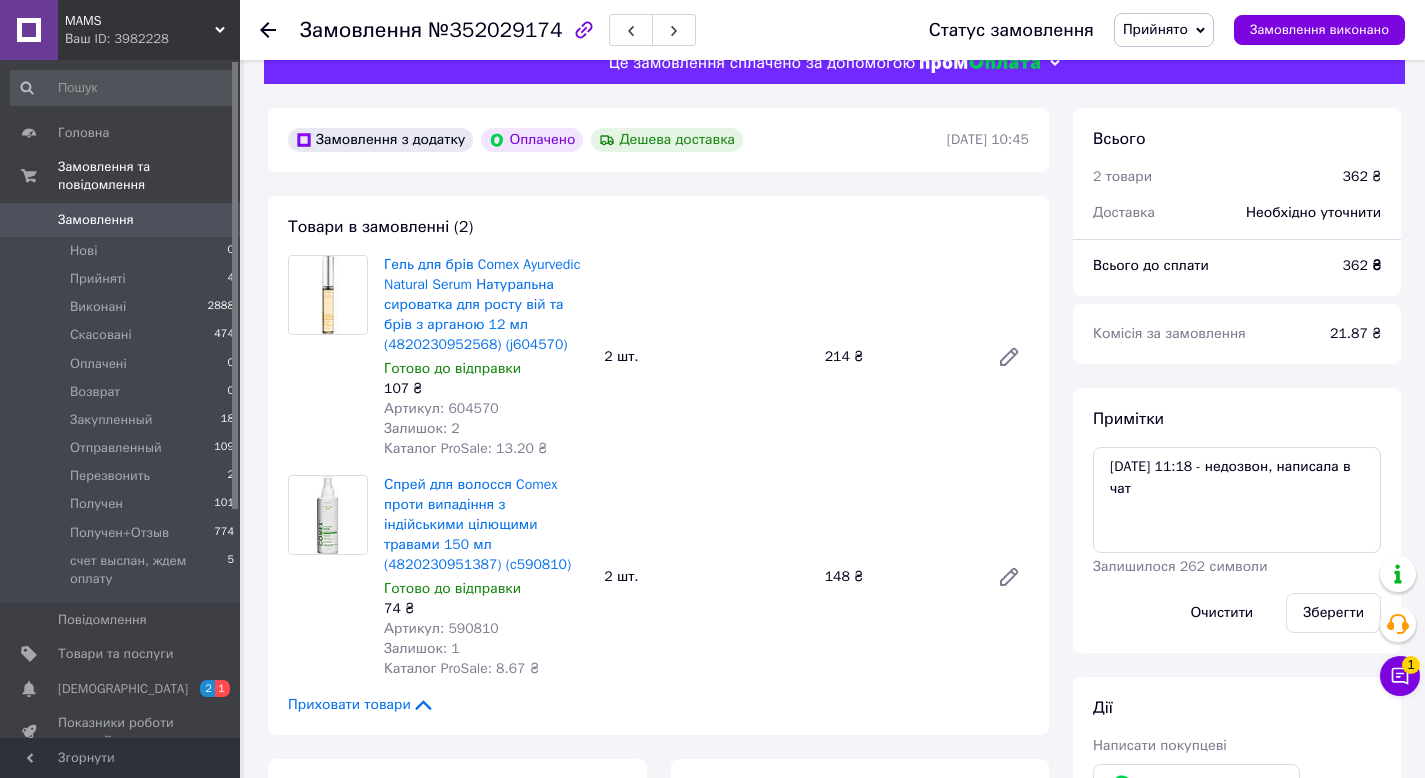 click on "Артикул: 590810" at bounding box center [441, 628] 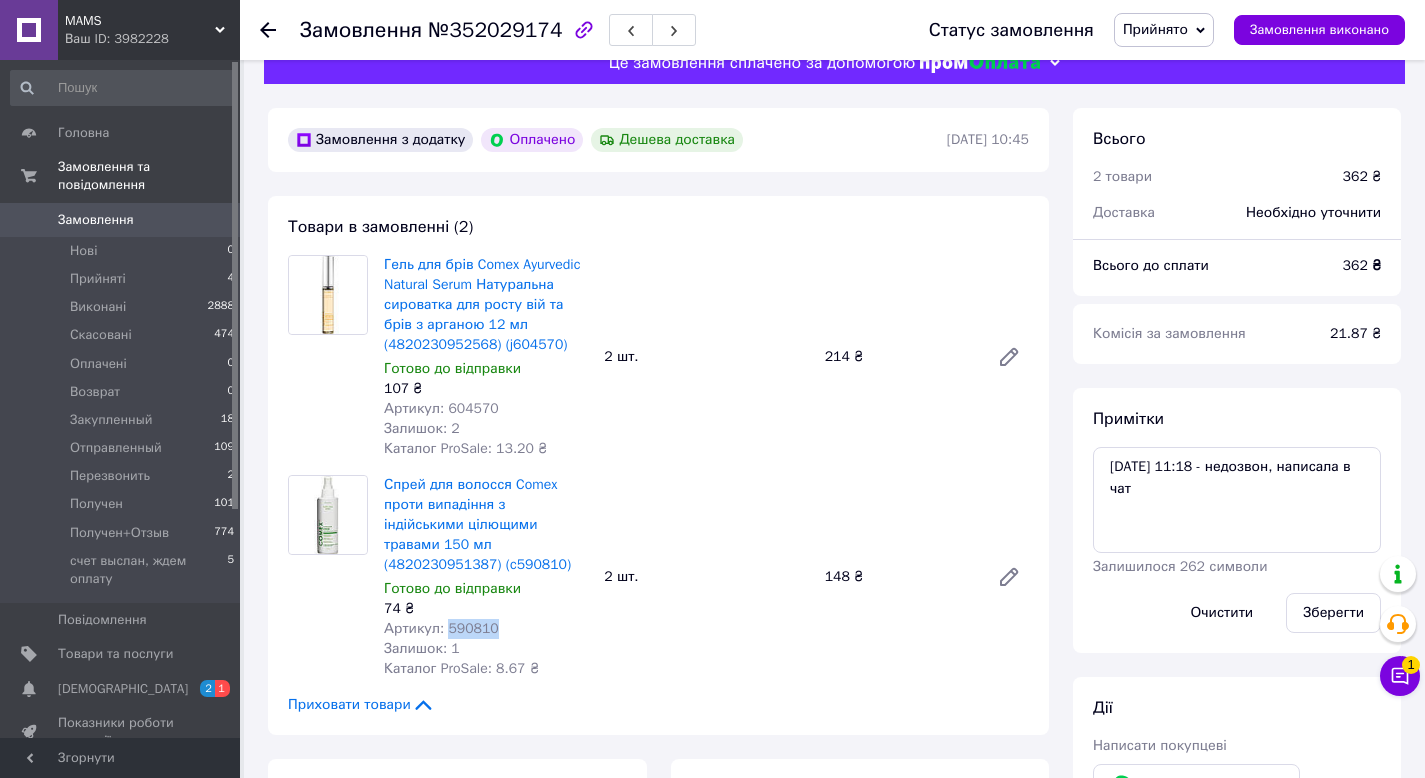click on "Артикул: 590810" at bounding box center (441, 628) 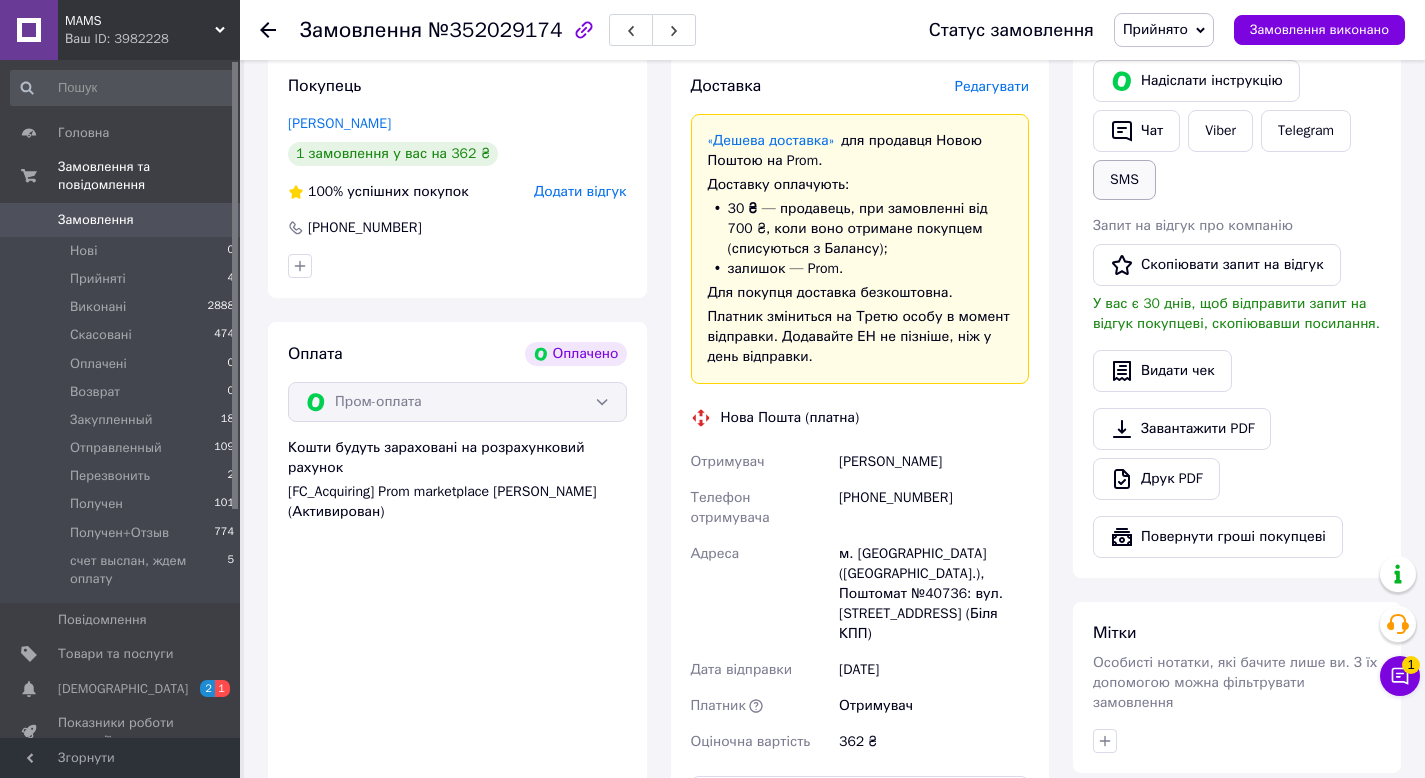 scroll, scrollTop: 788, scrollLeft: 0, axis: vertical 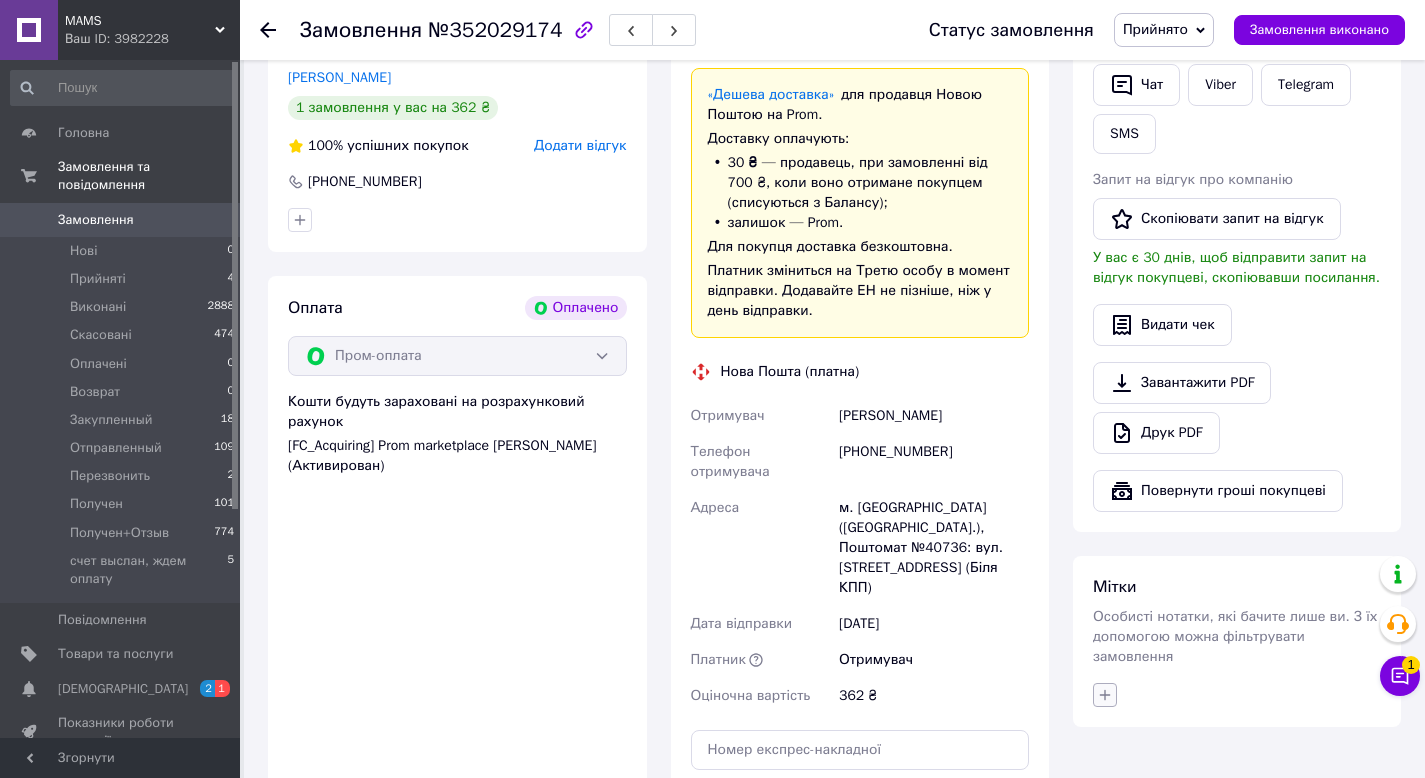 click 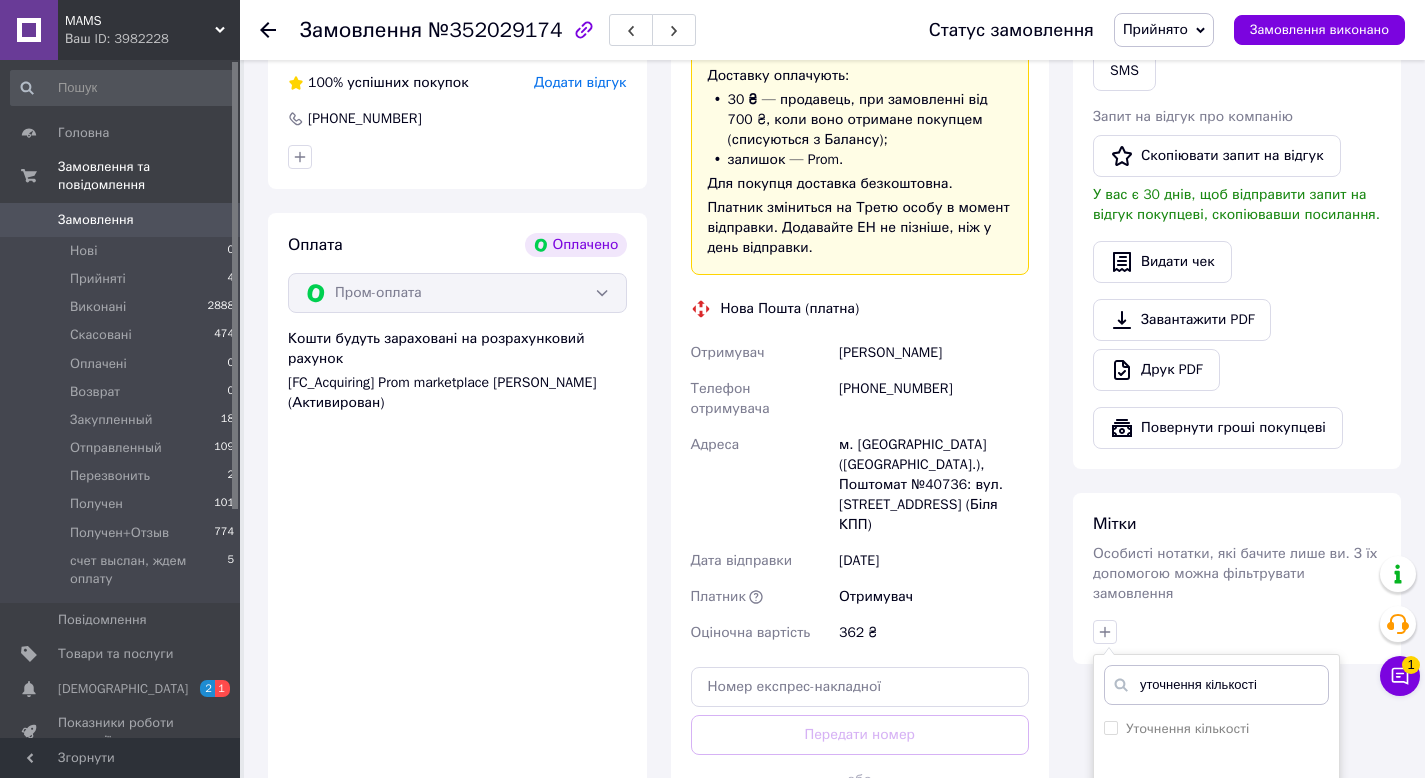 scroll, scrollTop: 957, scrollLeft: 0, axis: vertical 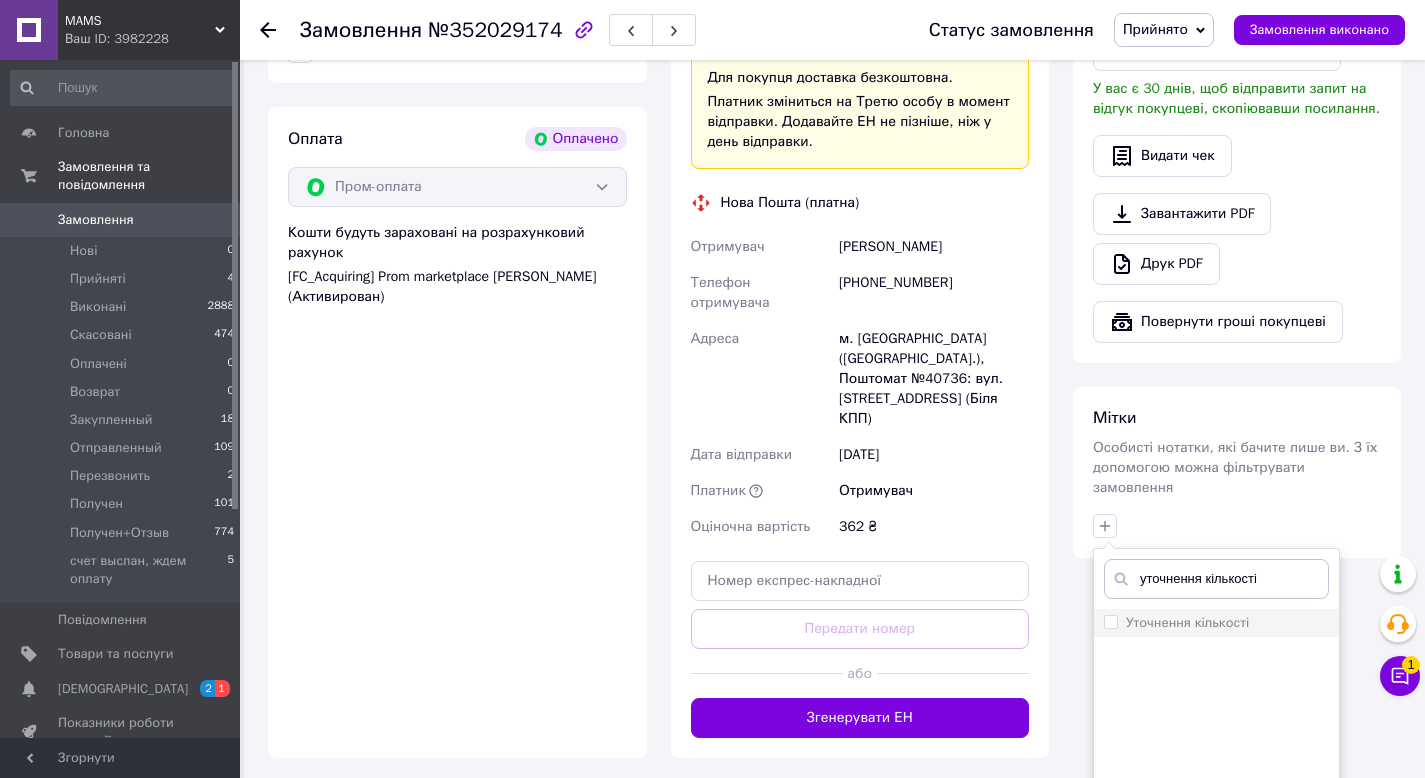 type on "уточнення кількості" 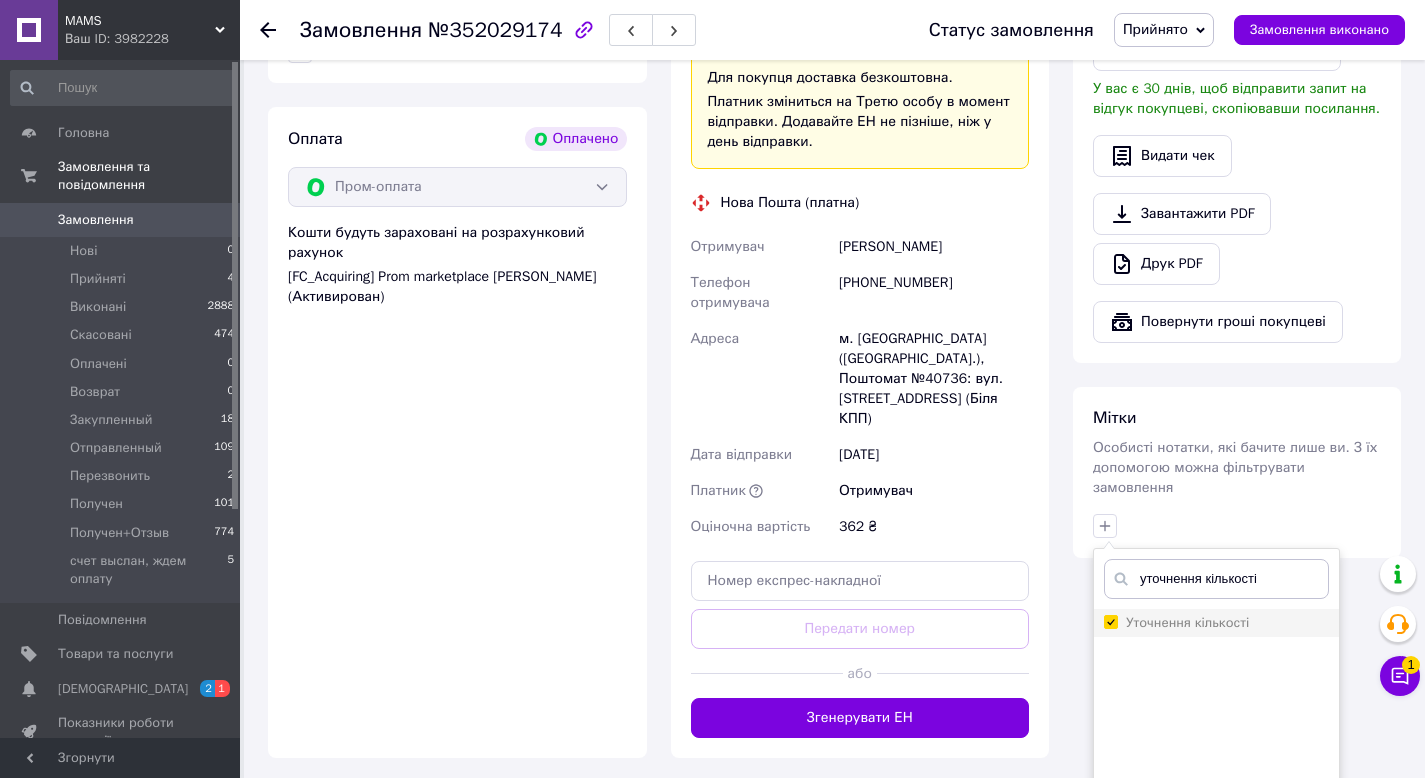 checkbox on "true" 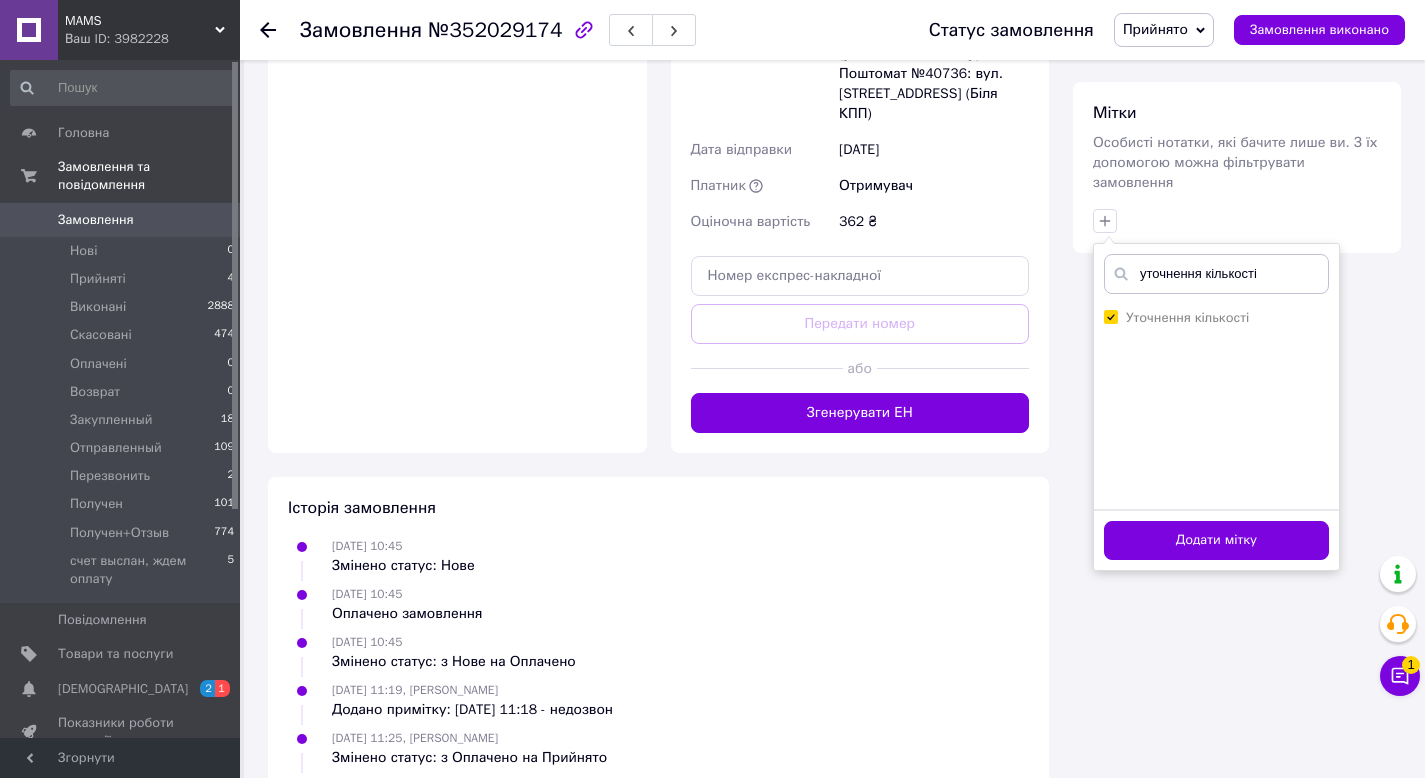 scroll, scrollTop: 1344, scrollLeft: 0, axis: vertical 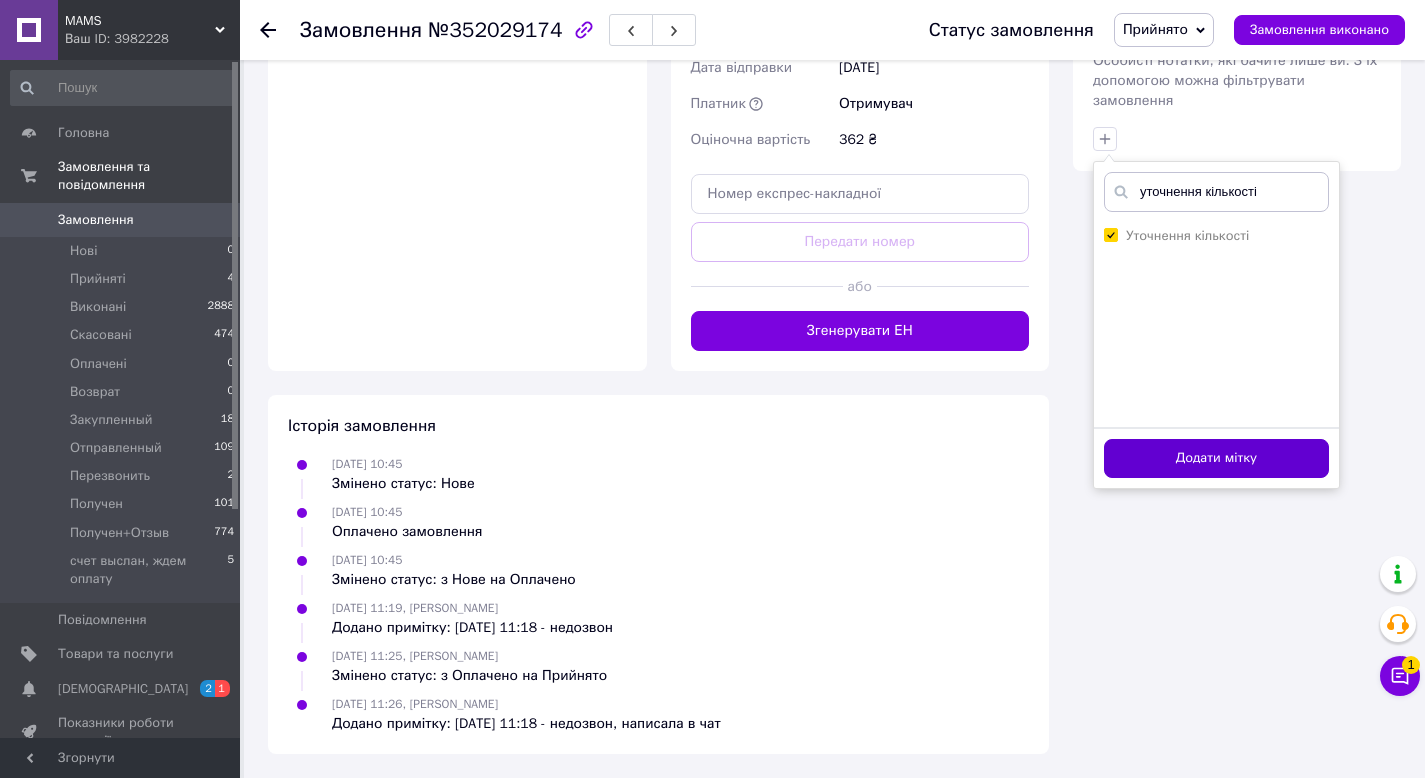 click on "Додати мітку" at bounding box center [1216, 458] 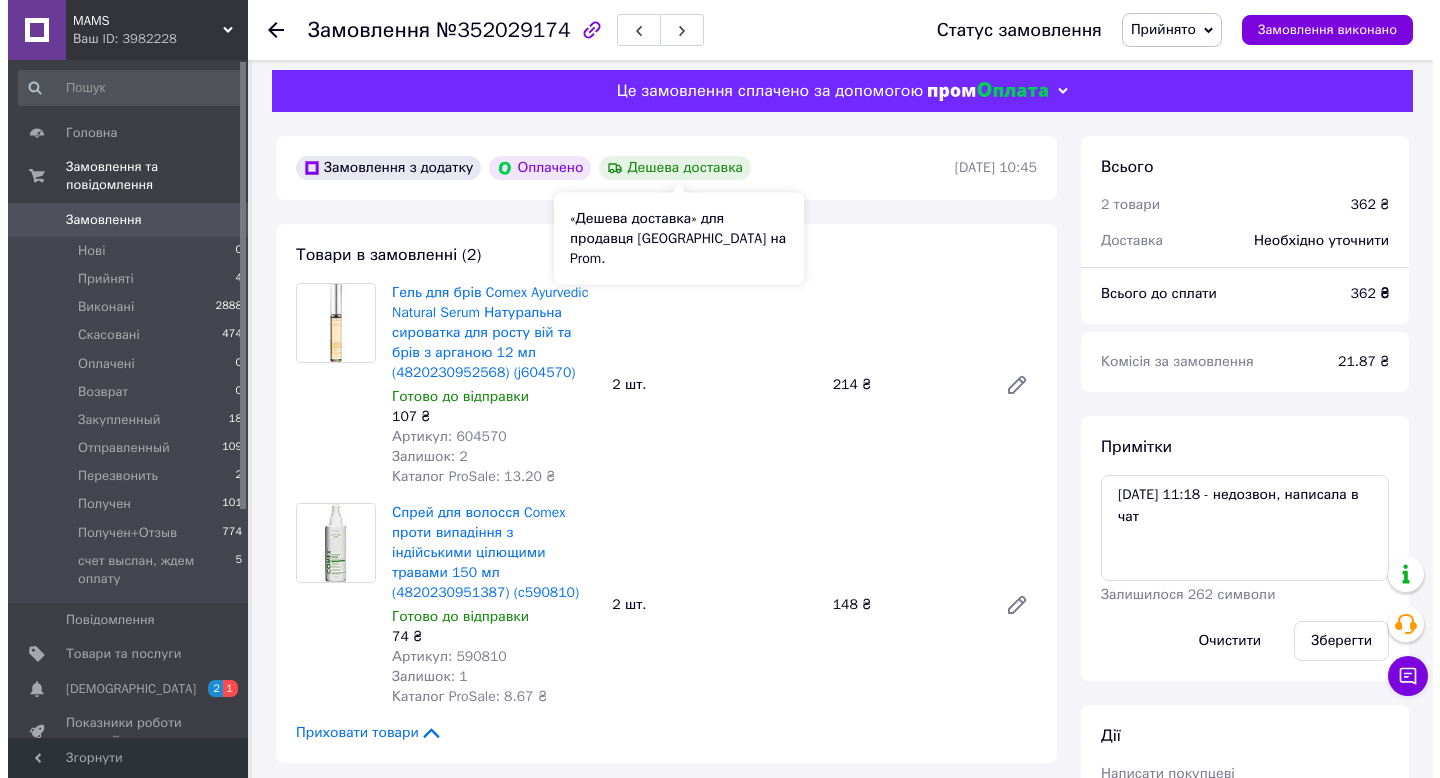 scroll, scrollTop: 0, scrollLeft: 0, axis: both 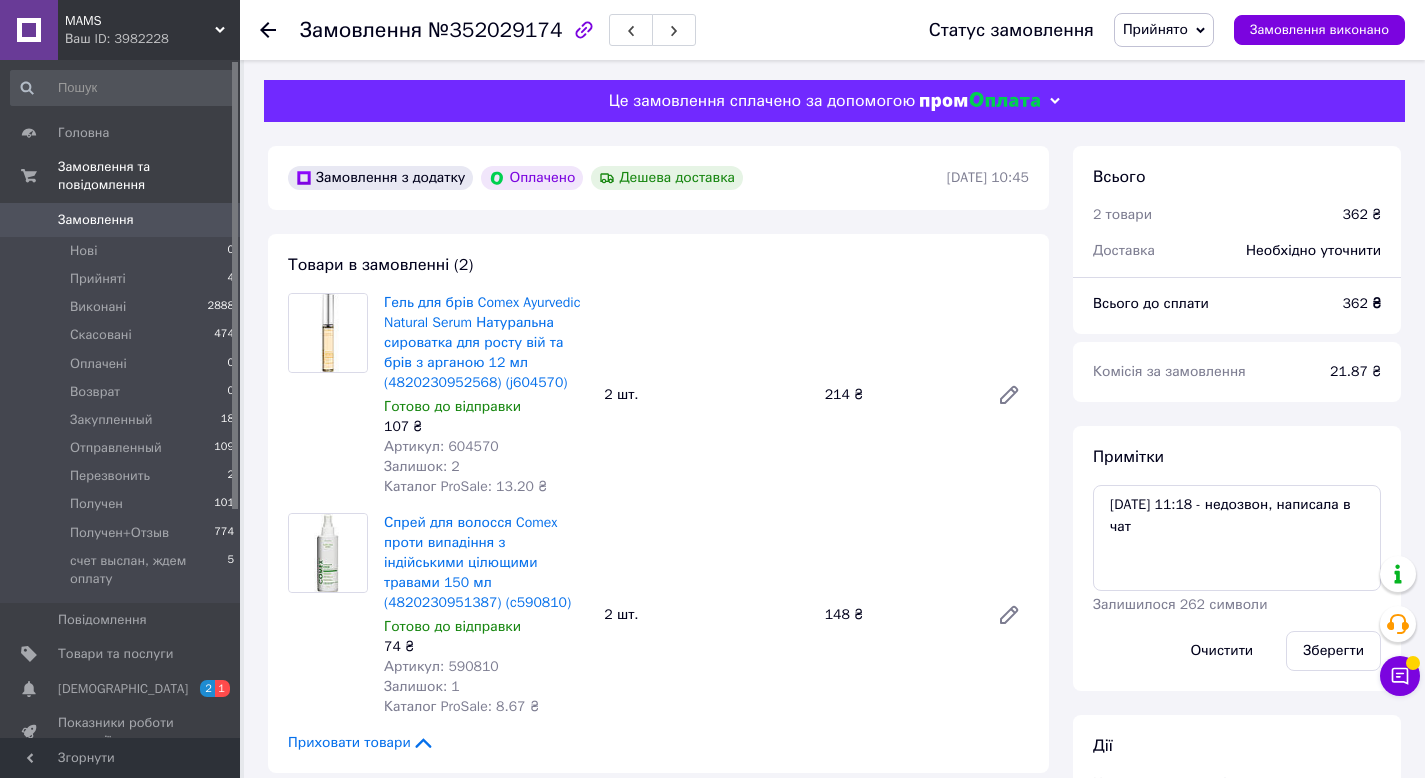 click on "№352029174" at bounding box center (495, 30) 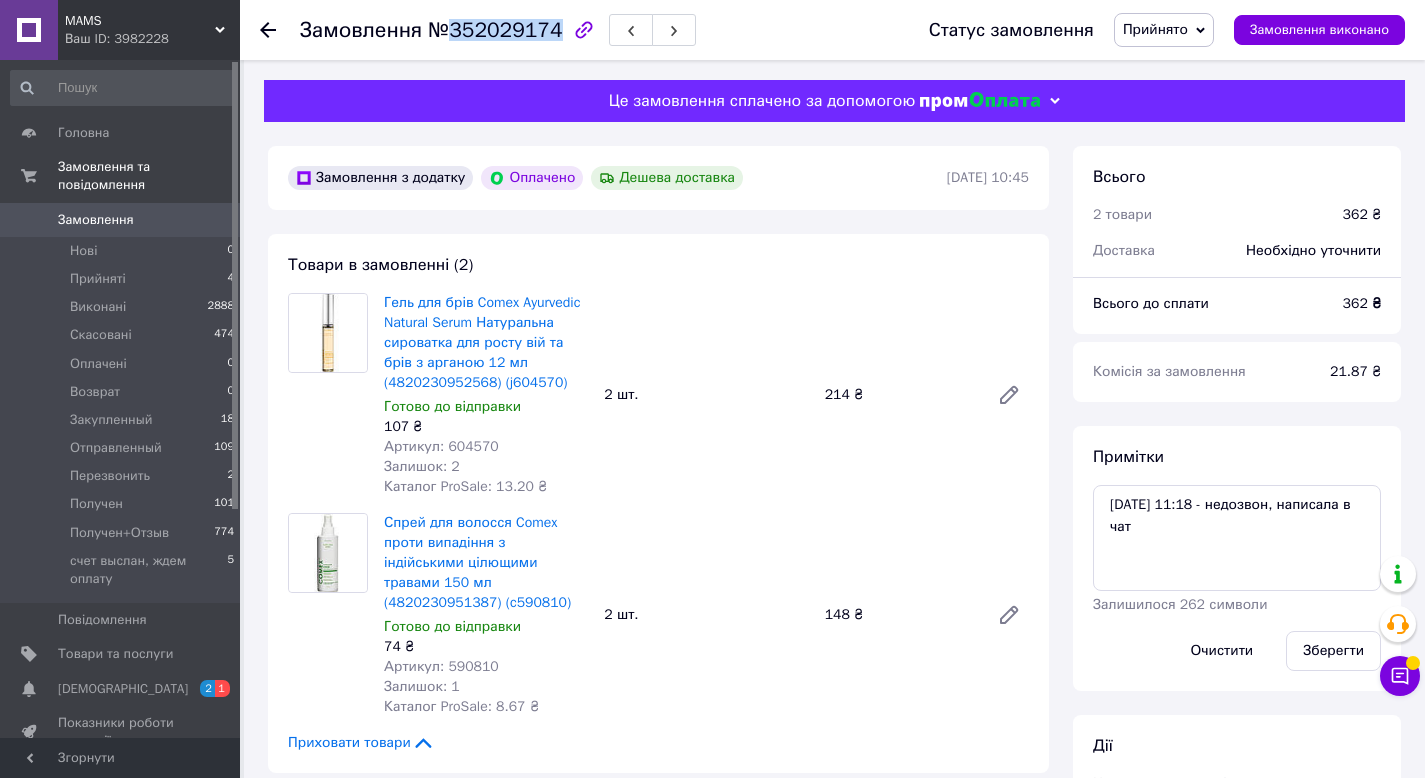 click on "№352029174" at bounding box center [495, 30] 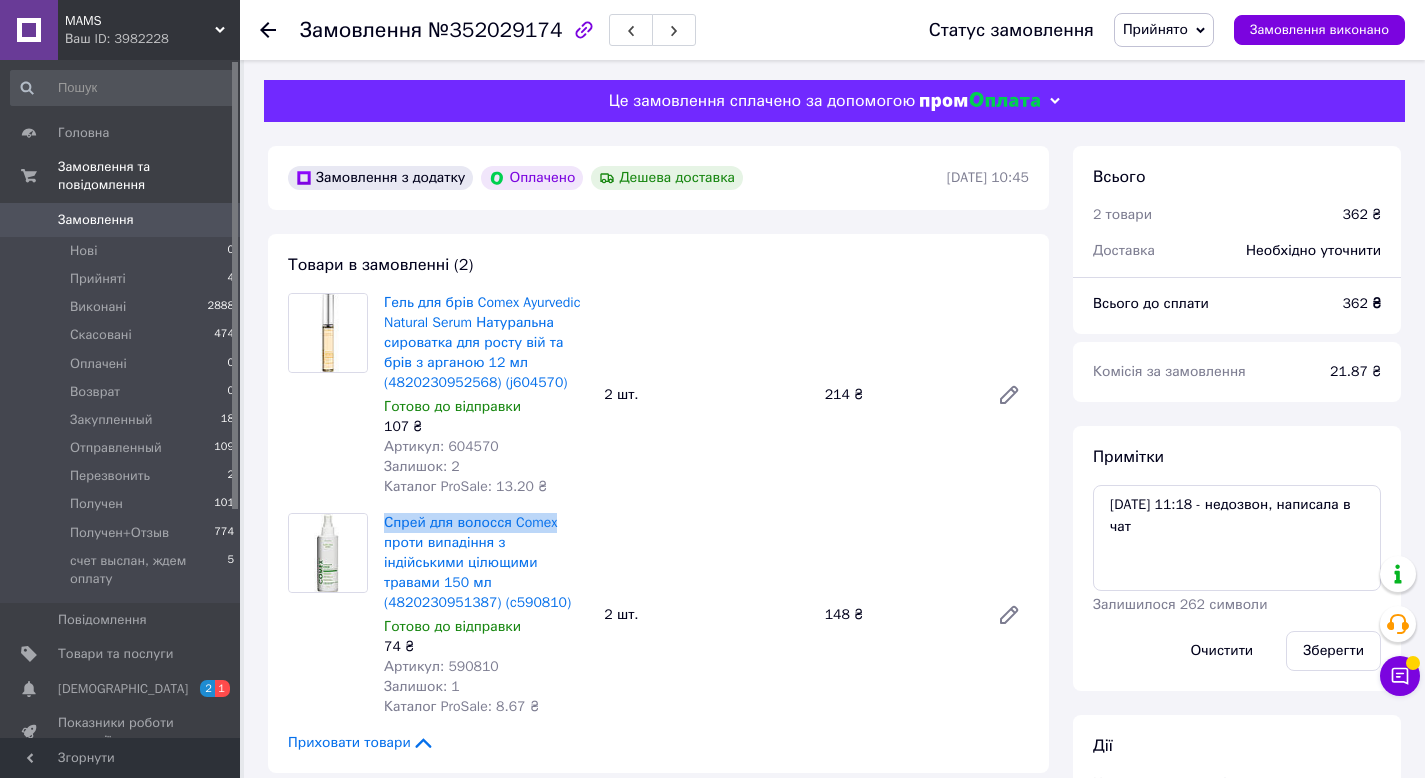 drag, startPoint x: 379, startPoint y: 542, endPoint x: 577, endPoint y: 548, distance: 198.09088 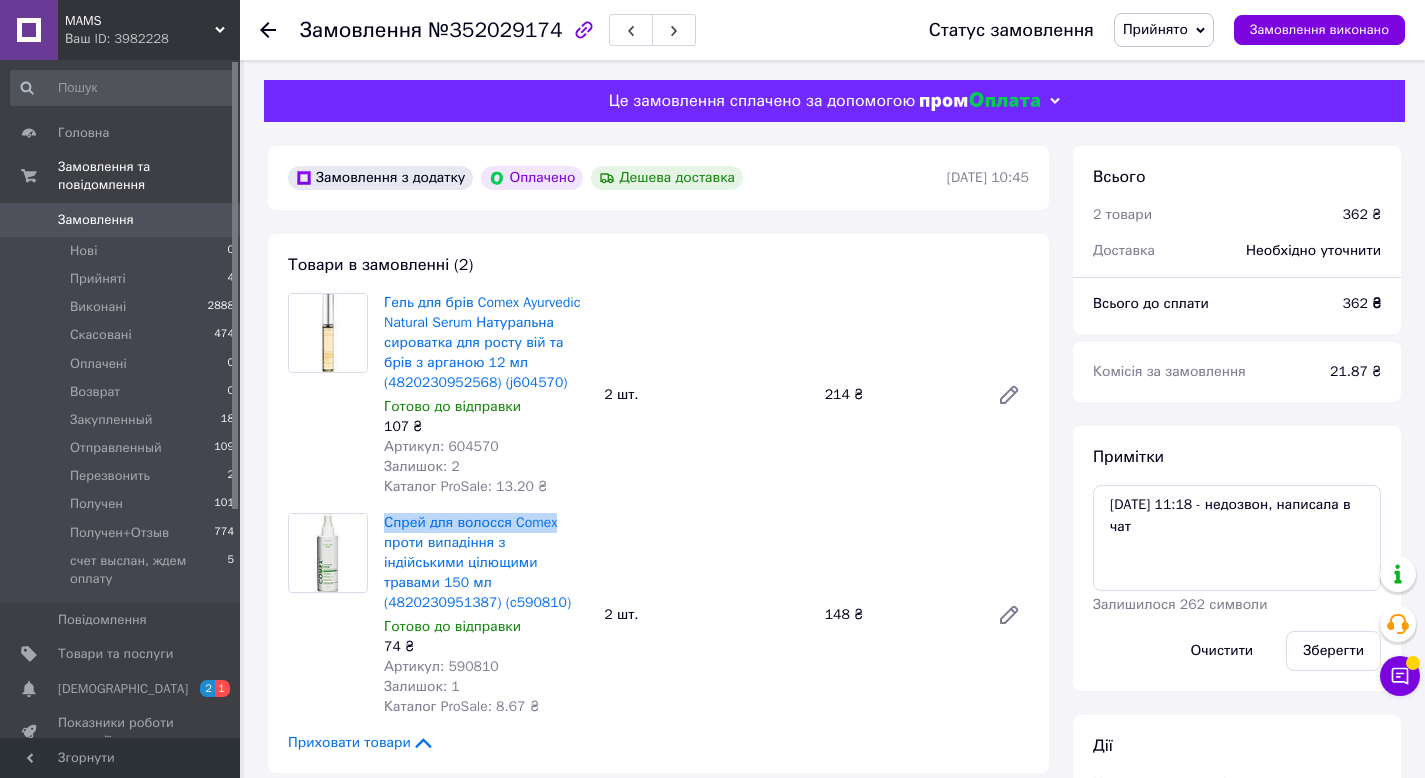 click on "Спрей для волосся Comex проти випадіння з індійськими цілющими травами 150 мл (4820230951387) (c590810) Готово до відправки 74 ₴ Артикул: 590810 Залишок: 1 Каталог ProSale: 8.67 ₴" at bounding box center [486, 615] 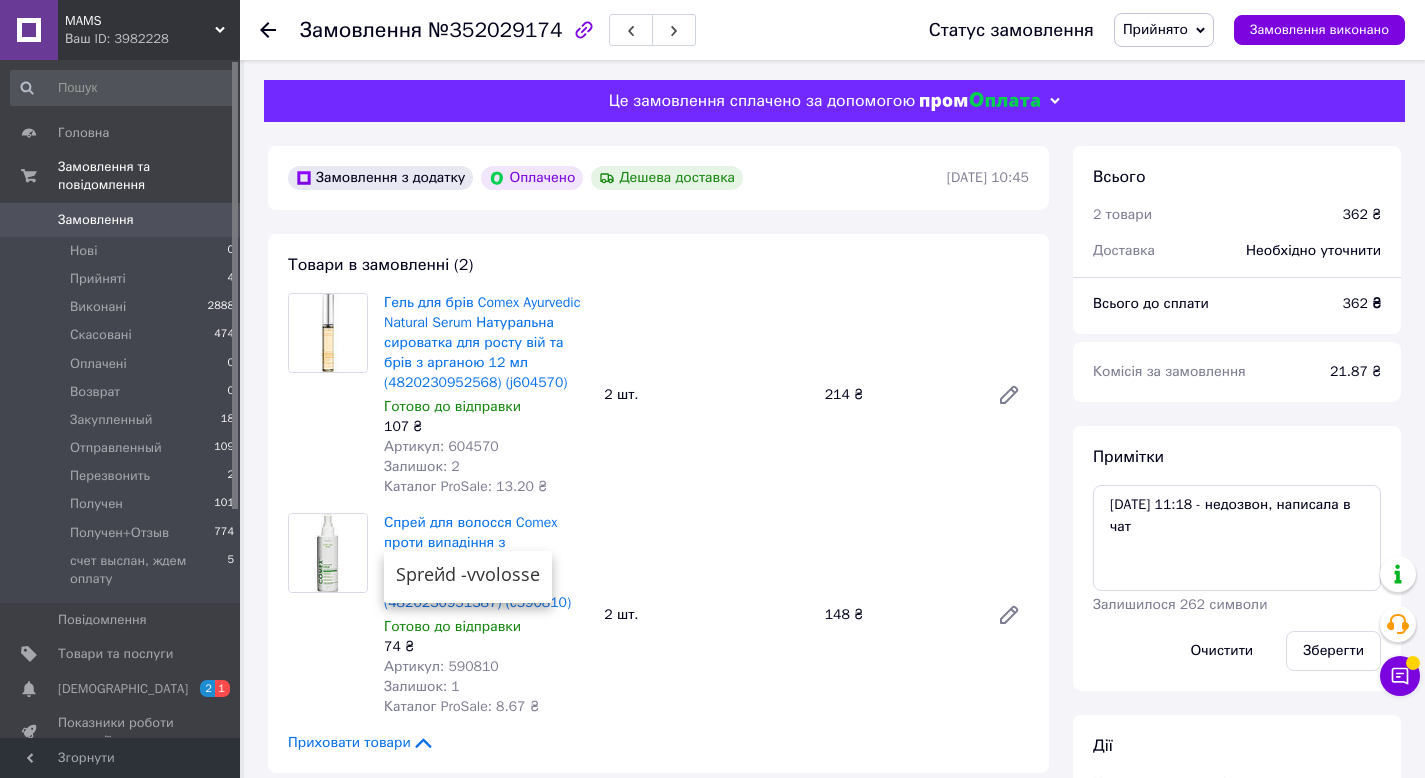 click on "Замовлення" at bounding box center (121, 220) 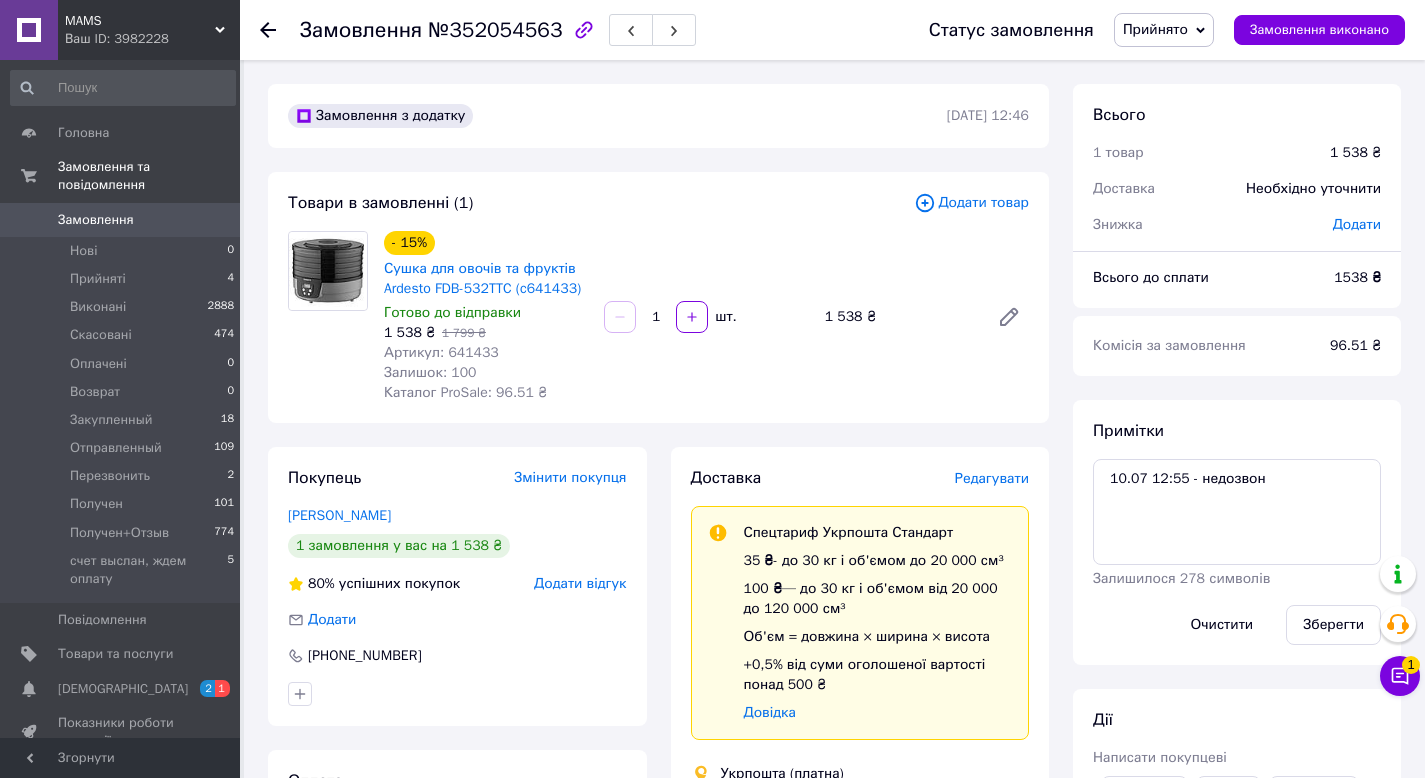 scroll, scrollTop: 0, scrollLeft: 0, axis: both 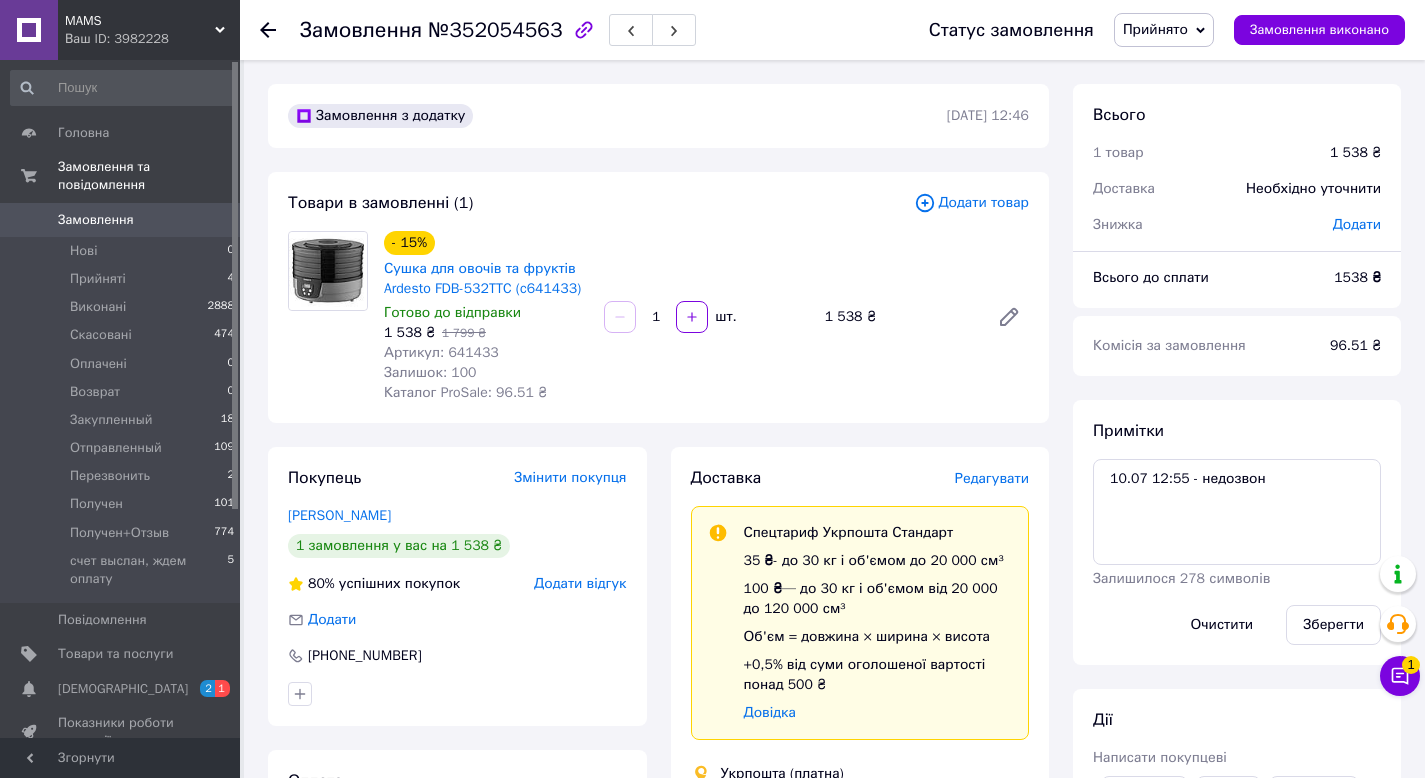 click on "Артикул: 641433" at bounding box center (441, 352) 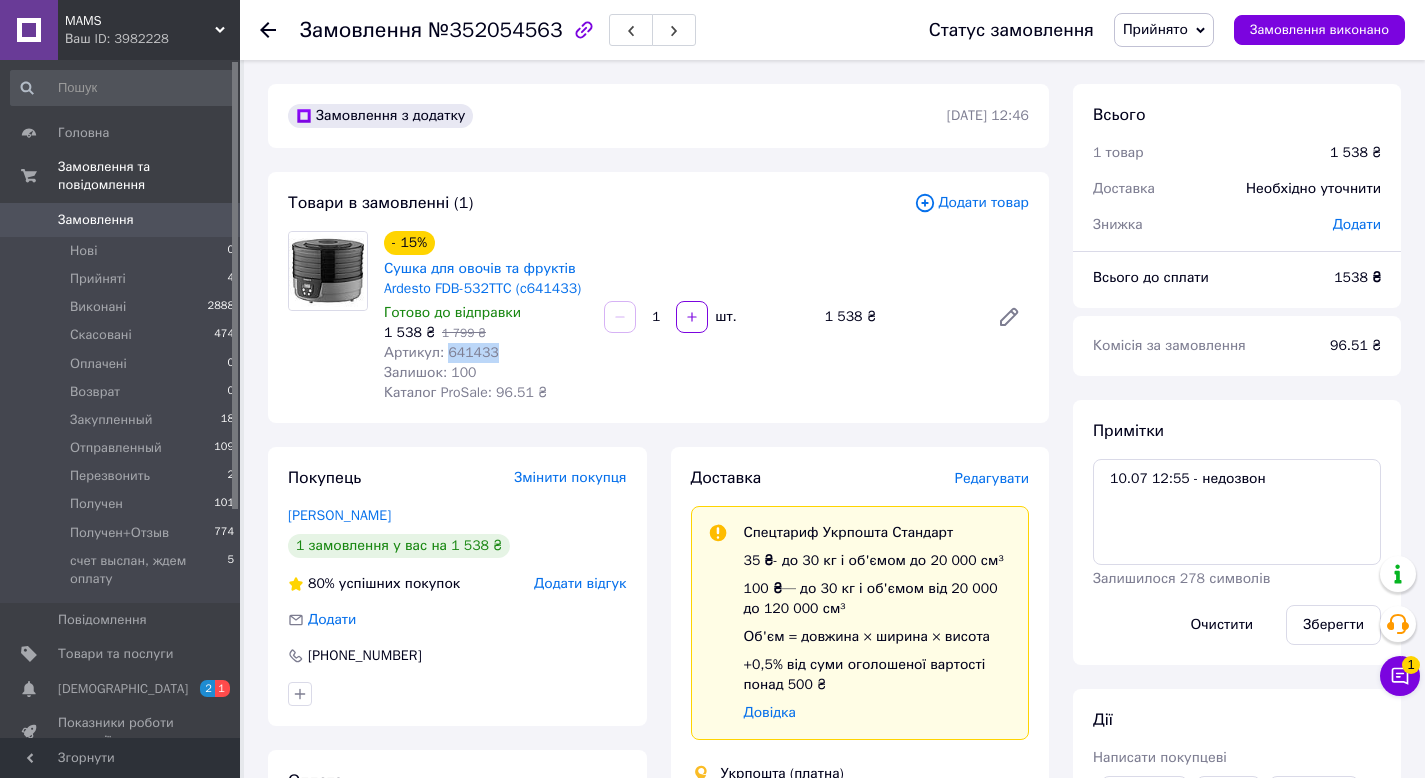click on "Артикул: 641433" at bounding box center (441, 352) 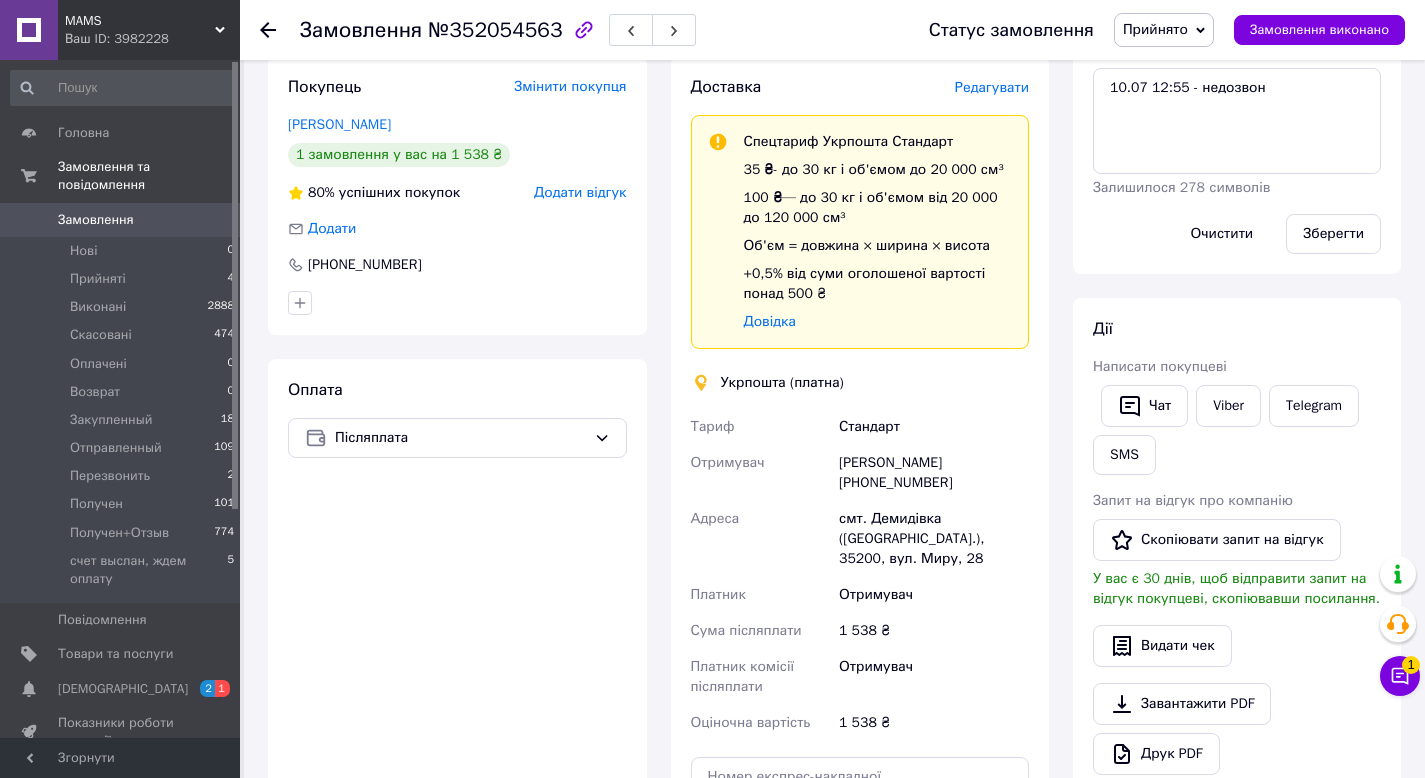 scroll, scrollTop: 0, scrollLeft: 0, axis: both 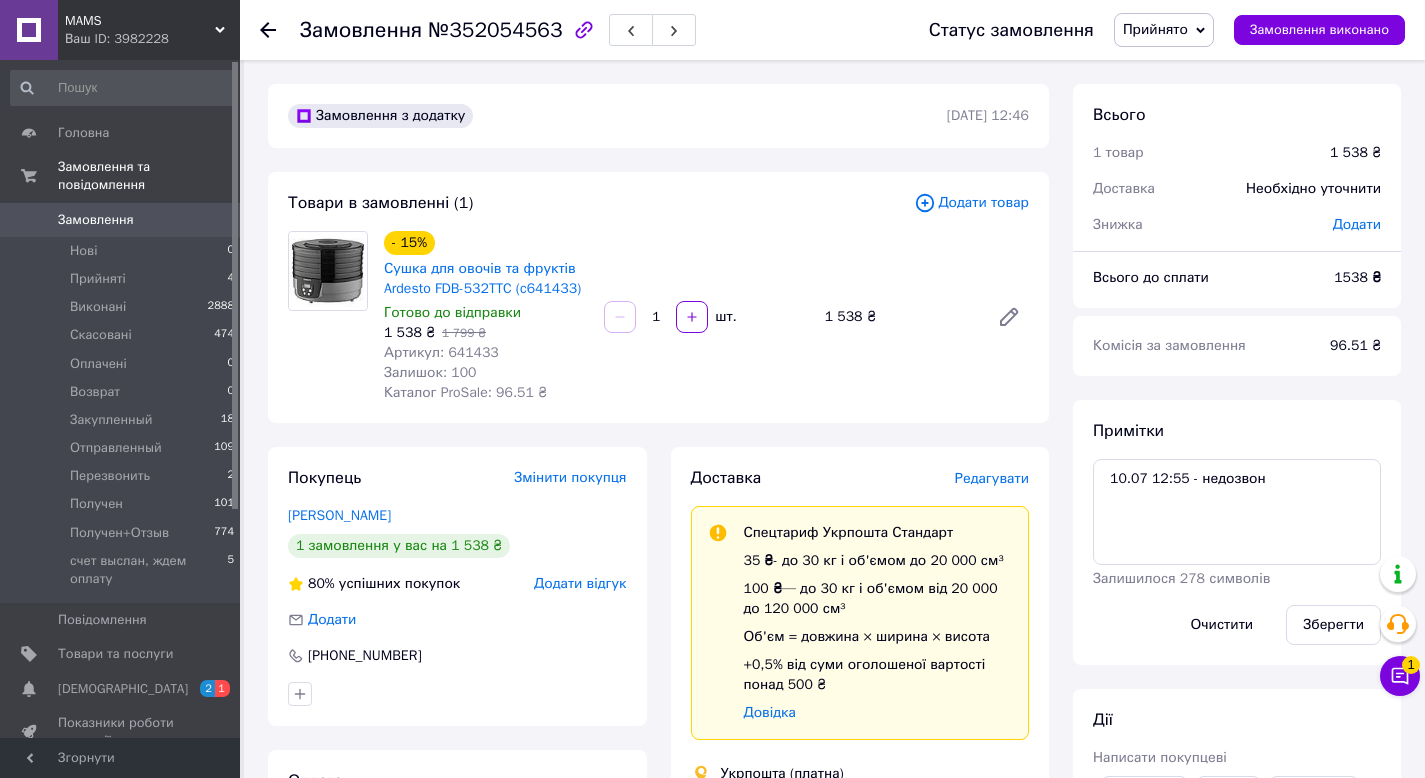 click on "№352054563" at bounding box center [495, 30] 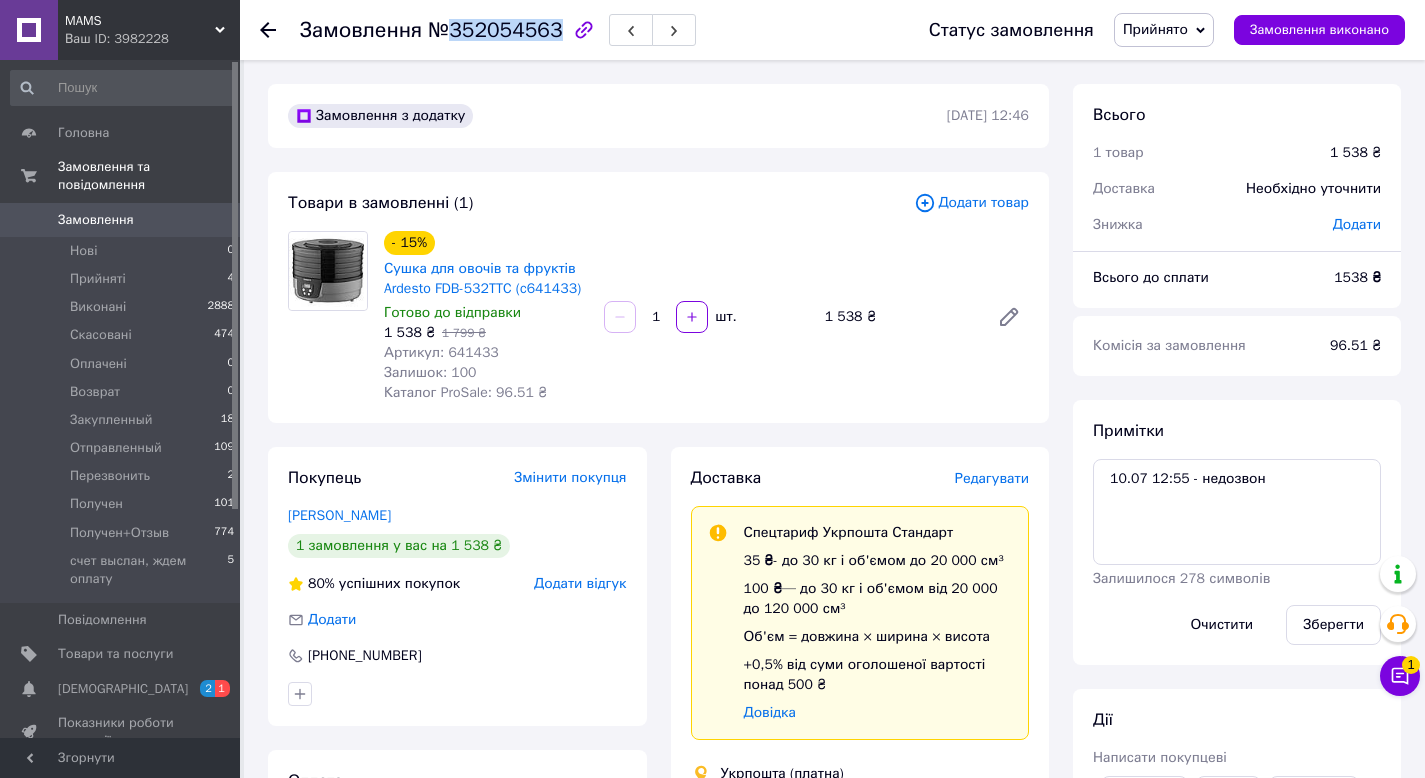 click on "№352054563" at bounding box center [495, 30] 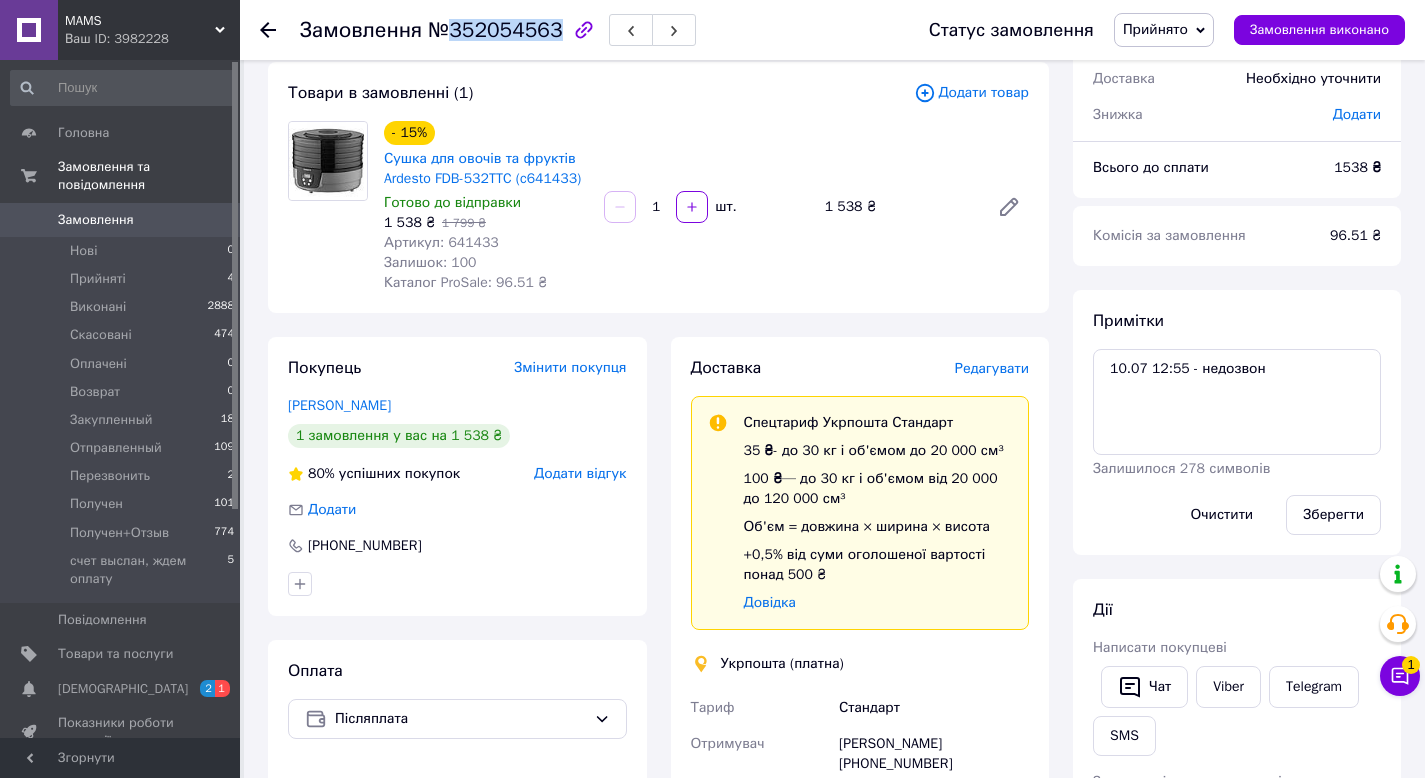 scroll, scrollTop: 0, scrollLeft: 0, axis: both 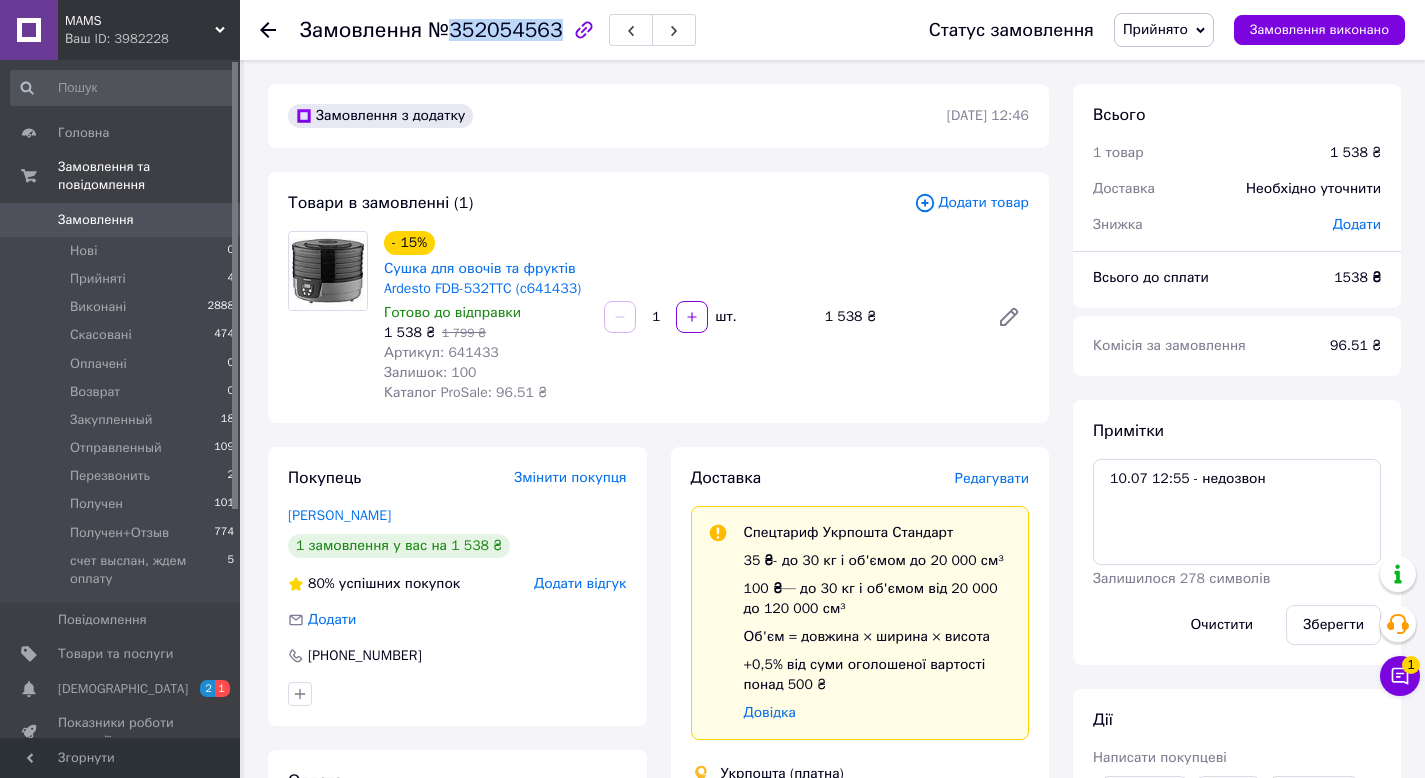 copy on "352054563" 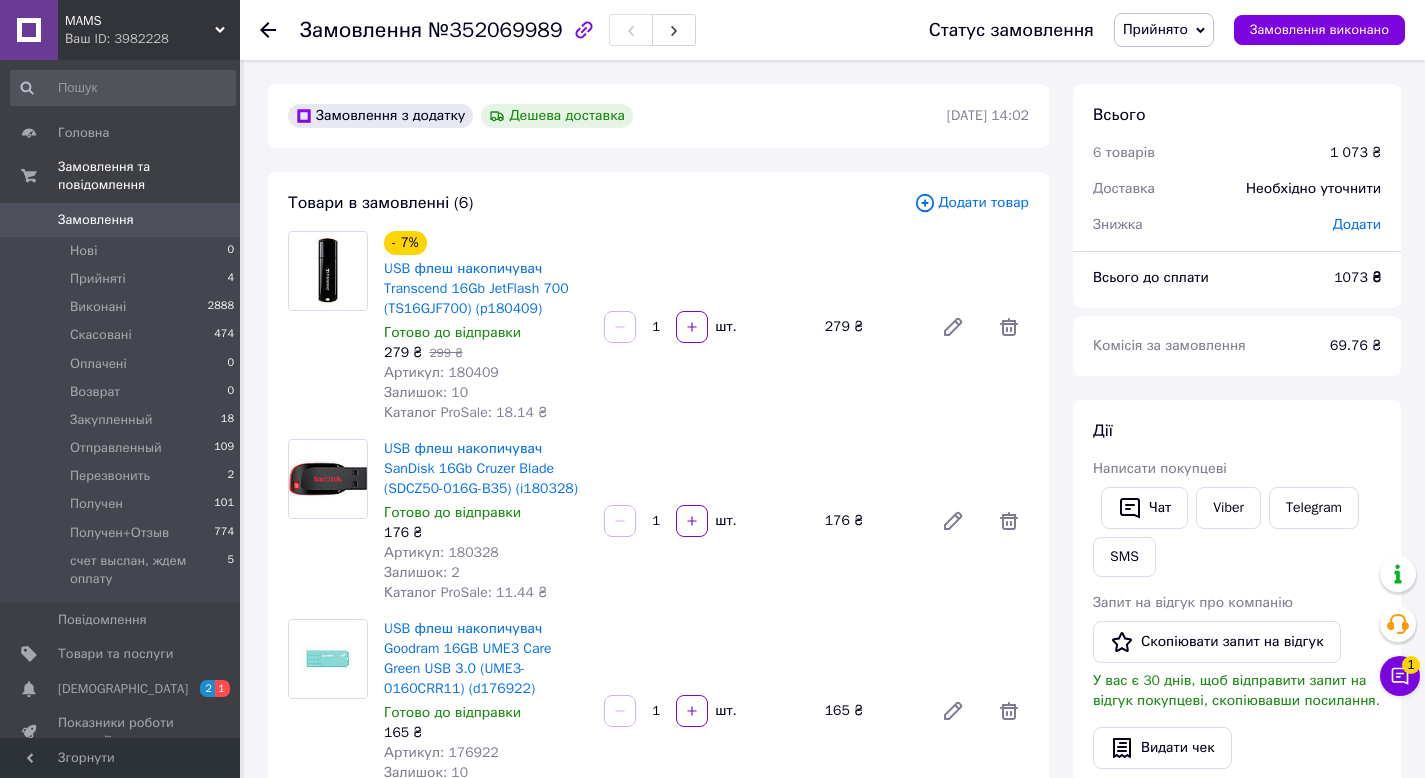 scroll, scrollTop: 0, scrollLeft: 0, axis: both 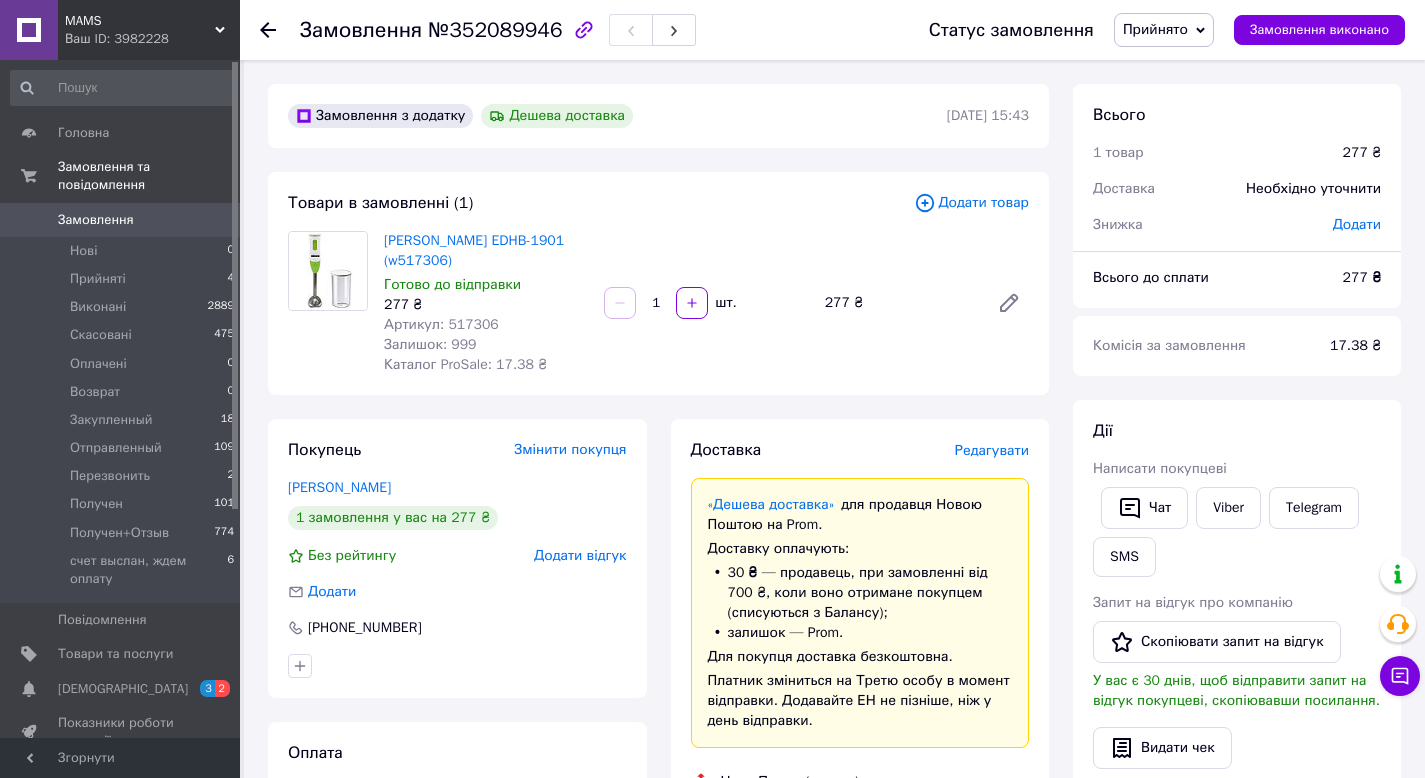 click on "Артикул: 517306" at bounding box center (441, 324) 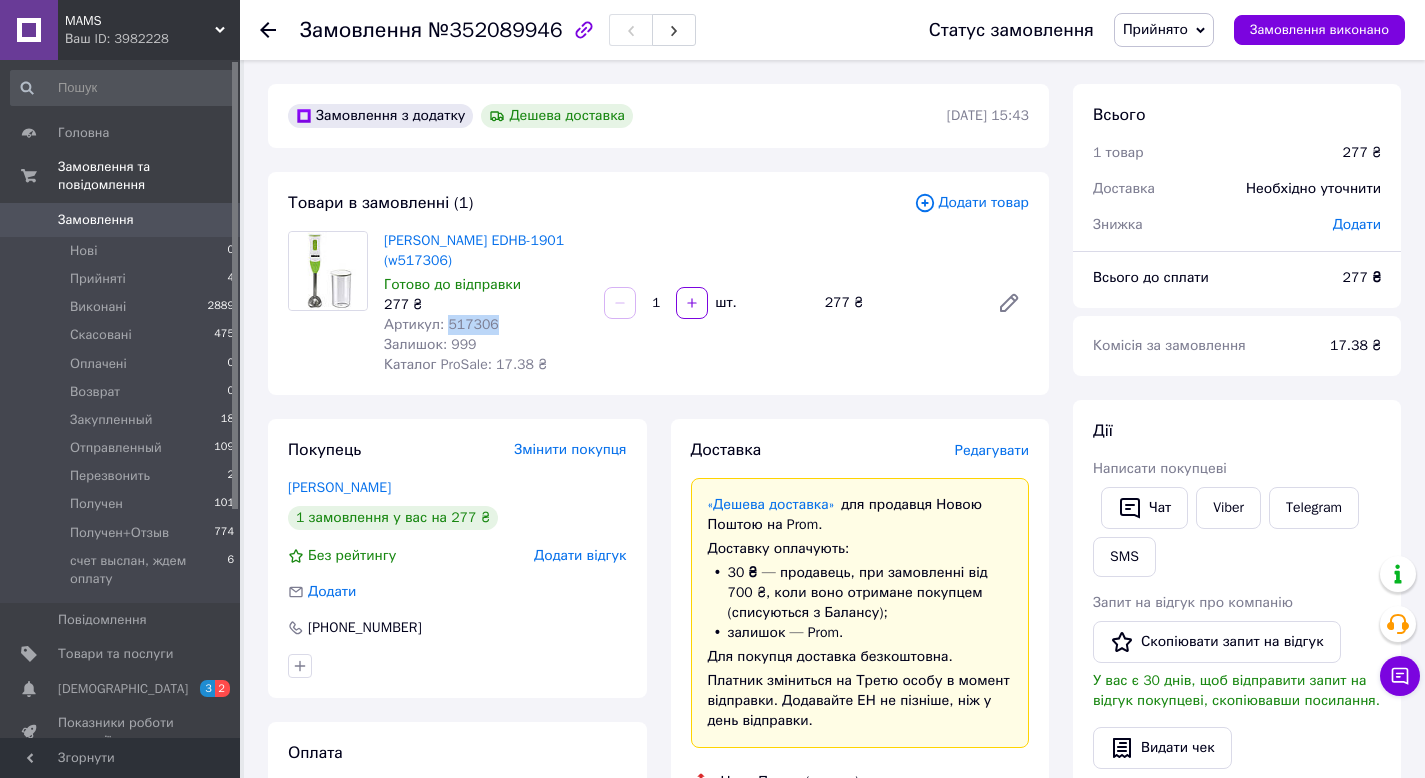 click on "Артикул: 517306" at bounding box center (441, 324) 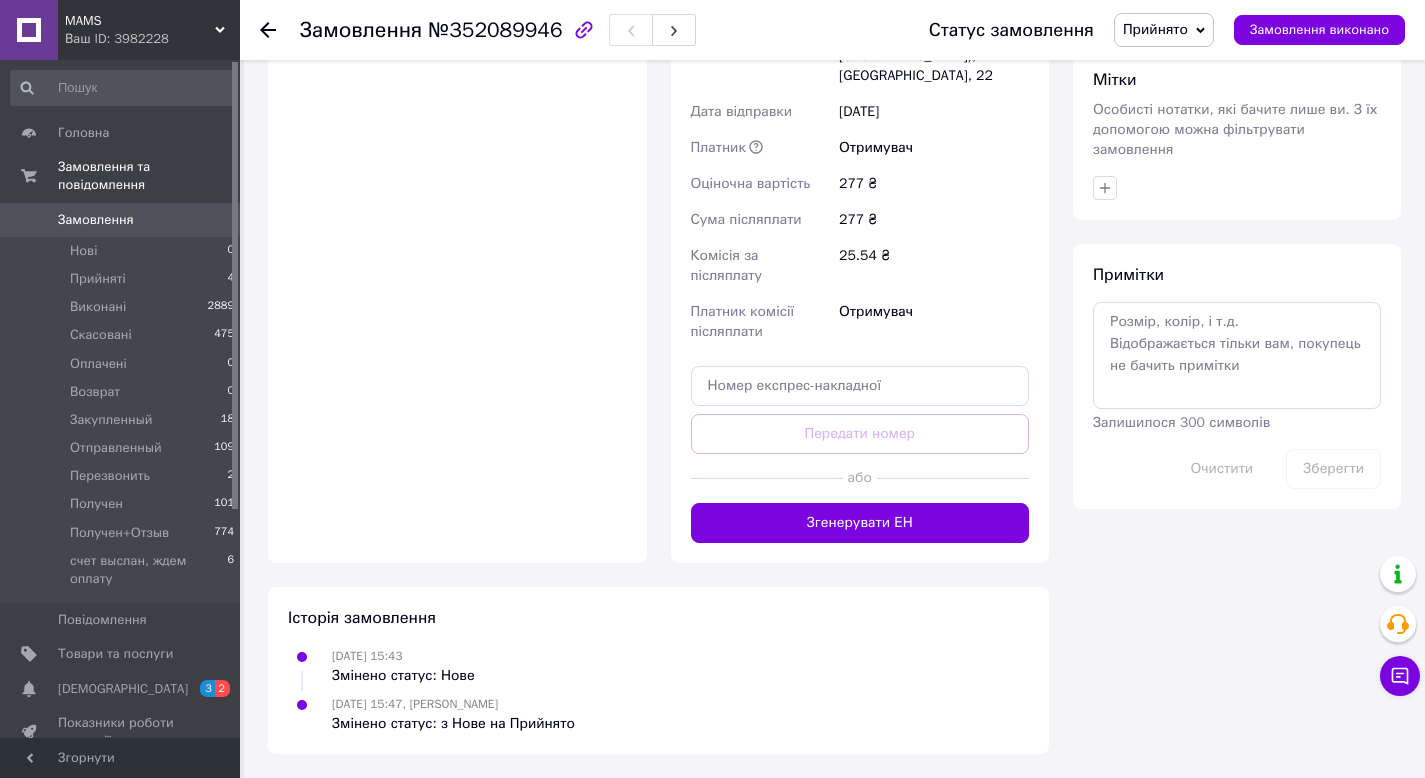 scroll, scrollTop: 0, scrollLeft: 0, axis: both 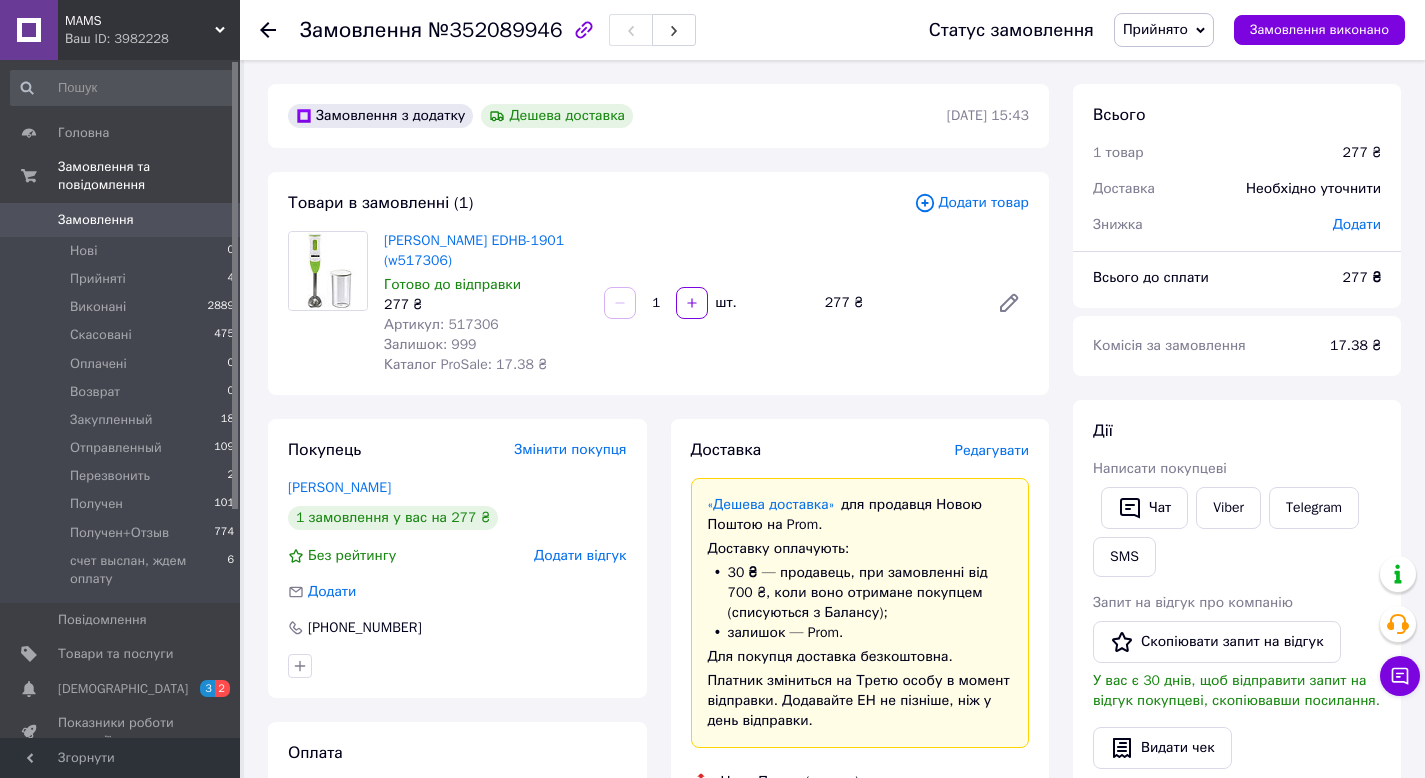 click on "№352089946" at bounding box center [495, 30] 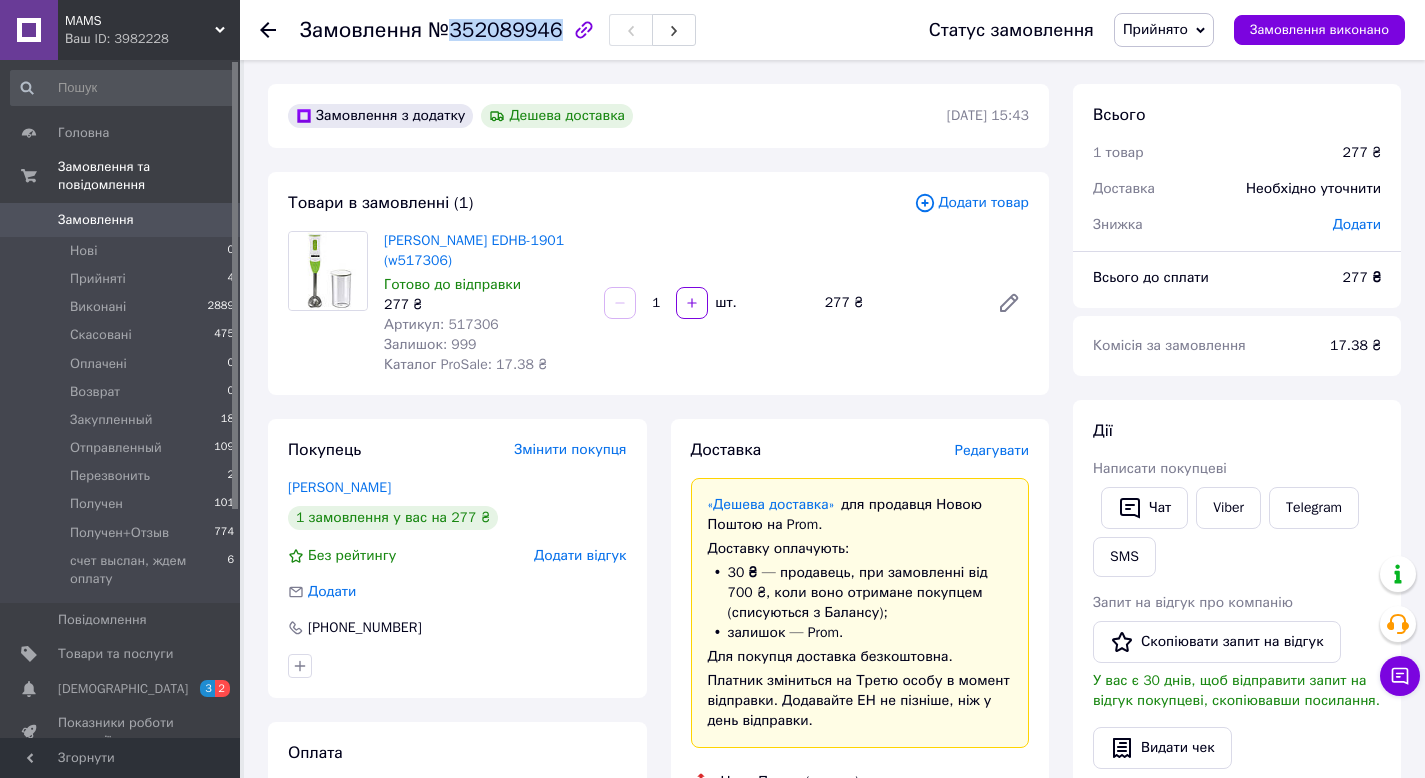 click on "№352089946" at bounding box center [495, 30] 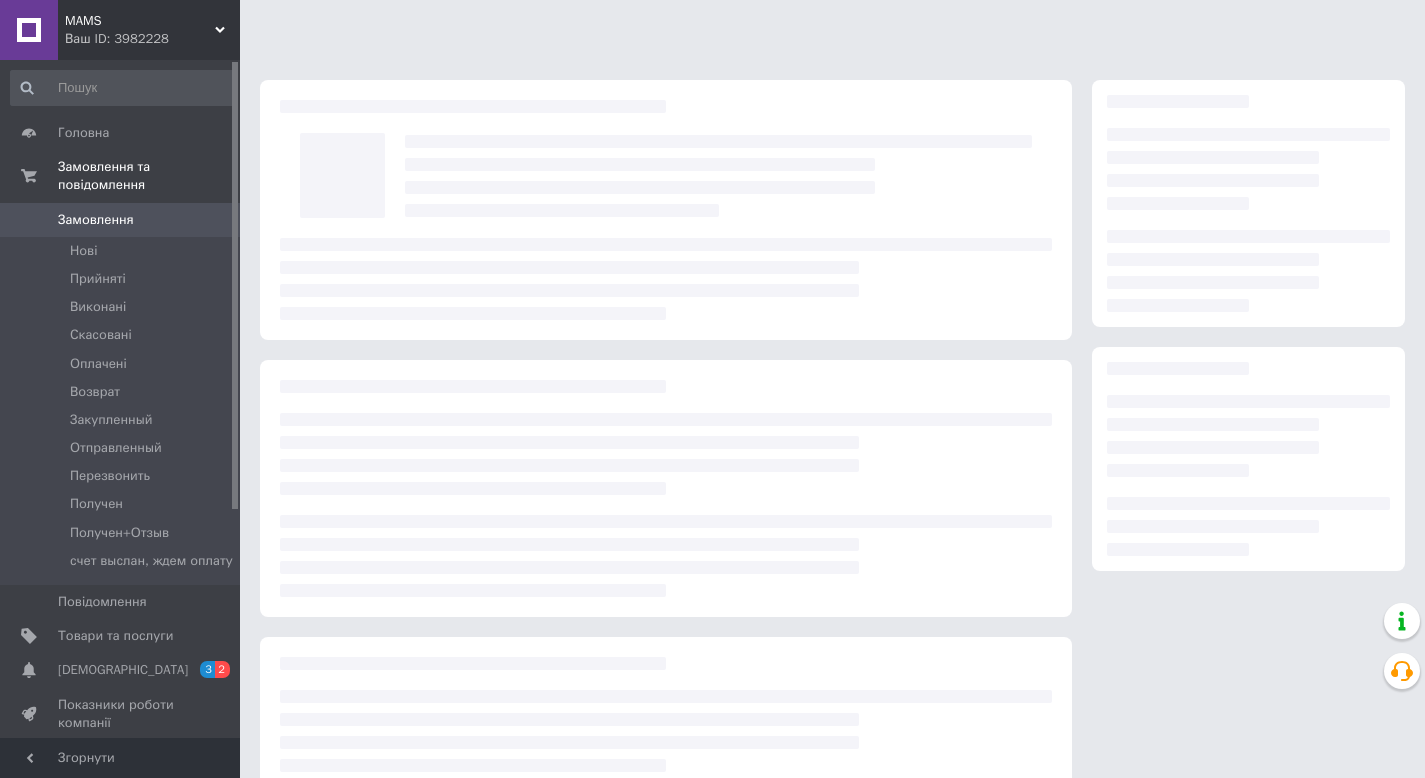 scroll, scrollTop: 0, scrollLeft: 0, axis: both 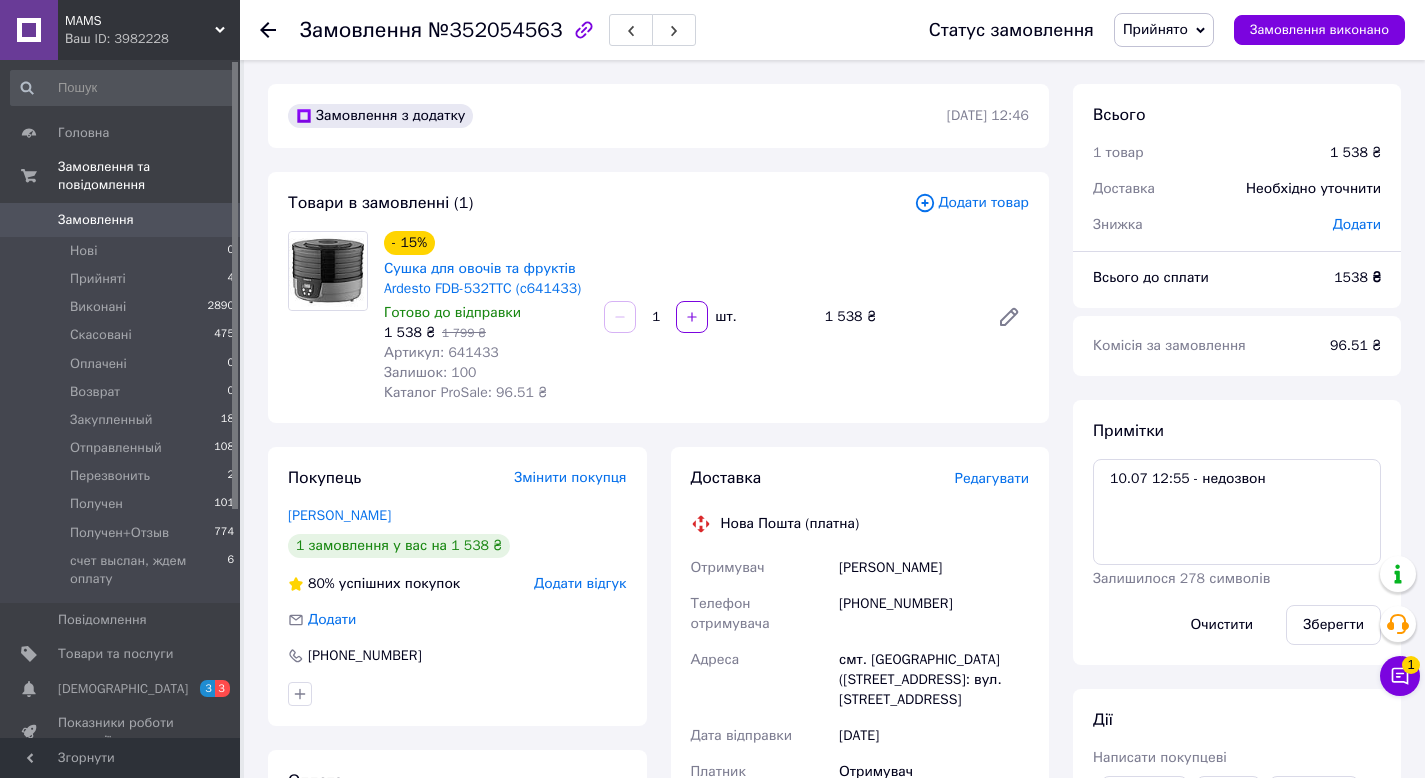 click on "Замовлення" at bounding box center [96, 220] 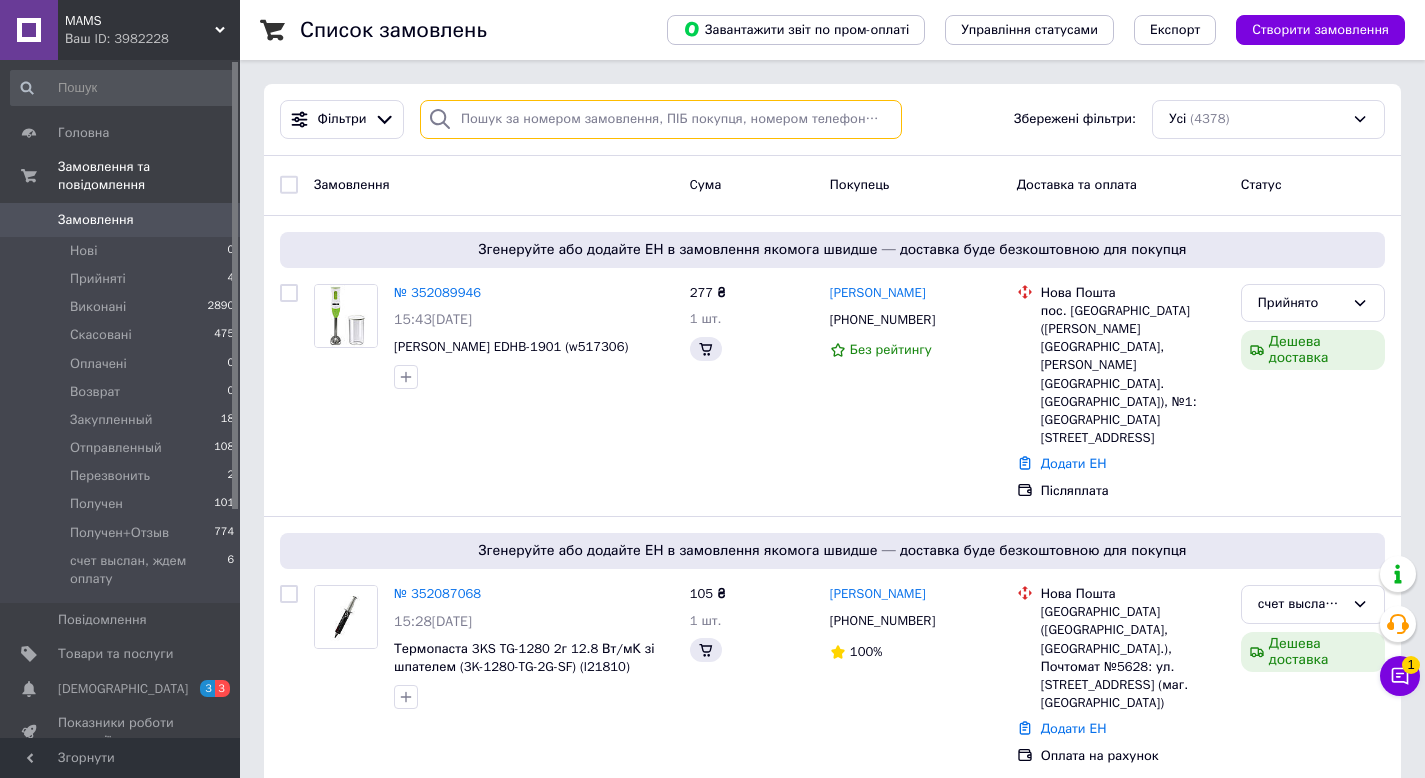 click at bounding box center (661, 119) 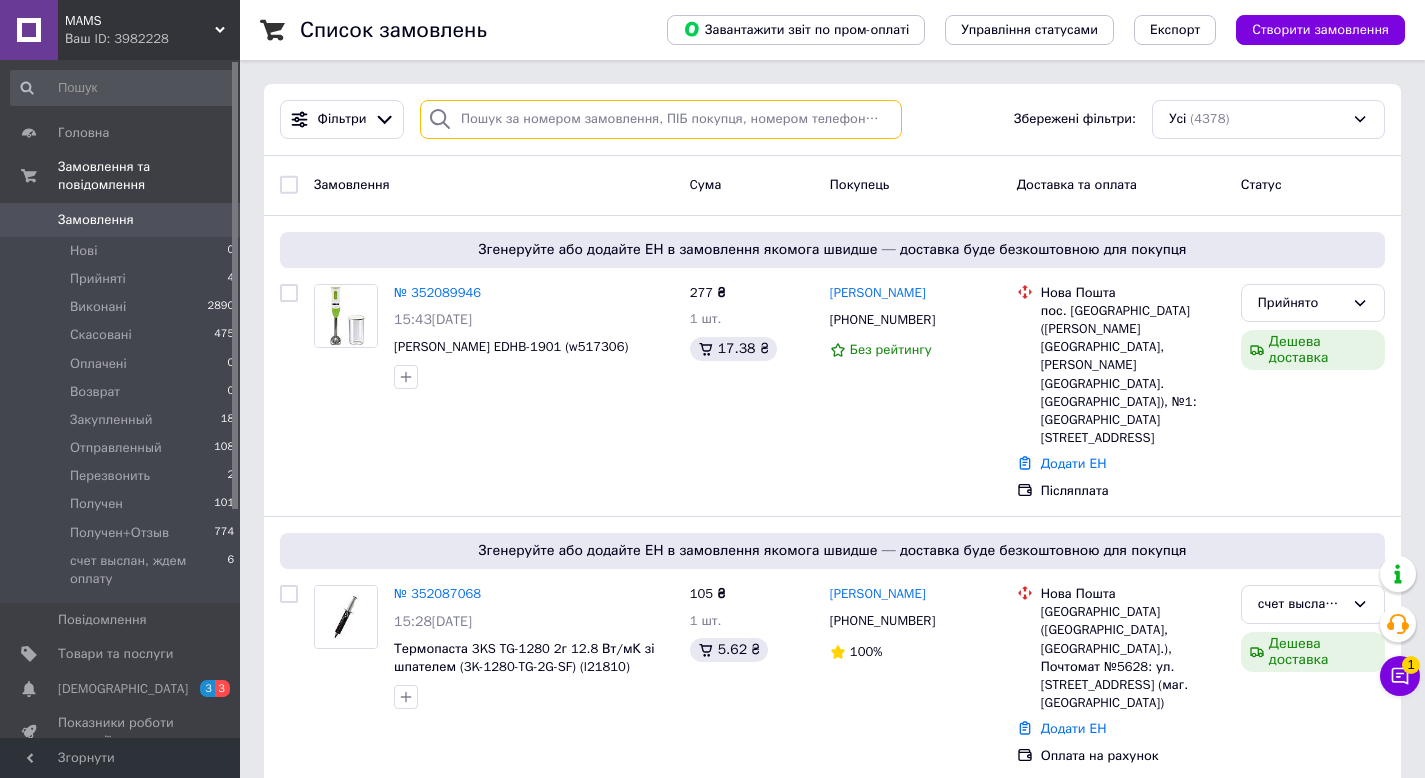 paste on "0501369333" 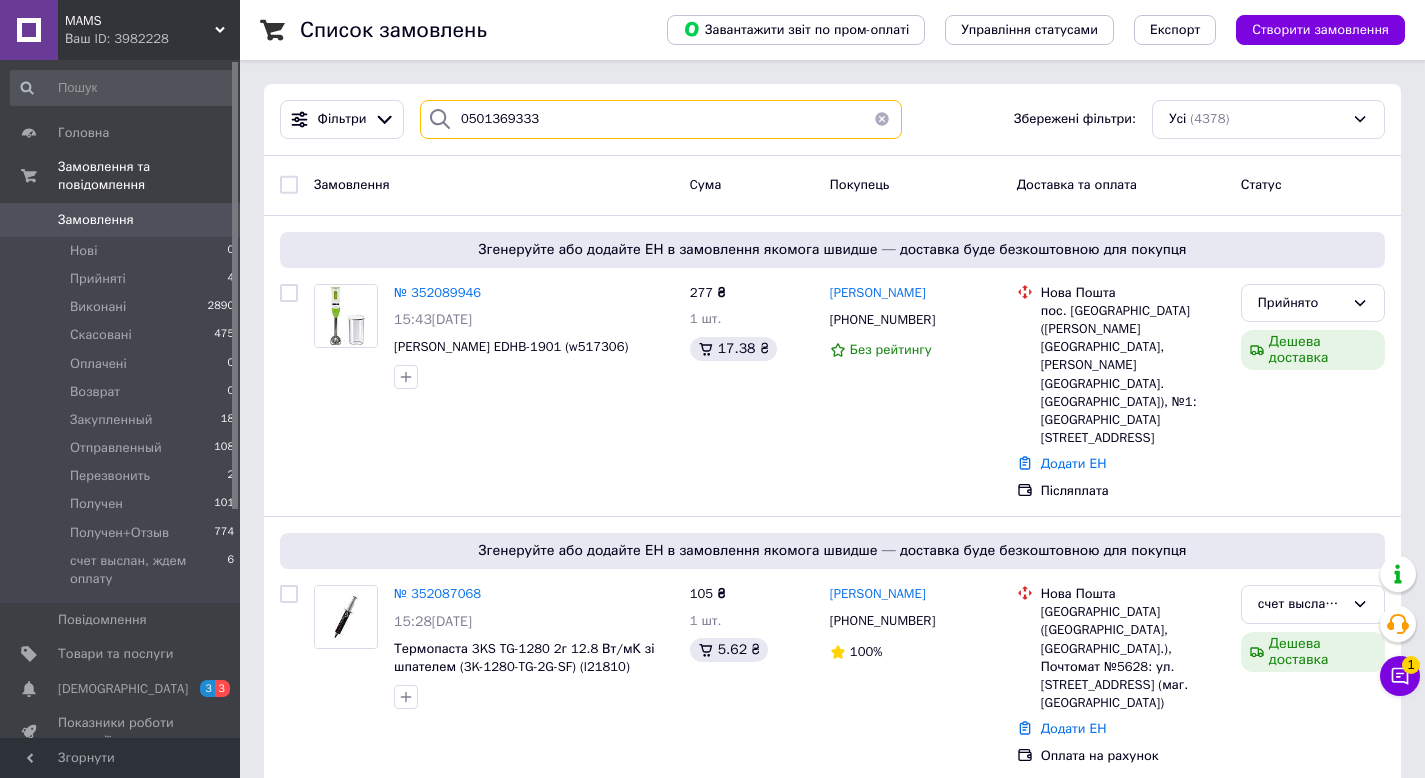 type on "0501369333" 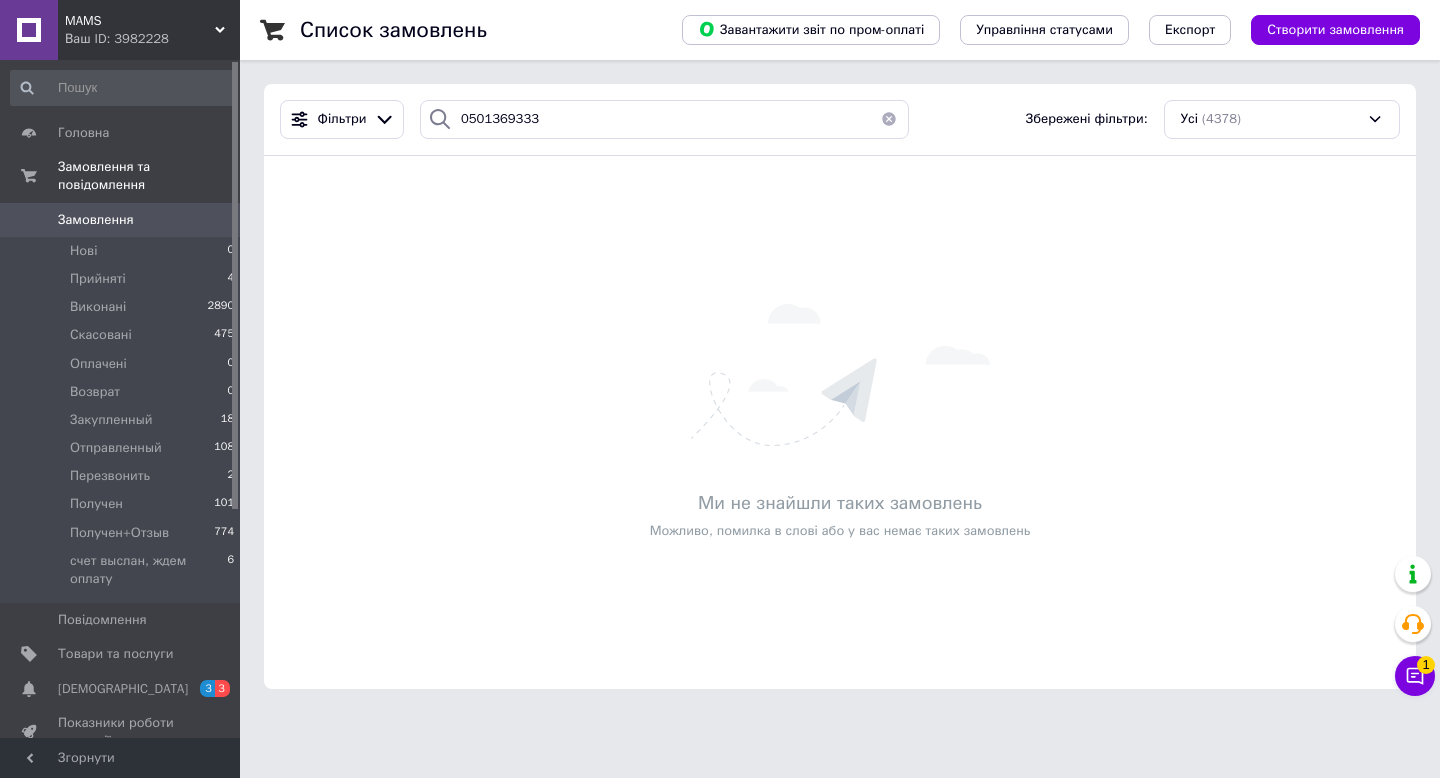 click at bounding box center (889, 119) 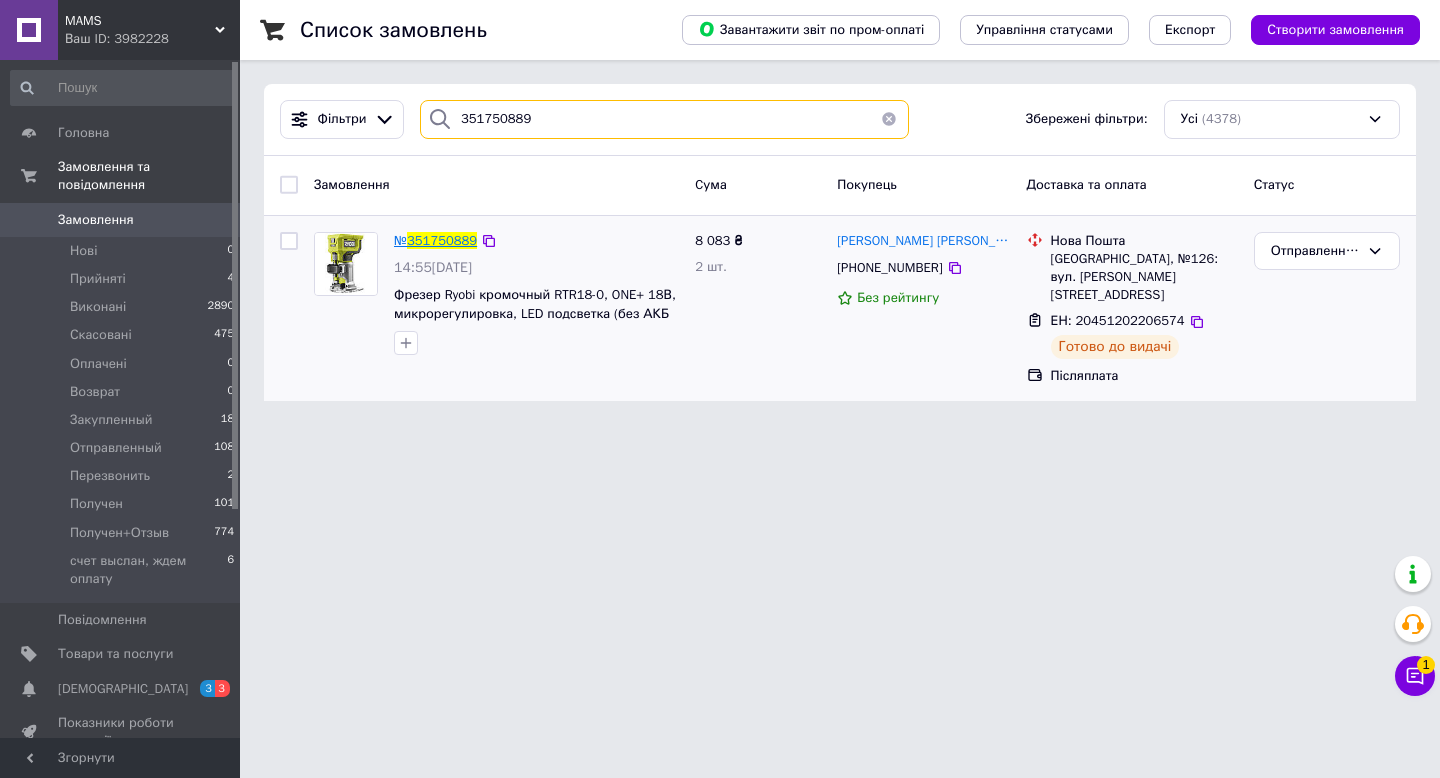 type on "351750889" 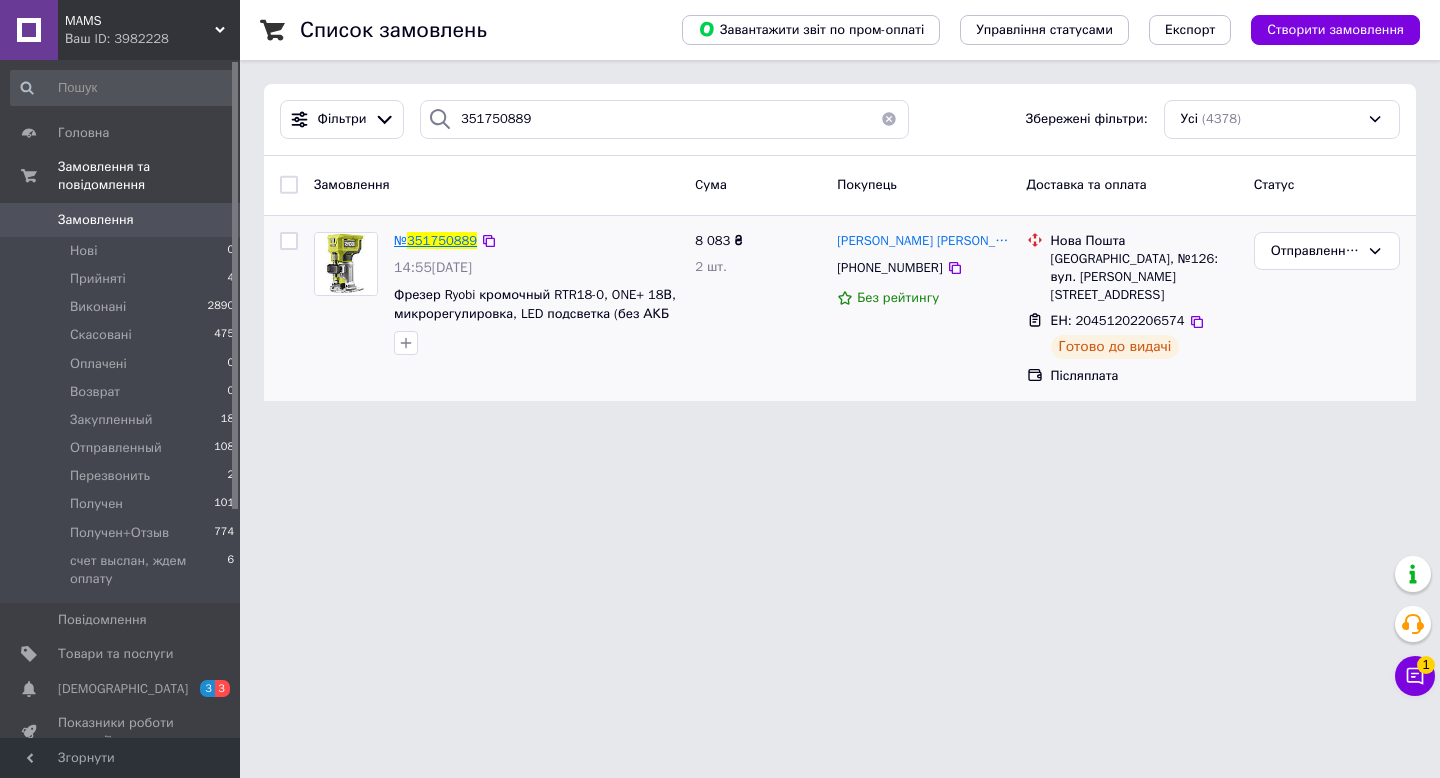 click on "351750889" at bounding box center (442, 240) 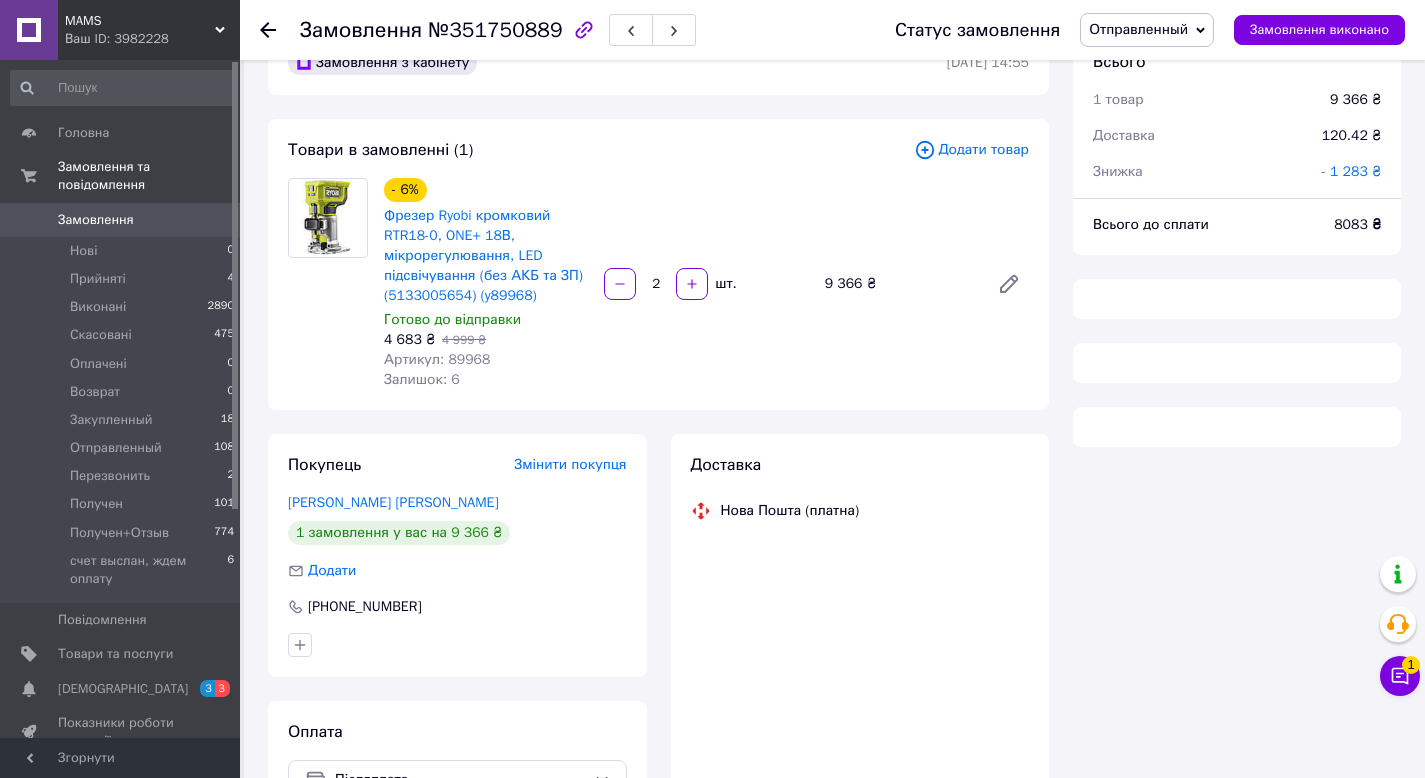 scroll, scrollTop: 77, scrollLeft: 0, axis: vertical 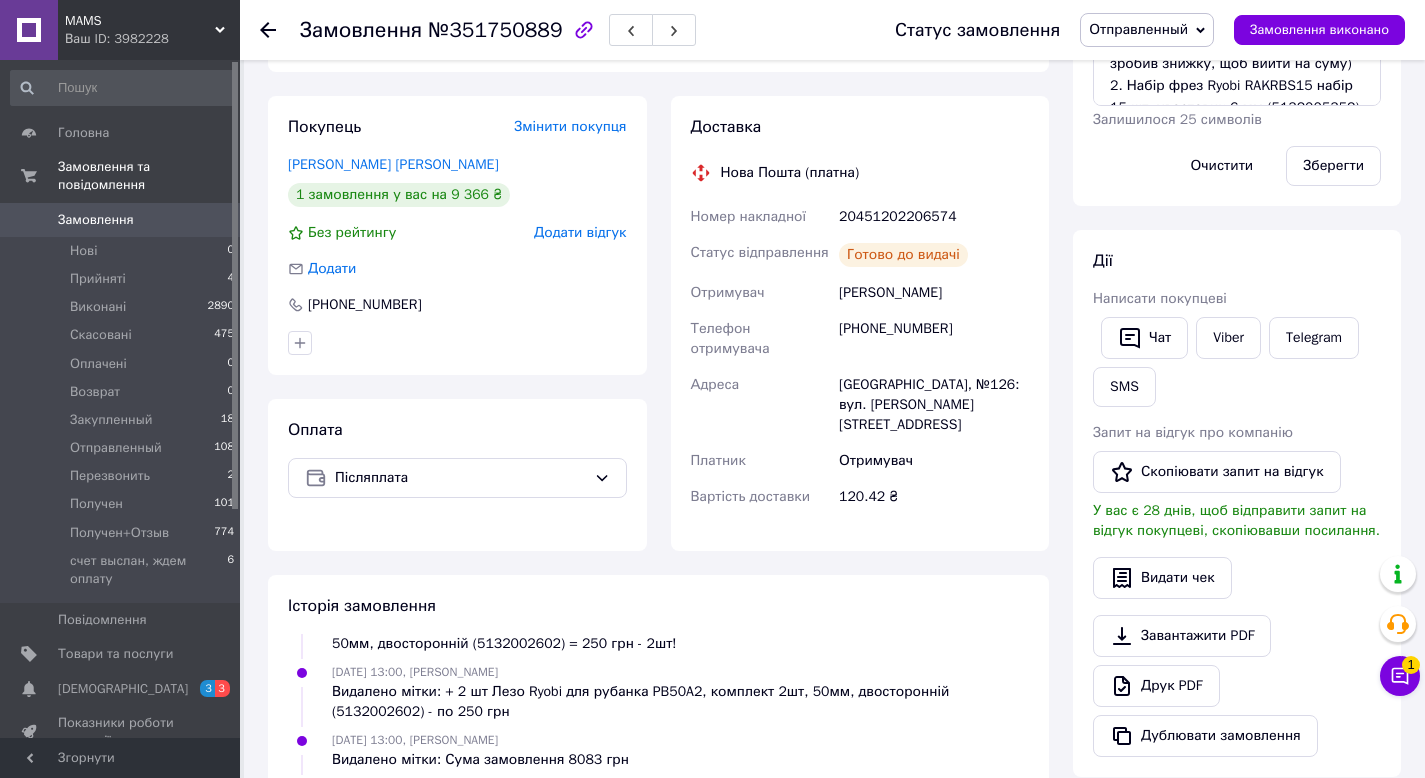 click on "20451202206574" at bounding box center (934, 217) 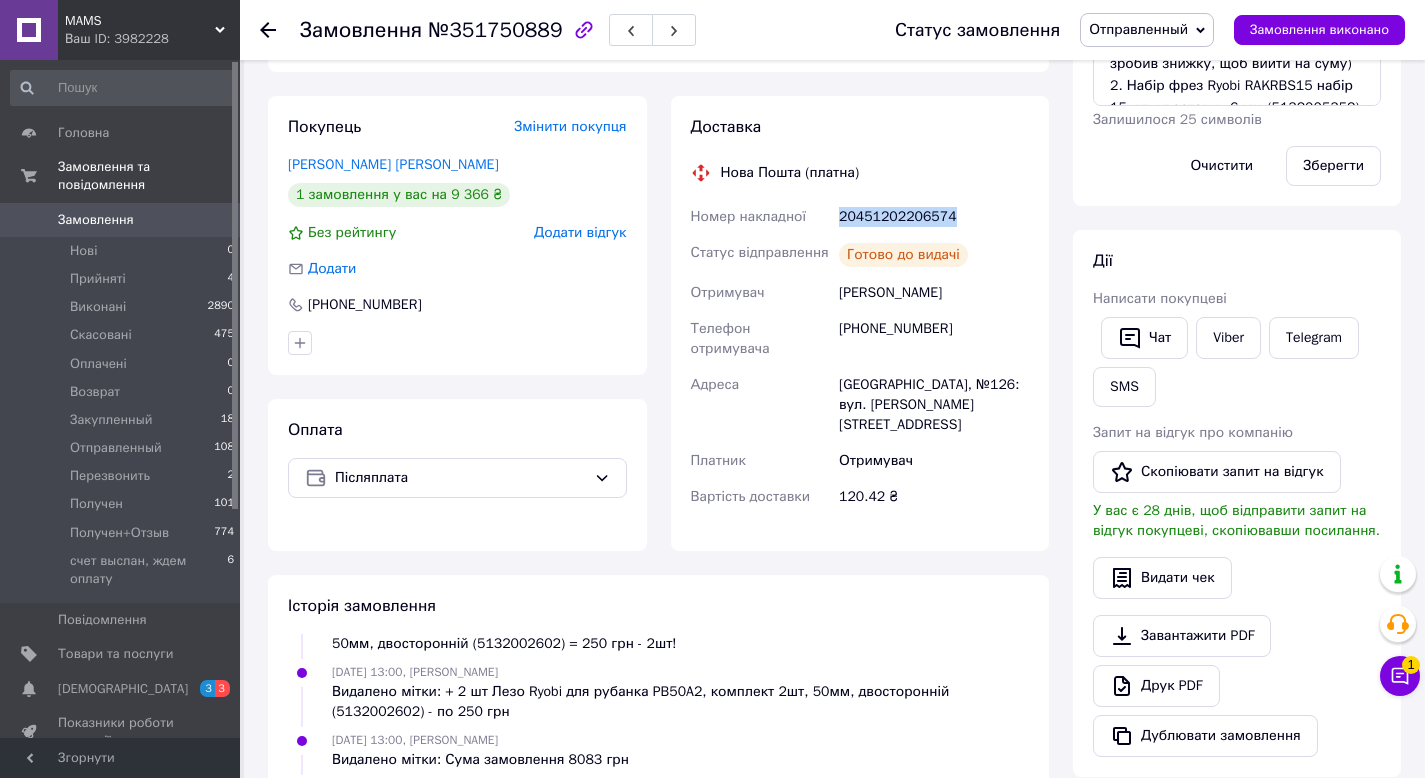 click on "20451202206574" at bounding box center [934, 217] 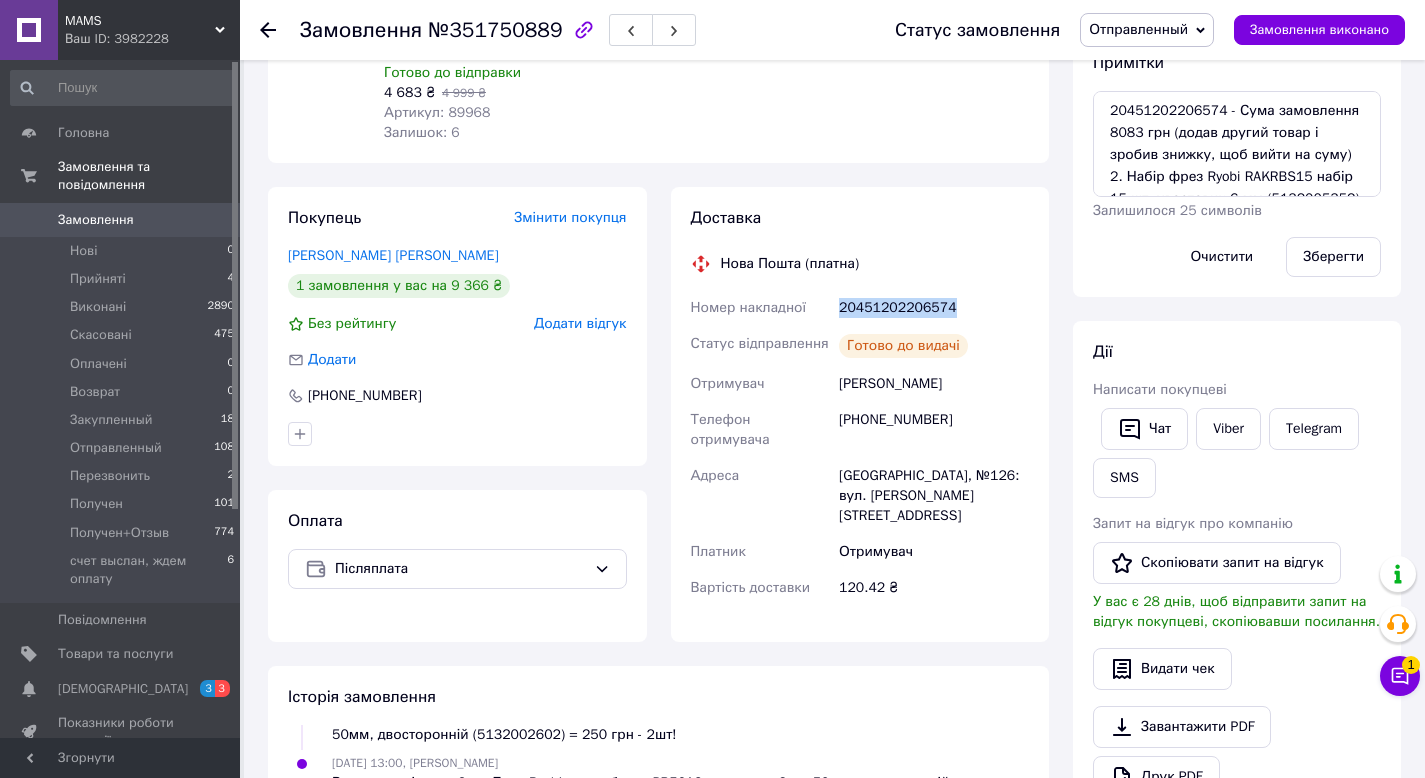 scroll, scrollTop: 277, scrollLeft: 0, axis: vertical 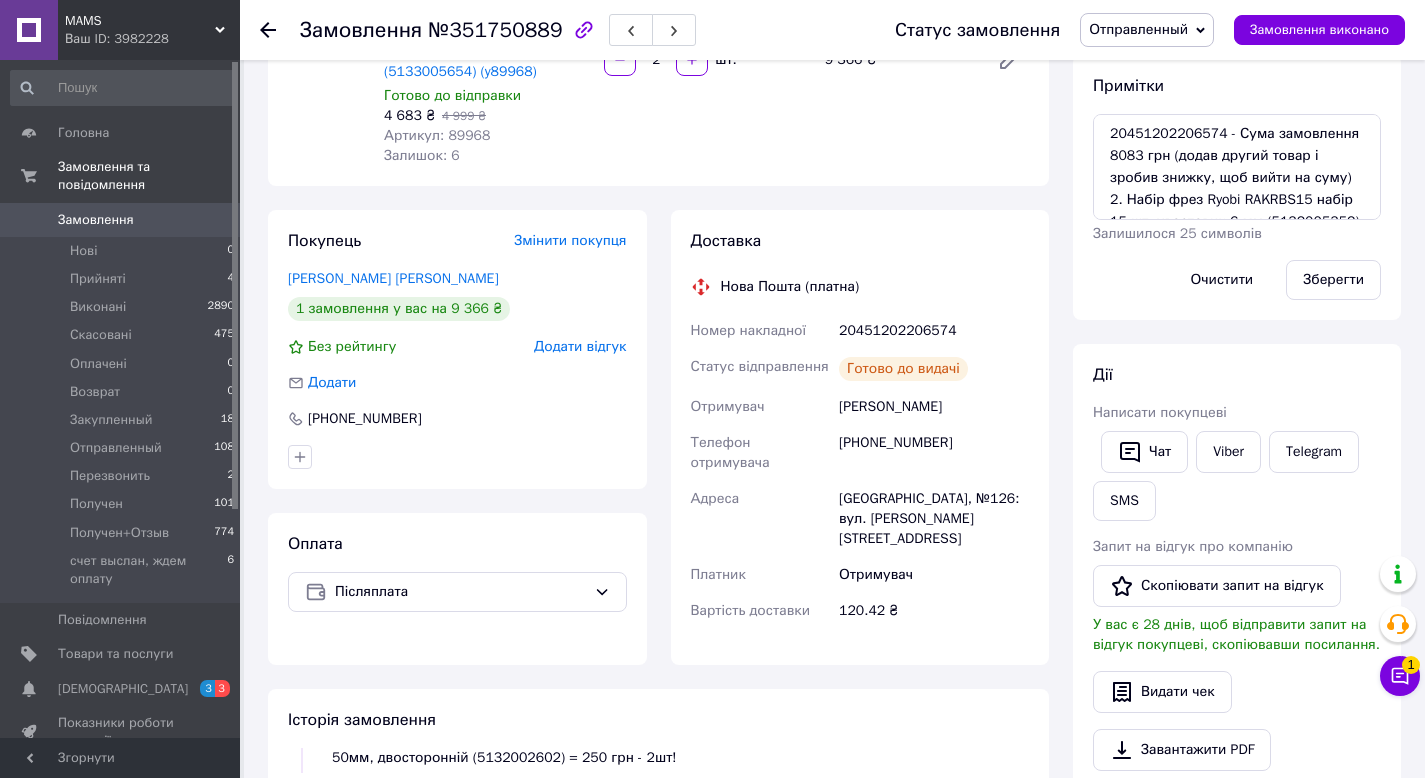 click on "№351750889" at bounding box center [495, 30] 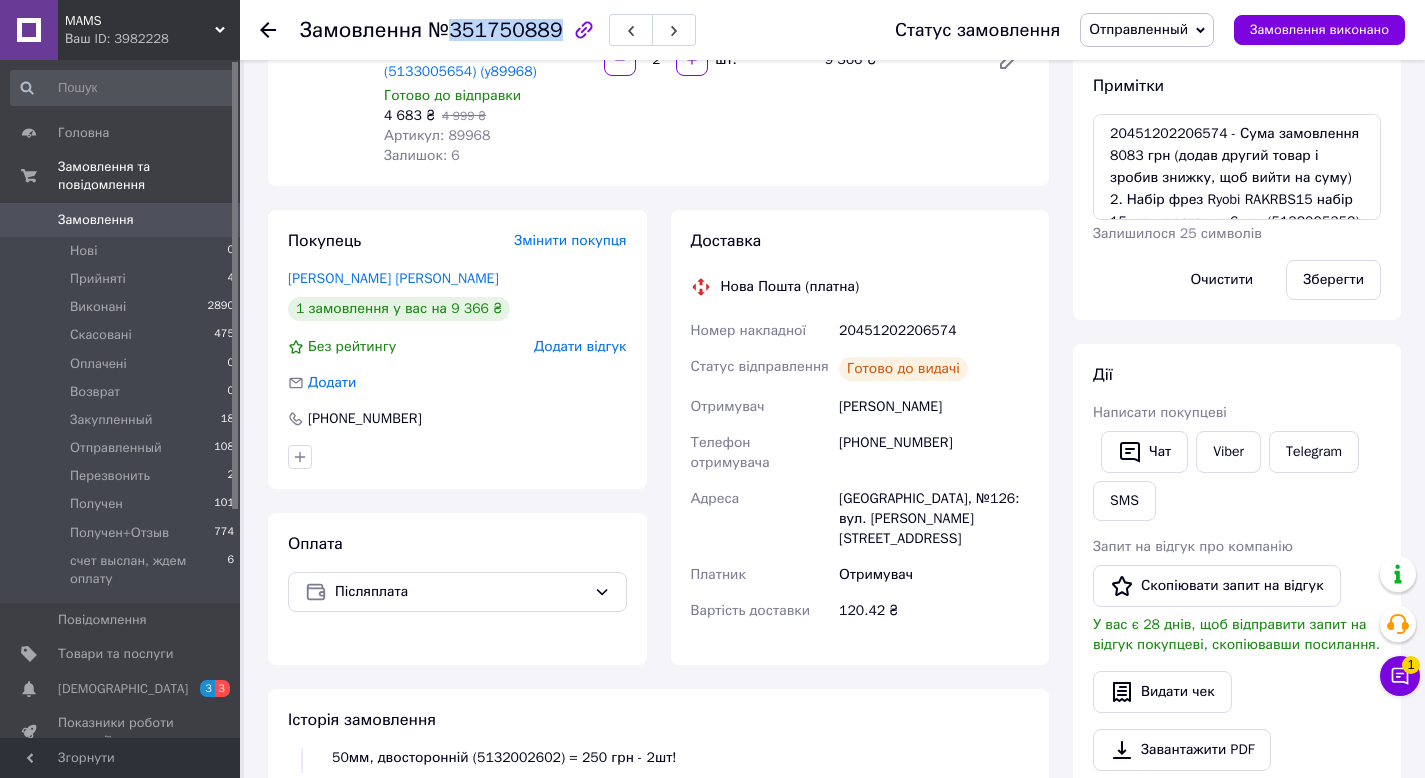 click on "№351750889" at bounding box center (495, 30) 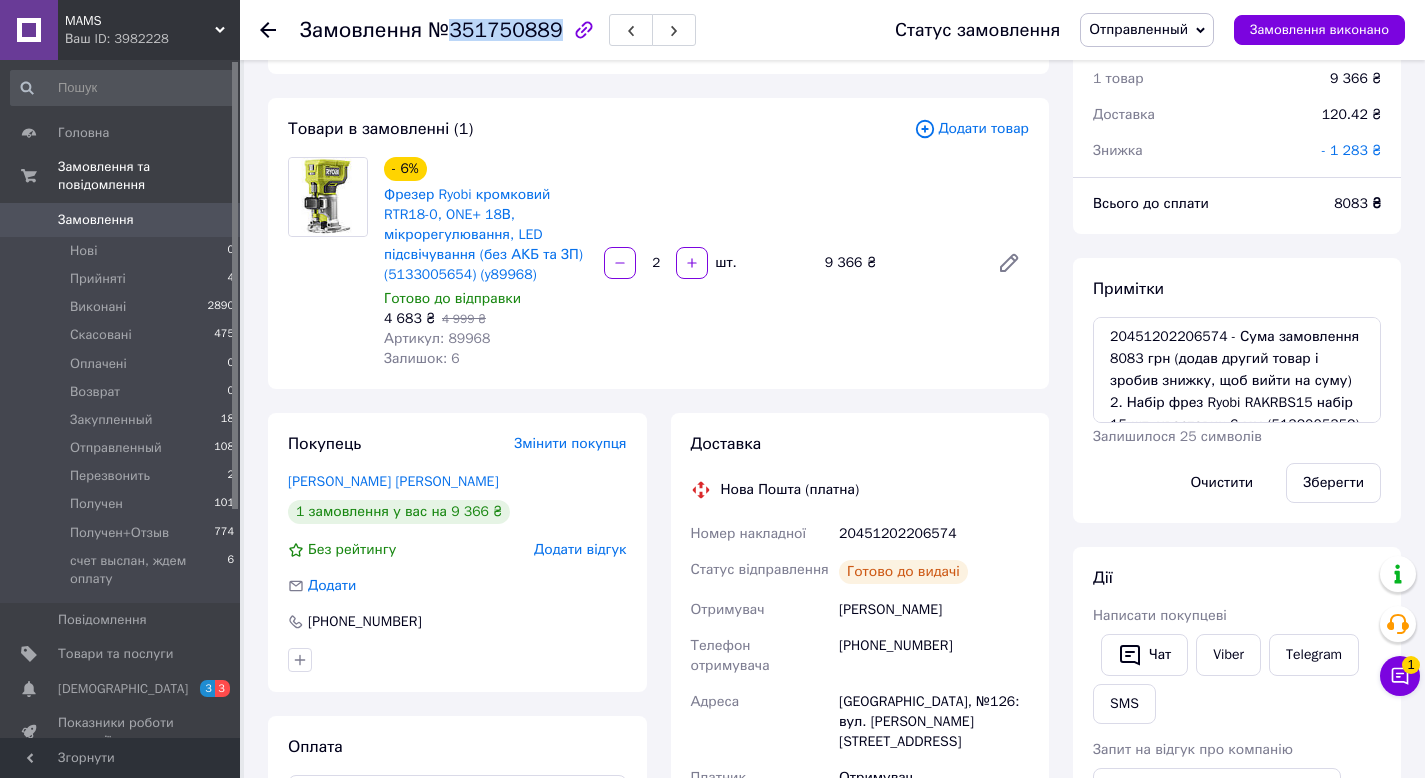 scroll, scrollTop: 109, scrollLeft: 0, axis: vertical 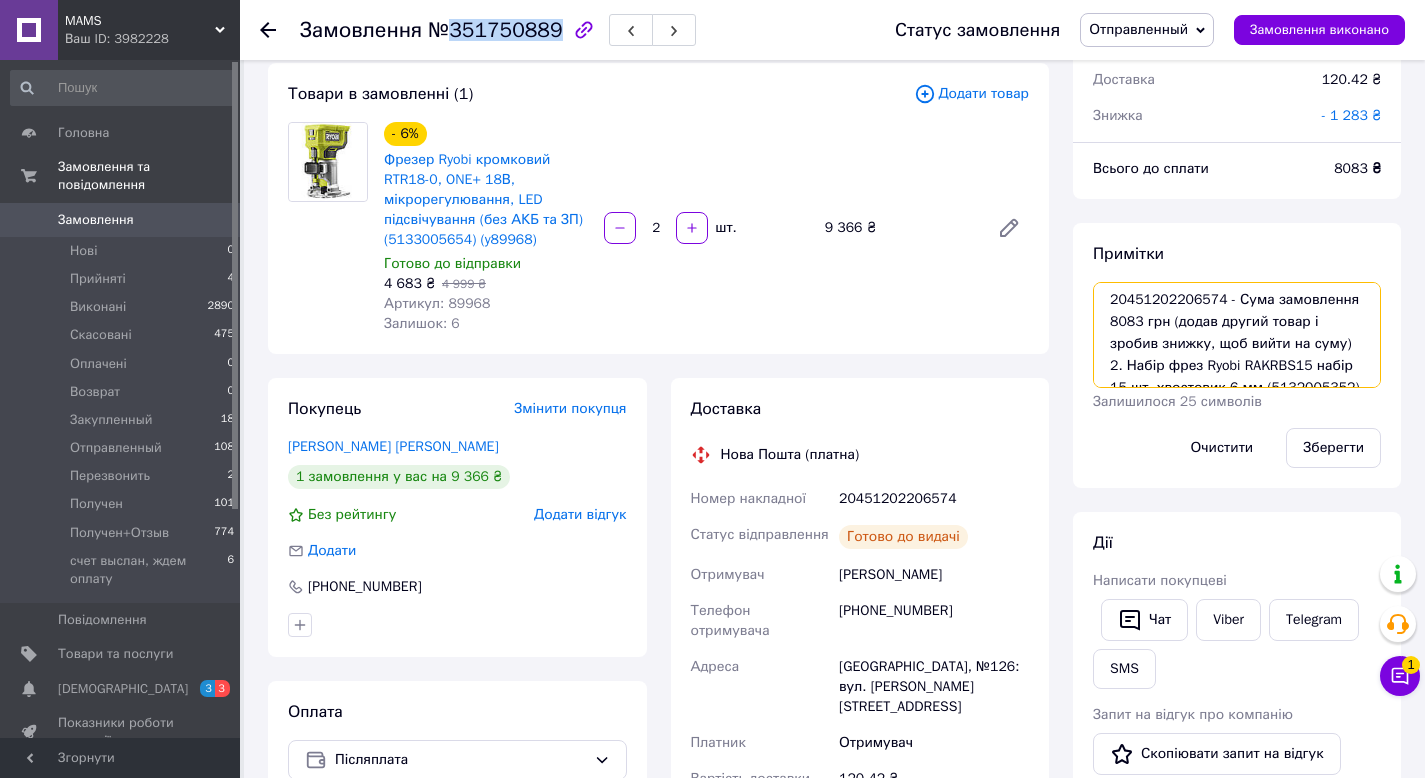 drag, startPoint x: 1370, startPoint y: 307, endPoint x: 1370, endPoint y: 318, distance: 11 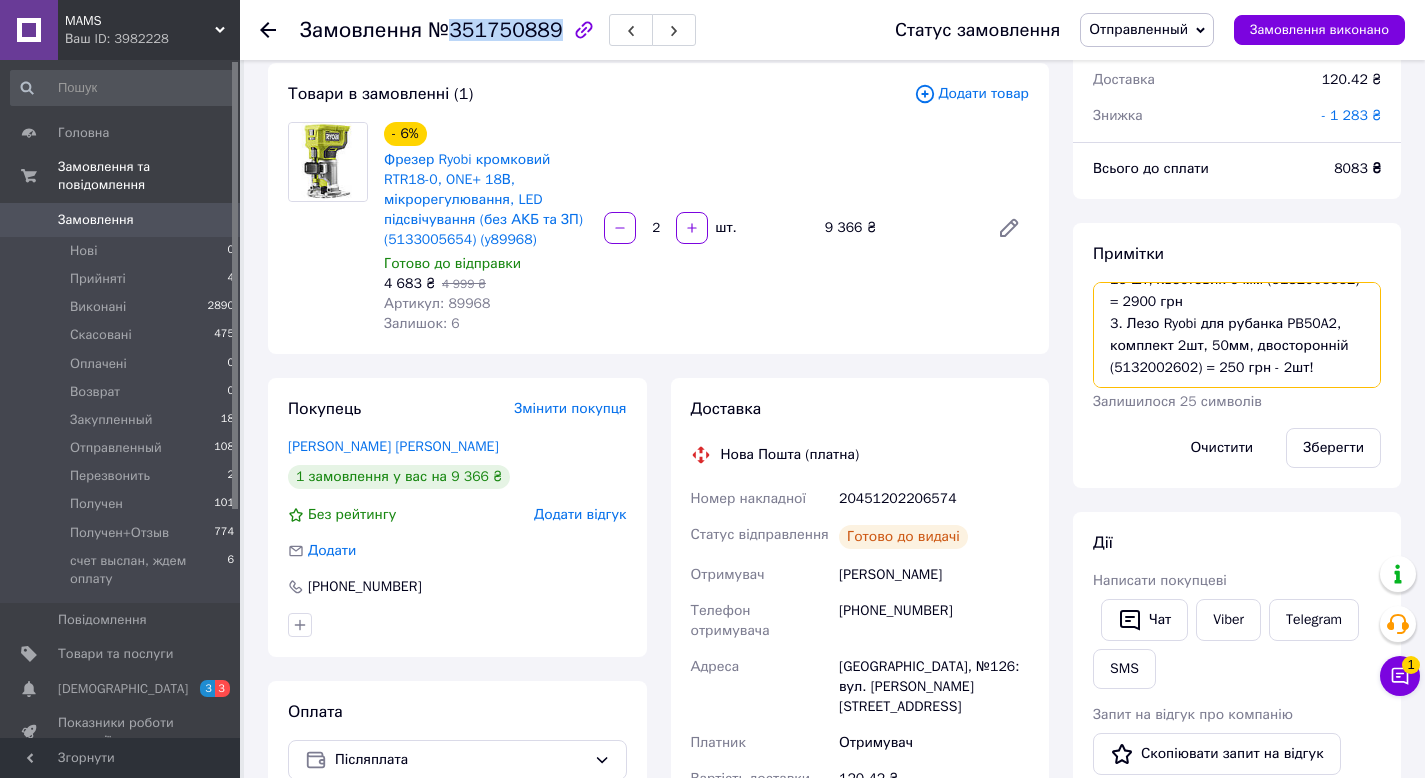 scroll, scrollTop: 132, scrollLeft: 0, axis: vertical 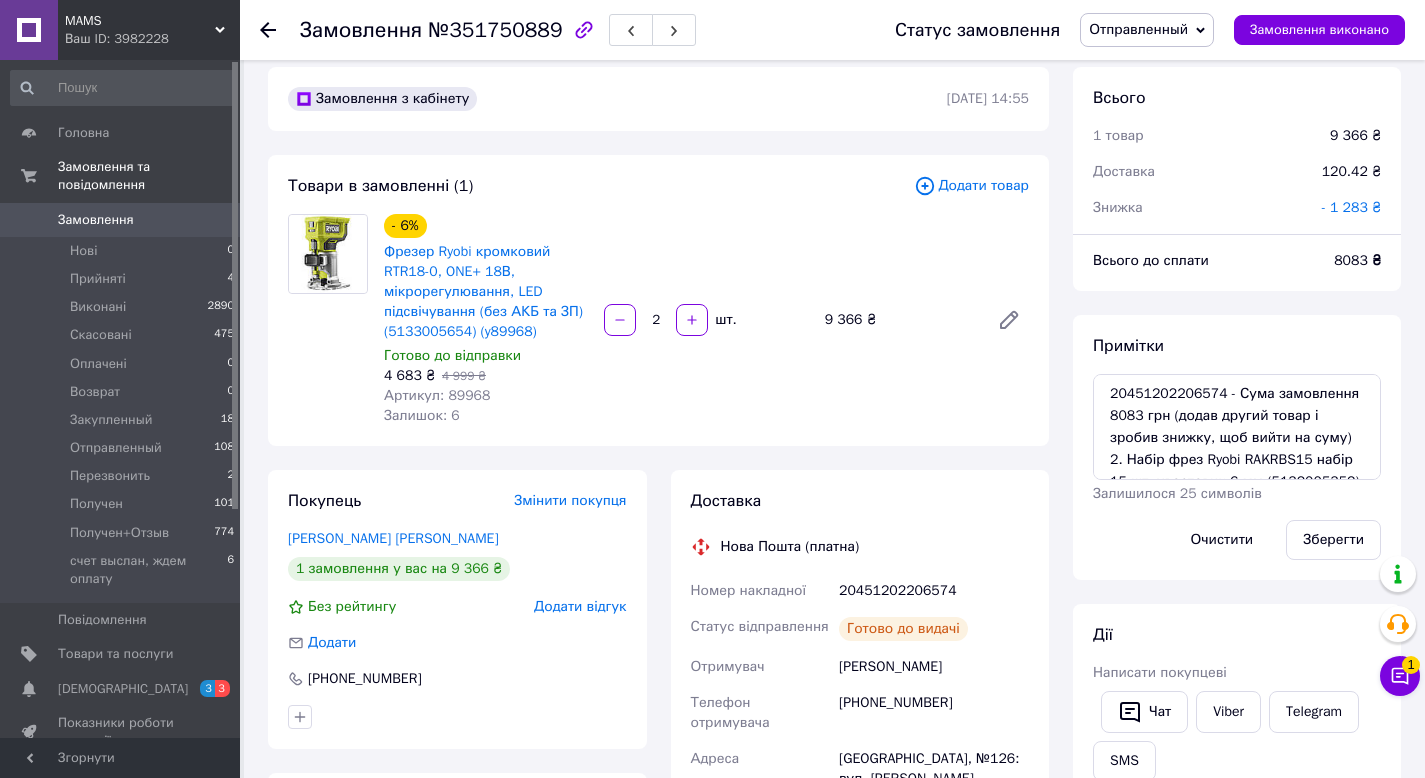 click on "20451202206574" at bounding box center [934, 591] 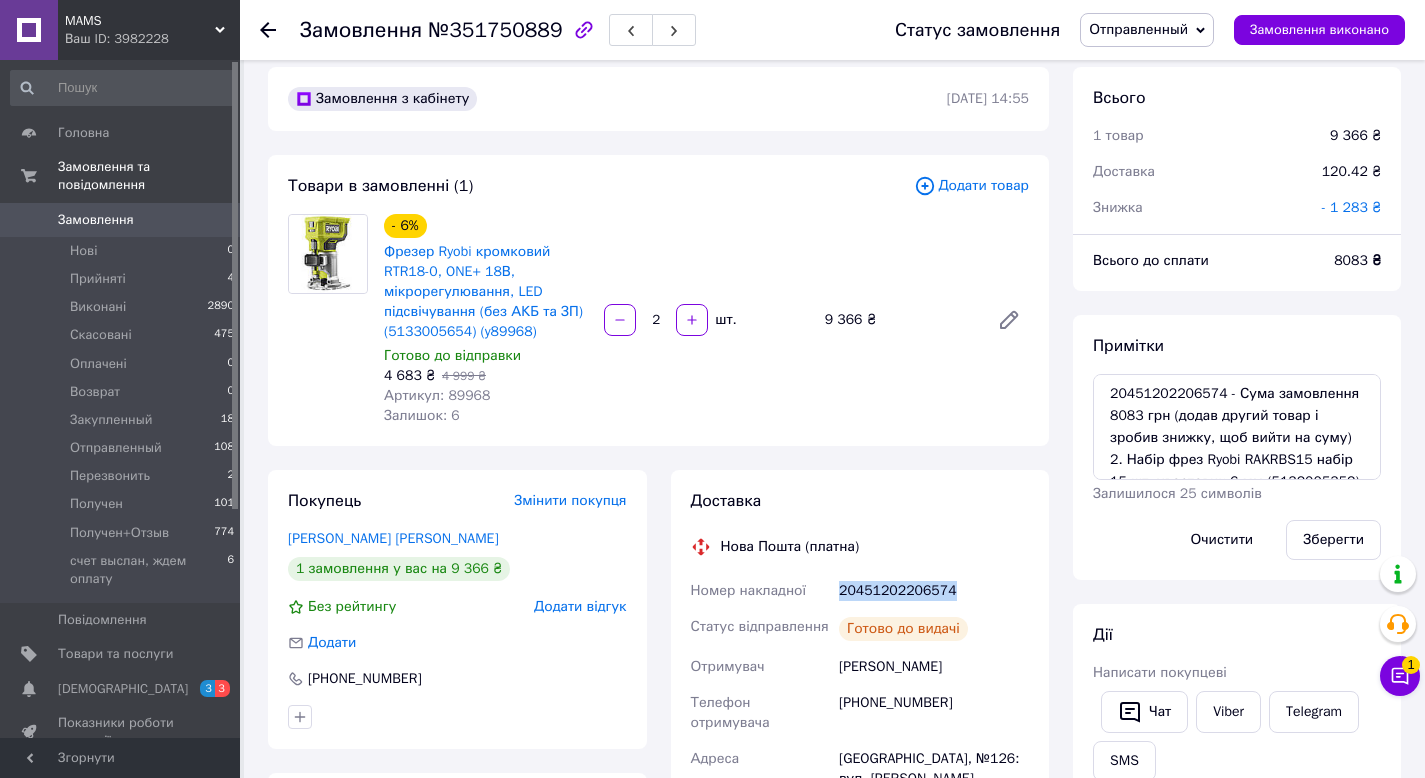 click on "20451202206574" at bounding box center [934, 591] 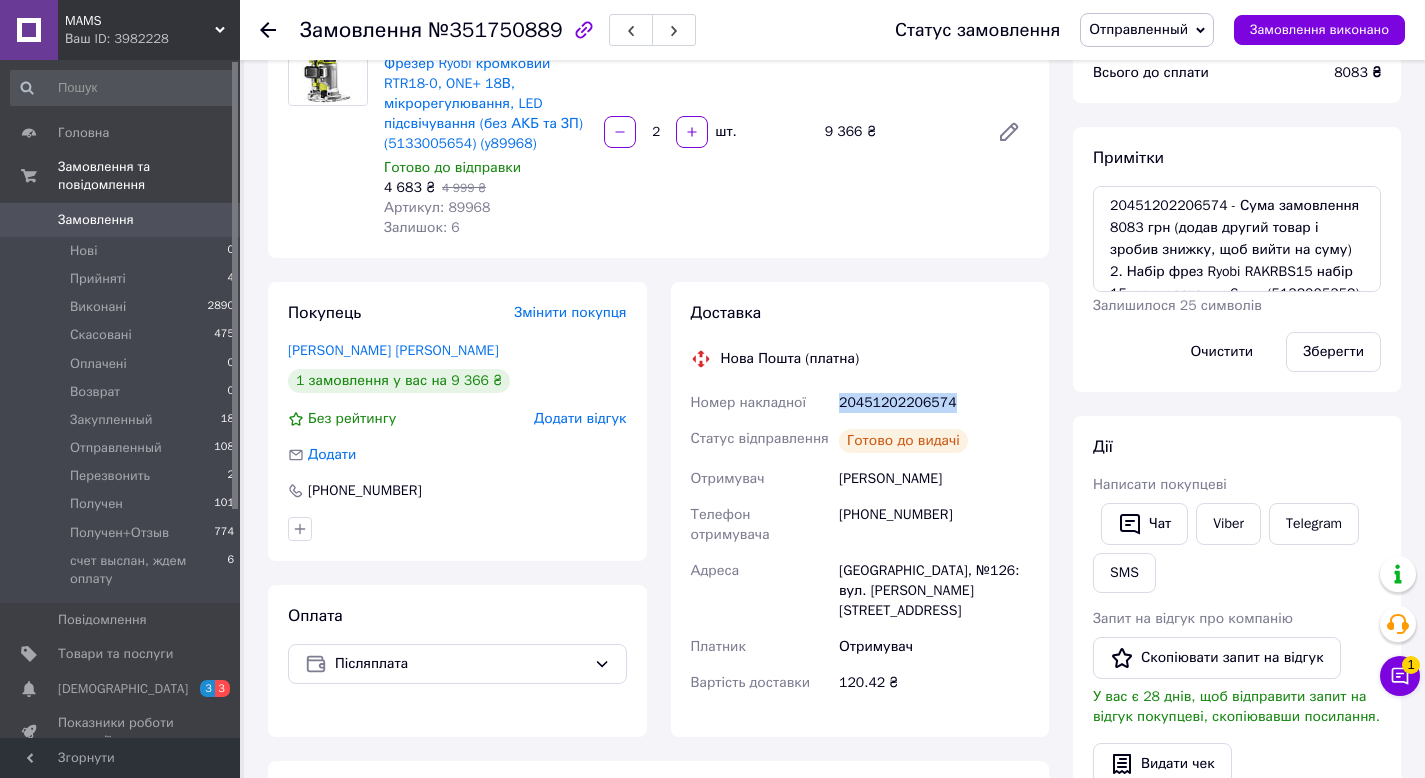 scroll, scrollTop: 362, scrollLeft: 0, axis: vertical 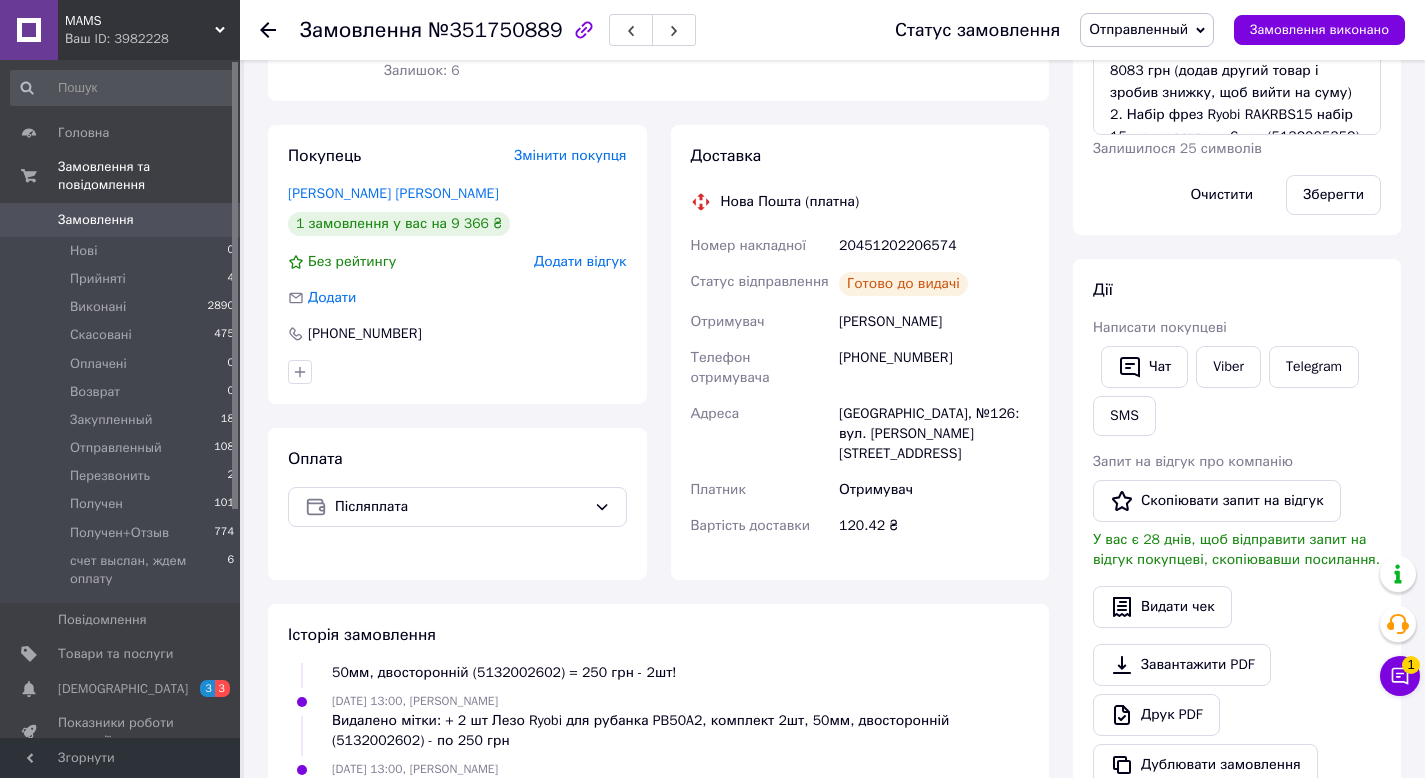 click on "+380954138647" at bounding box center (934, 368) 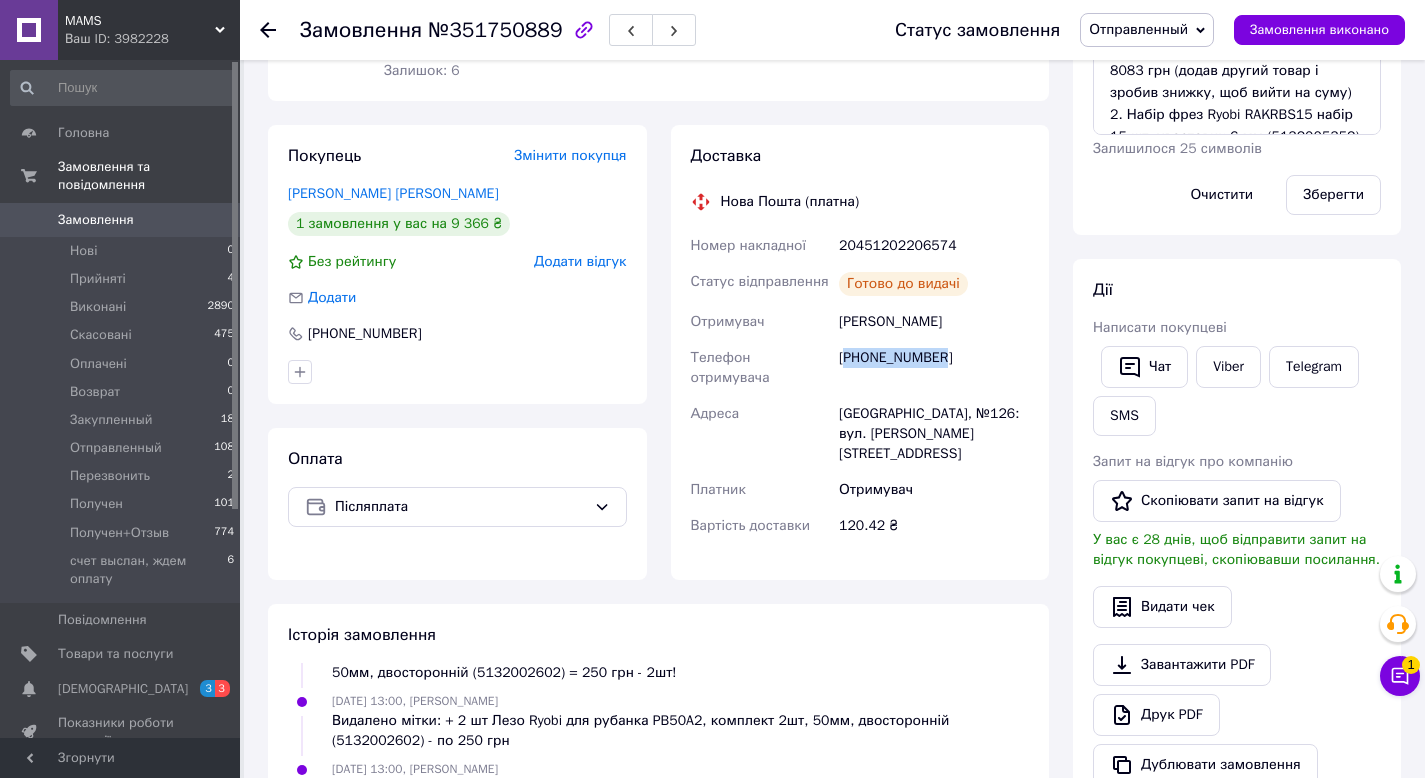 click on "+380954138647" at bounding box center (934, 368) 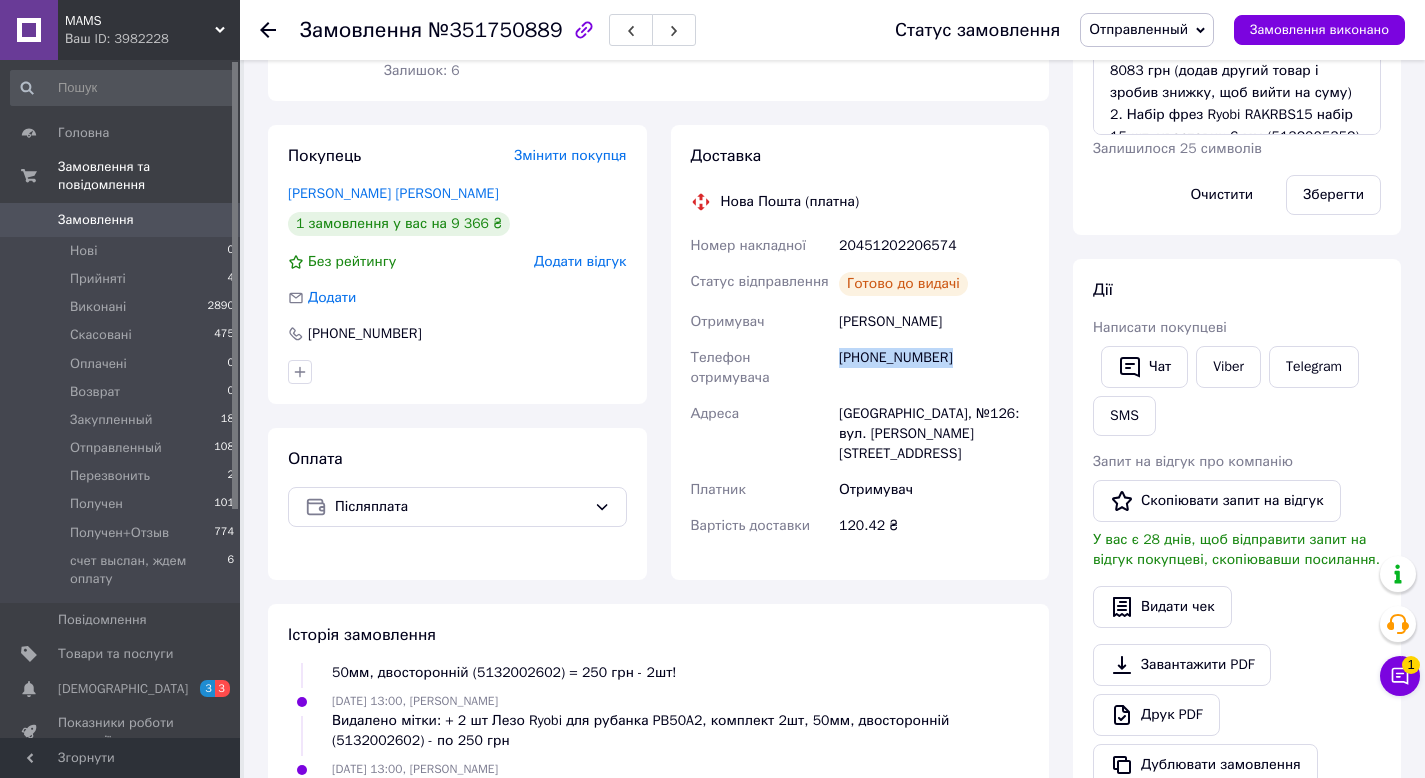 click on "+380954138647" at bounding box center (934, 368) 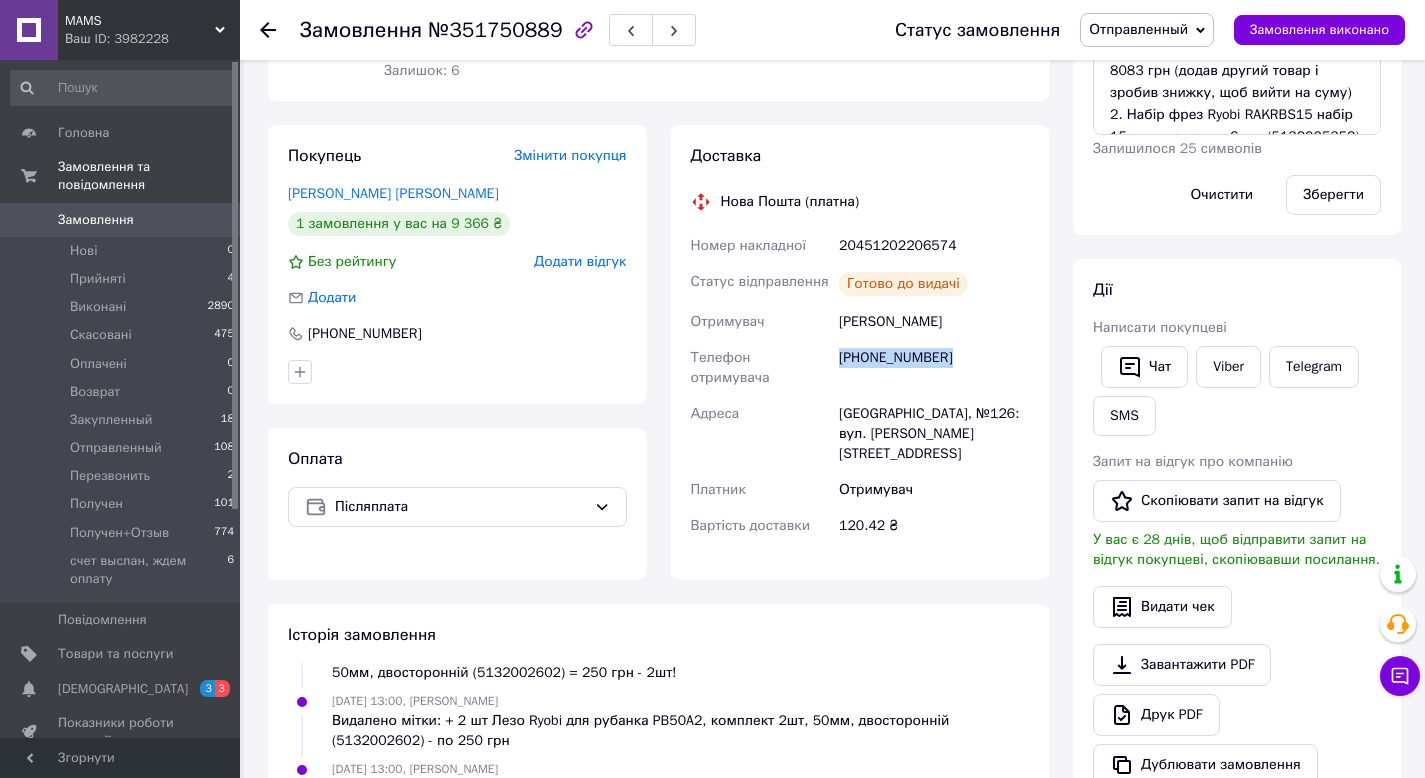 scroll, scrollTop: 0, scrollLeft: 0, axis: both 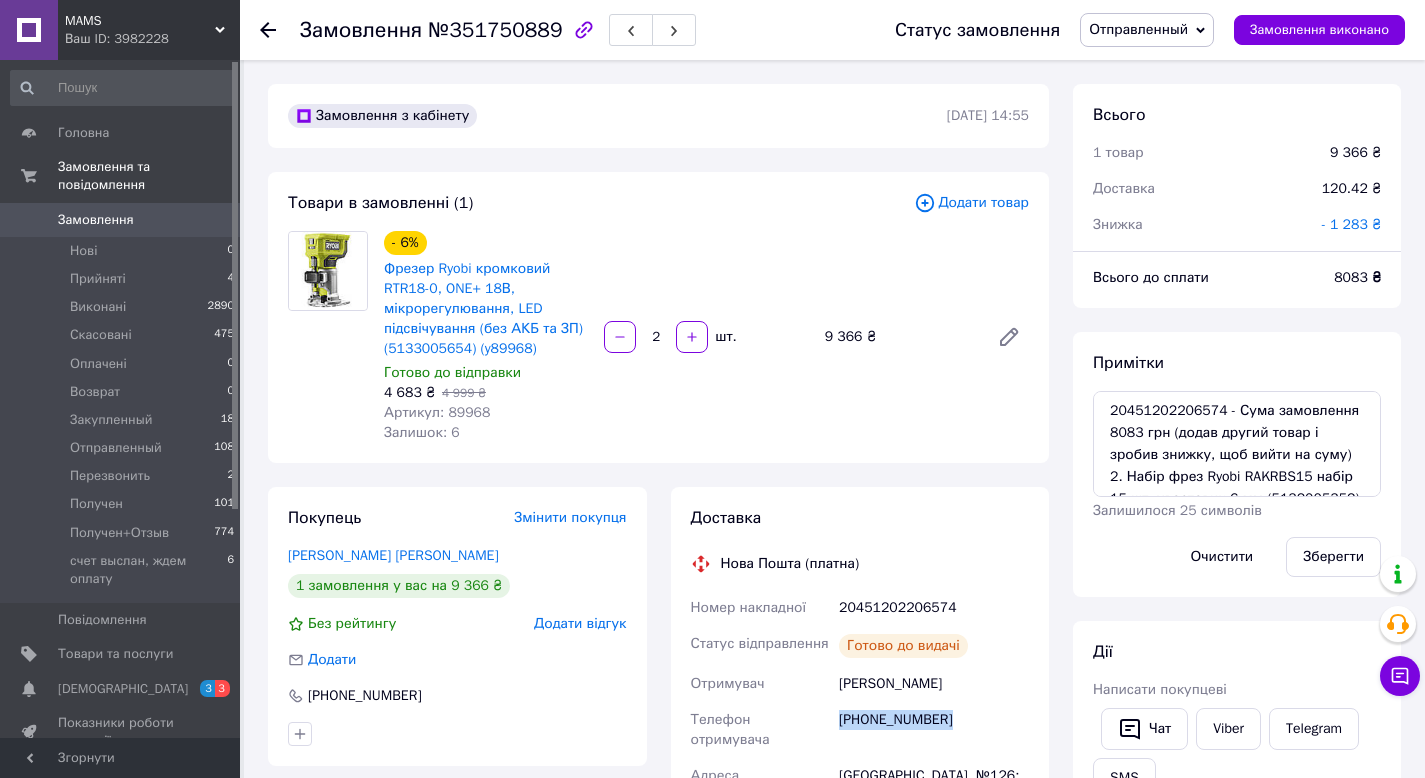 click on "Замовлення" at bounding box center [96, 220] 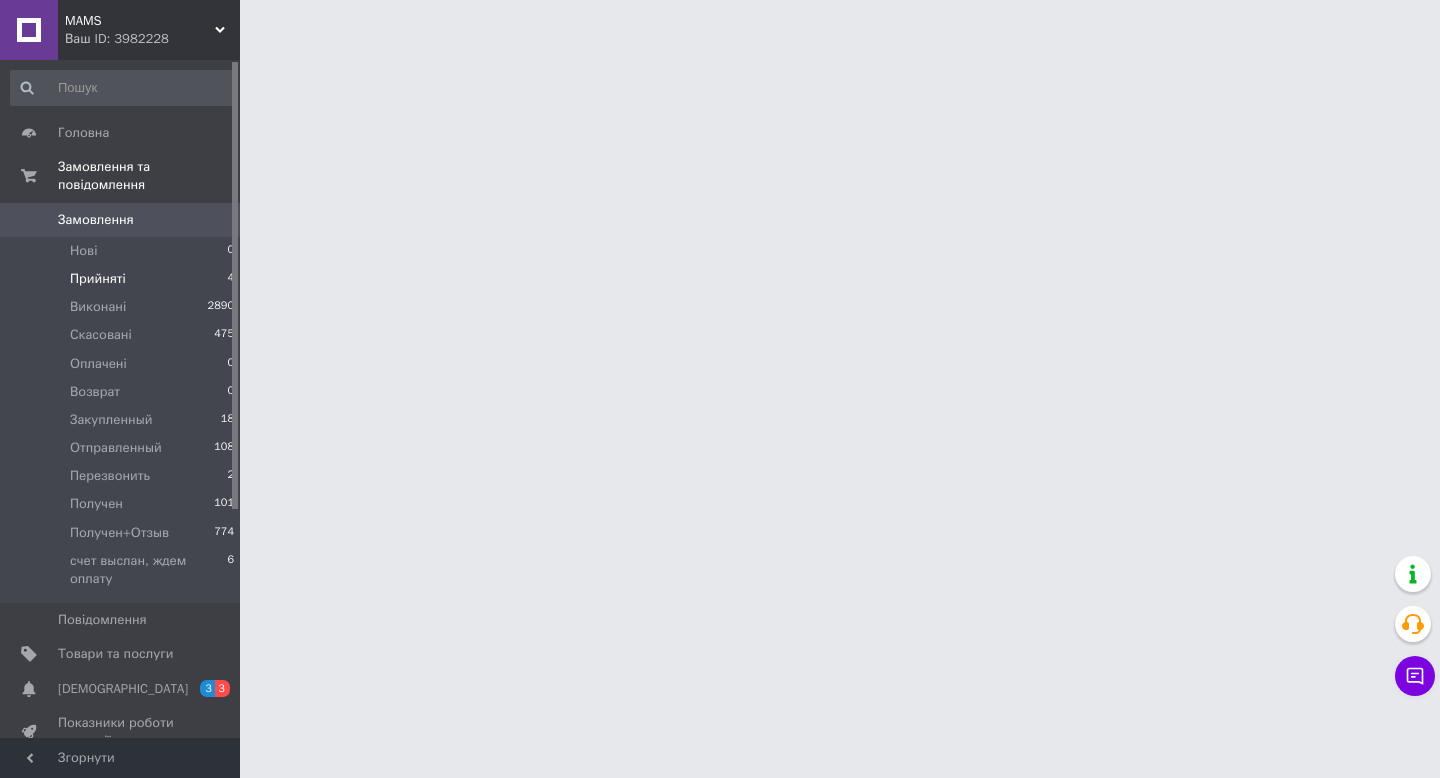 click on "Прийняті" at bounding box center (98, 279) 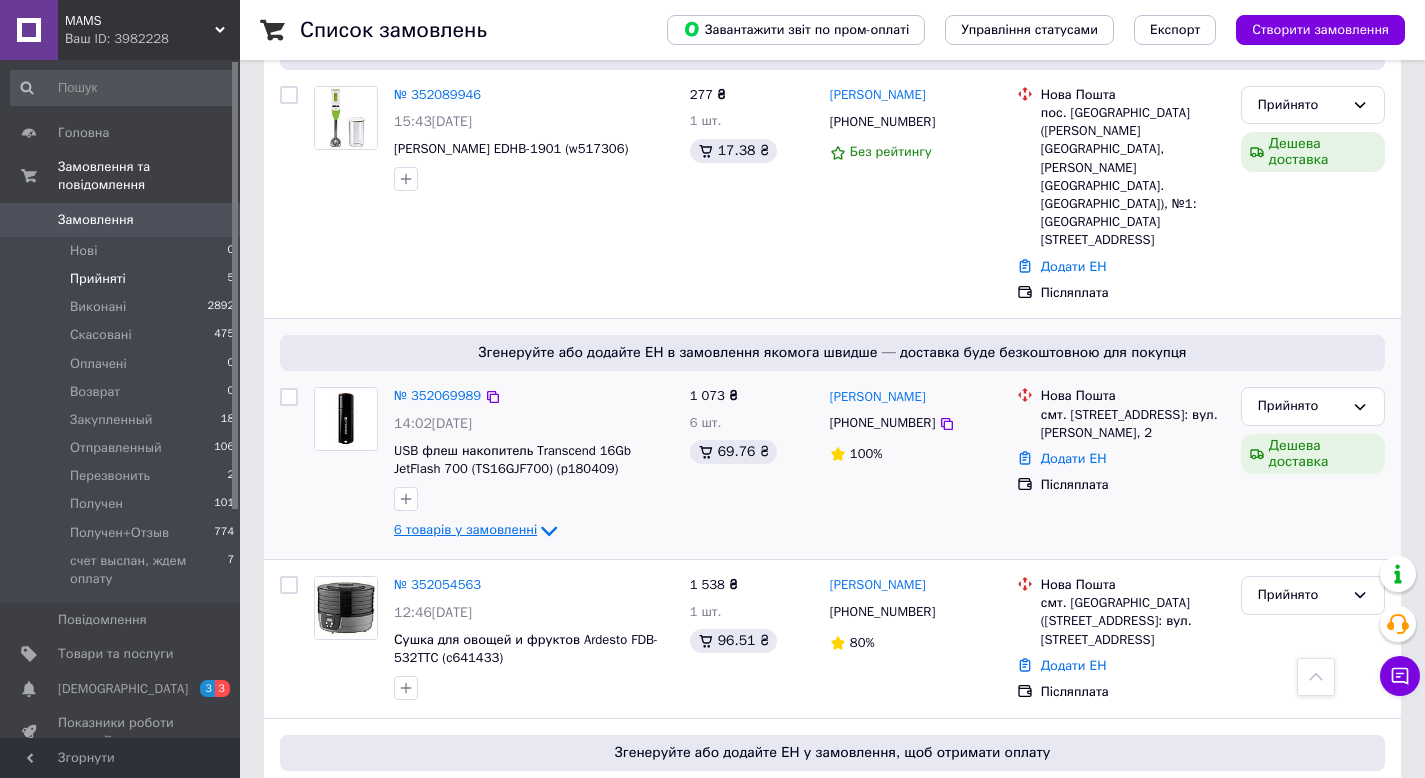 scroll, scrollTop: 446, scrollLeft: 0, axis: vertical 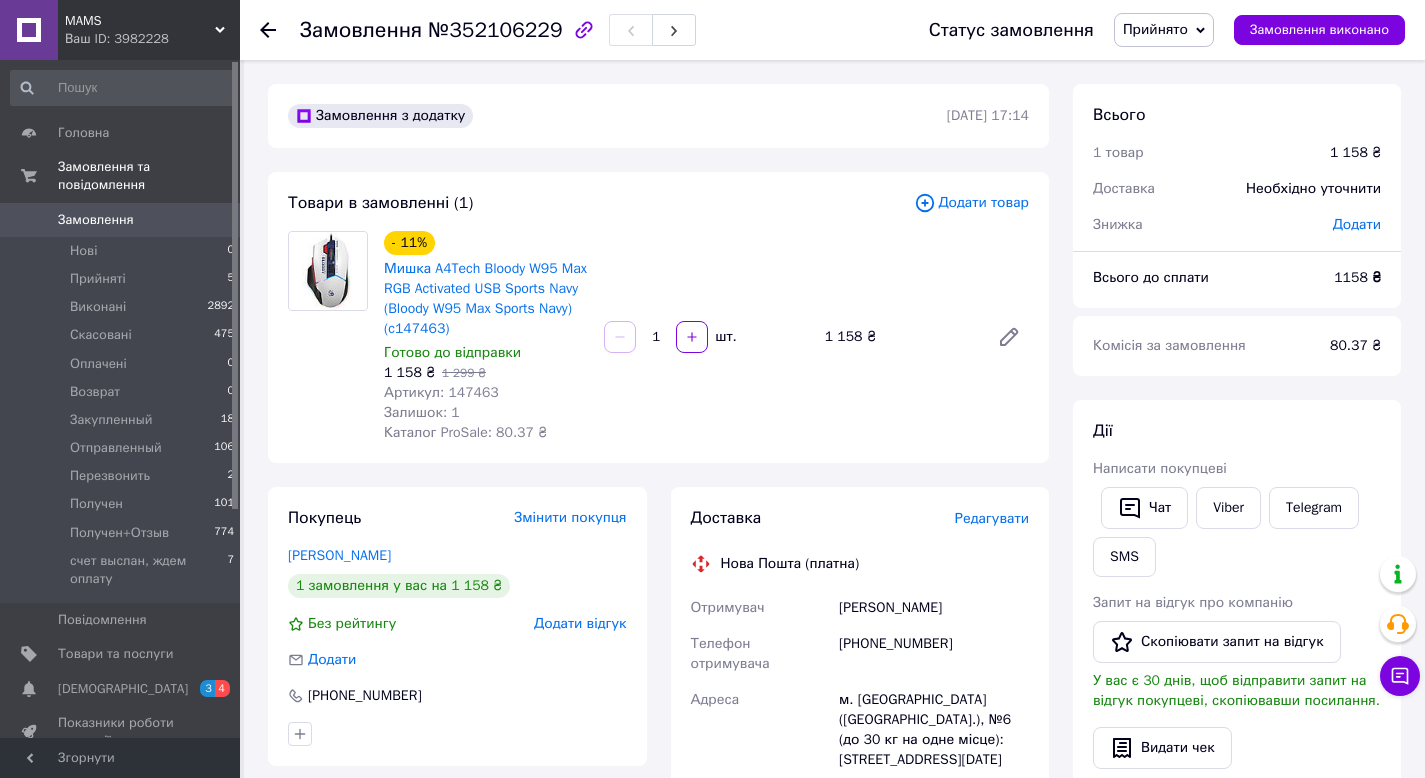 click on "Артикул: 147463" at bounding box center [441, 392] 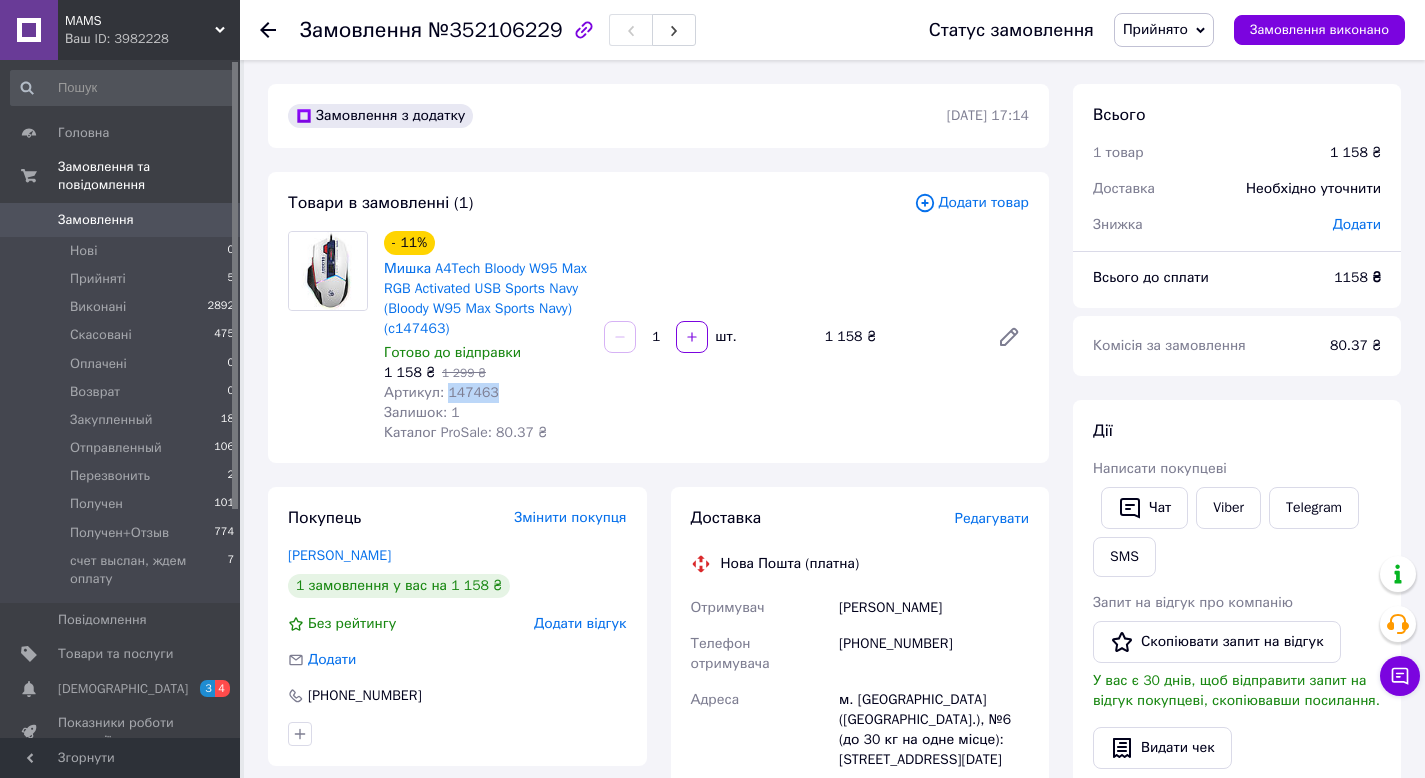click on "Артикул: 147463" at bounding box center (441, 392) 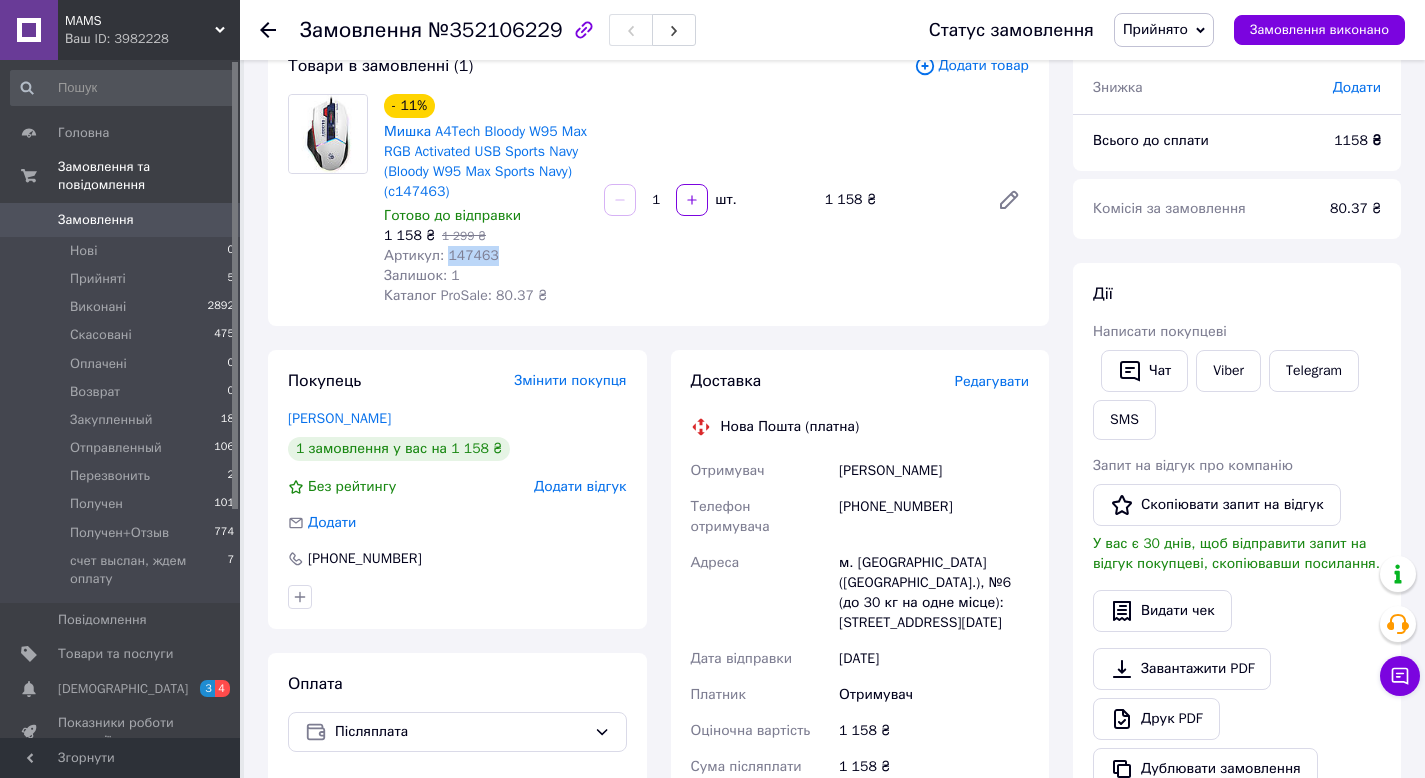 scroll, scrollTop: 261, scrollLeft: 0, axis: vertical 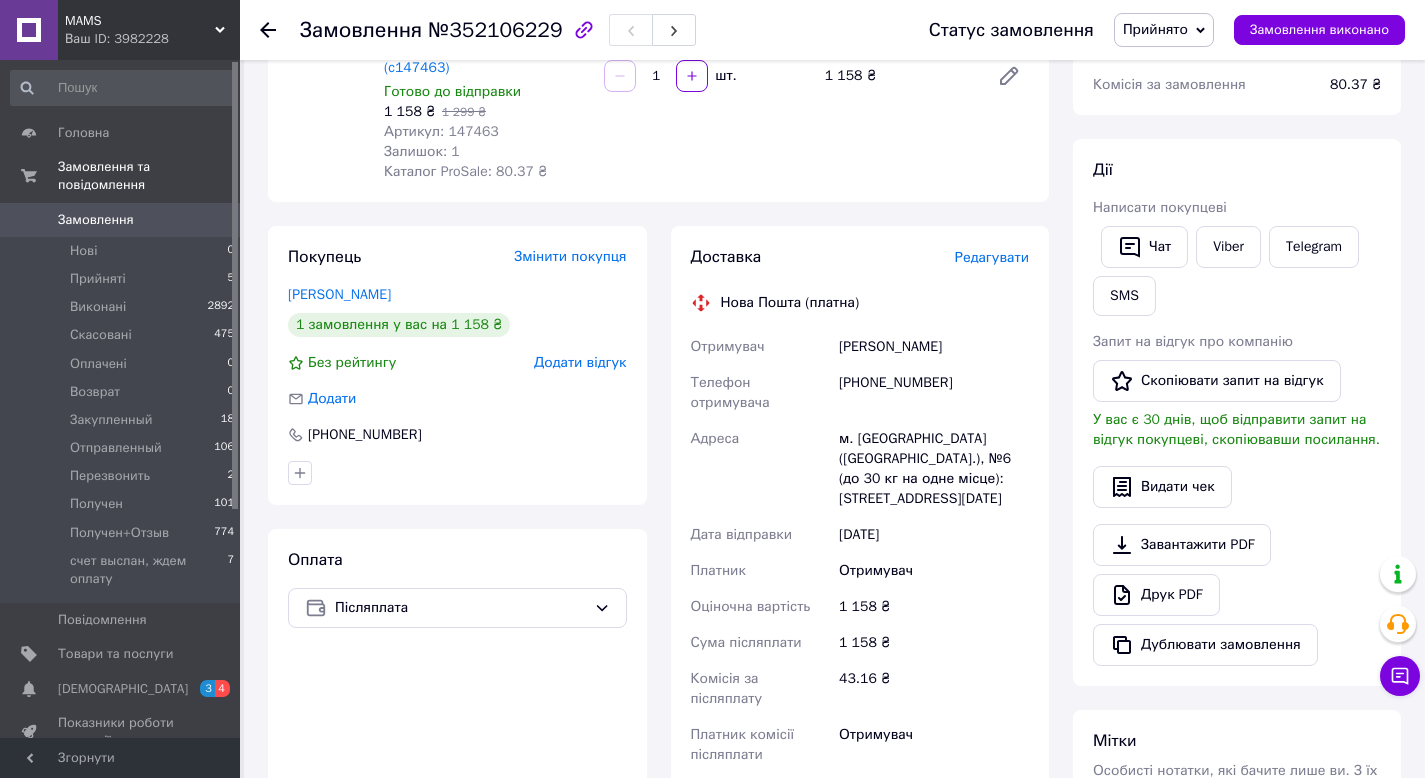 click on "+380961913469" at bounding box center (934, 393) 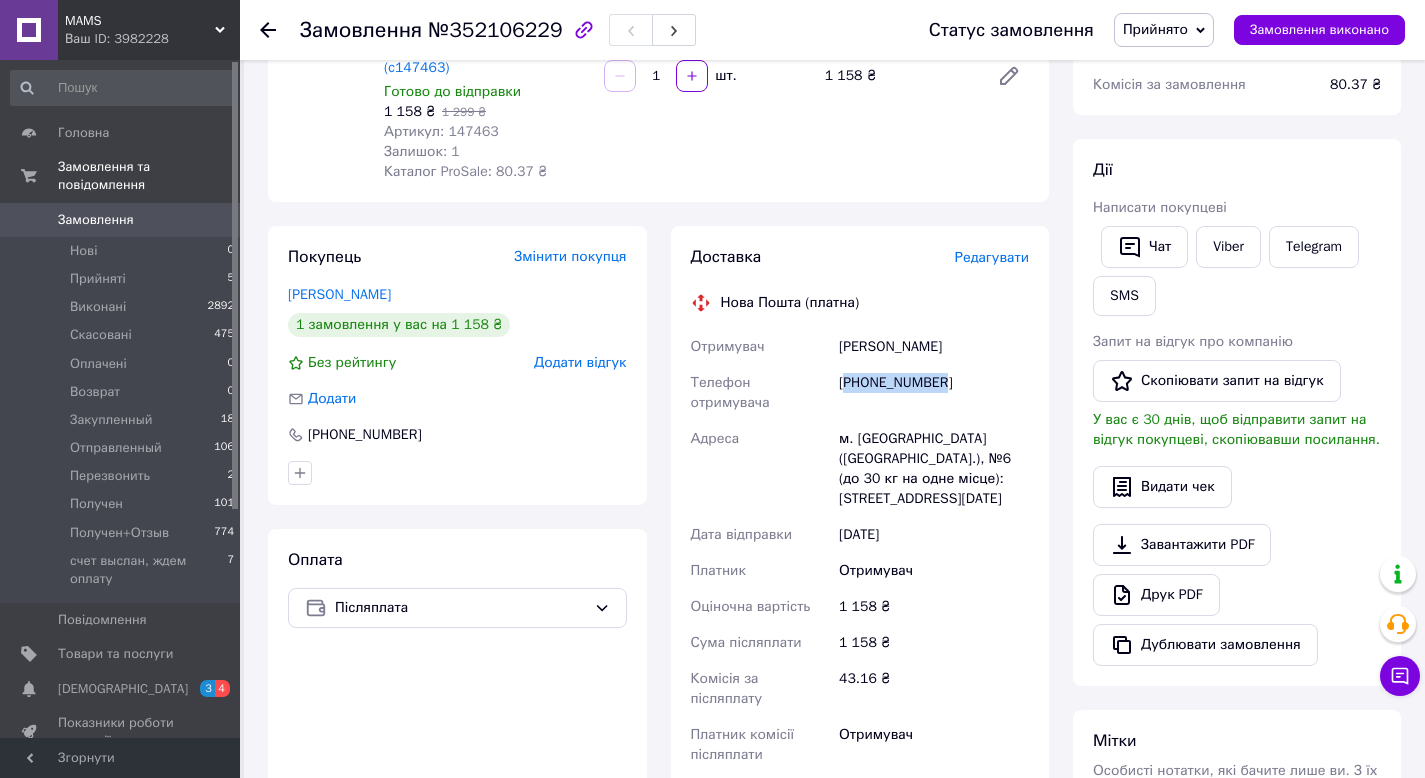 click on "+380961913469" at bounding box center [934, 393] 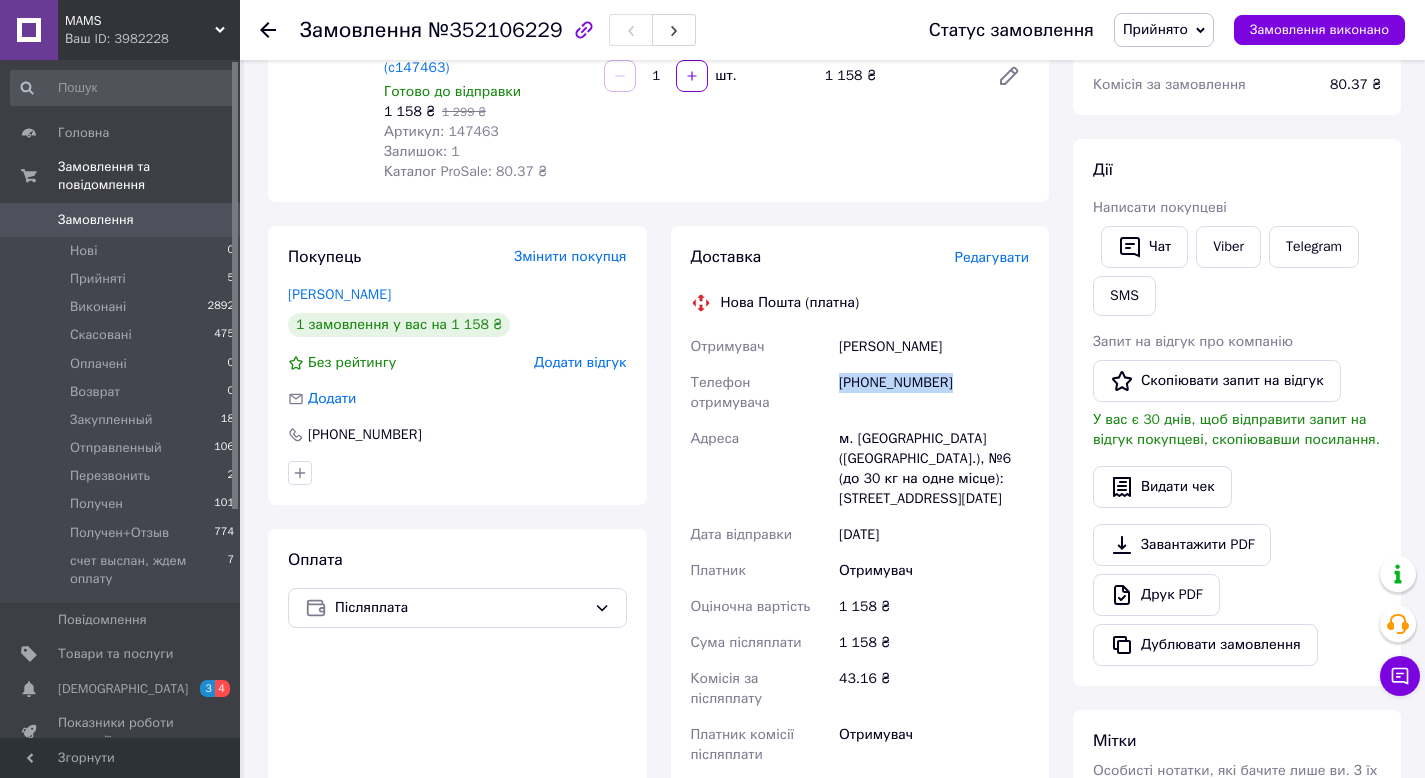 click on "+380961913469" at bounding box center (934, 393) 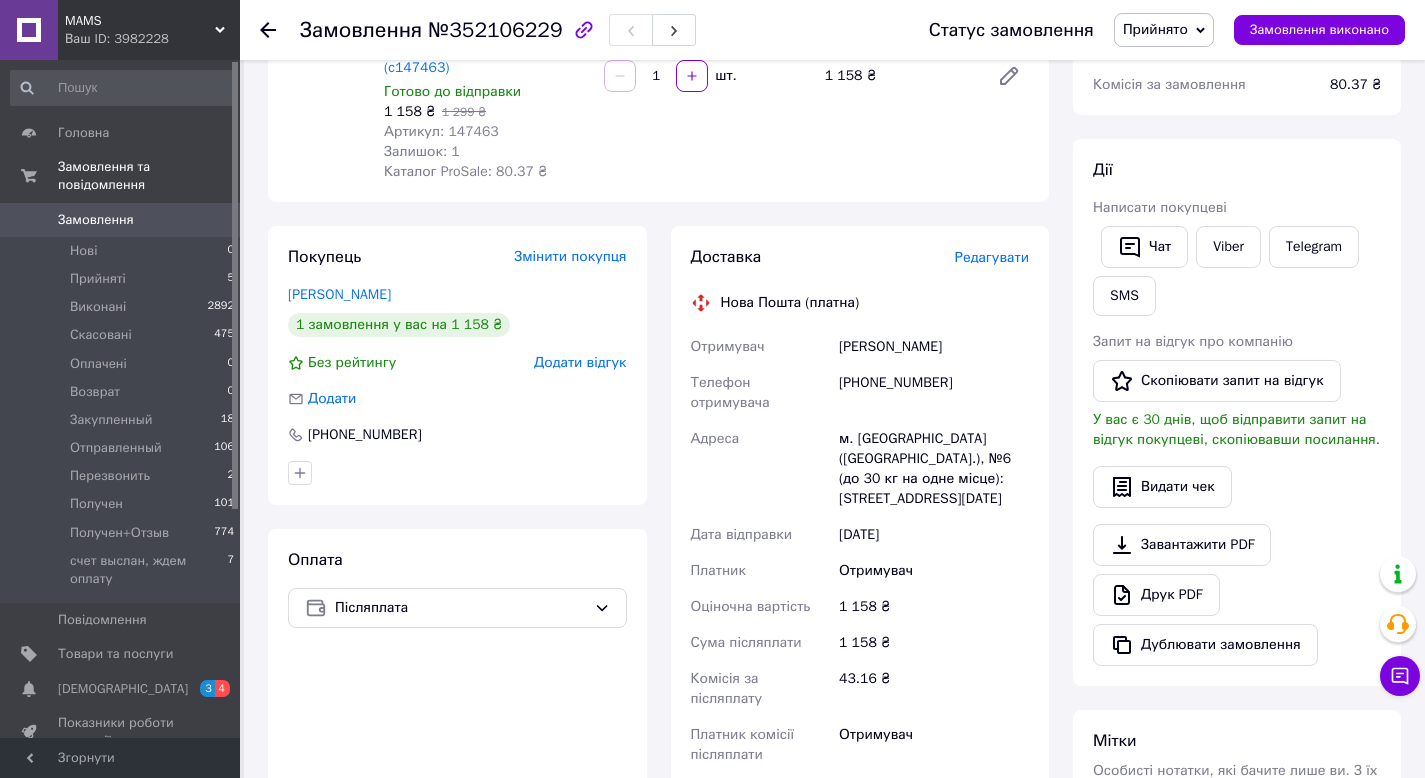click on "Нікіта Банков" at bounding box center [934, 347] 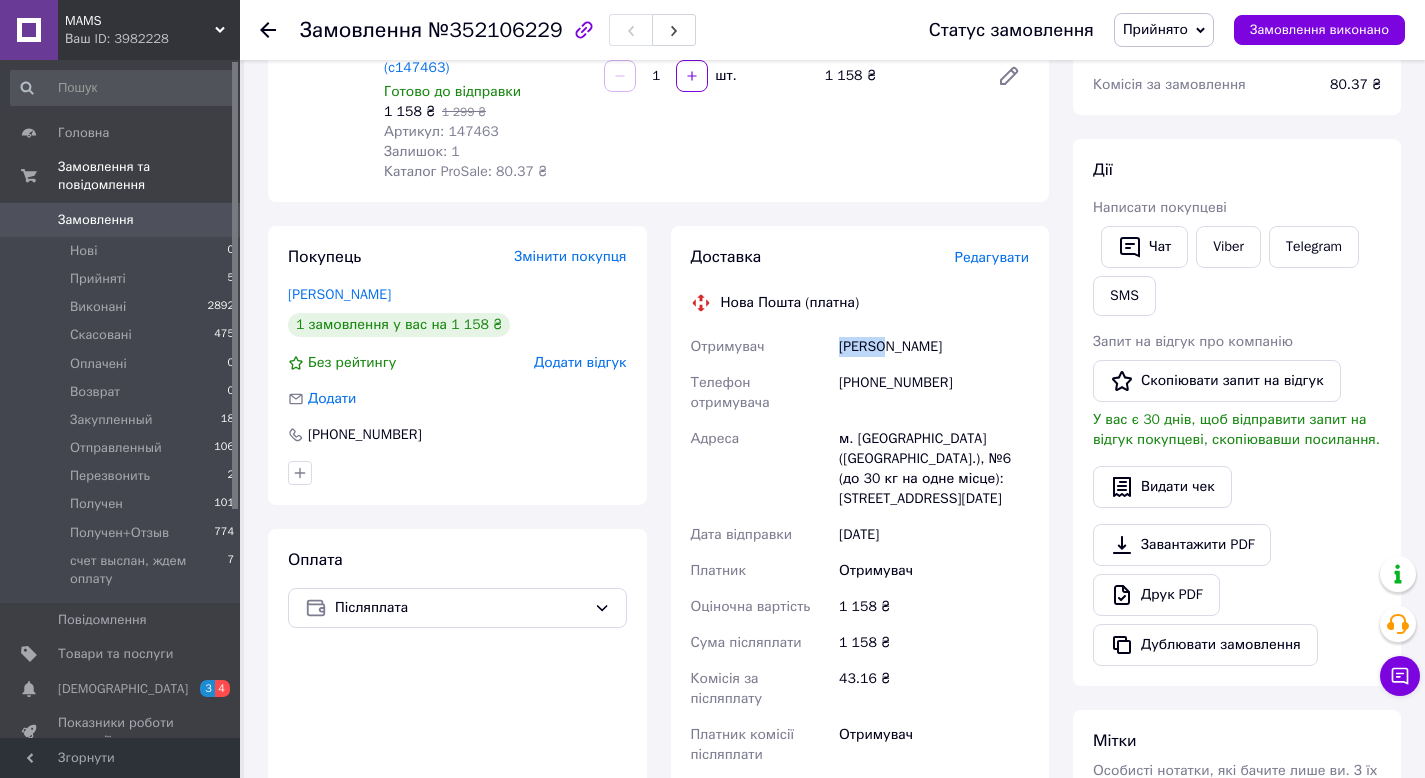 click on "Нікіта Банков" at bounding box center (934, 347) 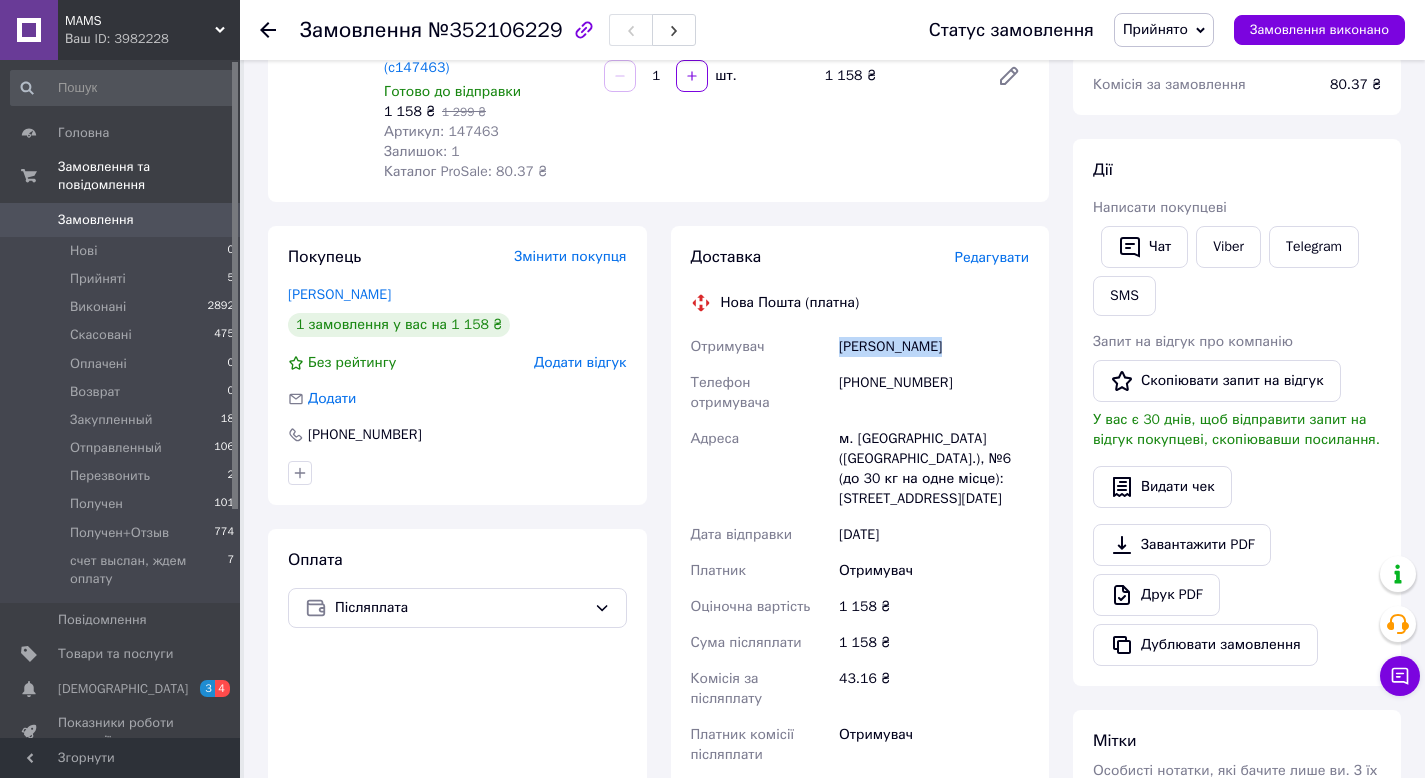 click on "Нікіта Банков" at bounding box center (934, 347) 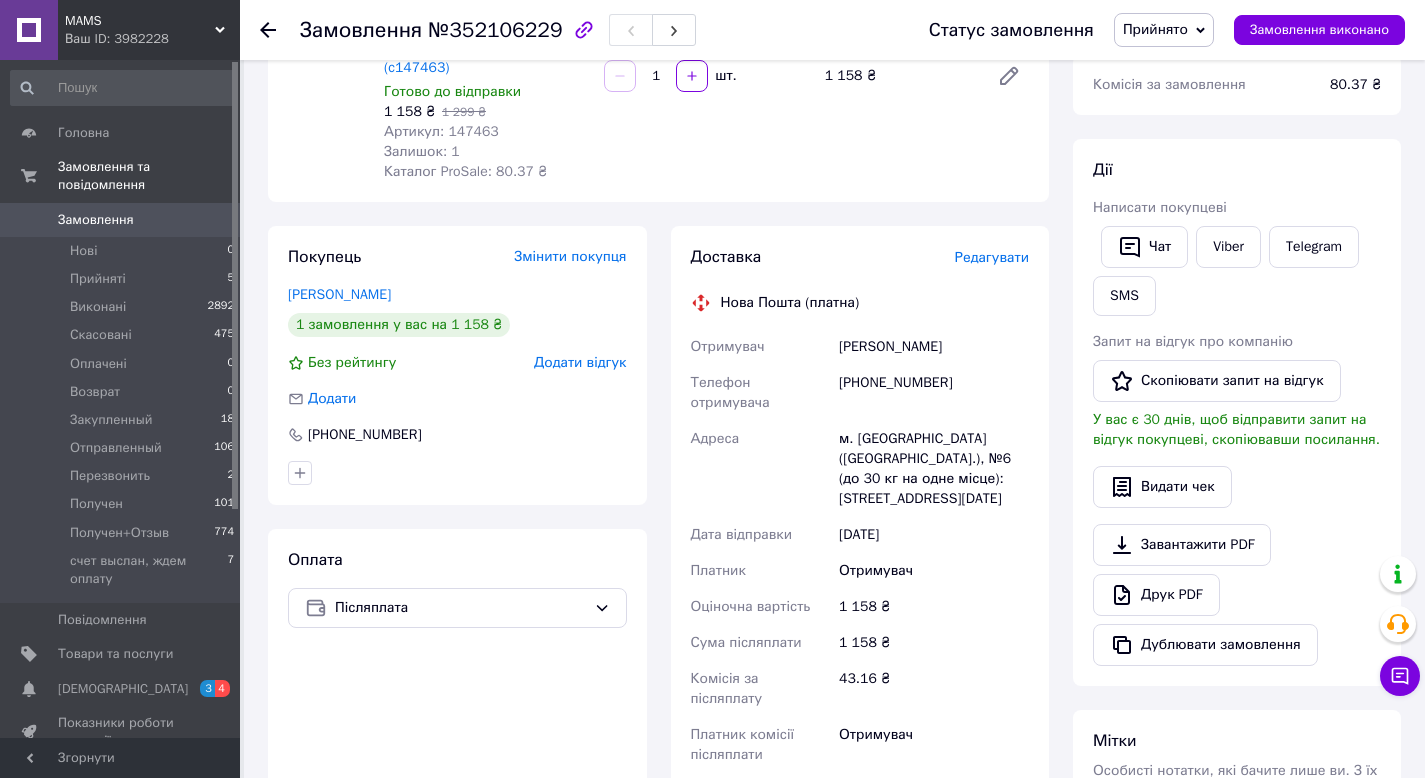 click on "м. Олександрія (Кіровоградська обл.), №6 (до 30 кг на одне місце): вул. 6-го грудня, 89" at bounding box center [934, 469] 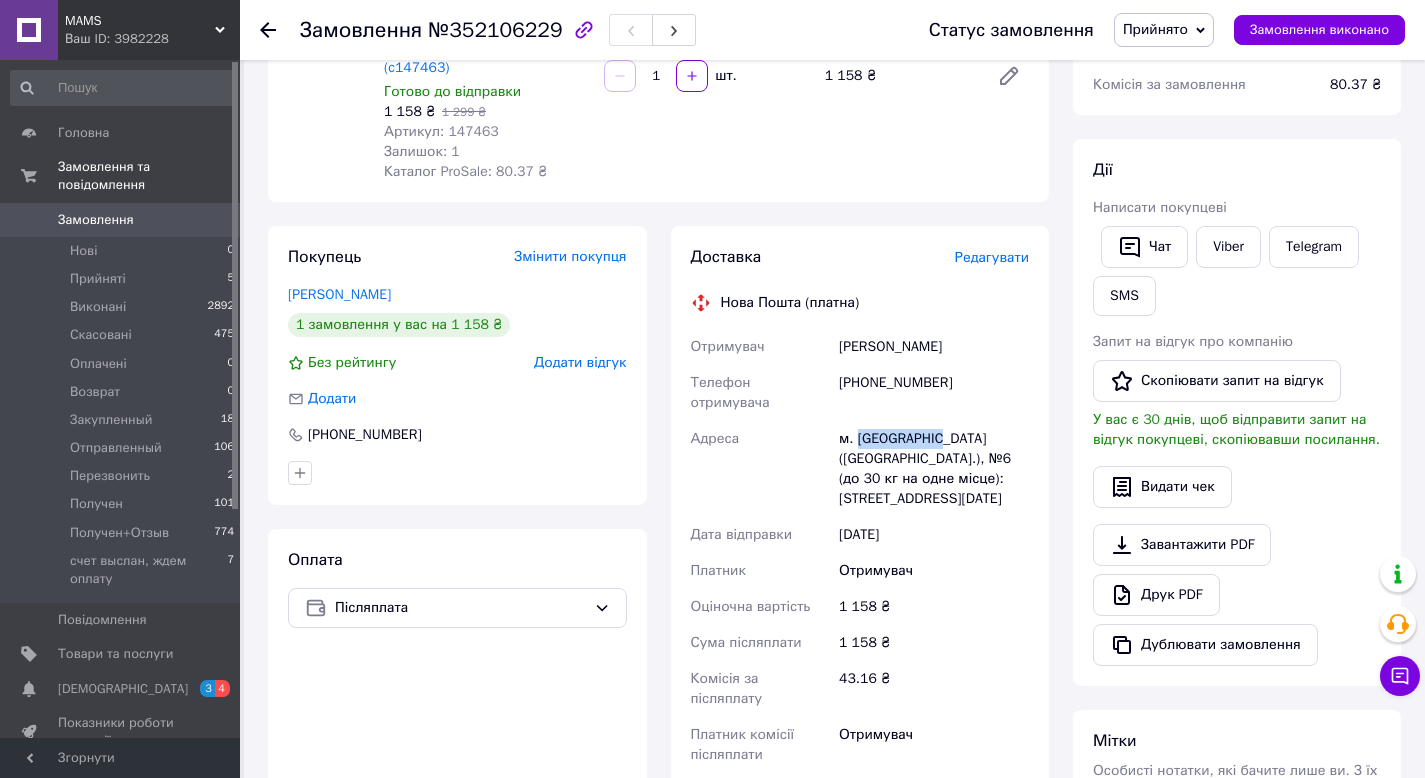 click on "м. Олександрія (Кіровоградська обл.), №6 (до 30 кг на одне місце): вул. 6-го грудня, 89" at bounding box center [934, 469] 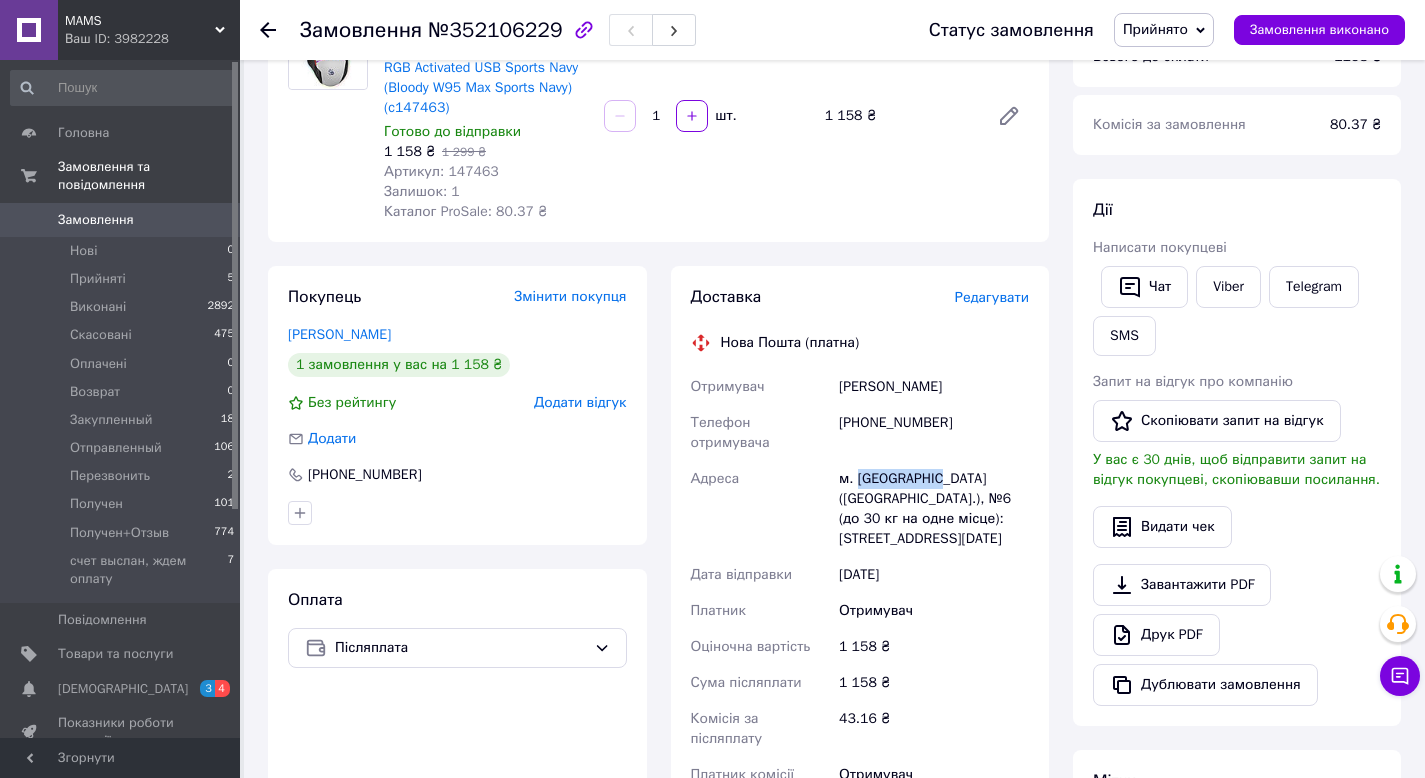 scroll, scrollTop: 220, scrollLeft: 0, axis: vertical 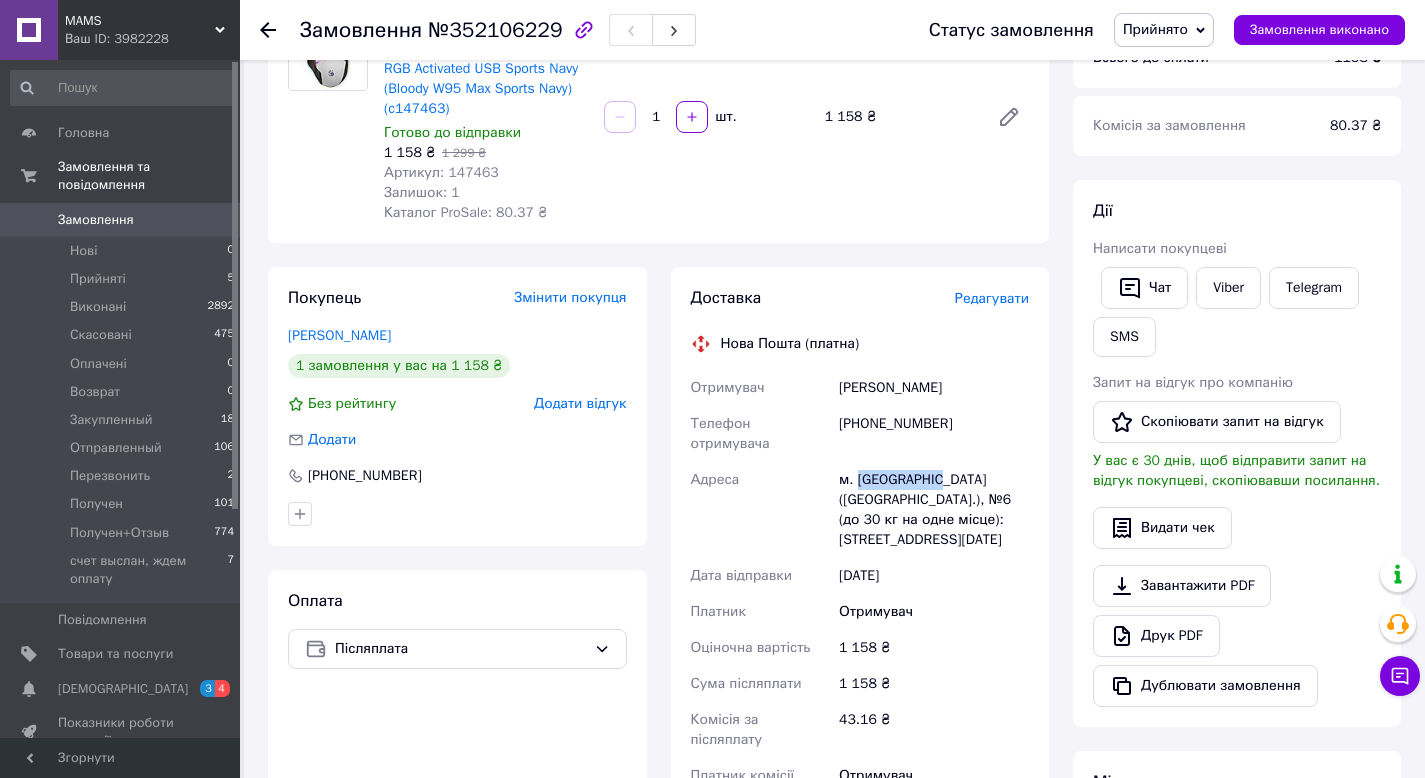 click on "Прийнято" at bounding box center [1164, 30] 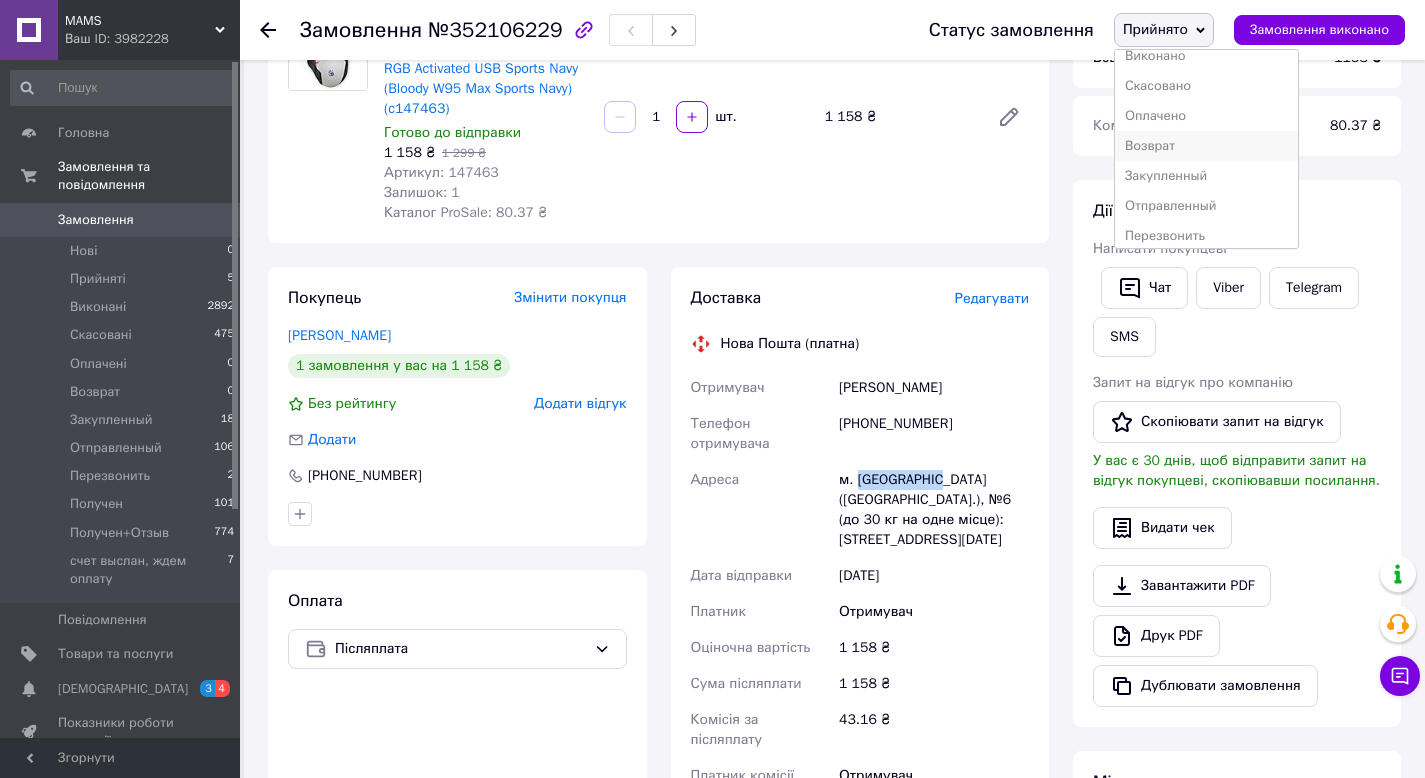 scroll, scrollTop: 17, scrollLeft: 0, axis: vertical 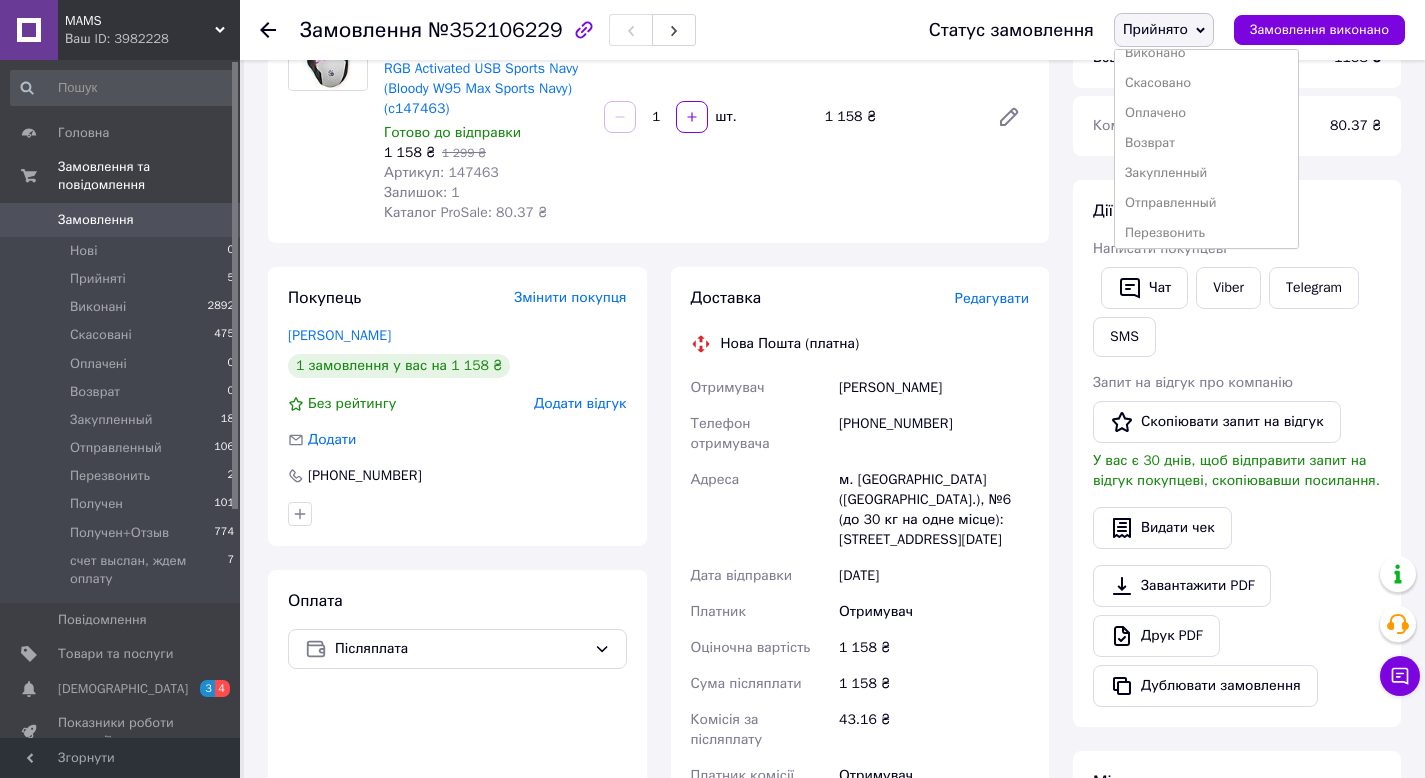 click on "Отправленный" at bounding box center (1206, 203) 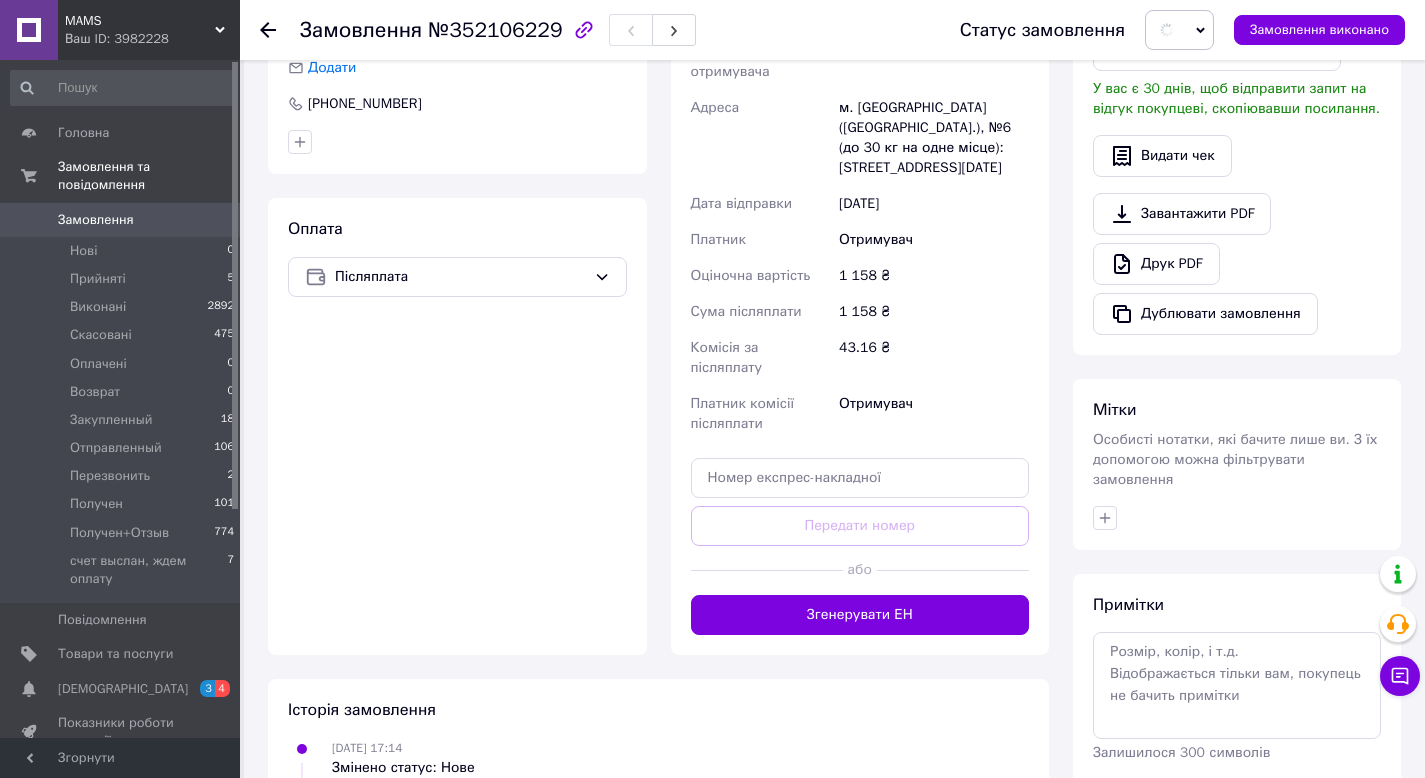 scroll, scrollTop: 595, scrollLeft: 0, axis: vertical 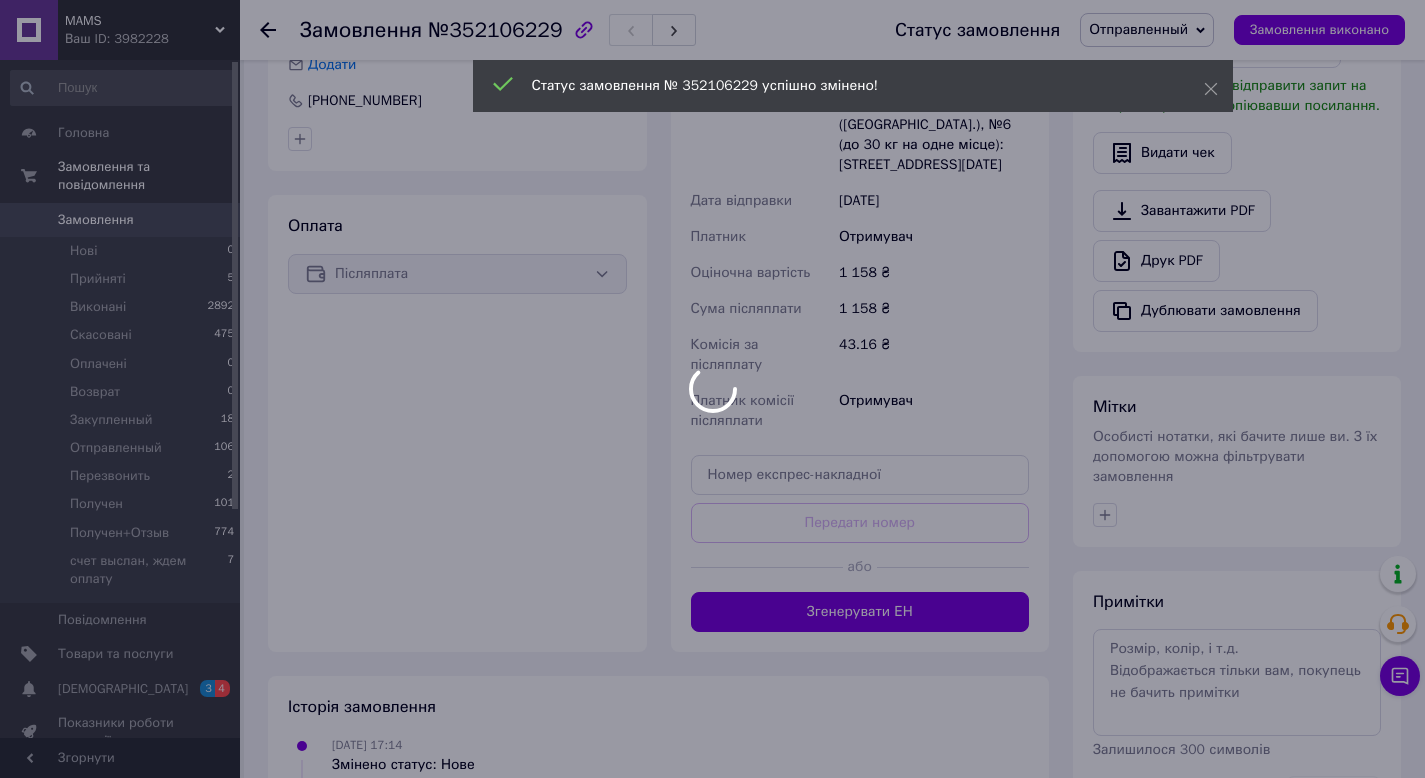 click at bounding box center (712, 389) 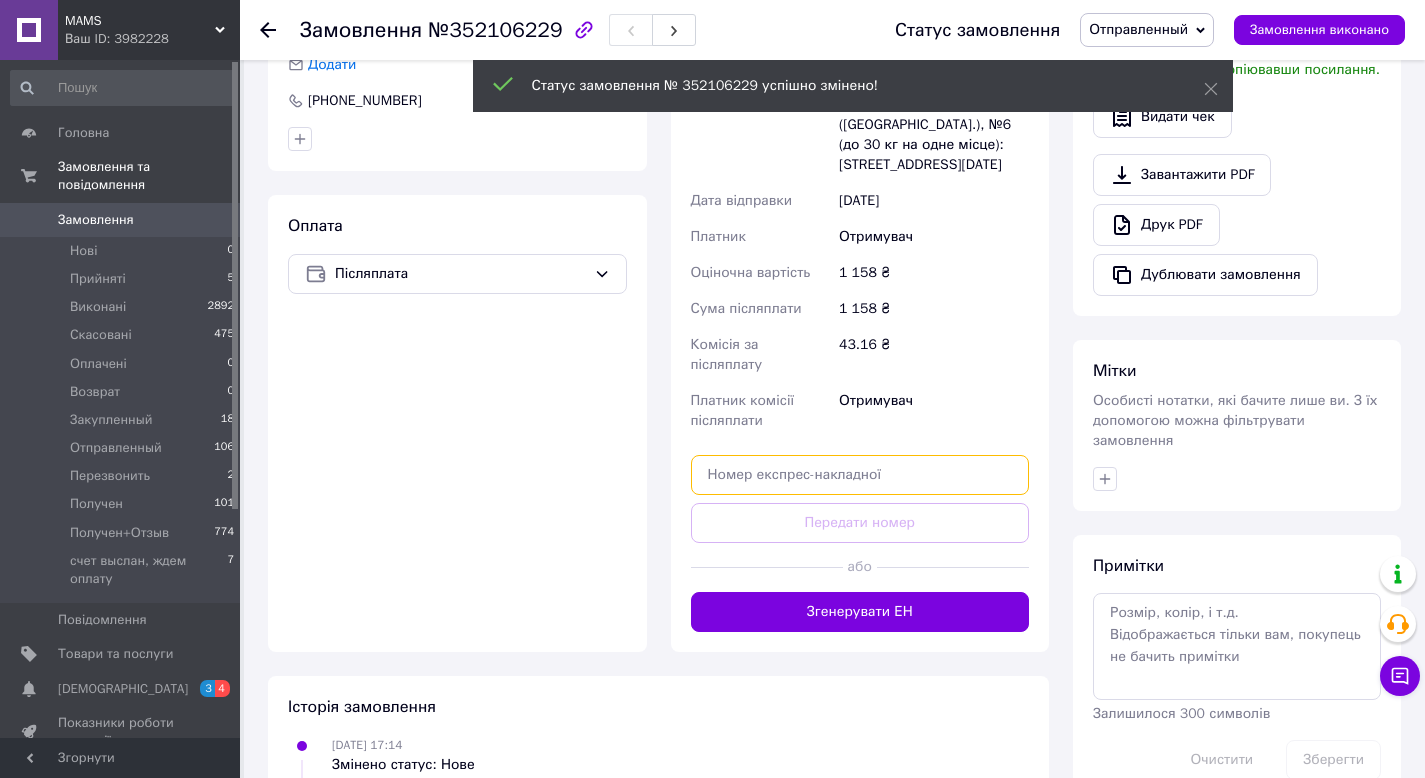 click at bounding box center (860, 475) 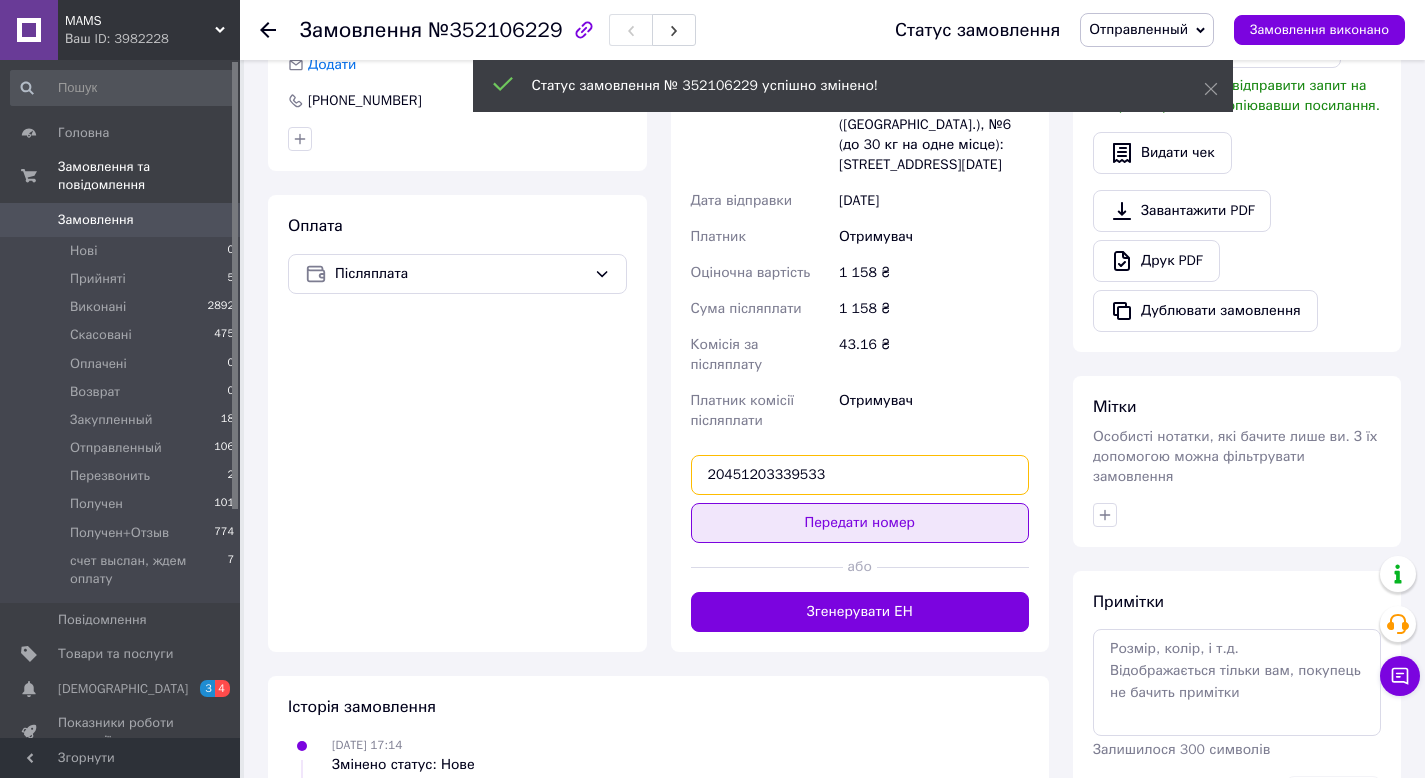 type on "20451203339533" 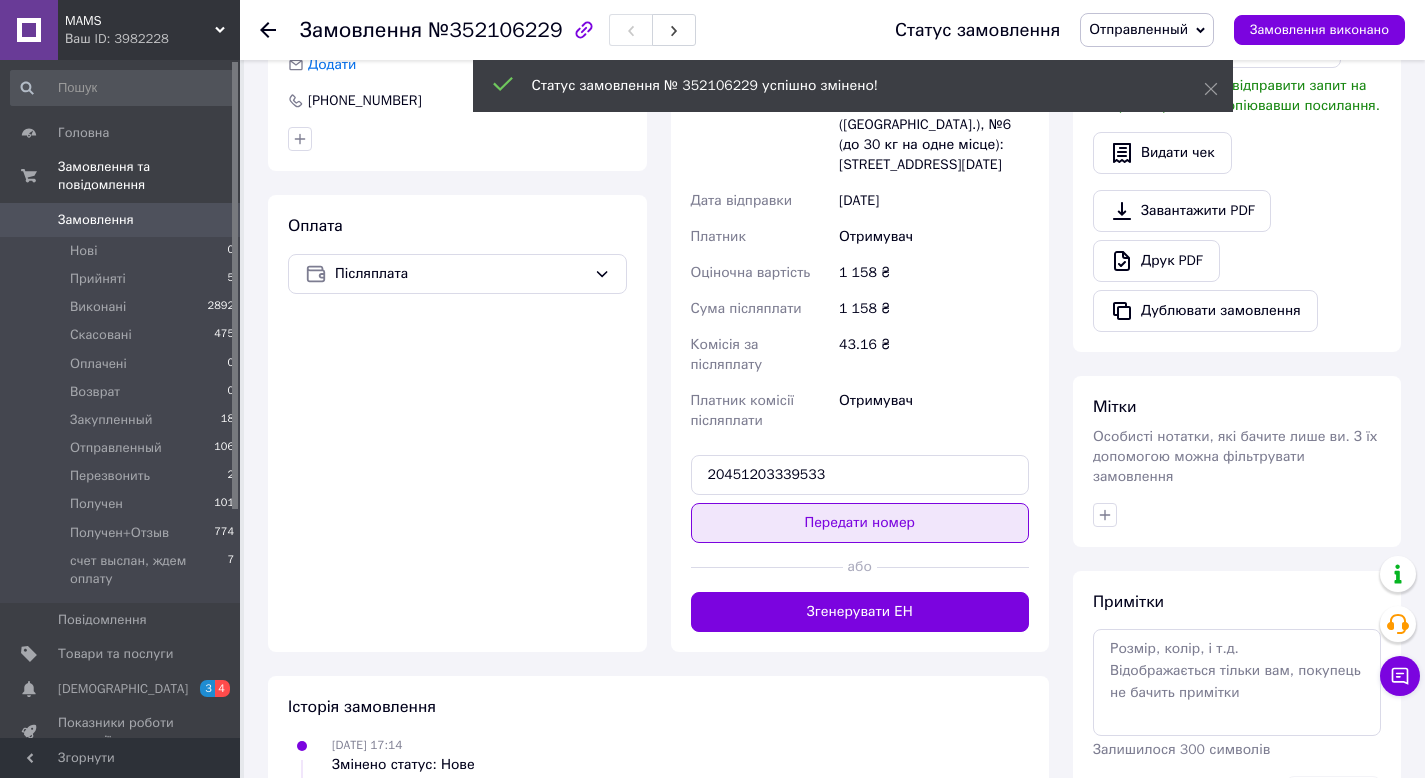 click on "Передати номер" at bounding box center [860, 523] 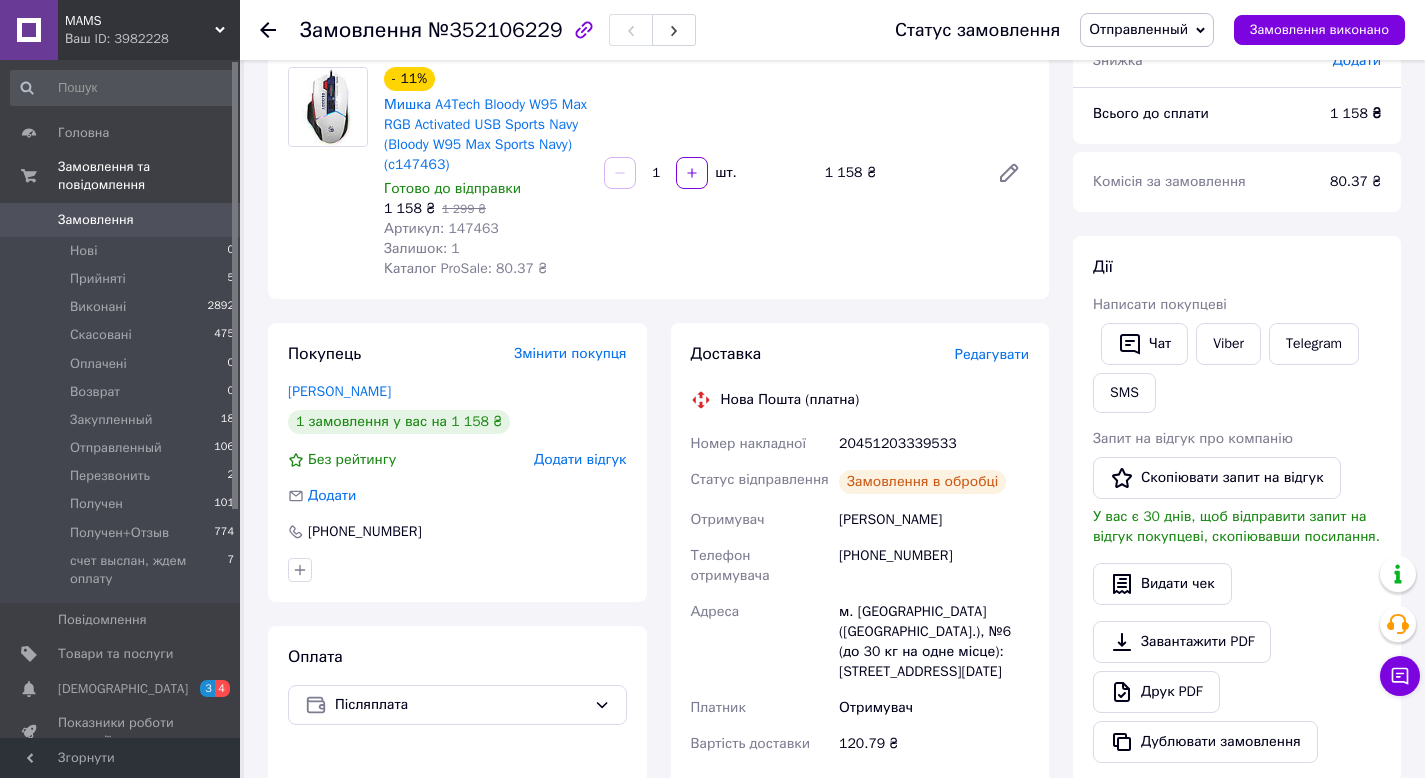 scroll, scrollTop: 67, scrollLeft: 0, axis: vertical 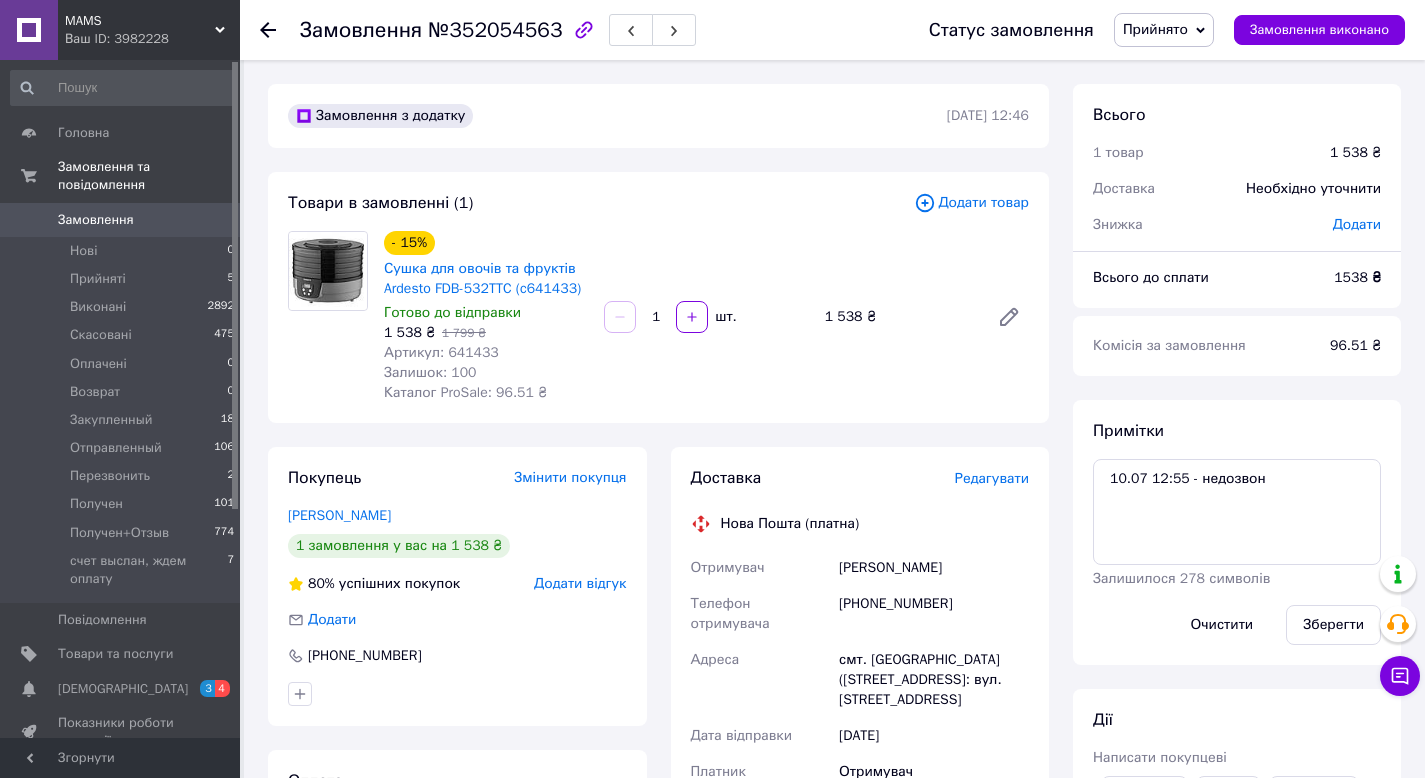 click on "Артикул: 641433" at bounding box center (441, 352) 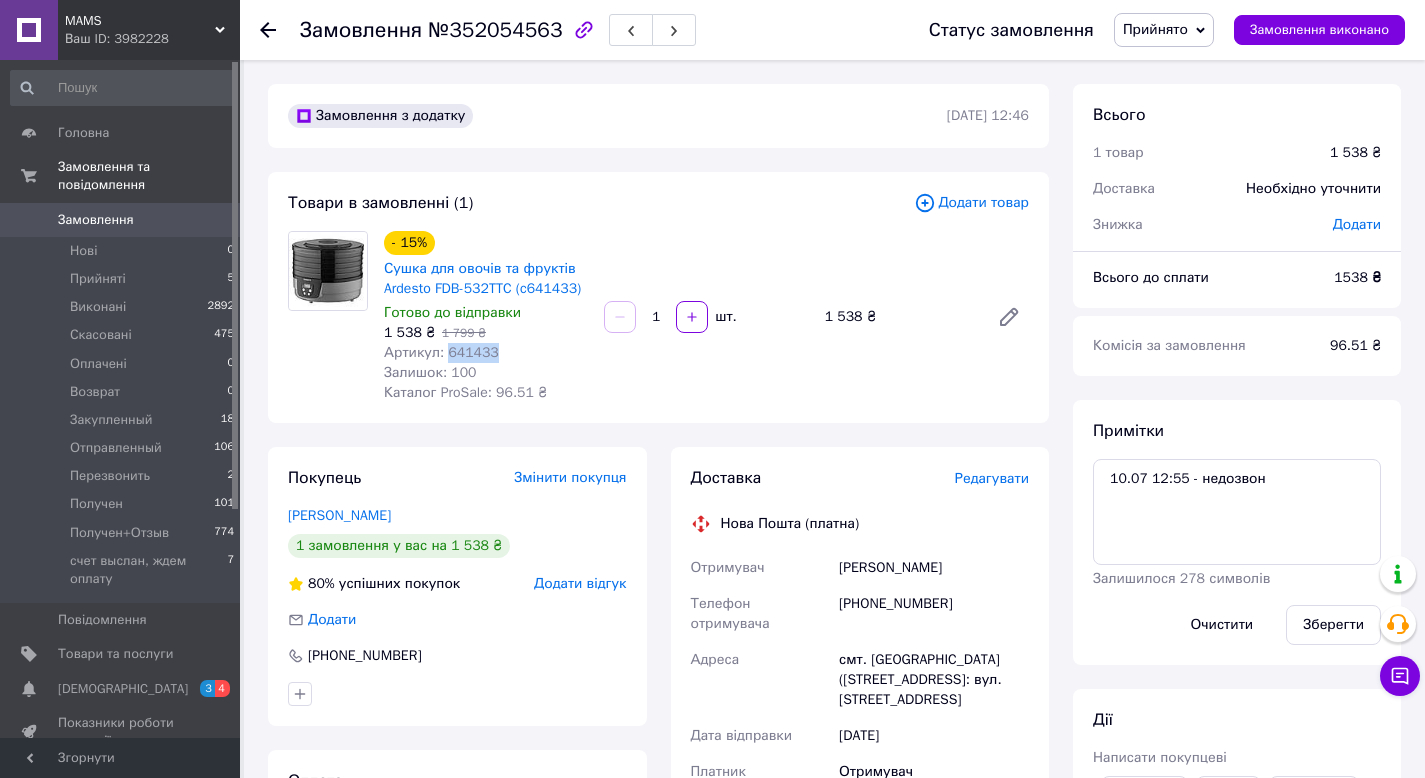 click on "Артикул: 641433" at bounding box center [441, 352] 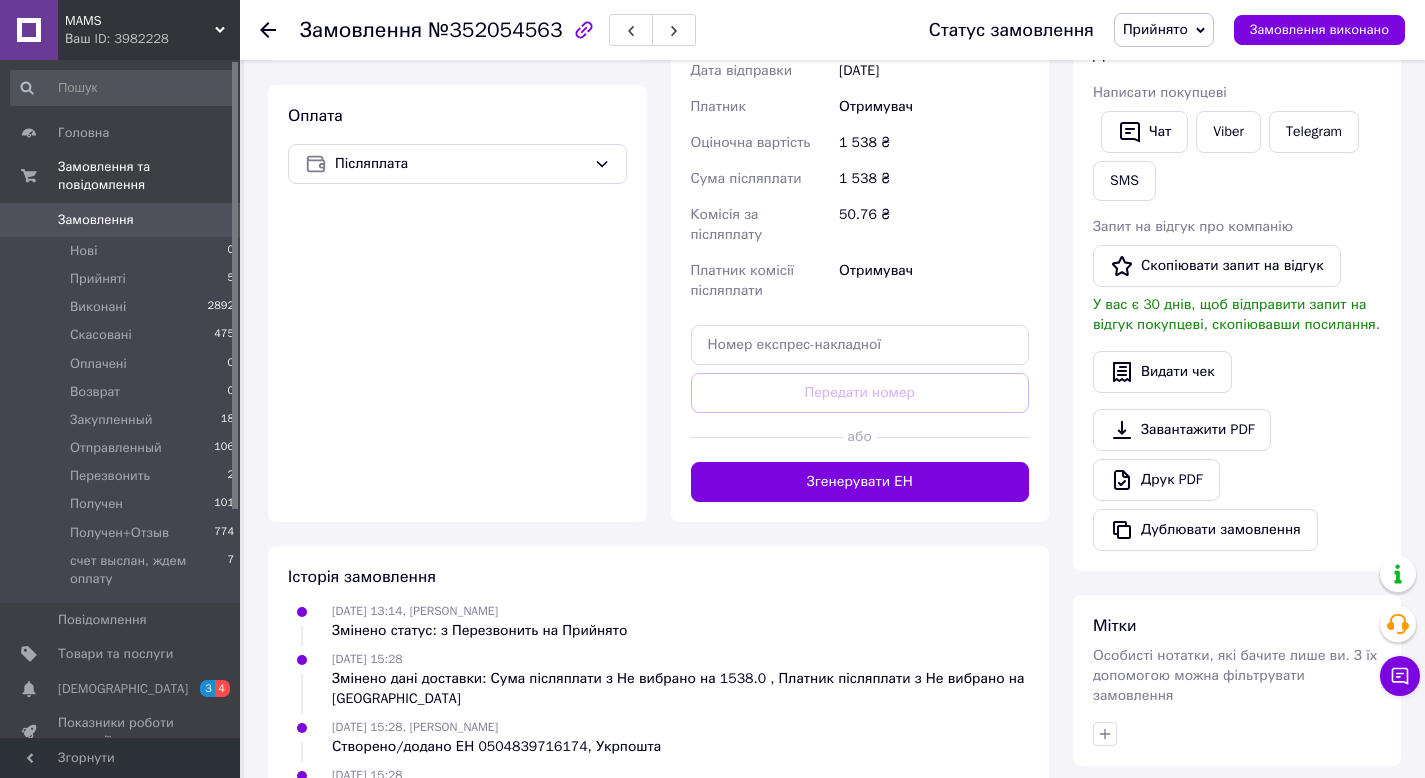 scroll, scrollTop: 1136, scrollLeft: 0, axis: vertical 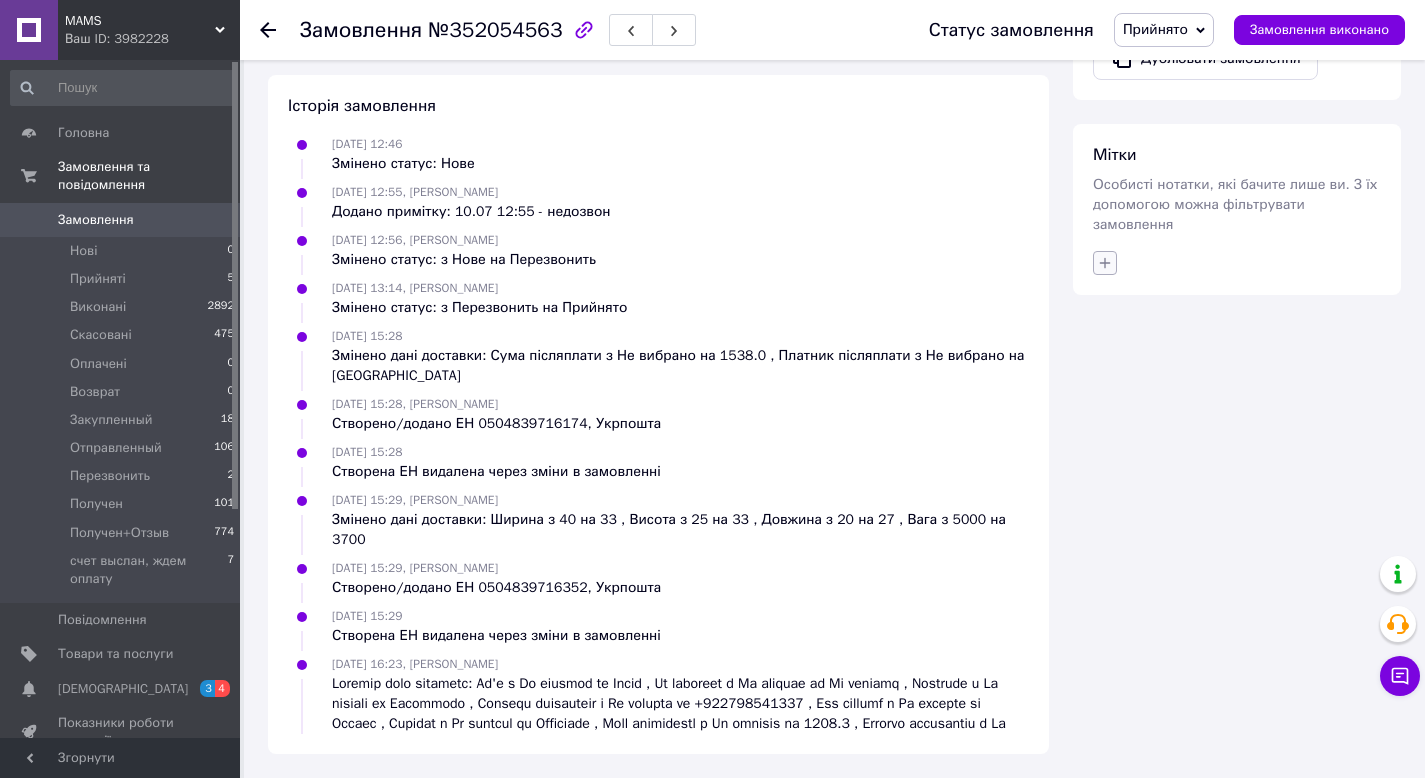click 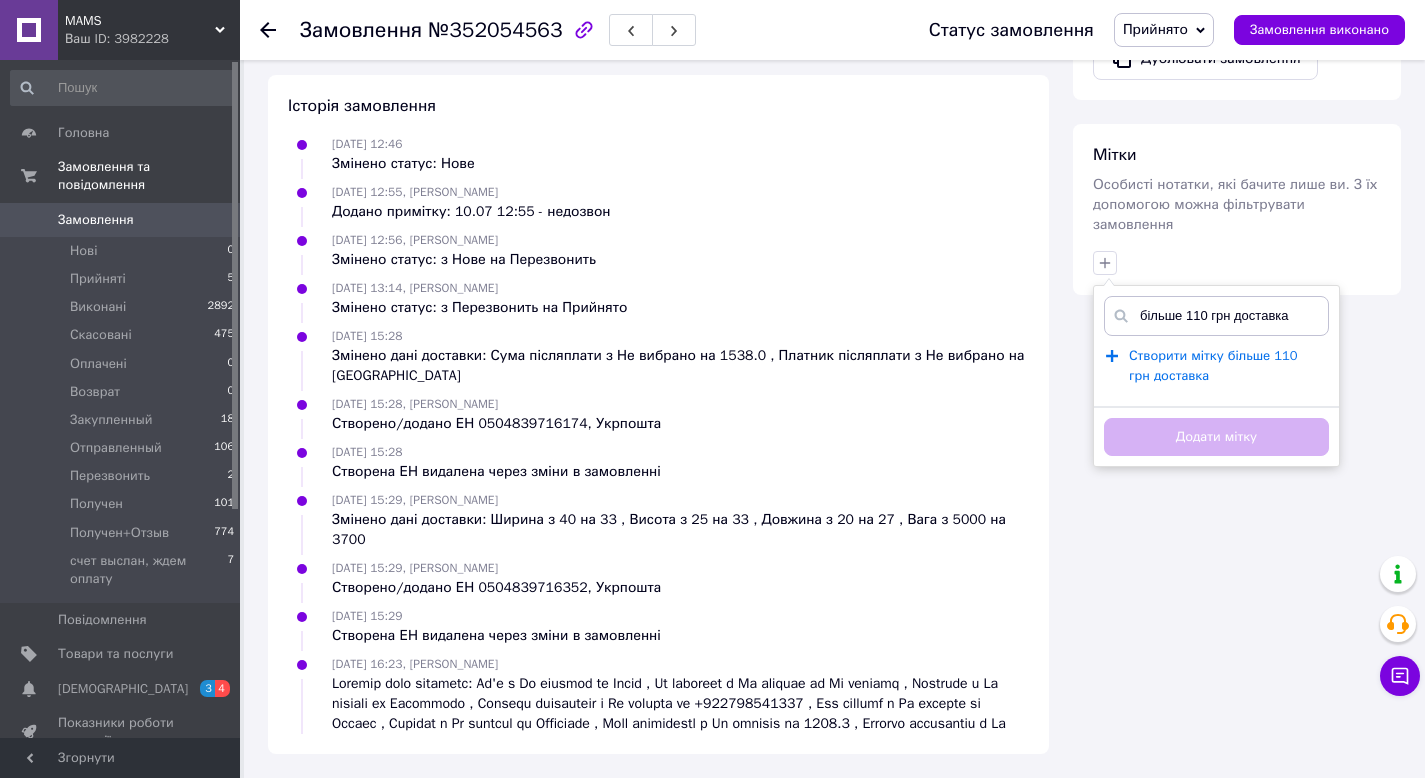 type on "більше 110 грн доставка" 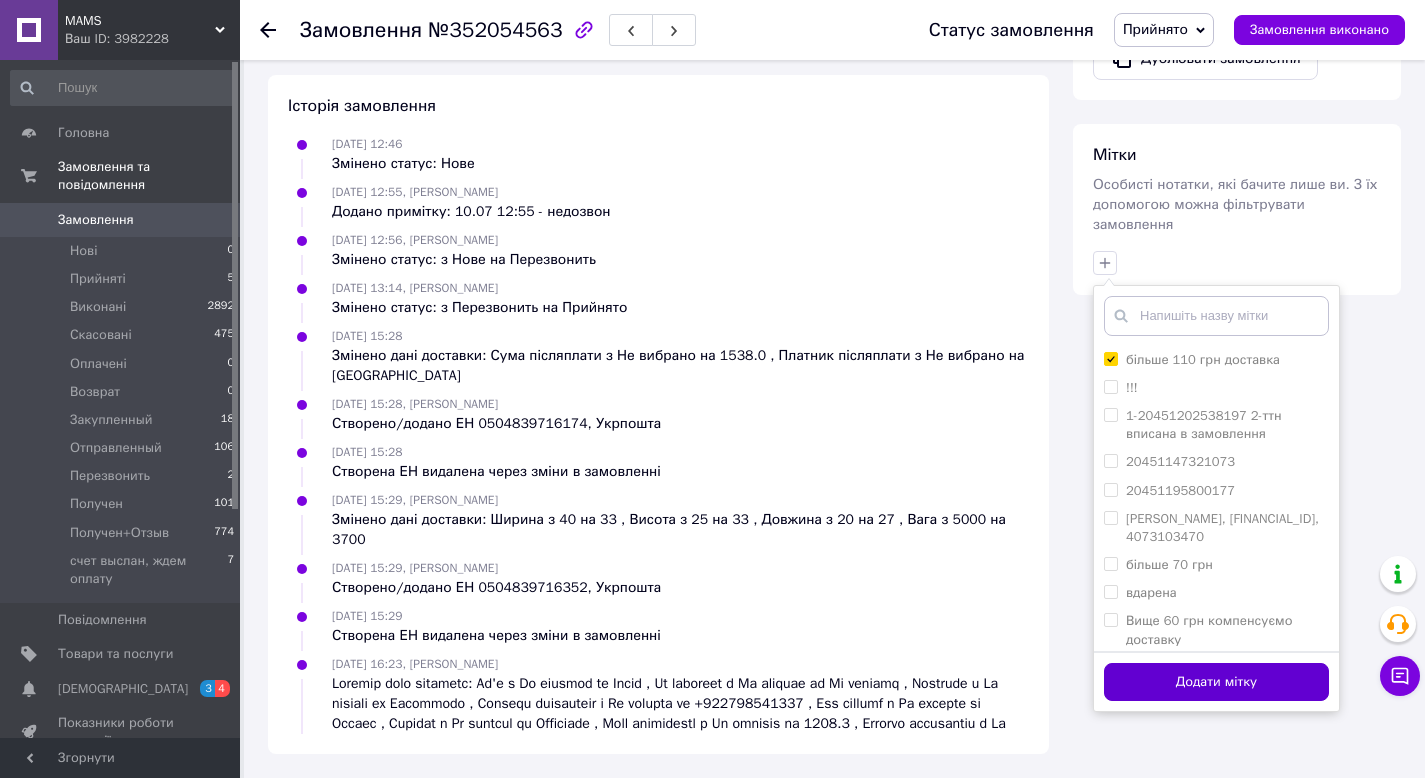 click on "Додати мітку" at bounding box center (1216, 682) 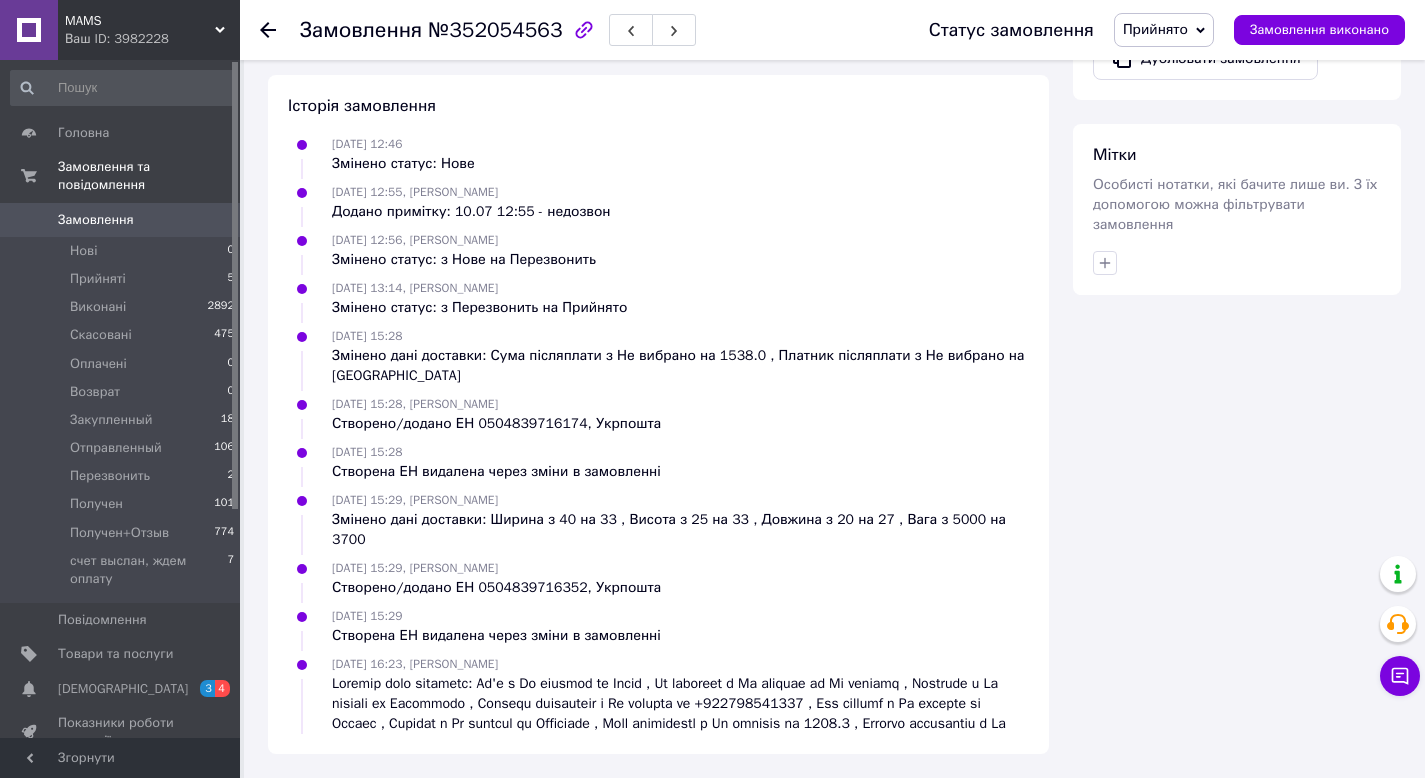 scroll, scrollTop: 0, scrollLeft: 0, axis: both 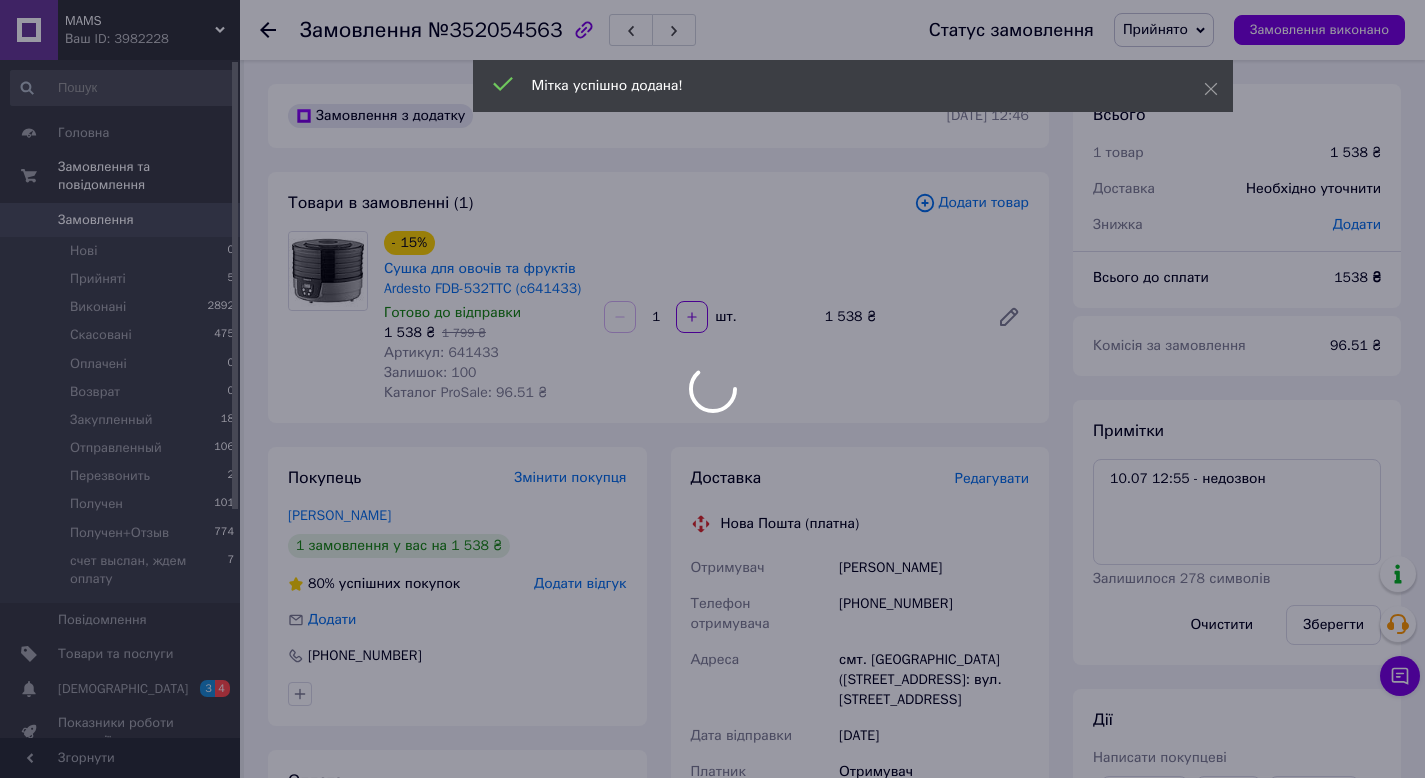 click at bounding box center [712, 389] 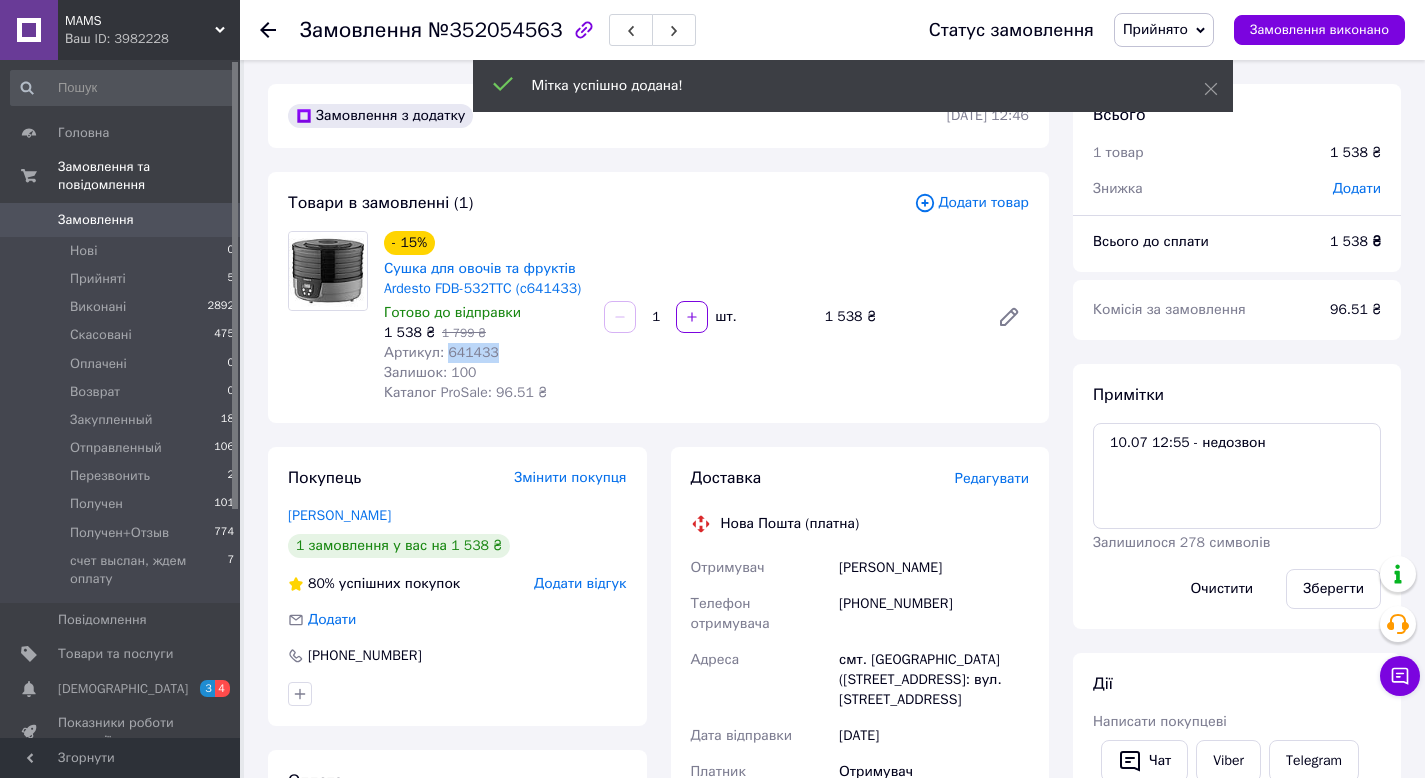 click on "Артикул: 641433" at bounding box center [441, 352] 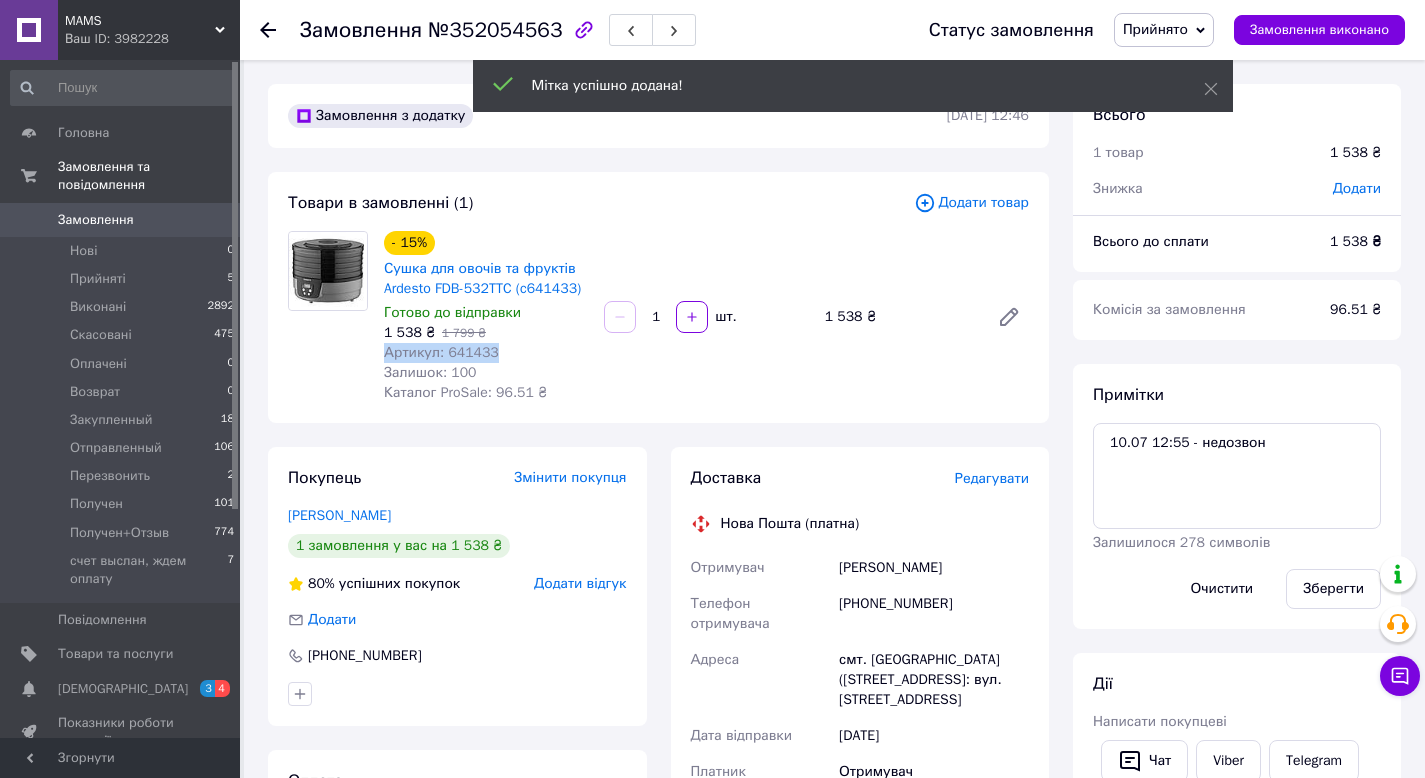 click on "Артикул: 641433" at bounding box center [441, 352] 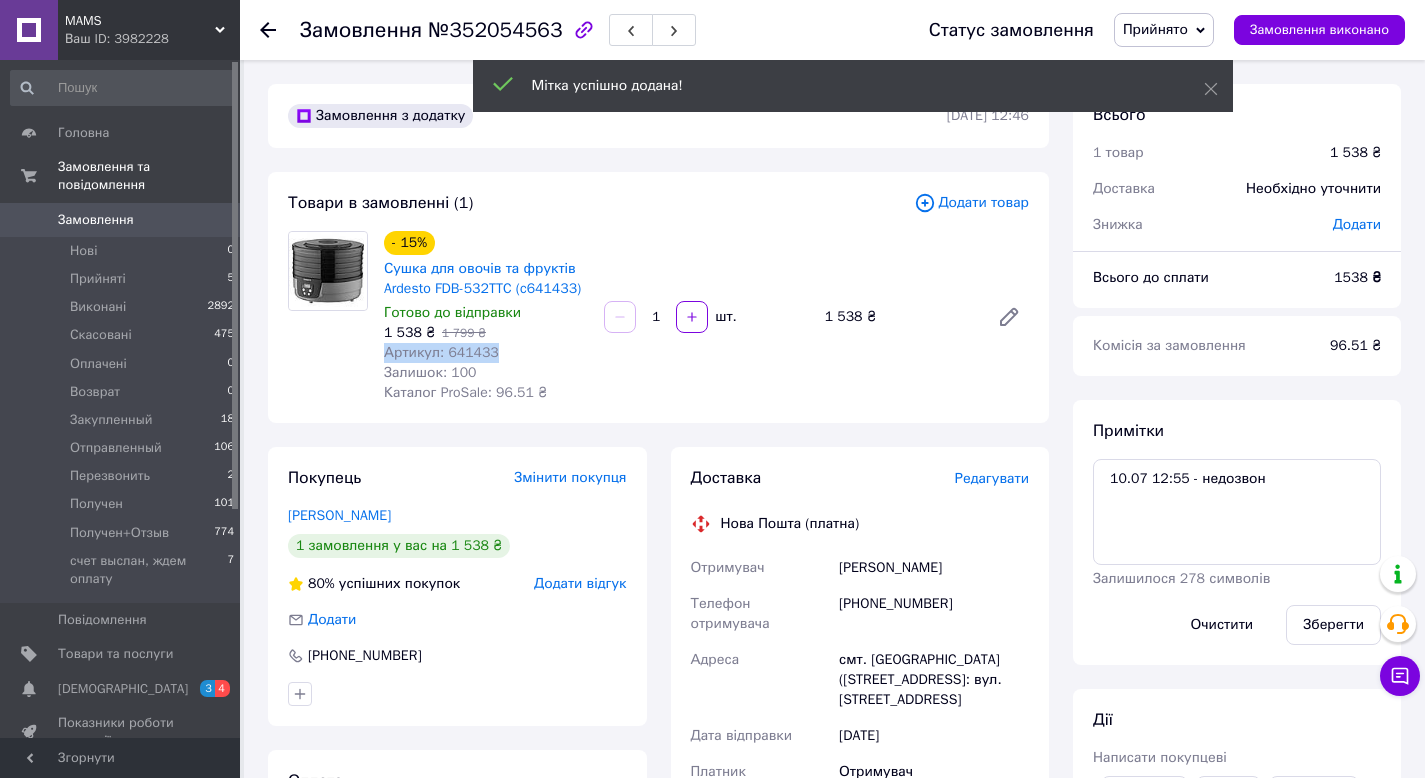 click on "Артикул: 641433" at bounding box center (441, 352) 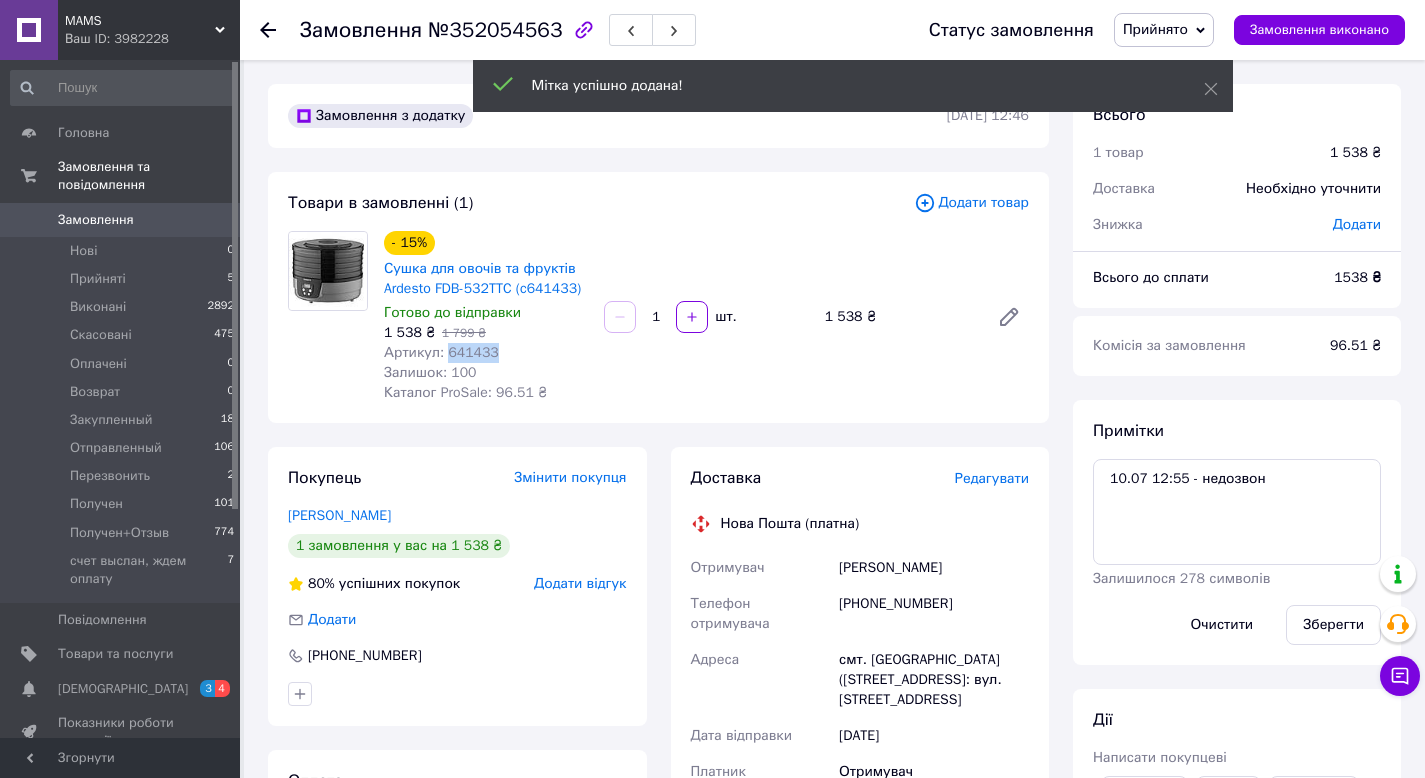 click on "Артикул: 641433" at bounding box center [441, 352] 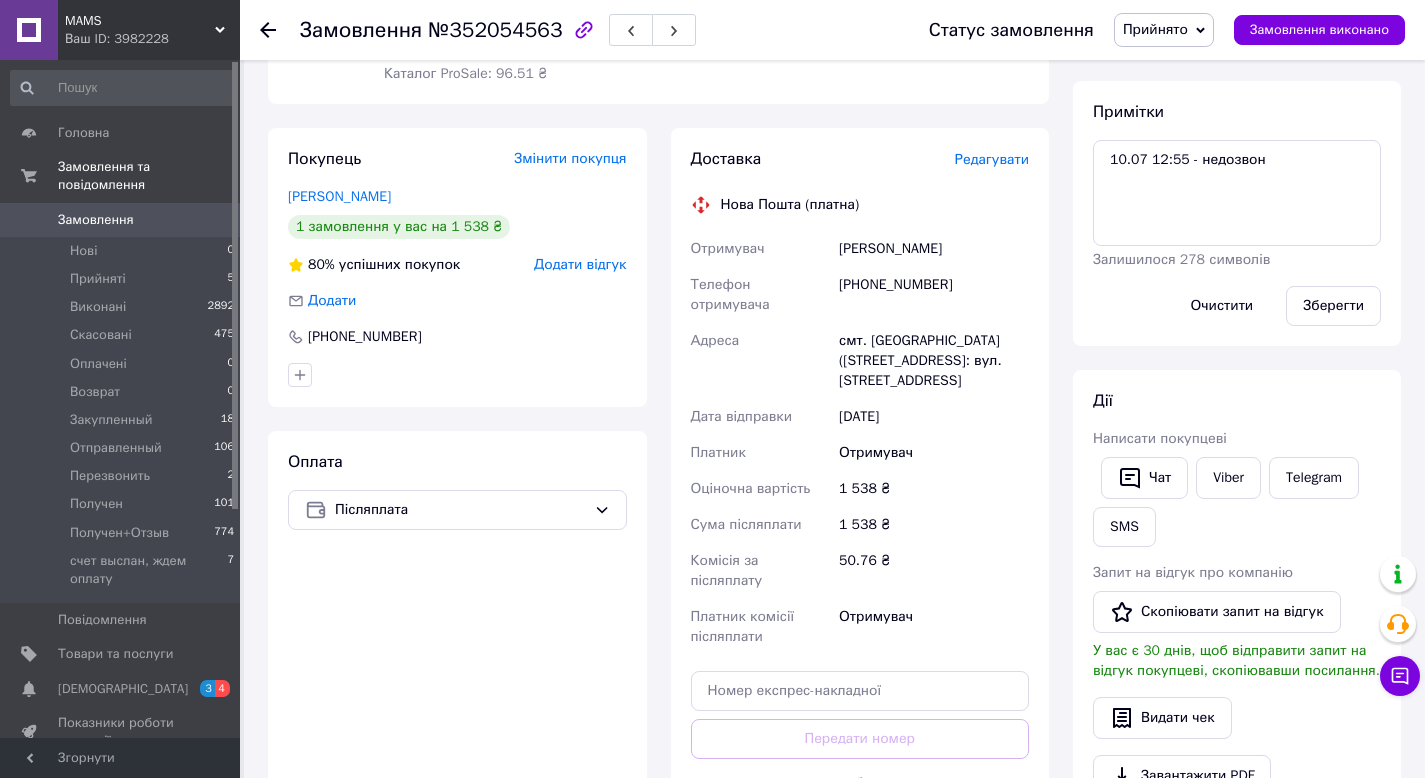 scroll, scrollTop: 376, scrollLeft: 0, axis: vertical 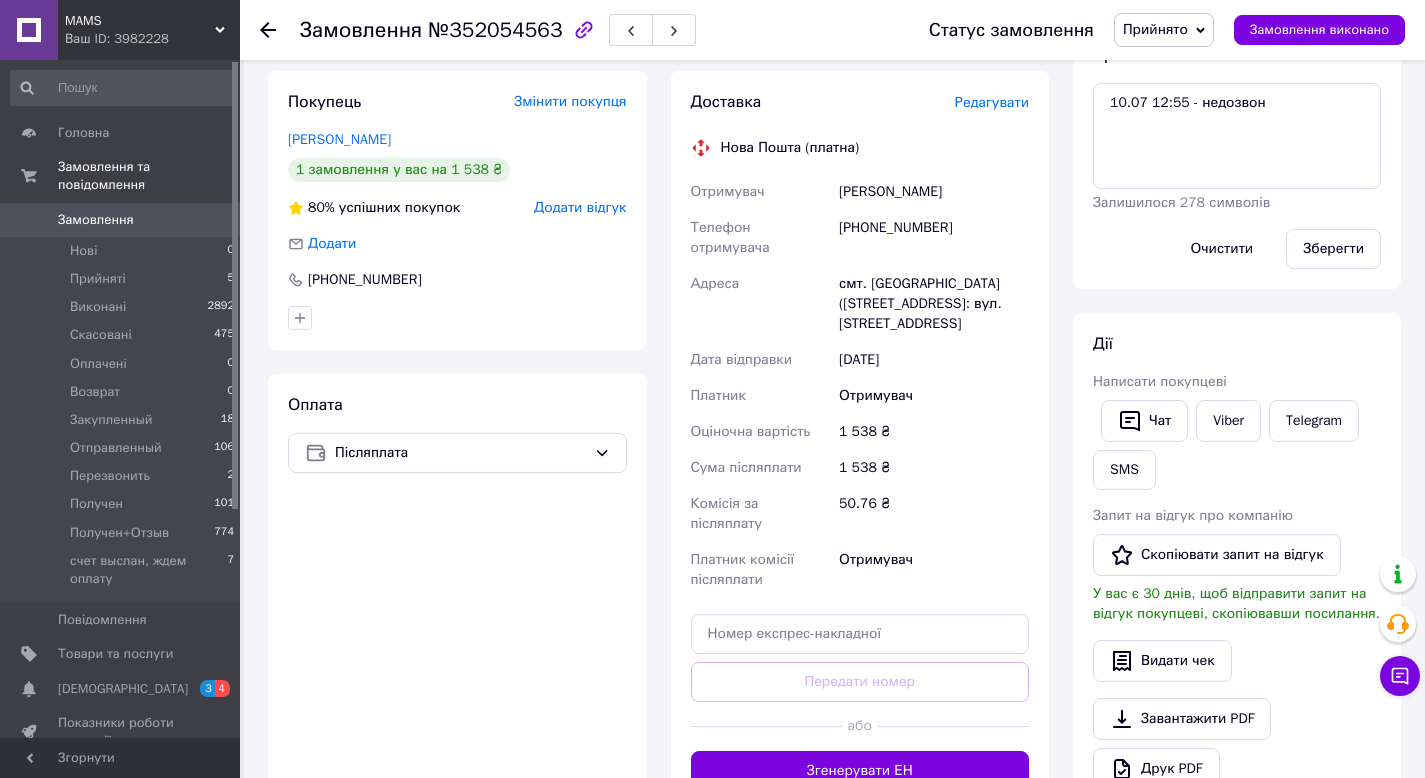 click on "[PHONE_NUMBER]" at bounding box center (934, 238) 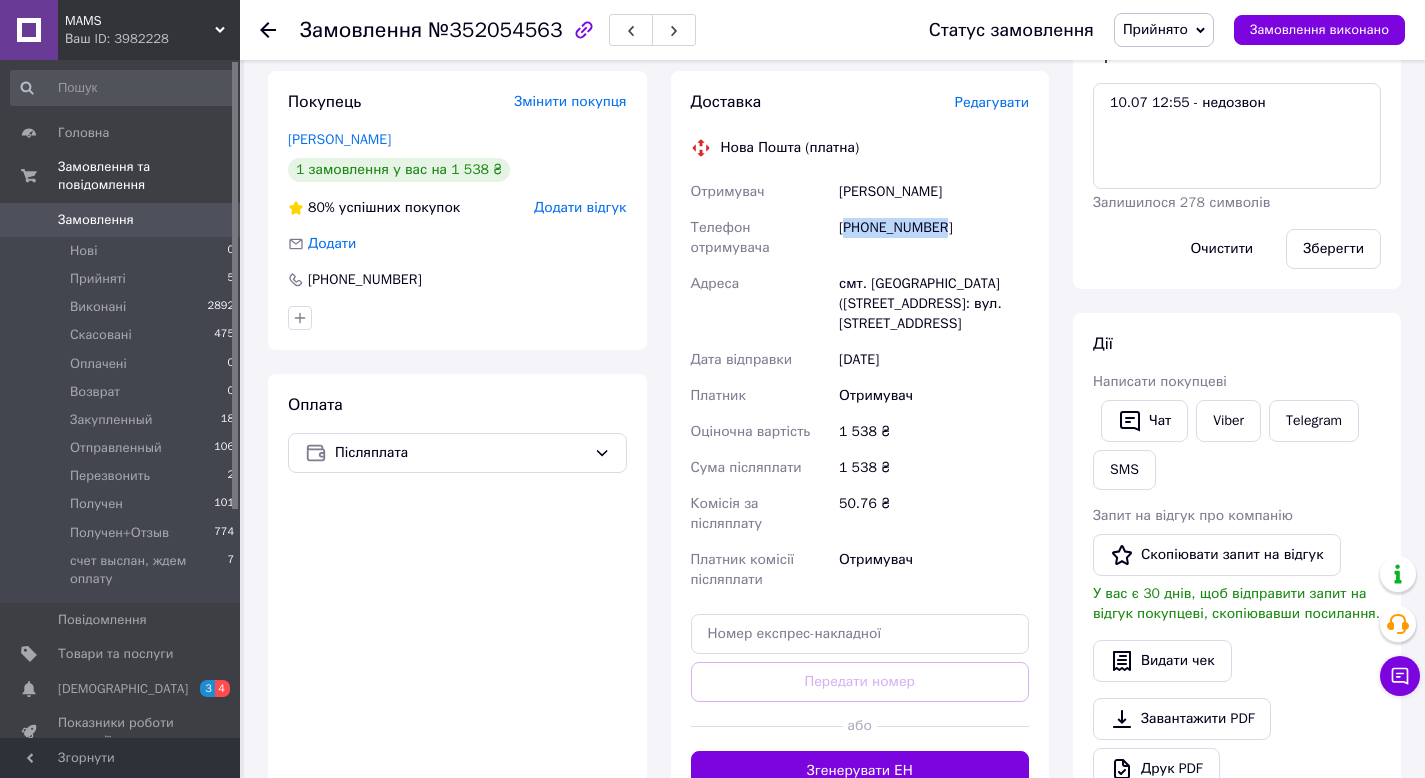 click on "[PHONE_NUMBER]" at bounding box center [934, 238] 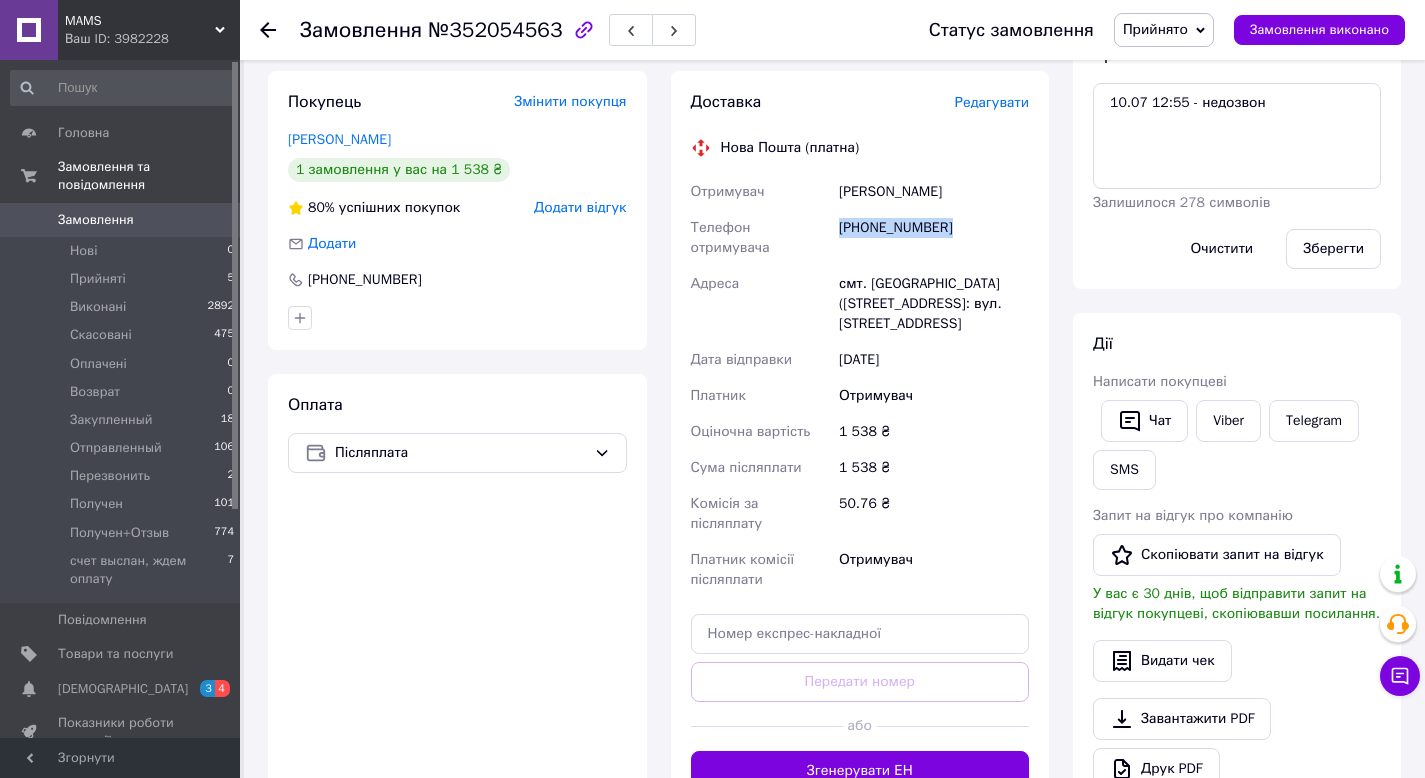 click on "[PHONE_NUMBER]" at bounding box center [934, 238] 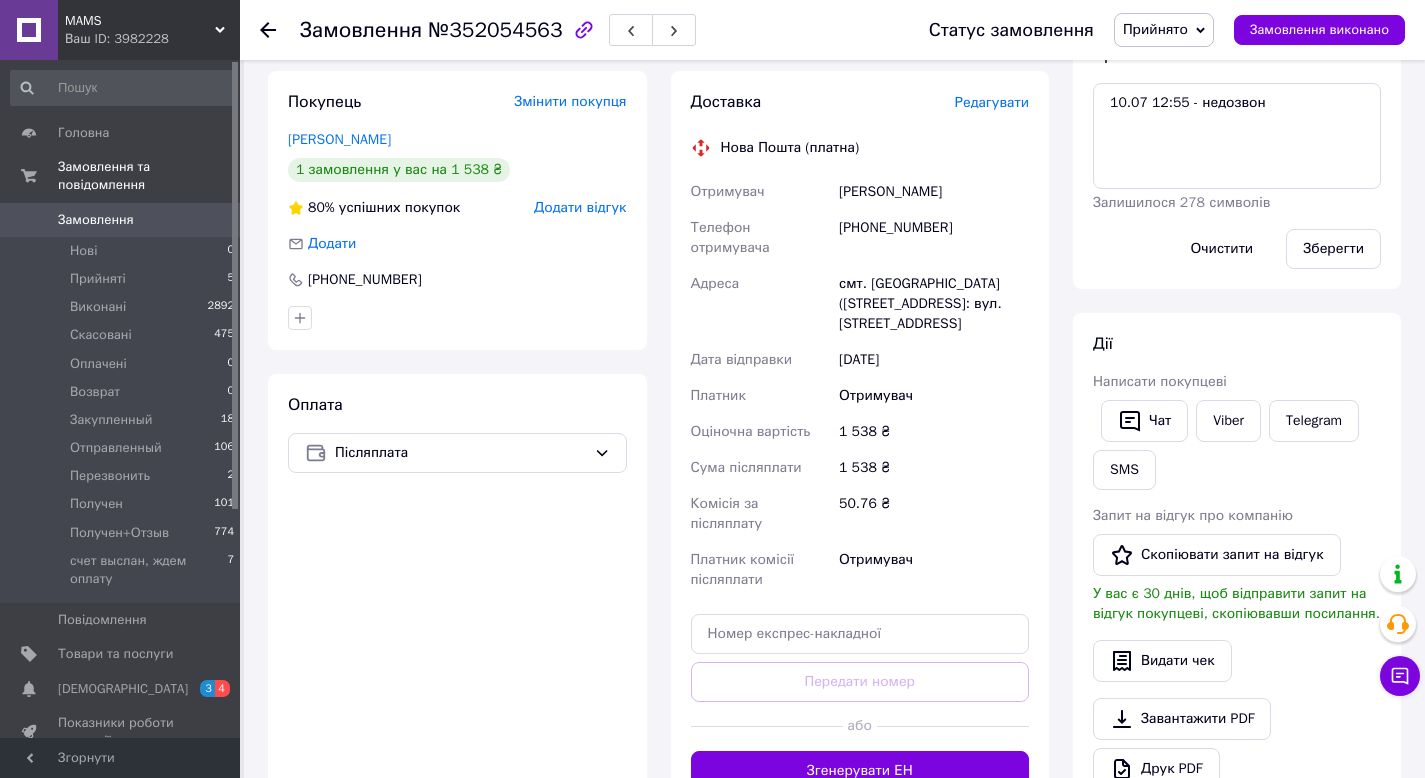 click on "[PERSON_NAME]" at bounding box center (934, 192) 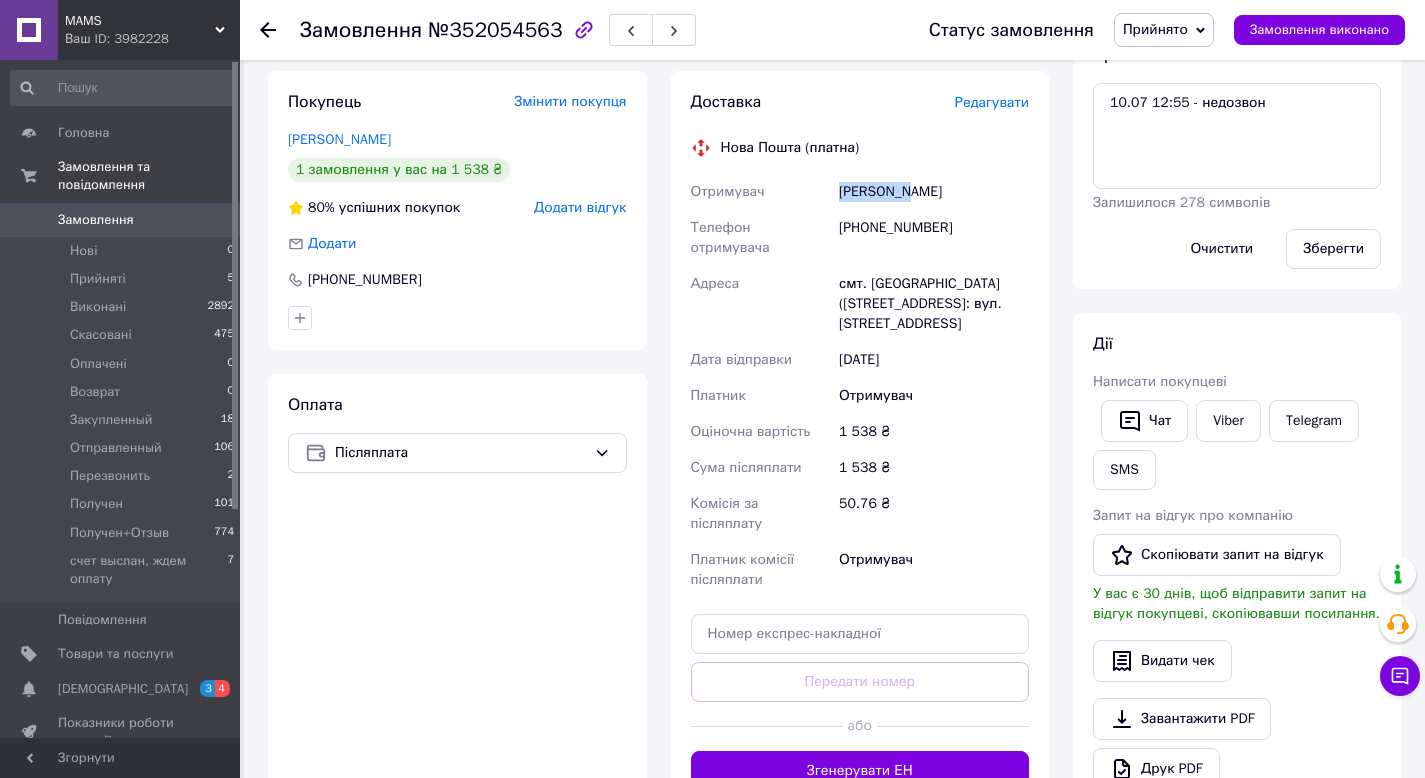 click on "[PERSON_NAME]" at bounding box center (934, 192) 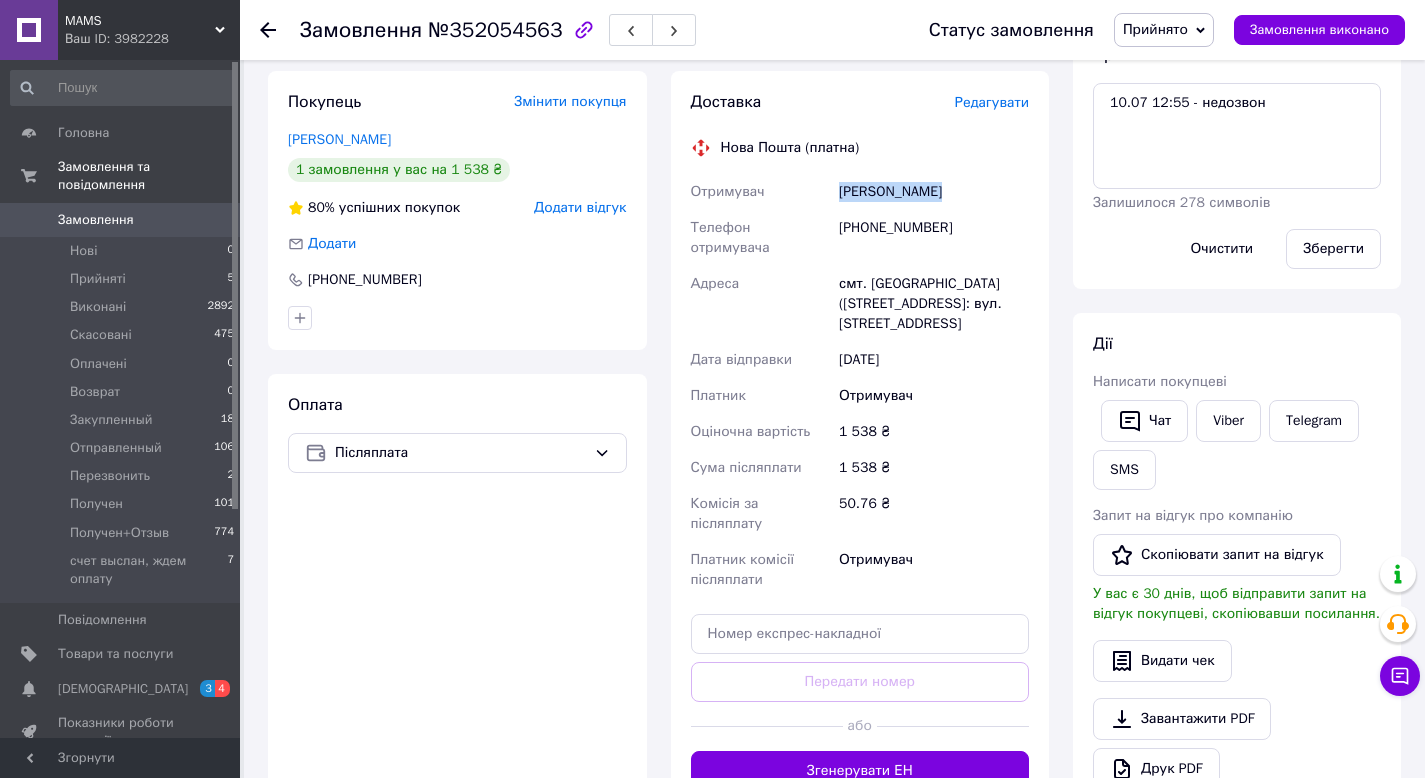 click on "[PERSON_NAME]" at bounding box center (934, 192) 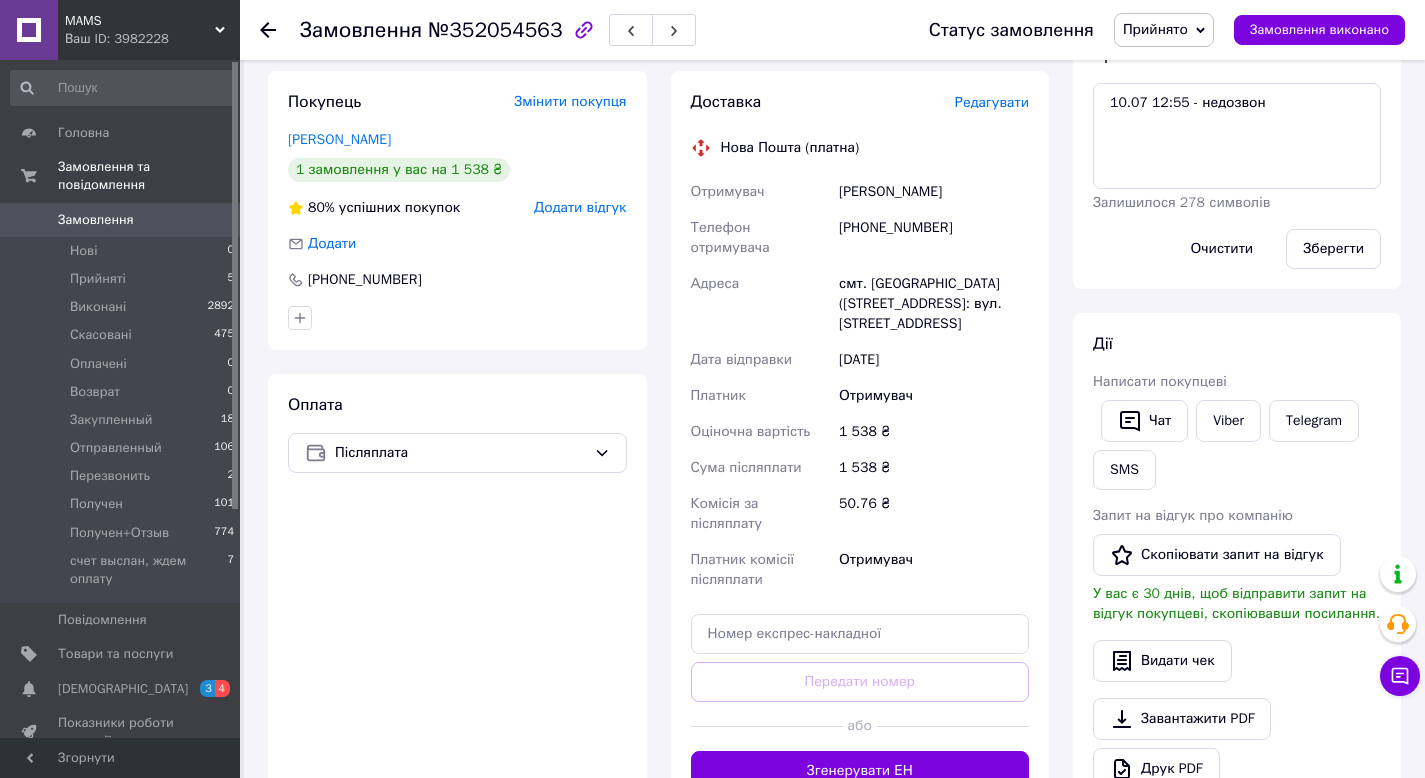click on "смт. [GEOGRAPHIC_DATA] ([STREET_ADDRESS]: вул. [STREET_ADDRESS]" at bounding box center (934, 304) 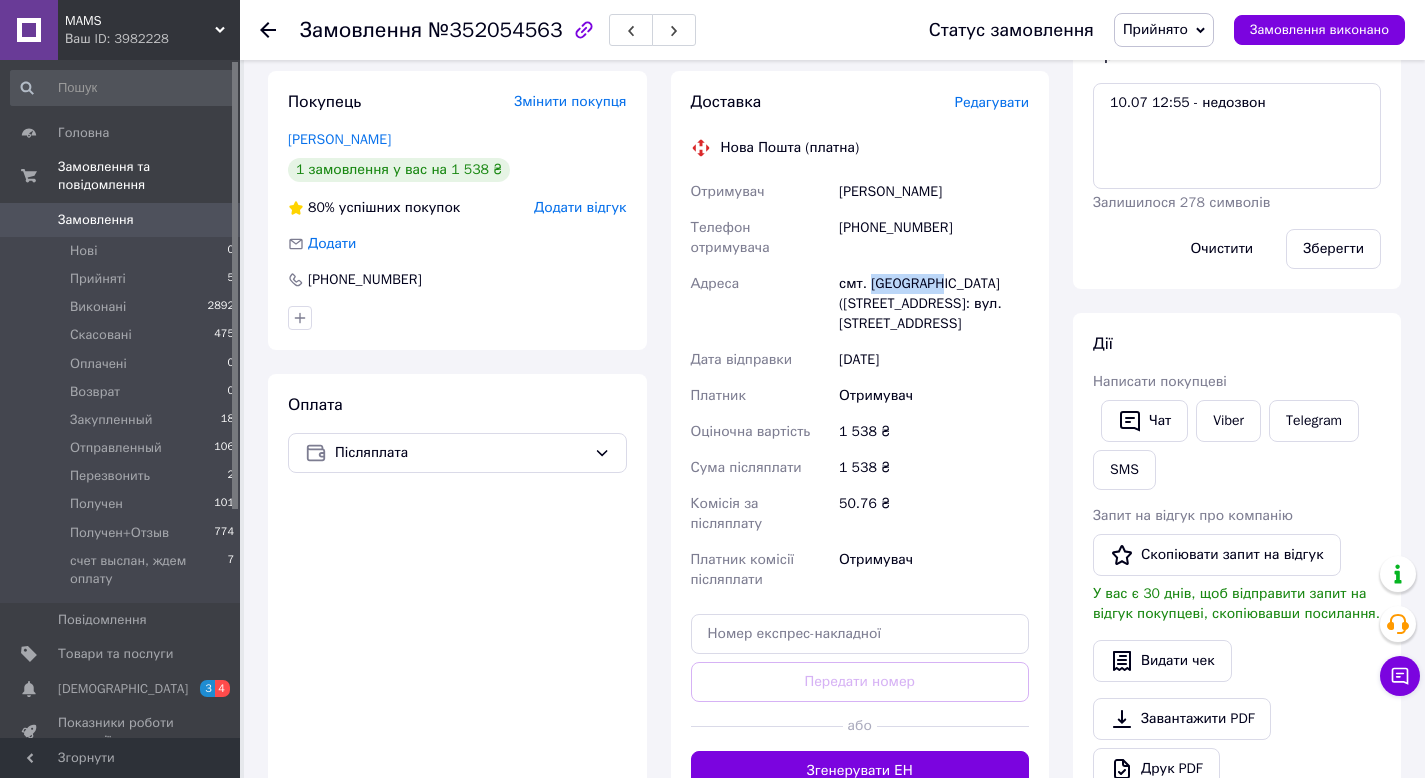 click on "смт. [GEOGRAPHIC_DATA] ([STREET_ADDRESS]: вул. [STREET_ADDRESS]" at bounding box center (934, 304) 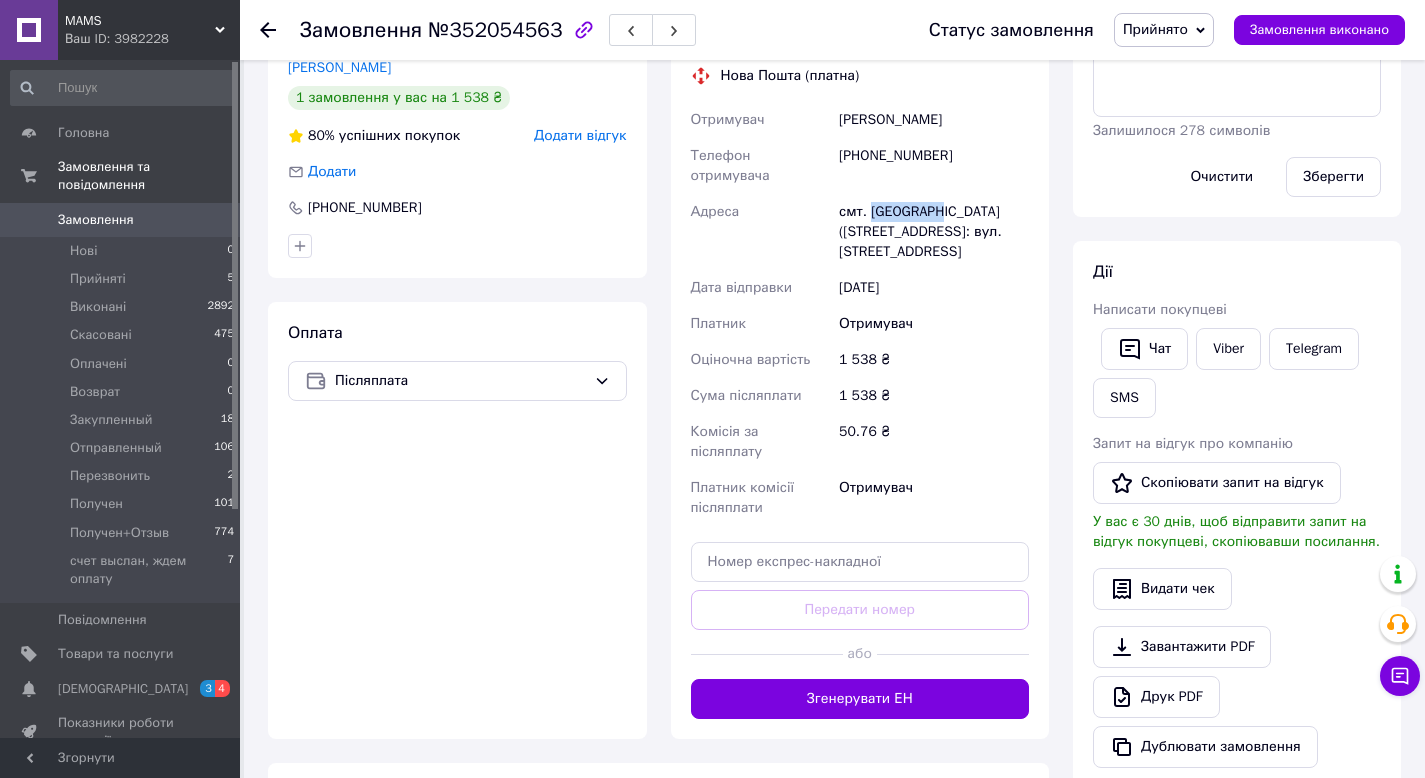 scroll, scrollTop: 466, scrollLeft: 0, axis: vertical 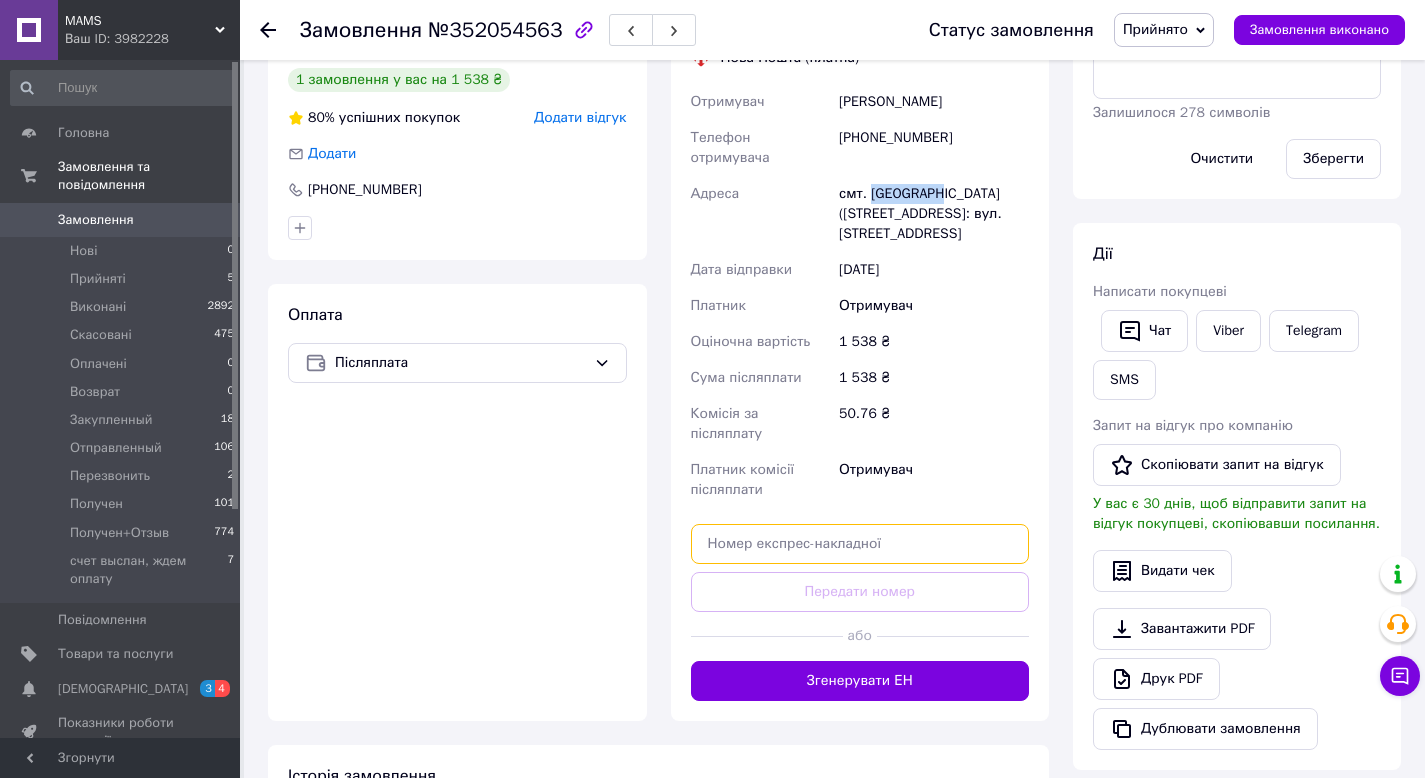 click at bounding box center [860, 544] 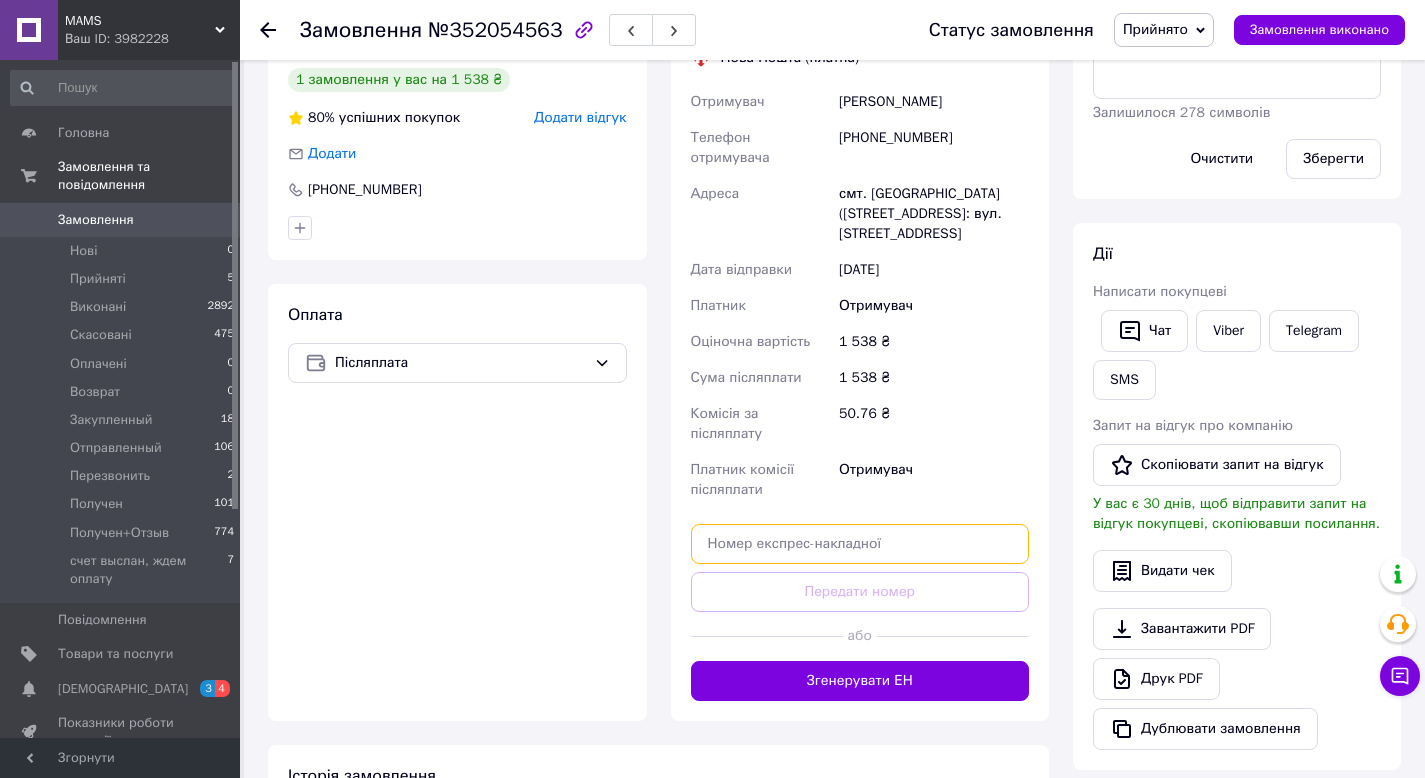 paste on "20451203343211" 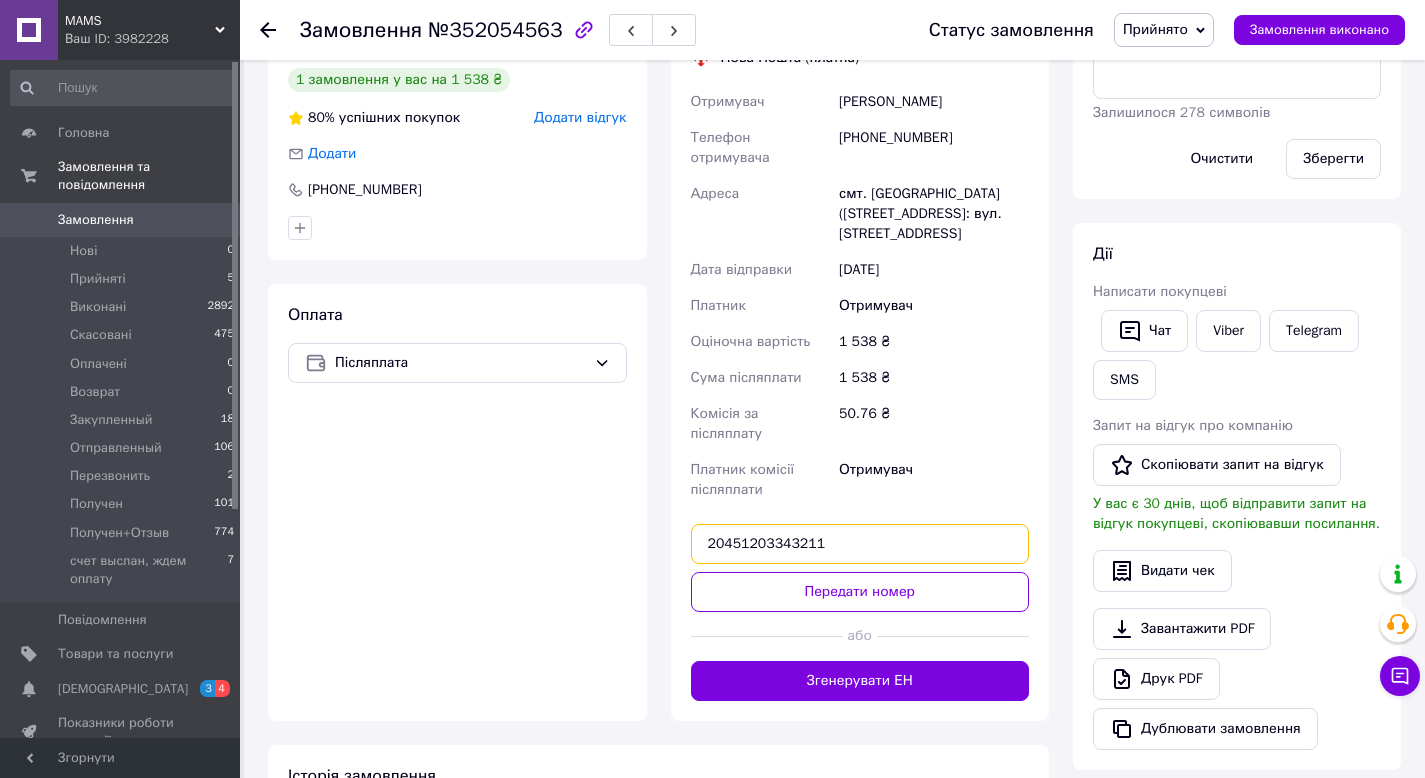 type on "20451203343211" 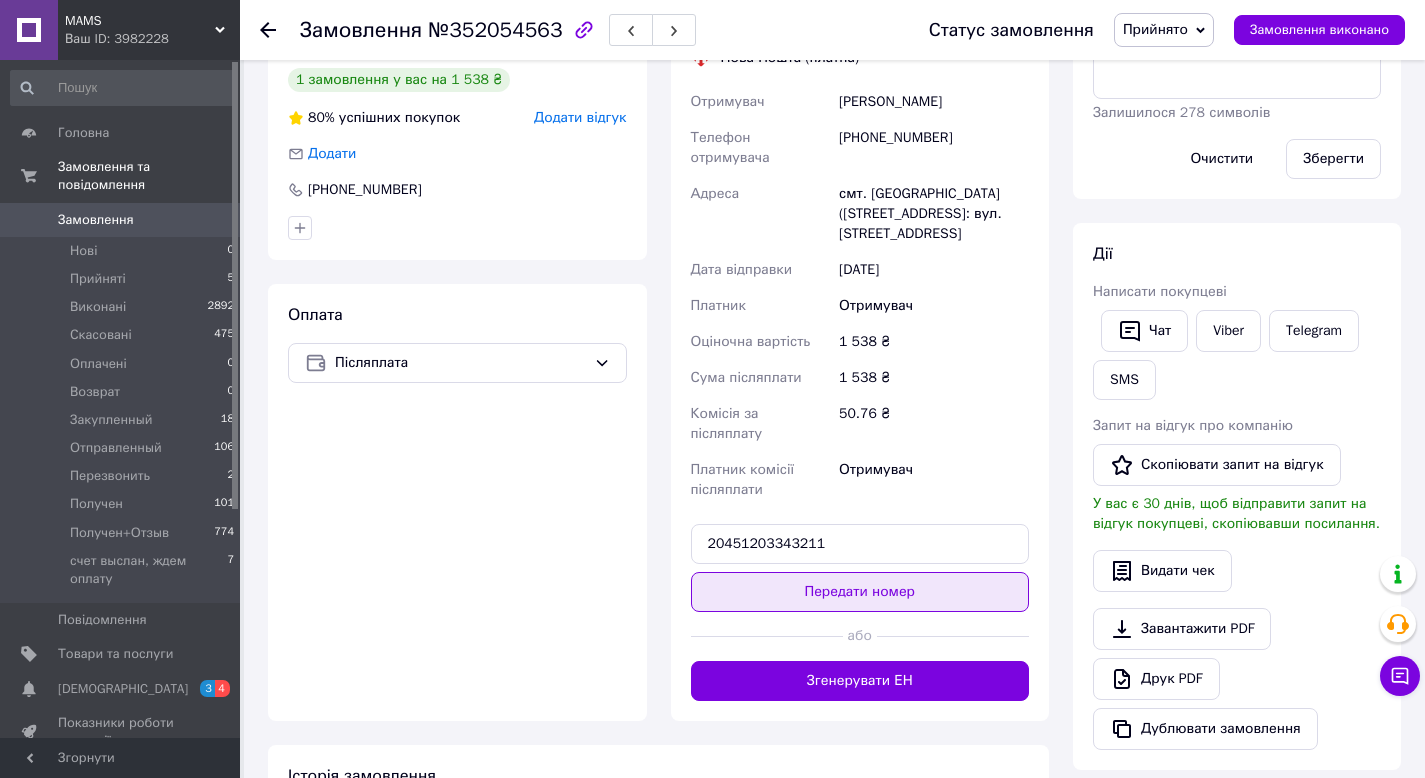 click on "Передати номер" at bounding box center (860, 592) 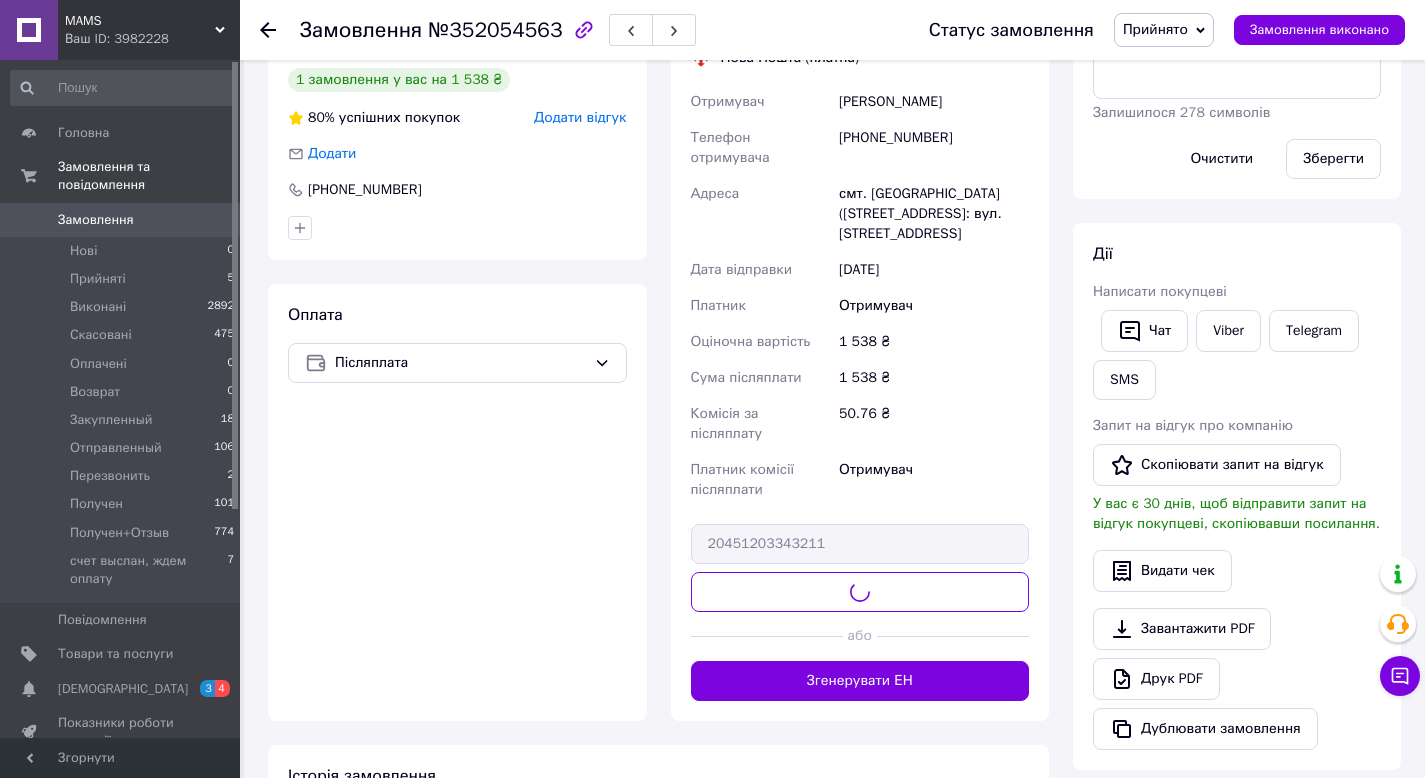 click on "Прийнято" at bounding box center (1155, 29) 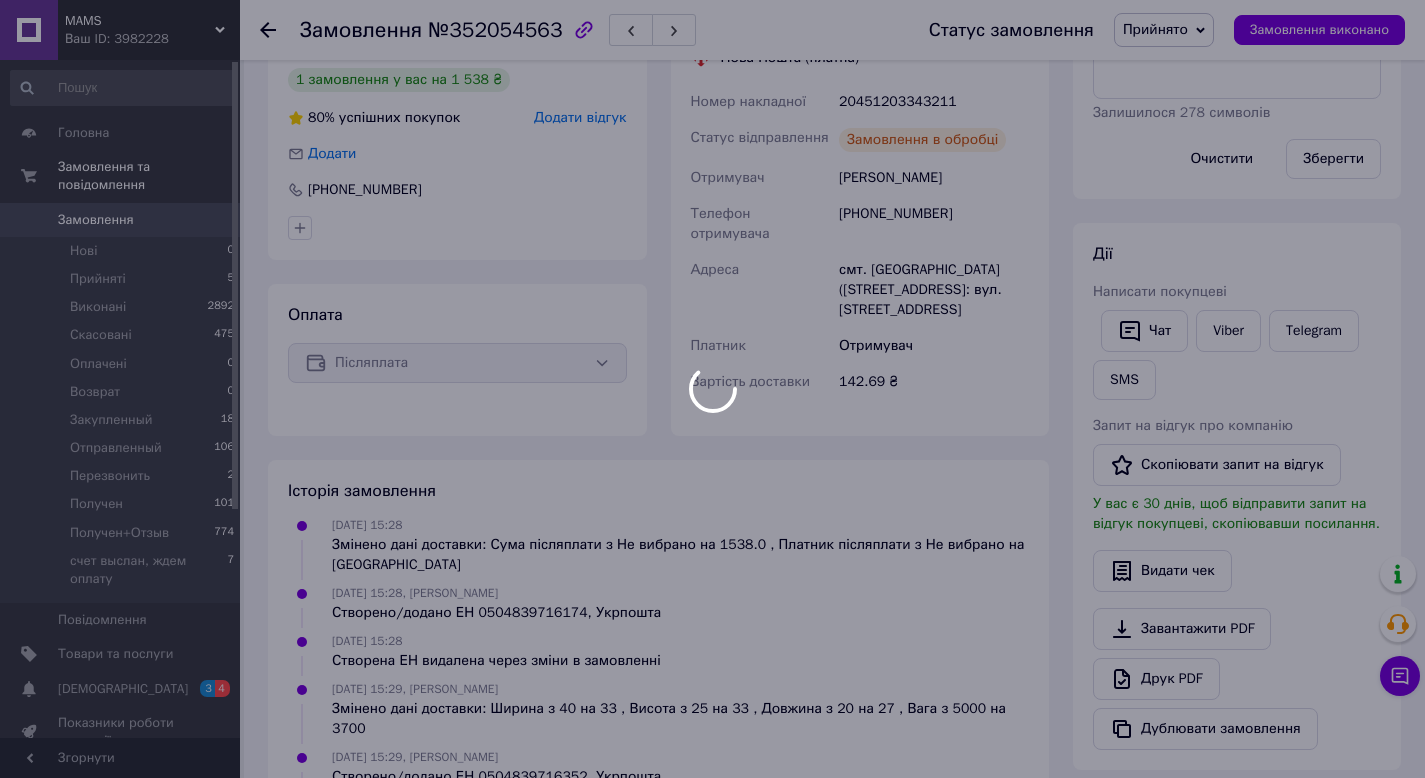click at bounding box center [712, 389] 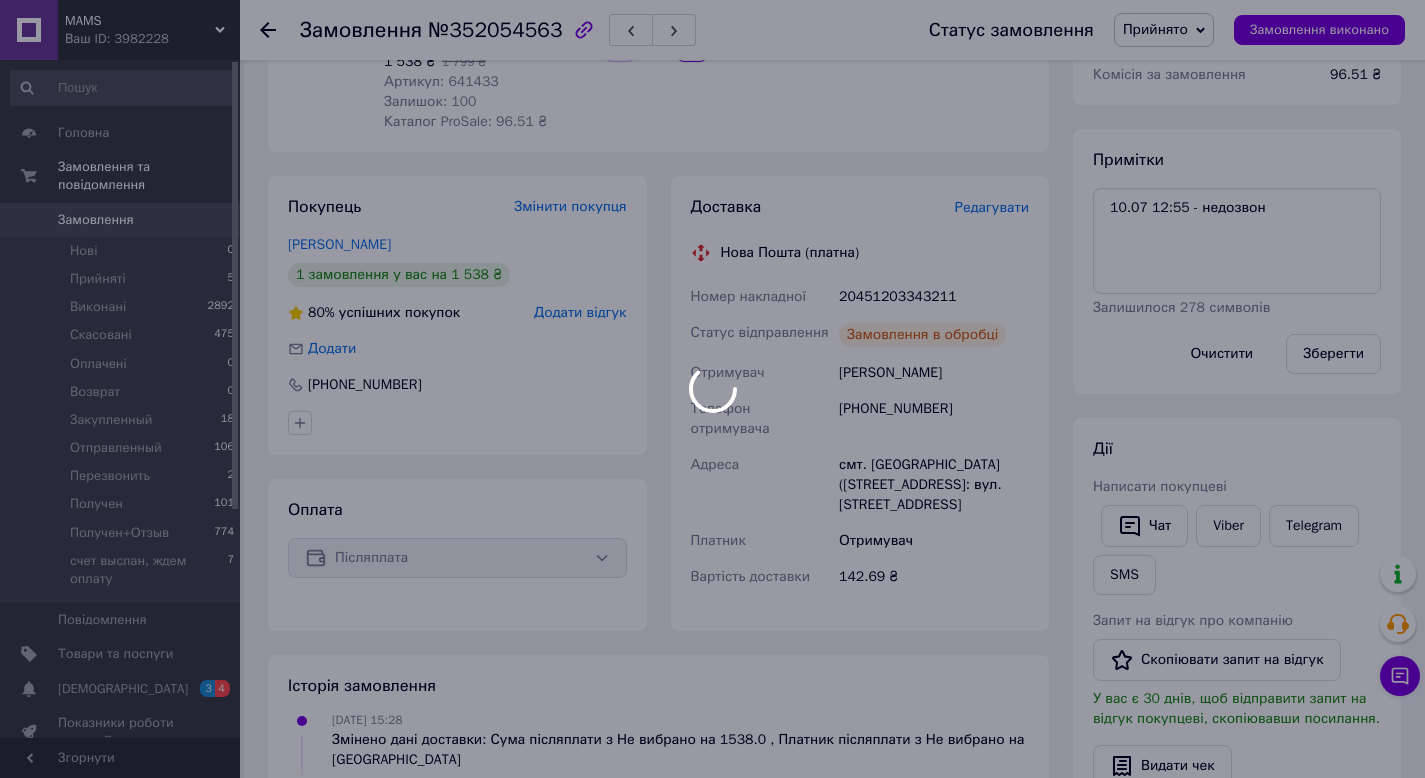 scroll, scrollTop: 264, scrollLeft: 0, axis: vertical 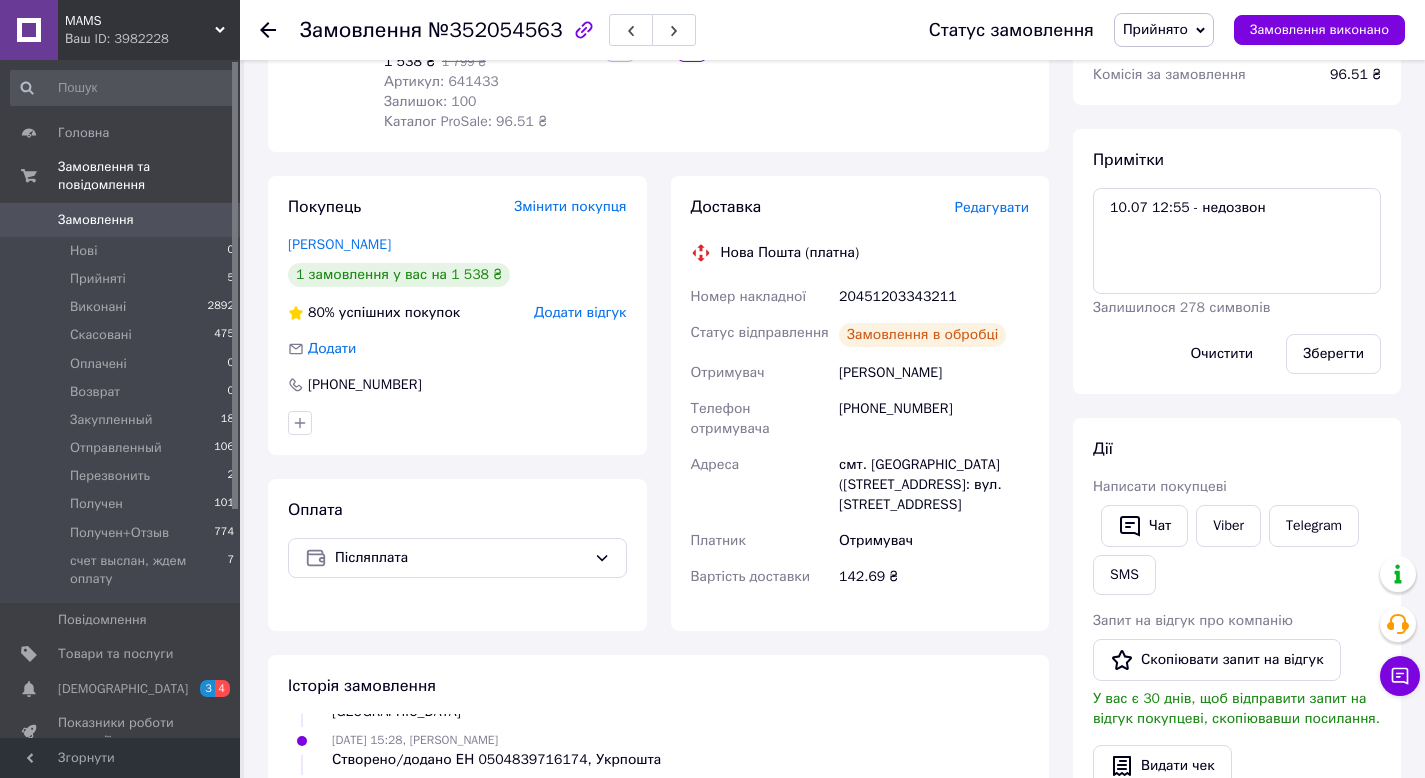 click on "Прийнято" at bounding box center (1155, 29) 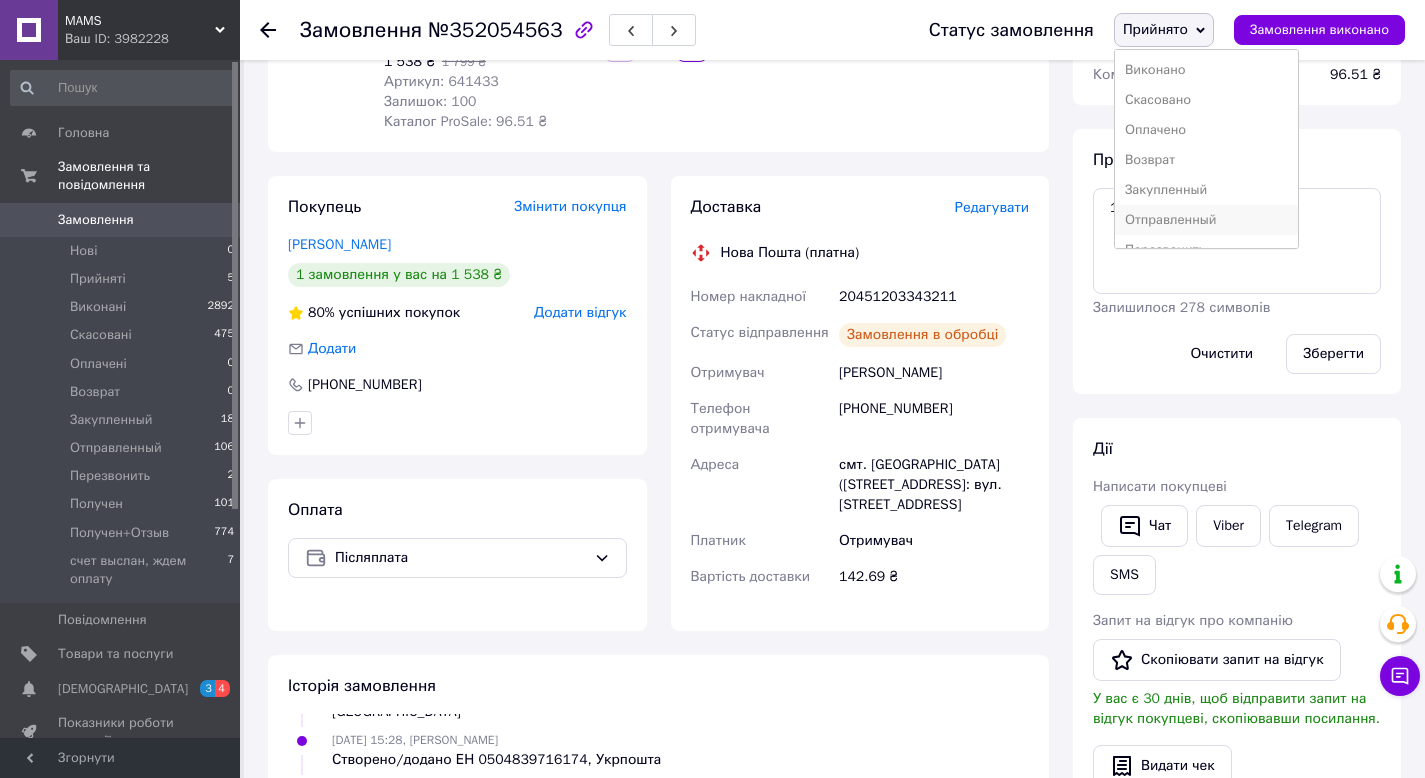click on "Отправленный" at bounding box center (1206, 220) 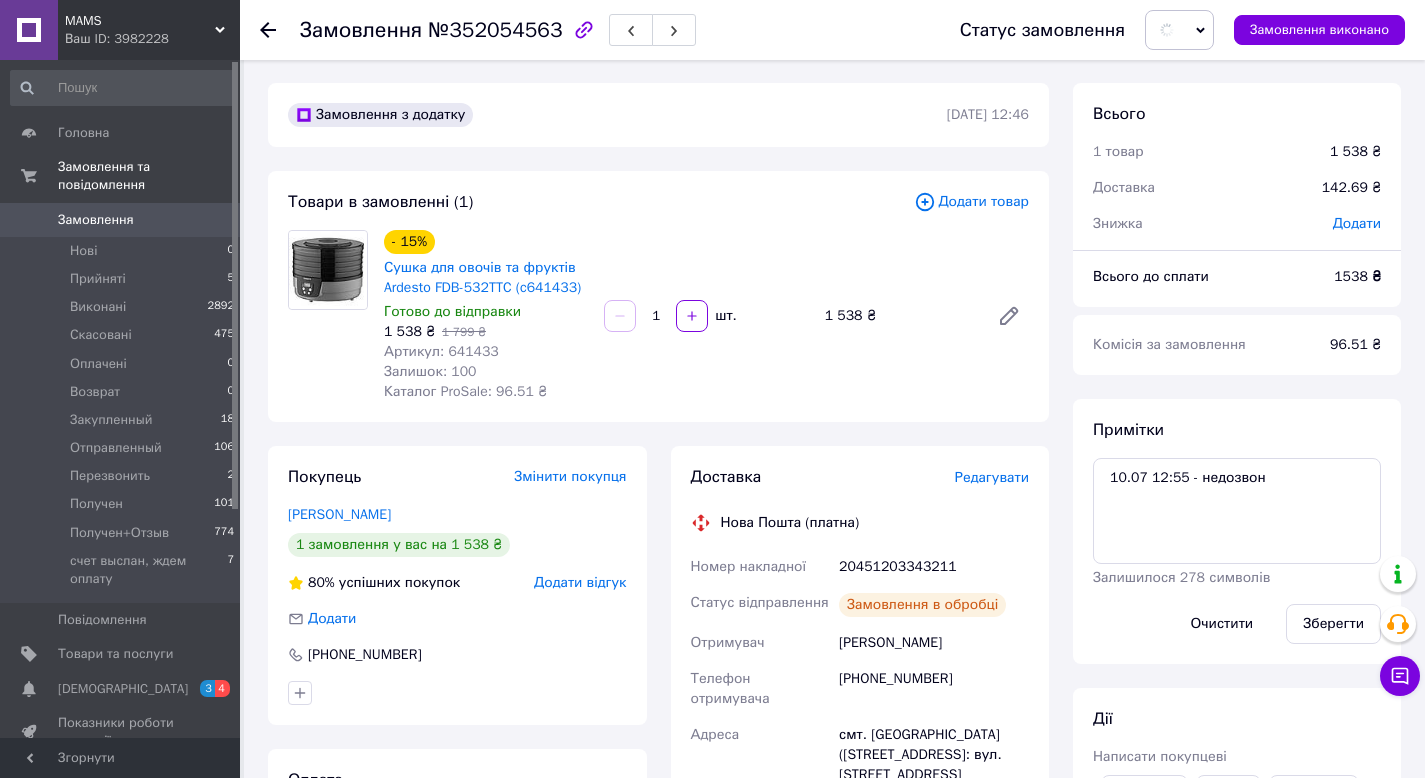 scroll, scrollTop: 0, scrollLeft: 0, axis: both 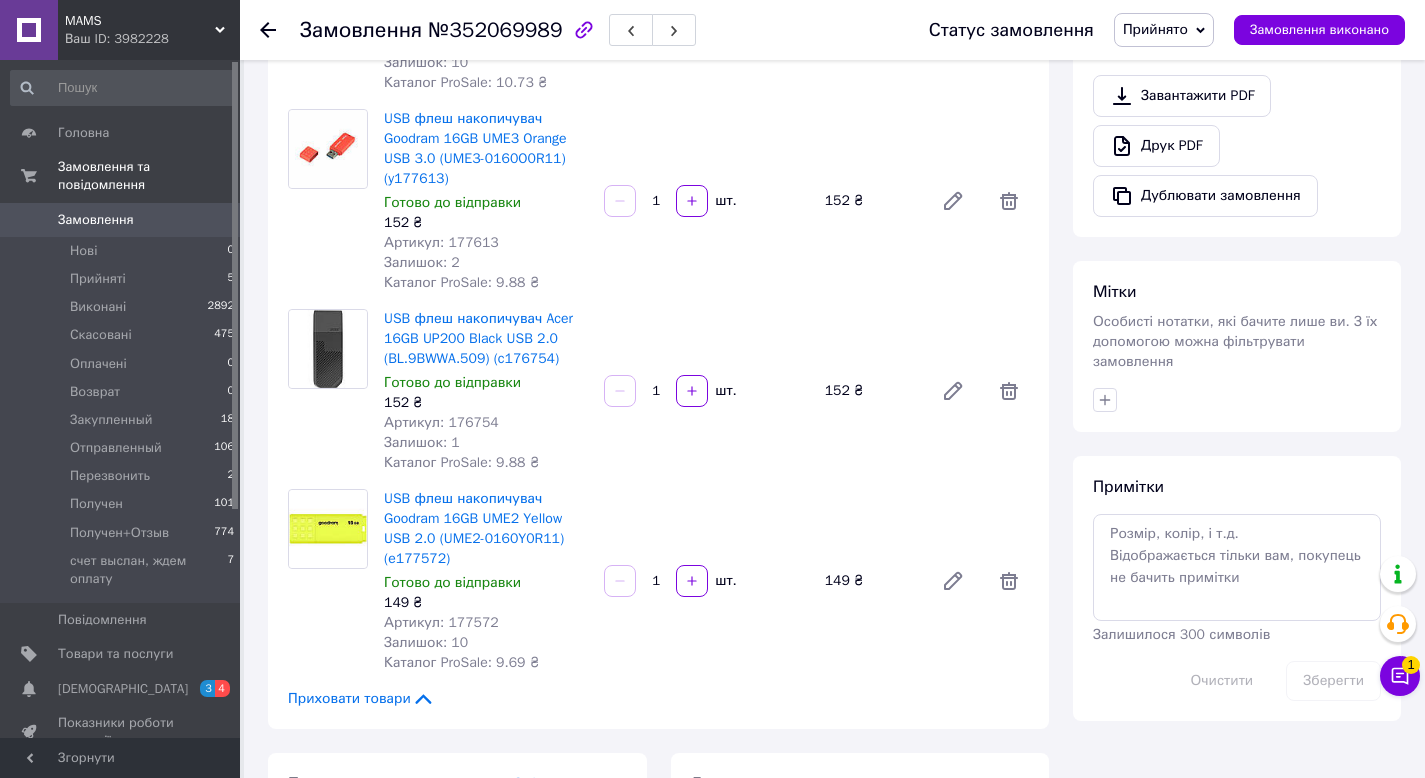click on "Артикул: 177572" at bounding box center [441, 622] 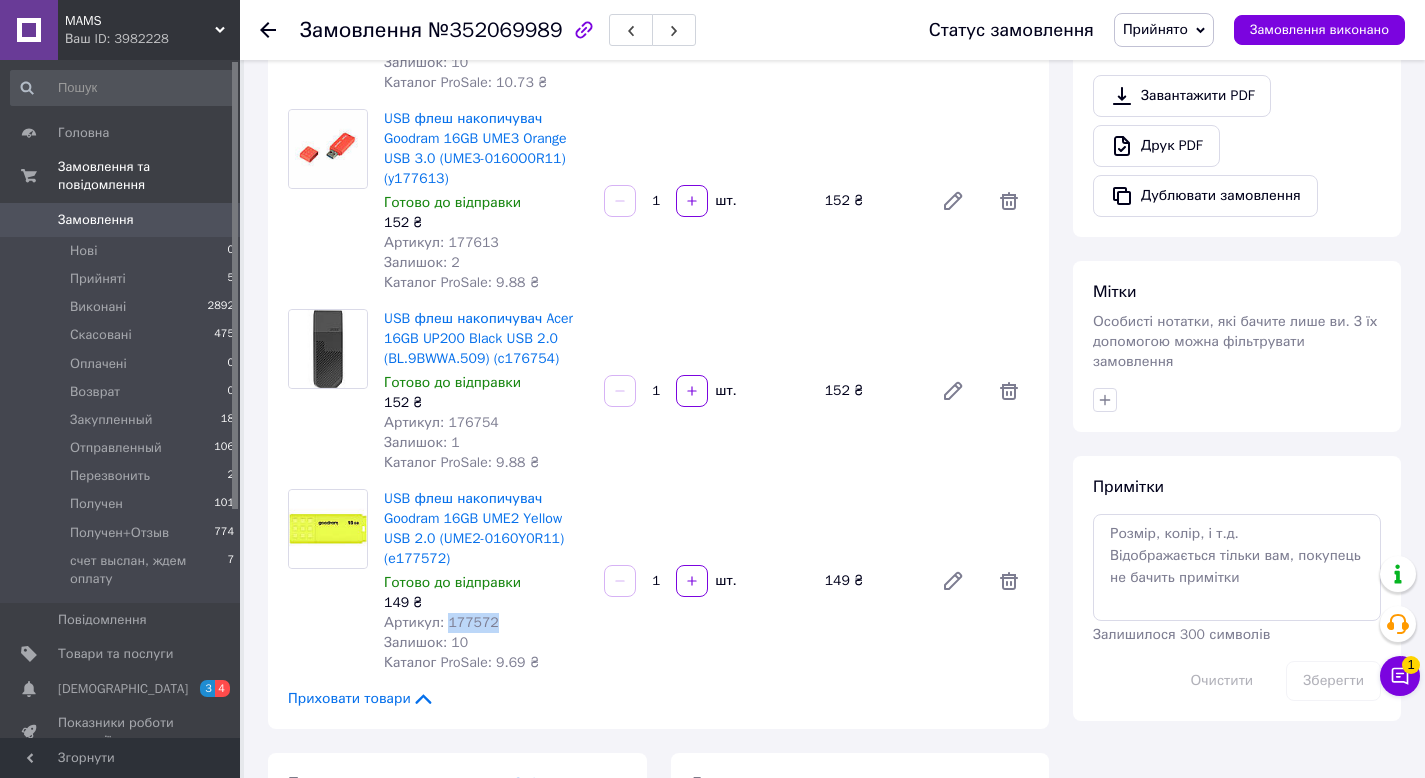 click on "Артикул: 177572" at bounding box center (441, 622) 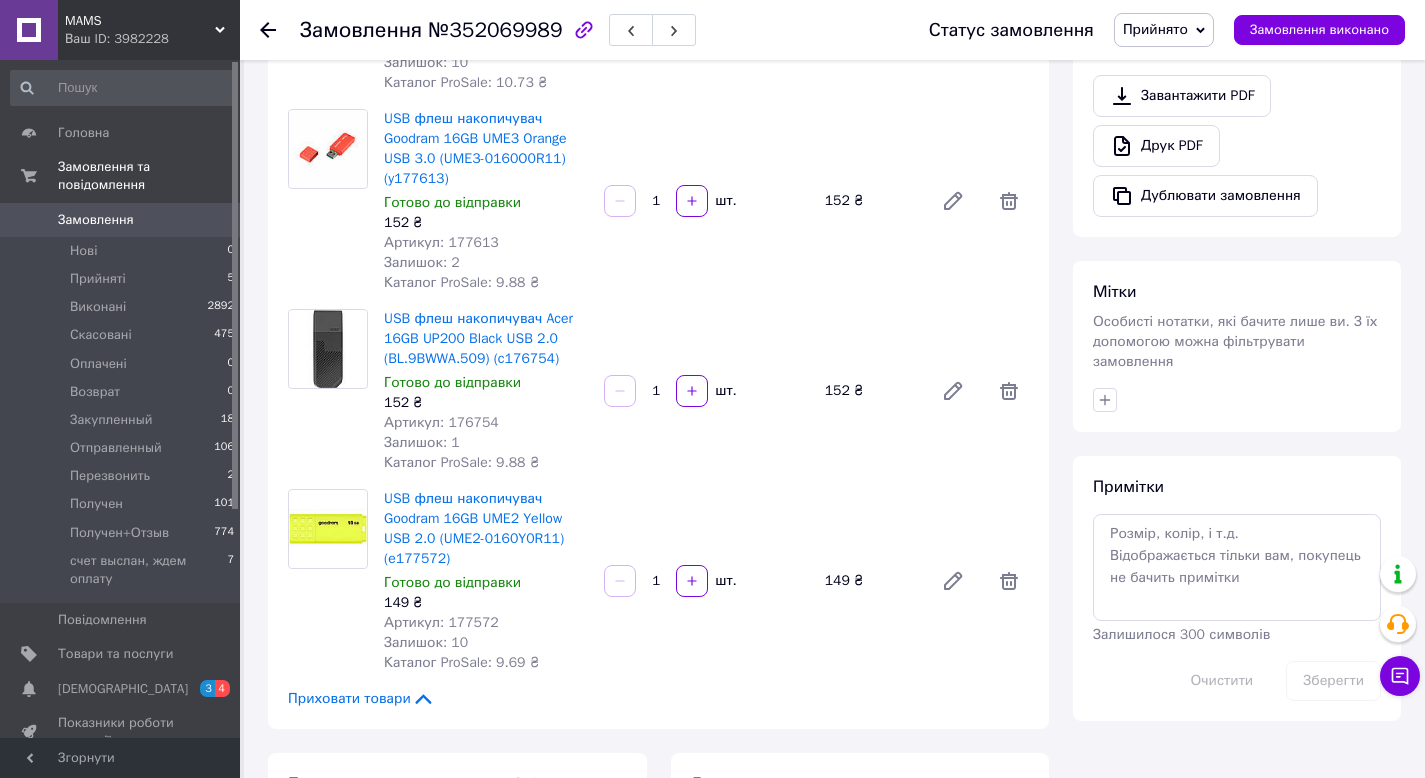 click on "Артикул: 176754" at bounding box center (441, 422) 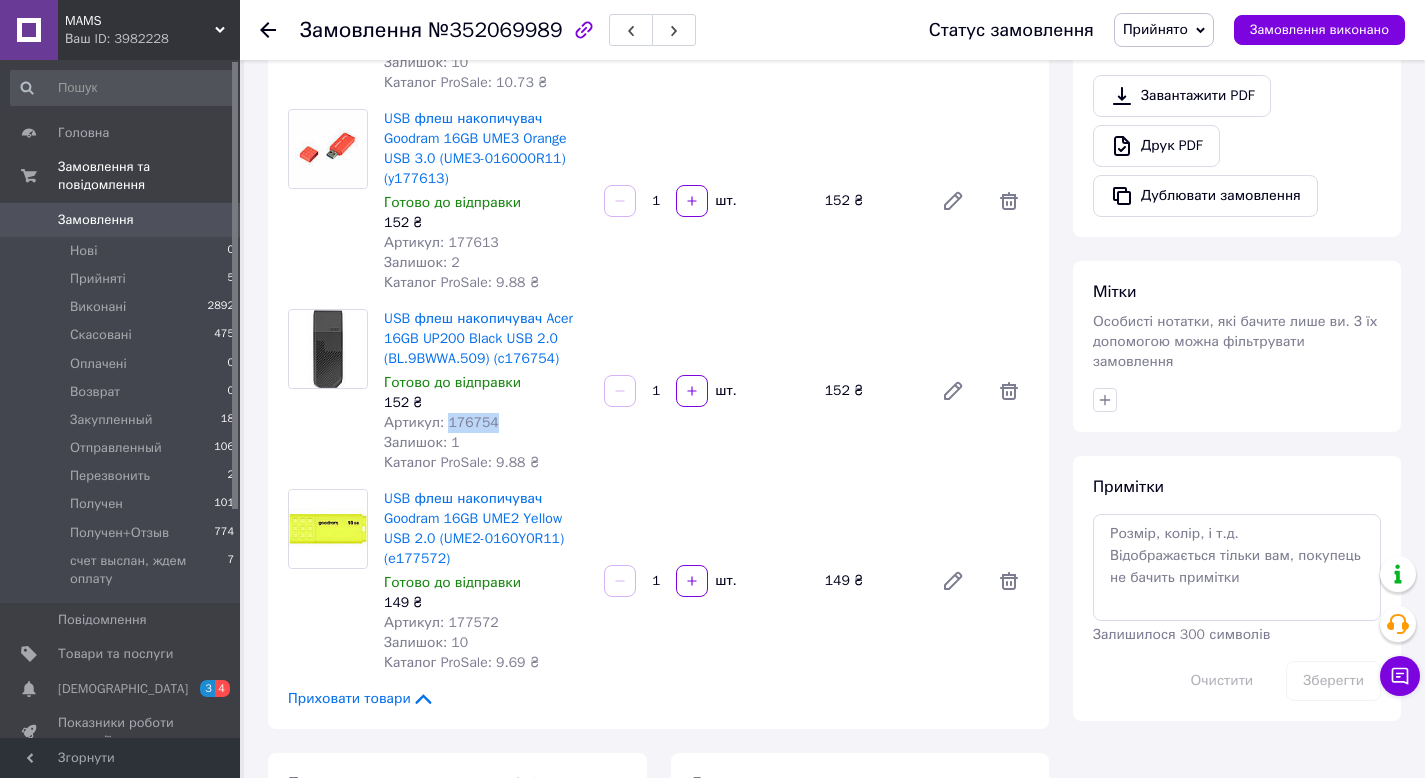 click on "Артикул: 176754" at bounding box center [441, 422] 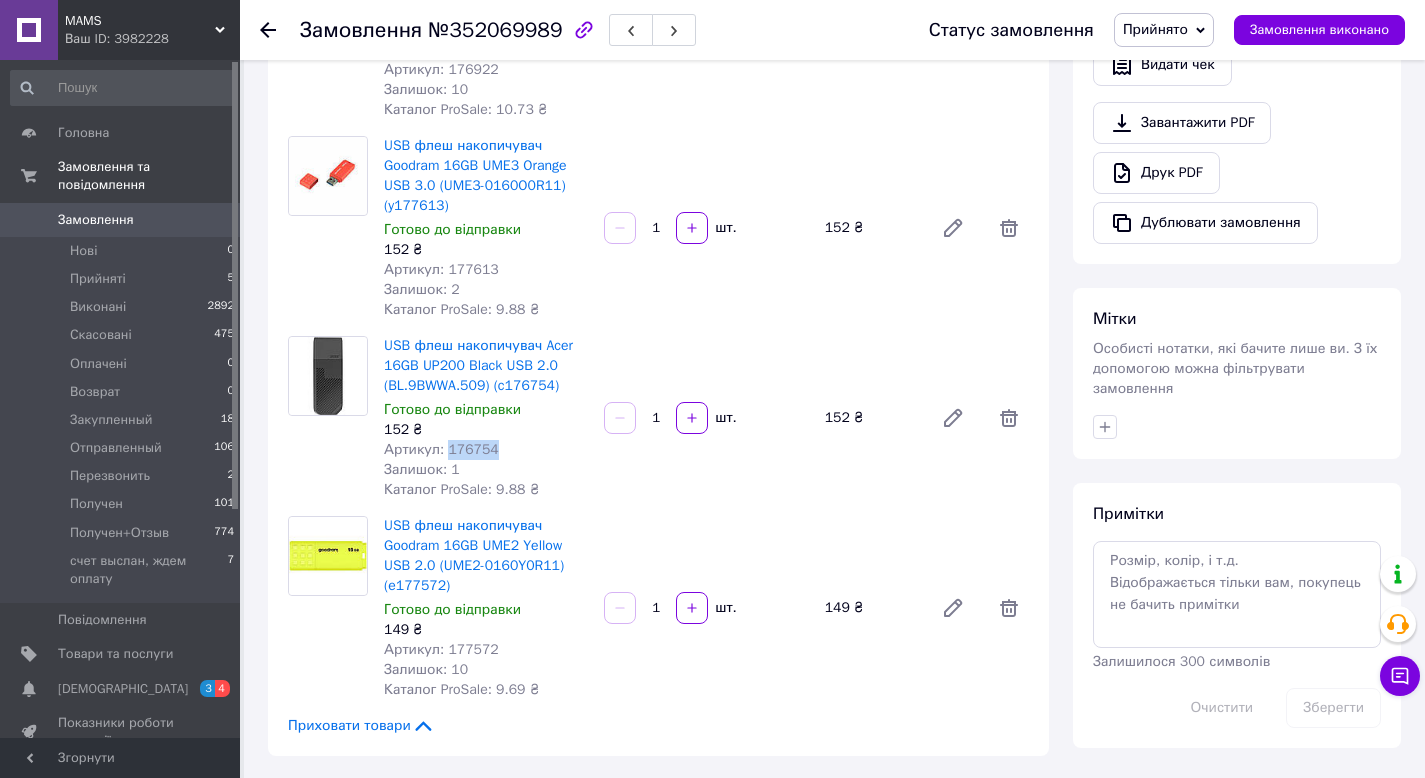 scroll, scrollTop: 677, scrollLeft: 0, axis: vertical 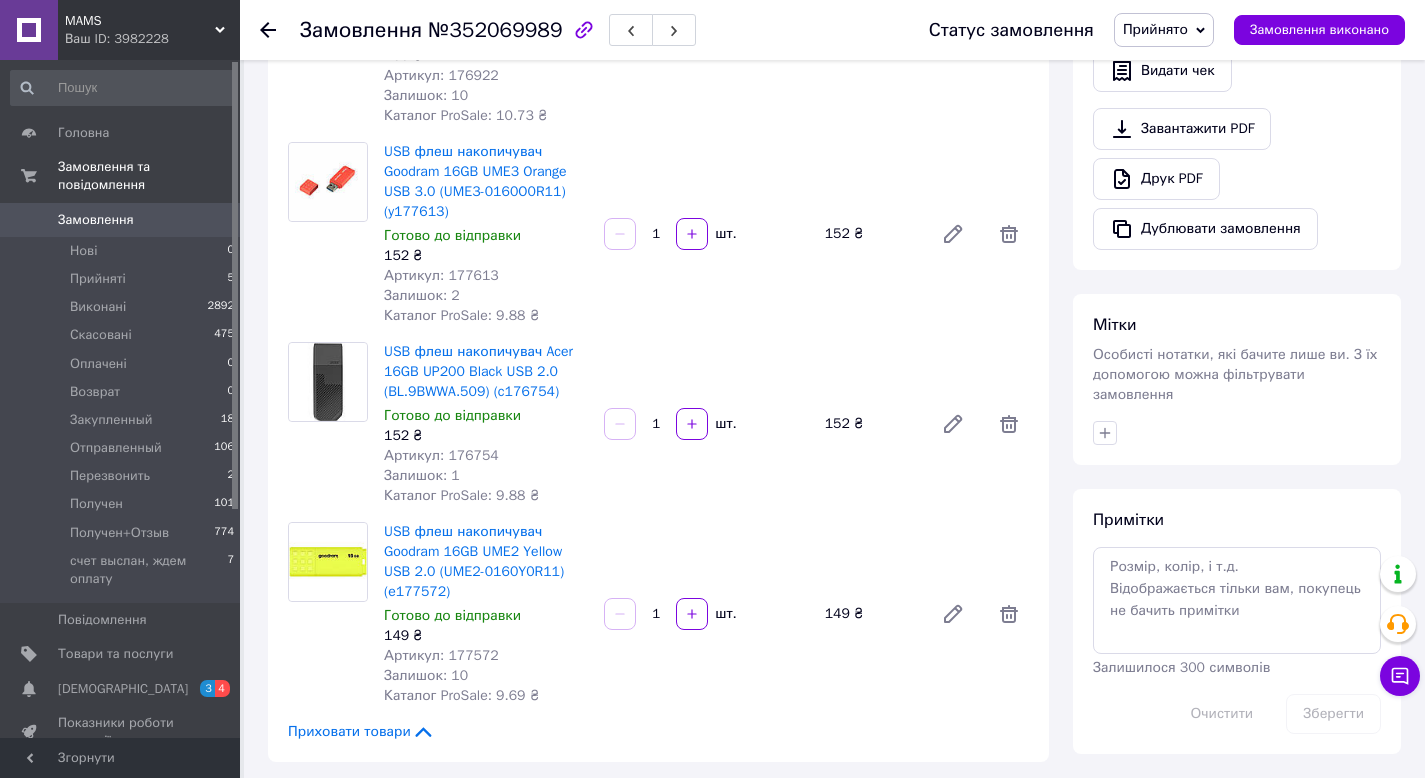 click on "Артикул: 177613" at bounding box center (441, 275) 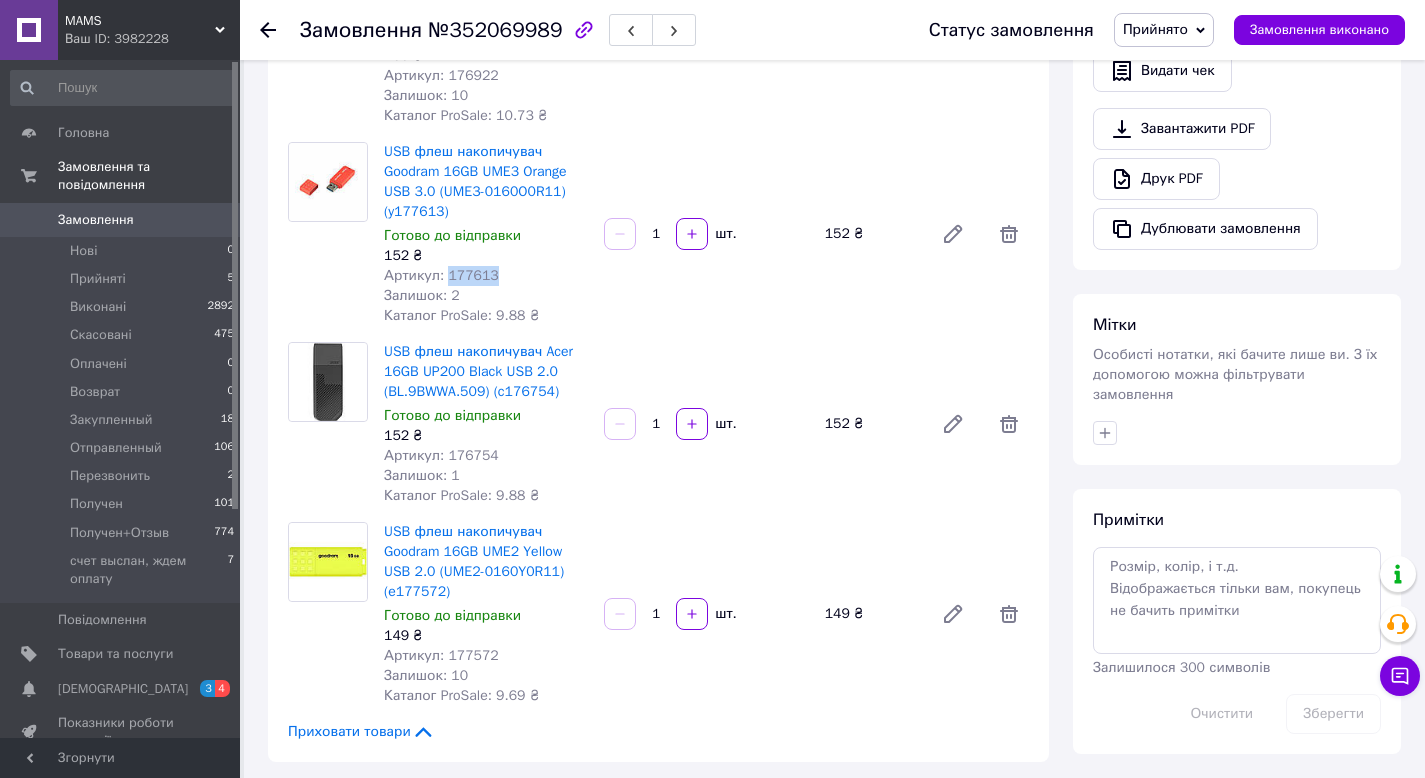 click on "Артикул: 177613" at bounding box center [441, 275] 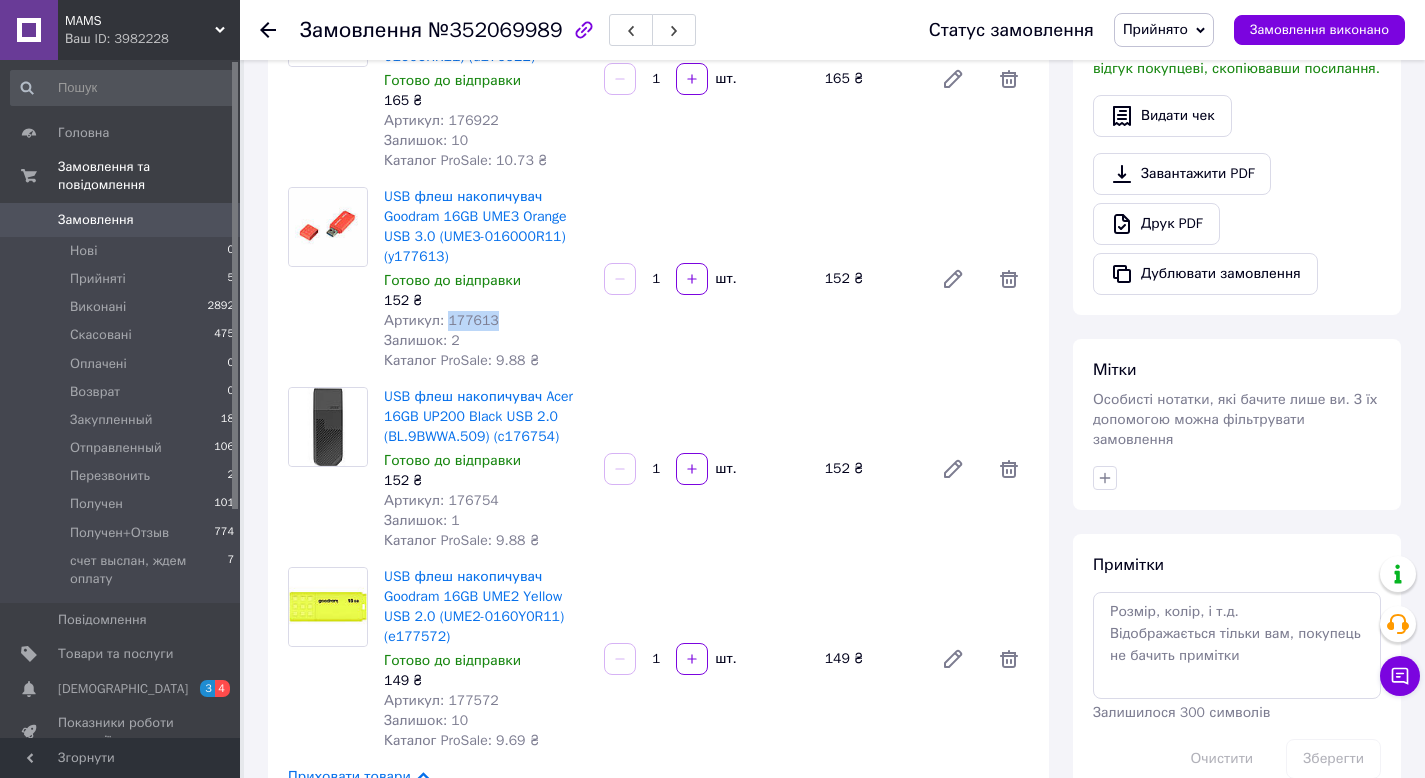 scroll, scrollTop: 445, scrollLeft: 0, axis: vertical 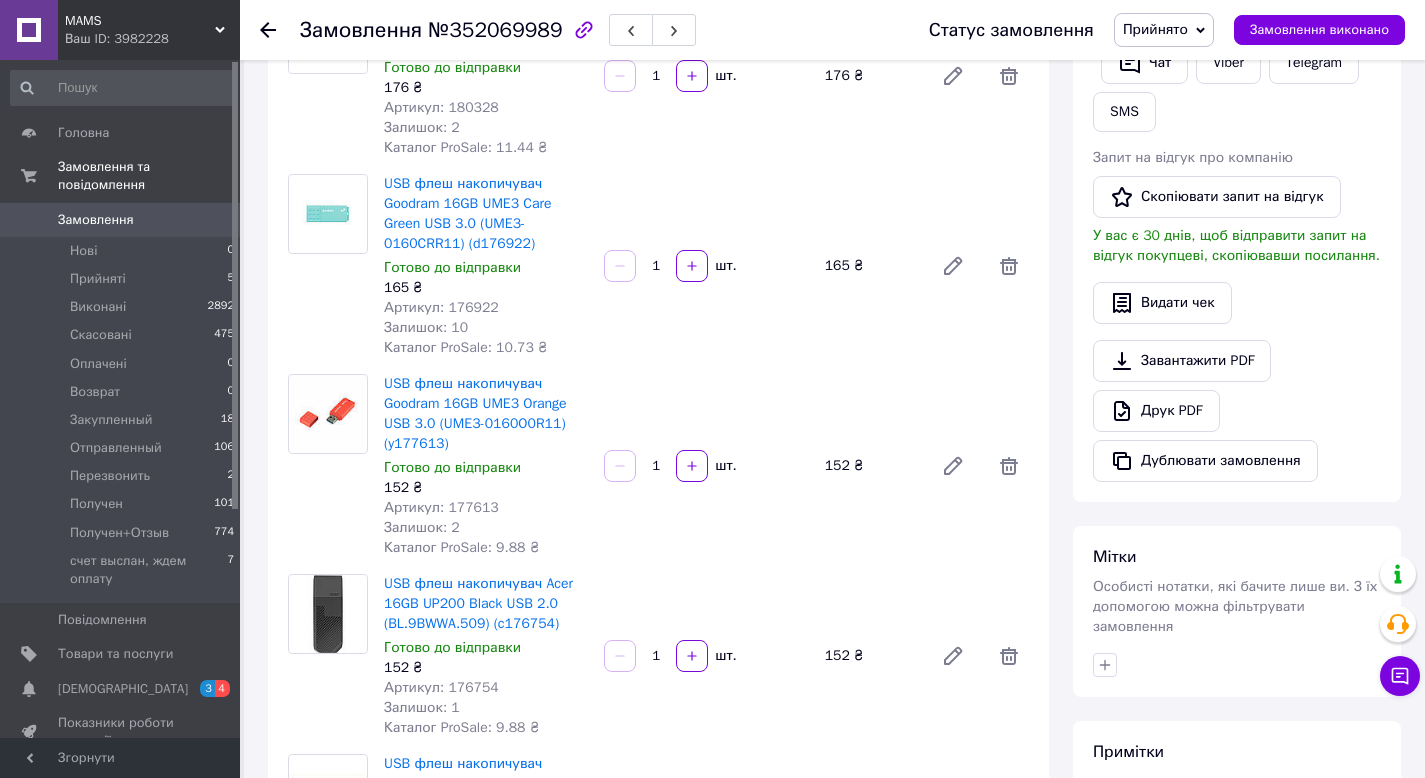 click on "Артикул: 176922" at bounding box center (441, 307) 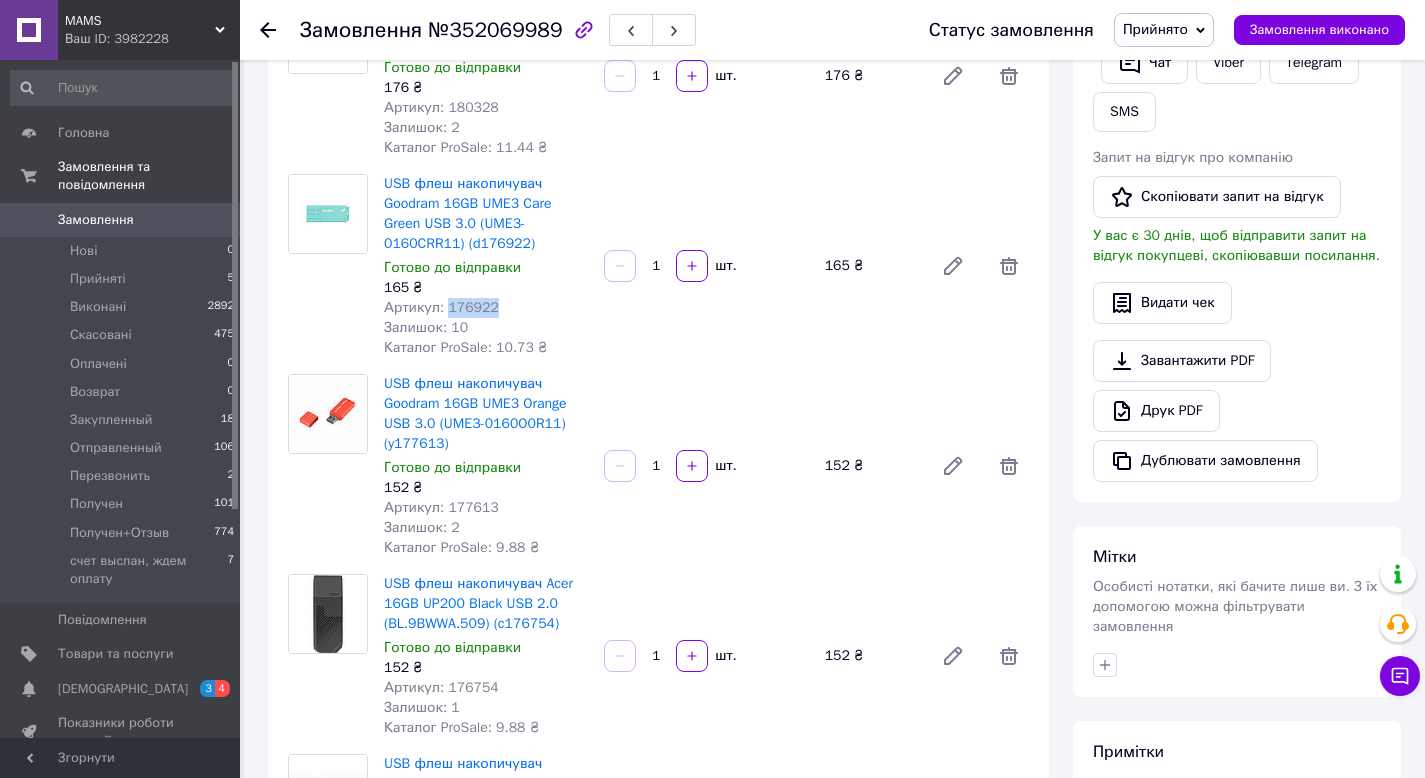 click on "Артикул: 176922" at bounding box center (441, 307) 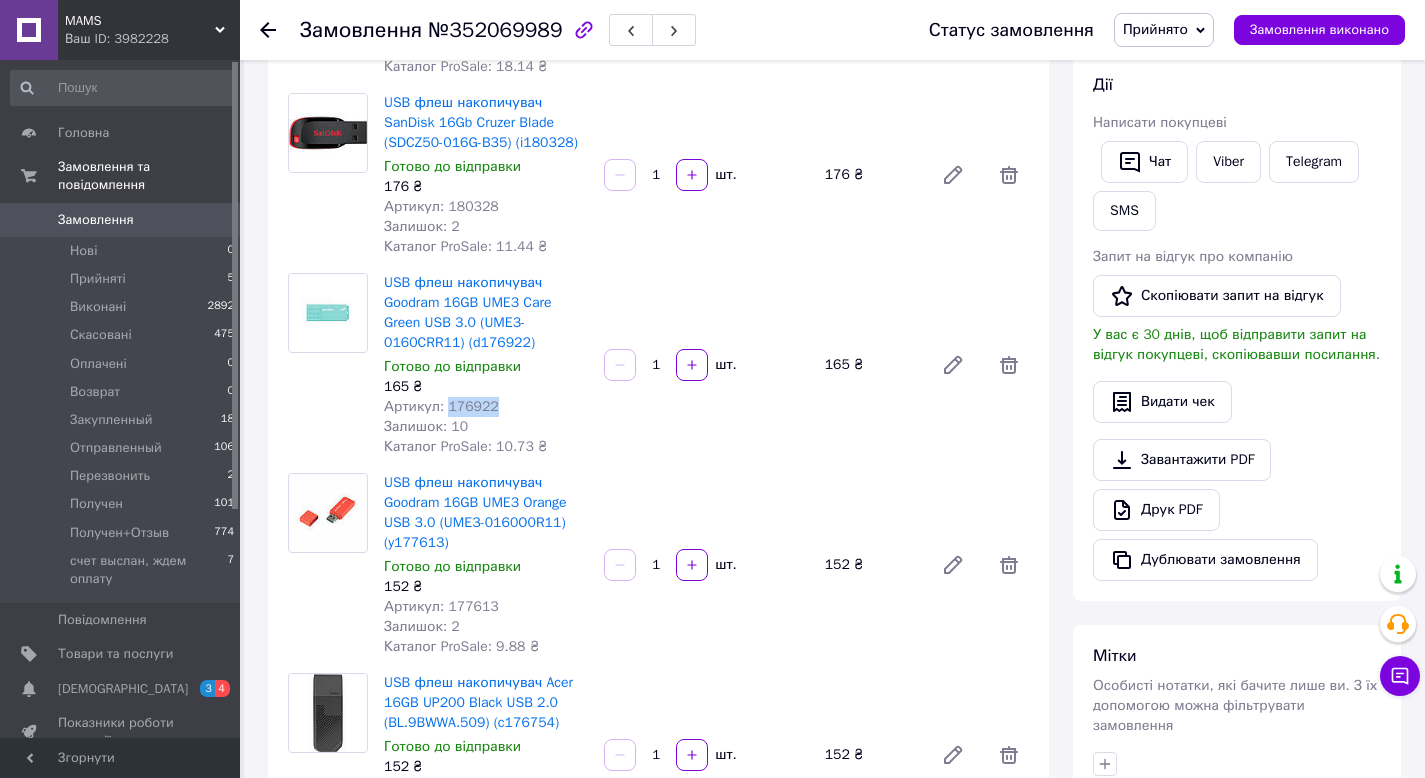 scroll, scrollTop: 320, scrollLeft: 0, axis: vertical 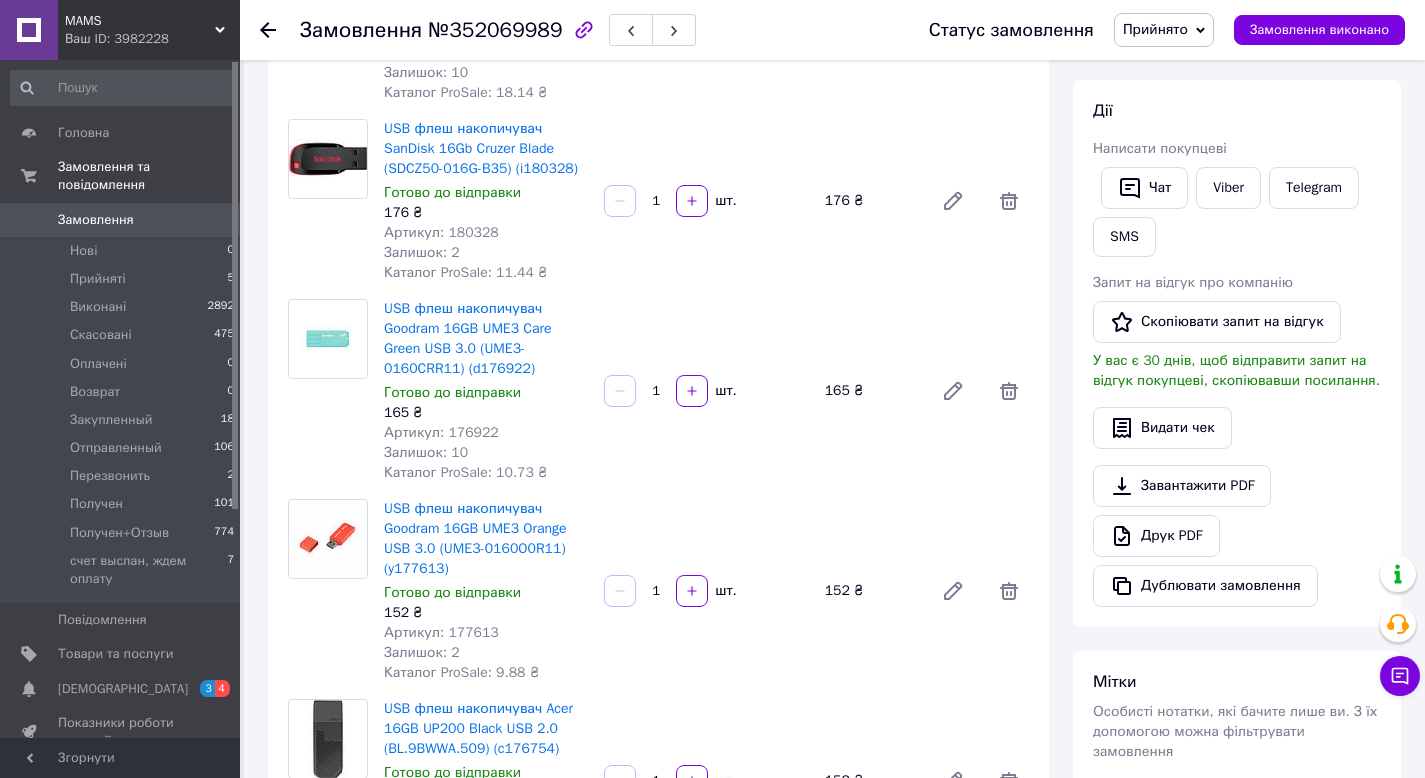 click on "Артикул: 180328" at bounding box center (441, 232) 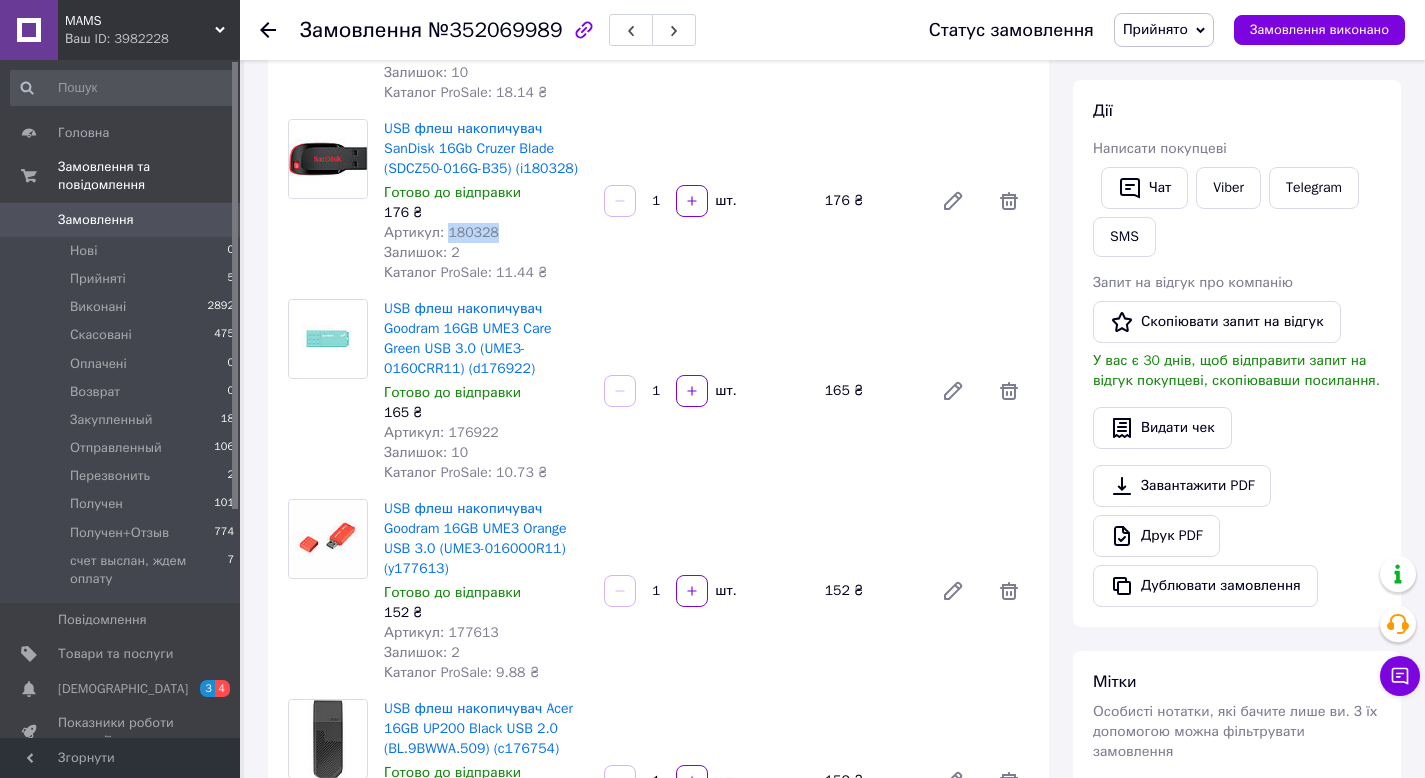click on "Артикул: 180328" at bounding box center [441, 232] 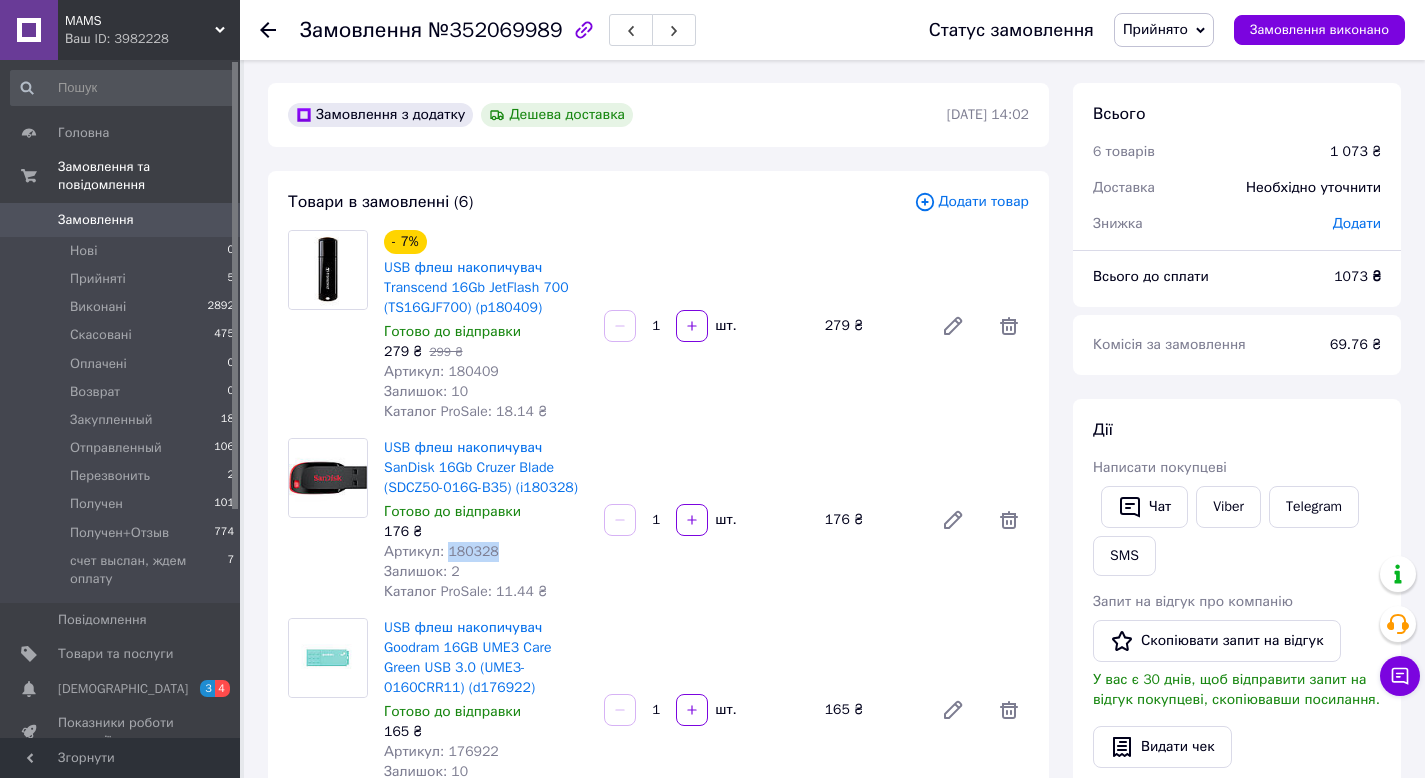 scroll, scrollTop: 0, scrollLeft: 0, axis: both 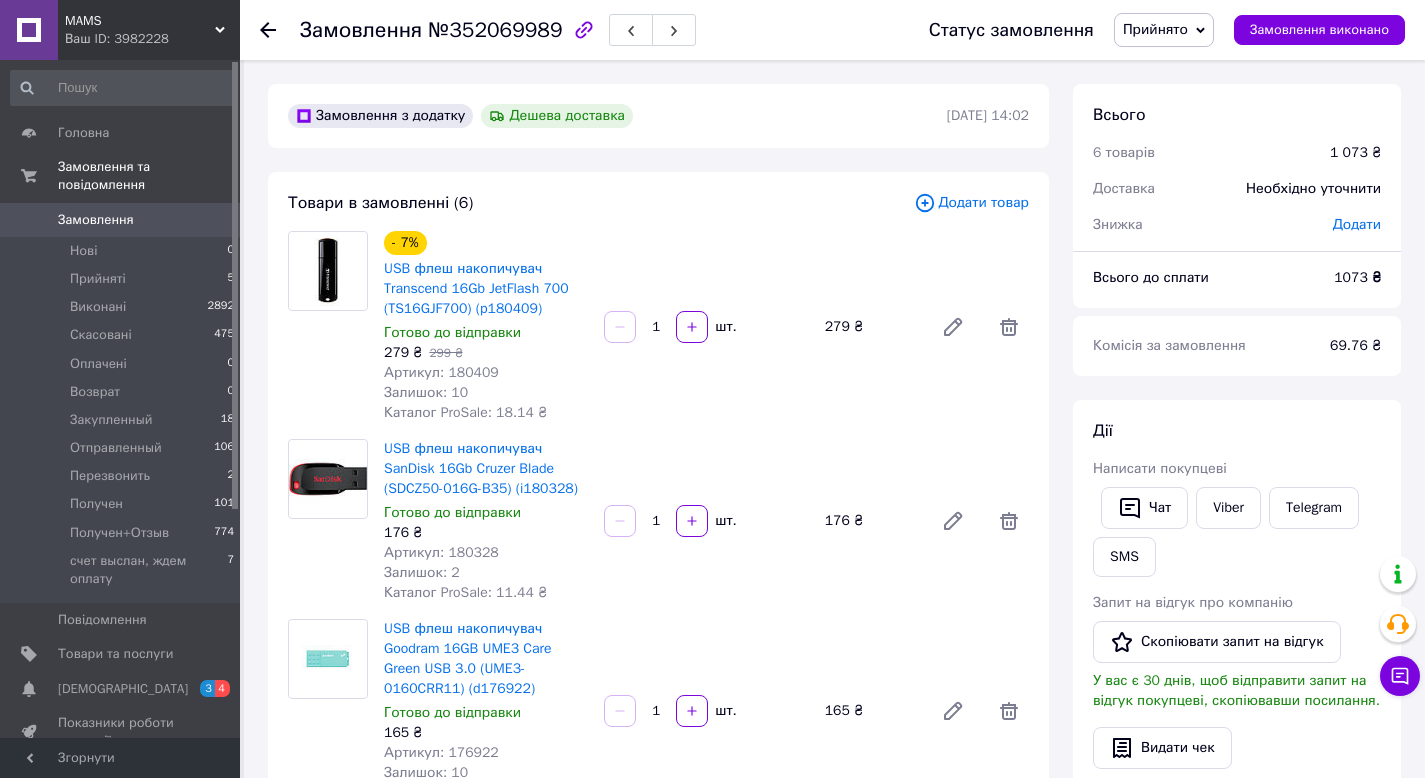 click on "Артикул: 180409" at bounding box center (441, 372) 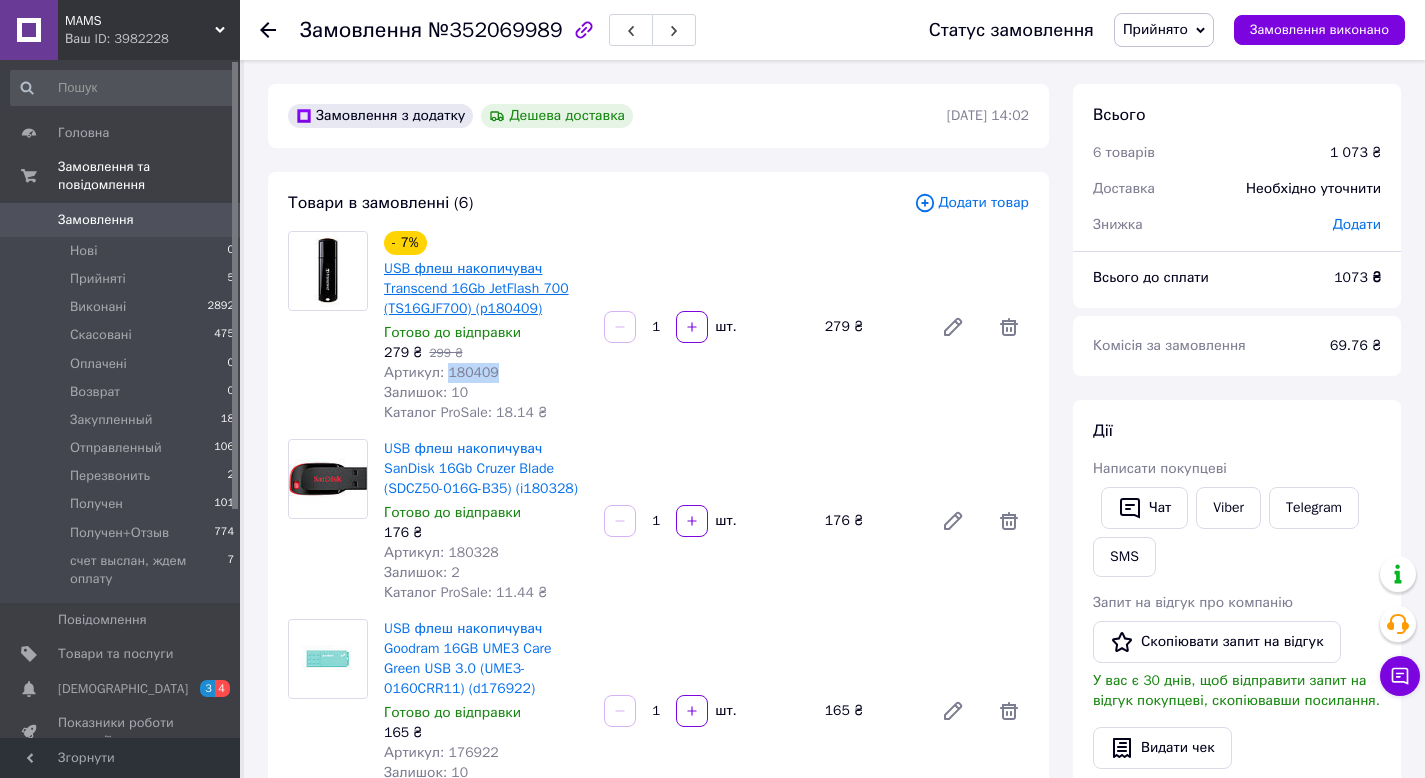 drag, startPoint x: 473, startPoint y: 373, endPoint x: 489, endPoint y: 305, distance: 69.856995 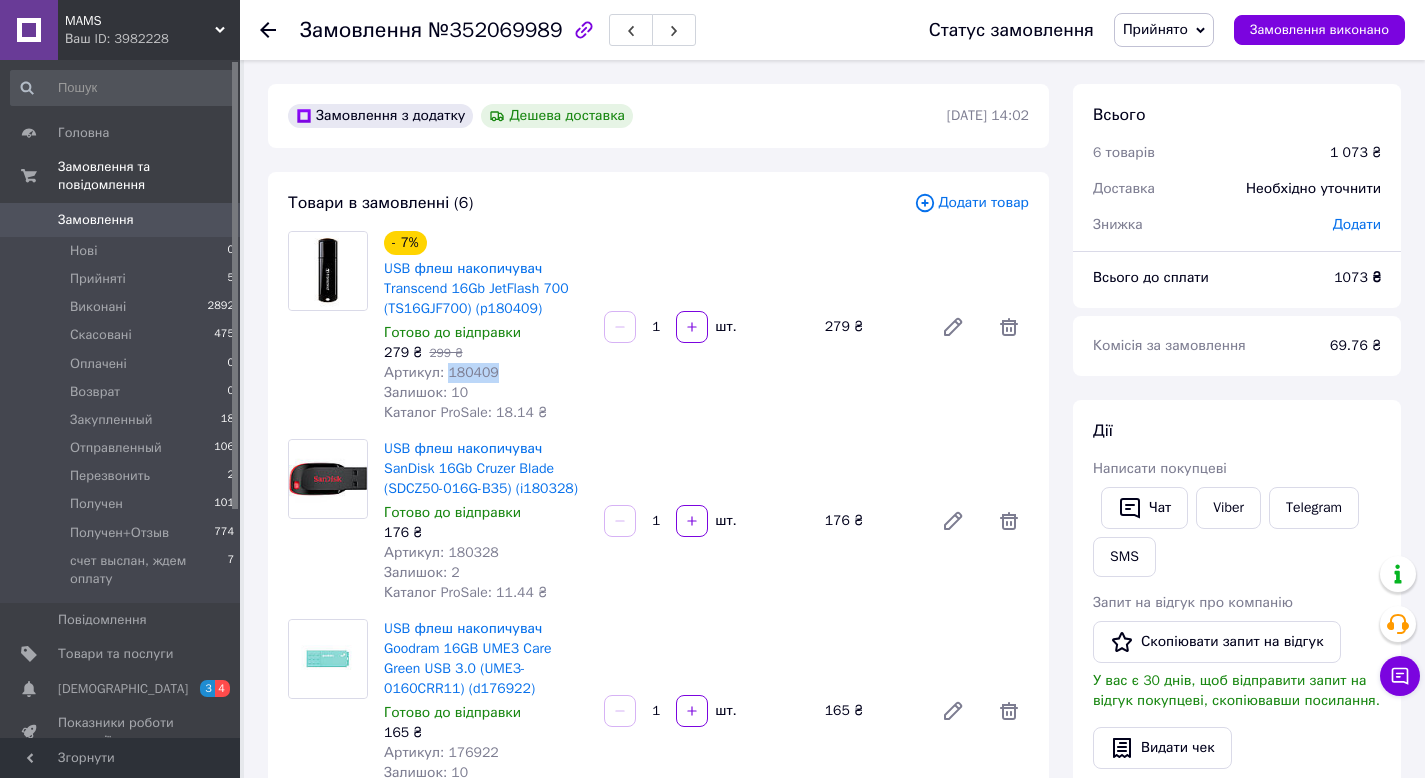 copy on "180409" 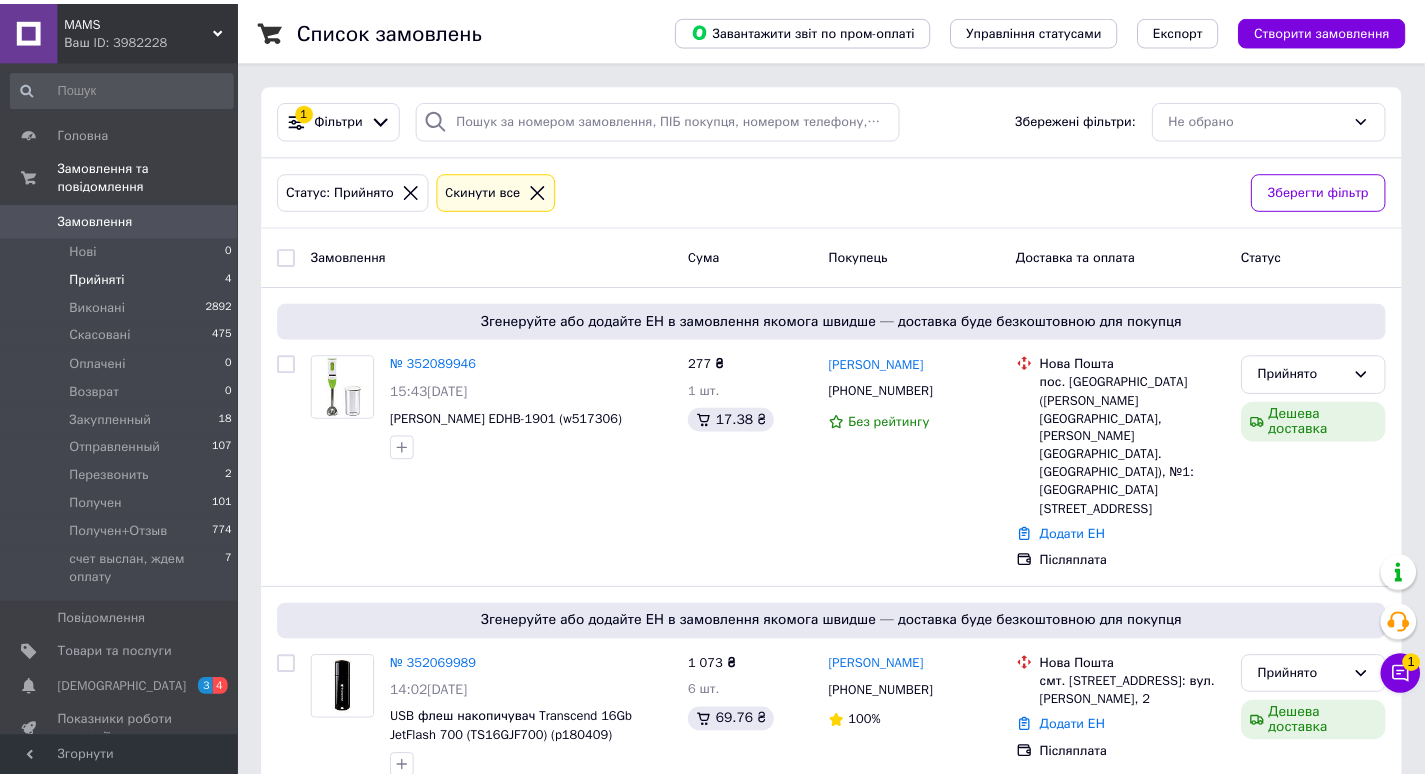 scroll, scrollTop: 0, scrollLeft: 0, axis: both 